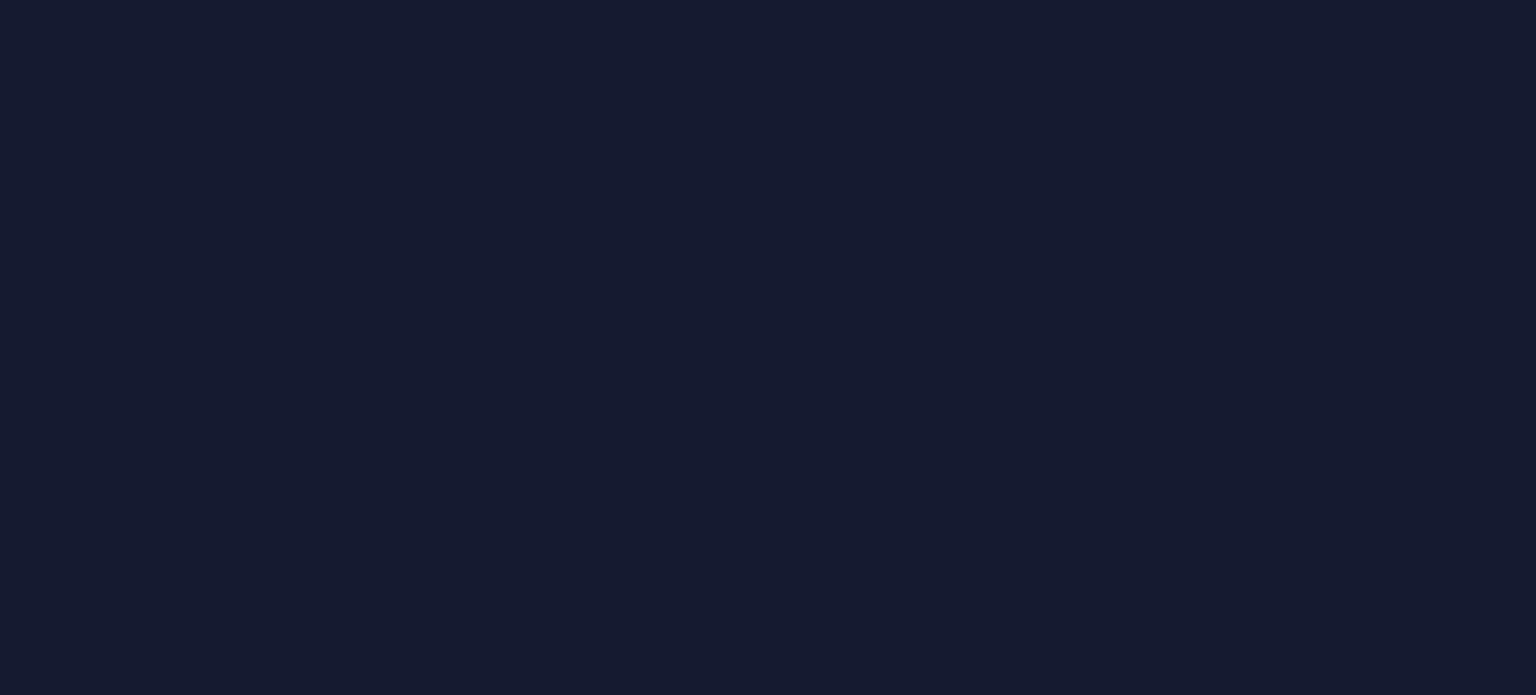 scroll, scrollTop: 0, scrollLeft: 0, axis: both 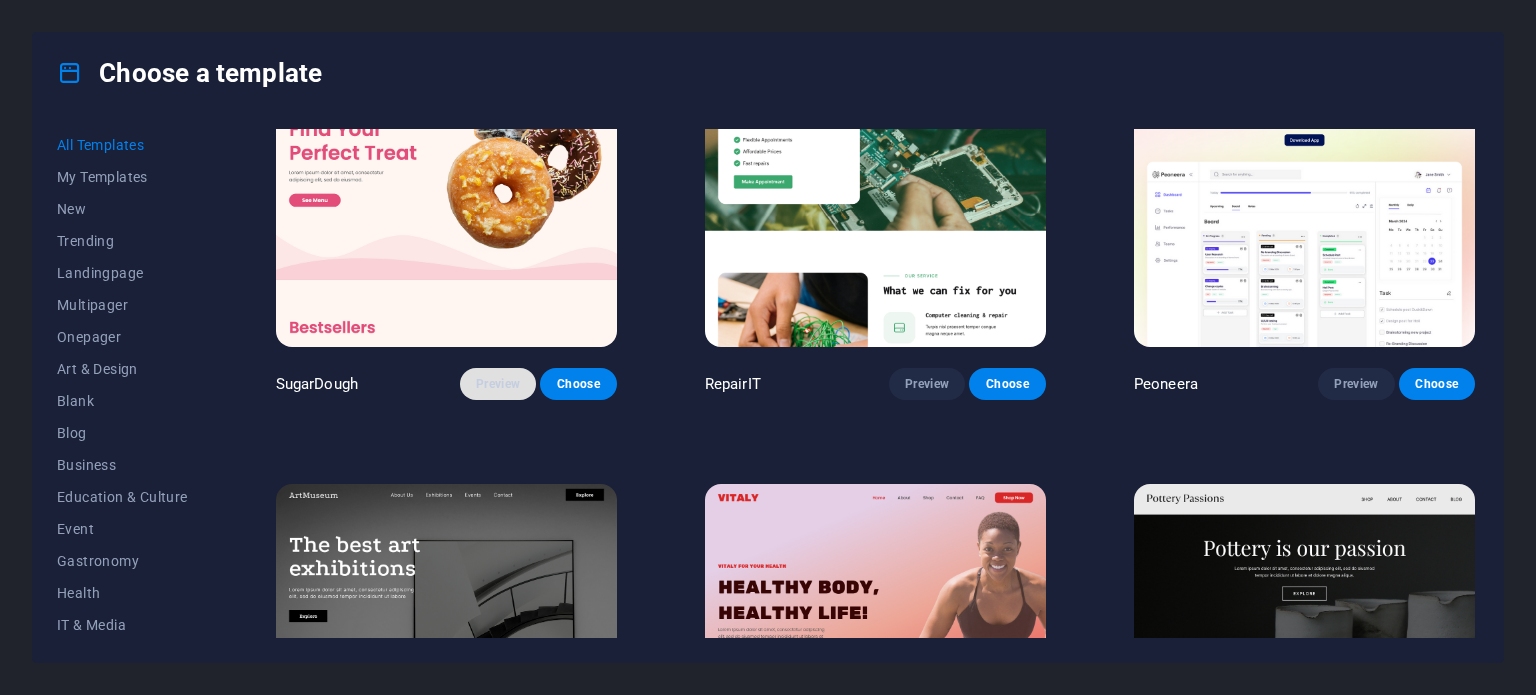 click on "Preview" at bounding box center [498, 384] 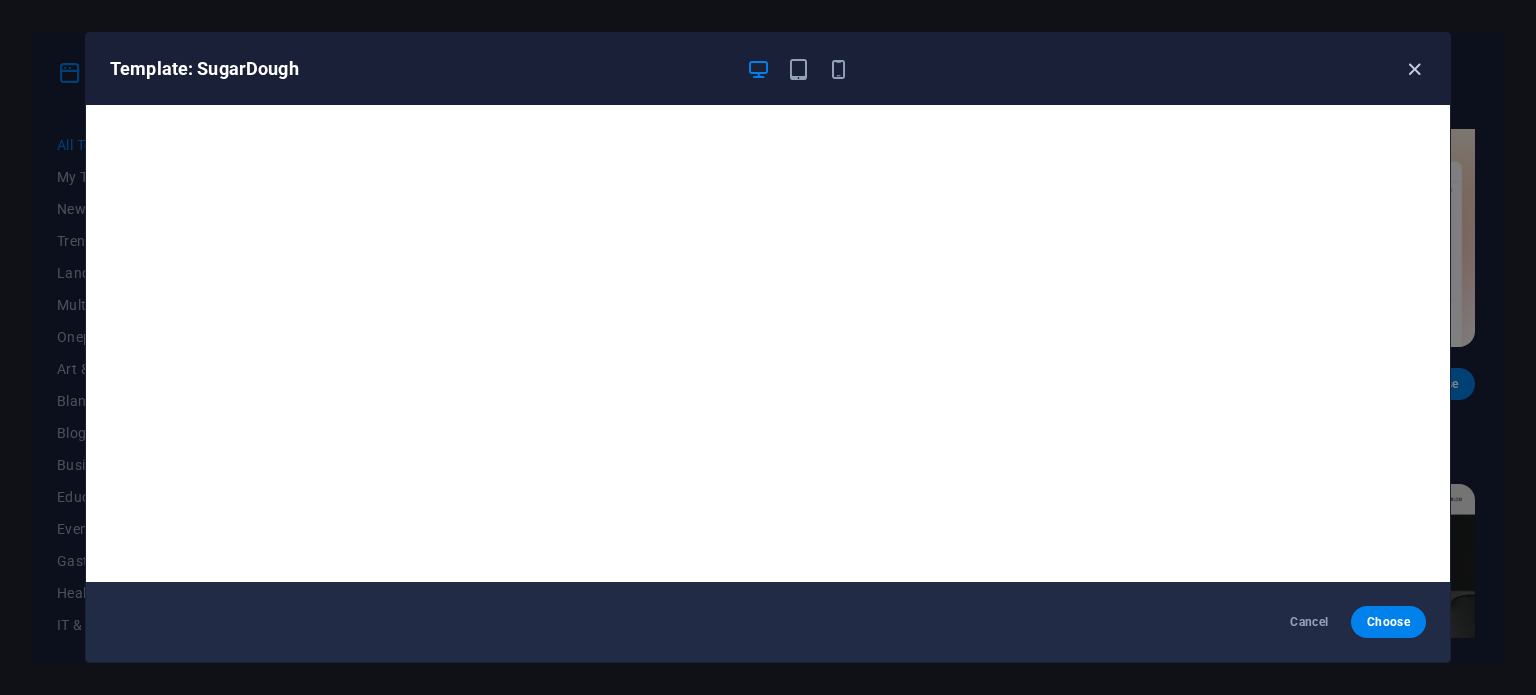 click at bounding box center (1414, 69) 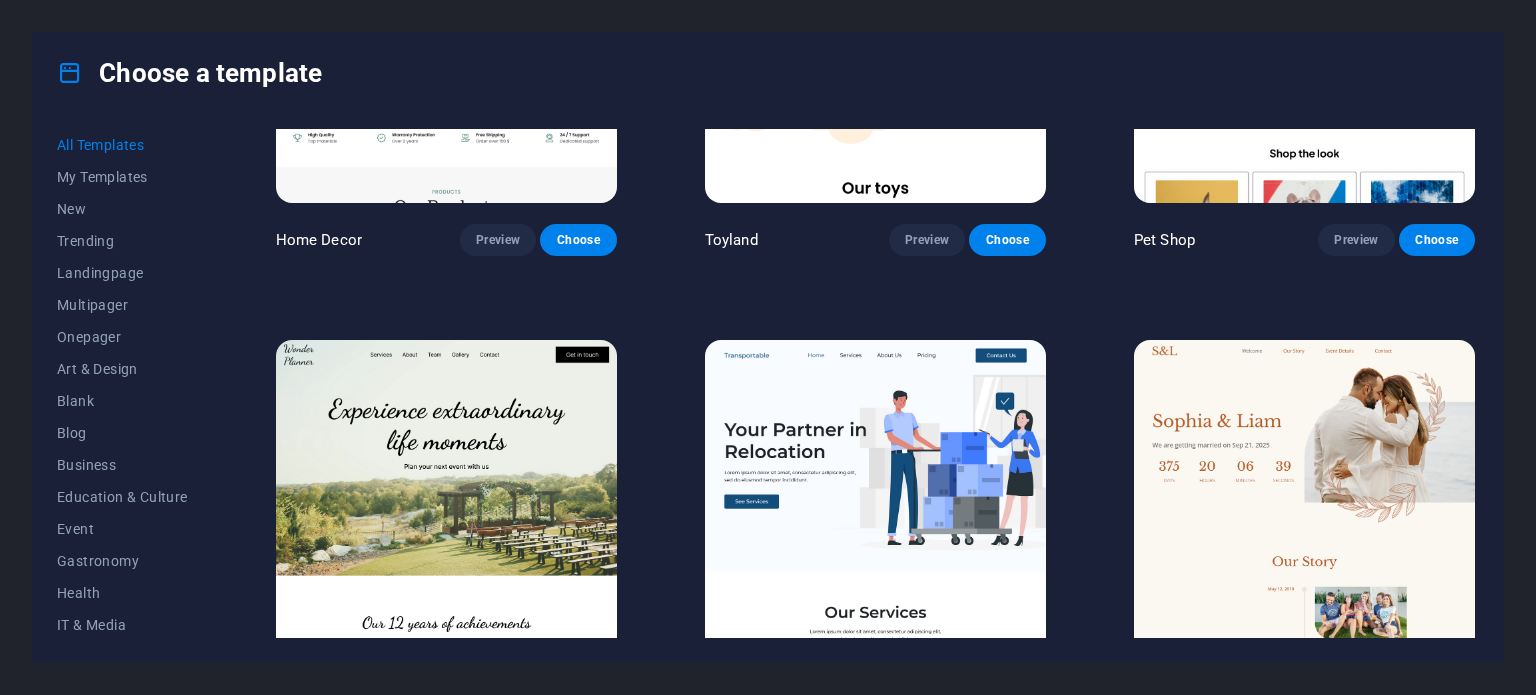 scroll, scrollTop: 1300, scrollLeft: 0, axis: vertical 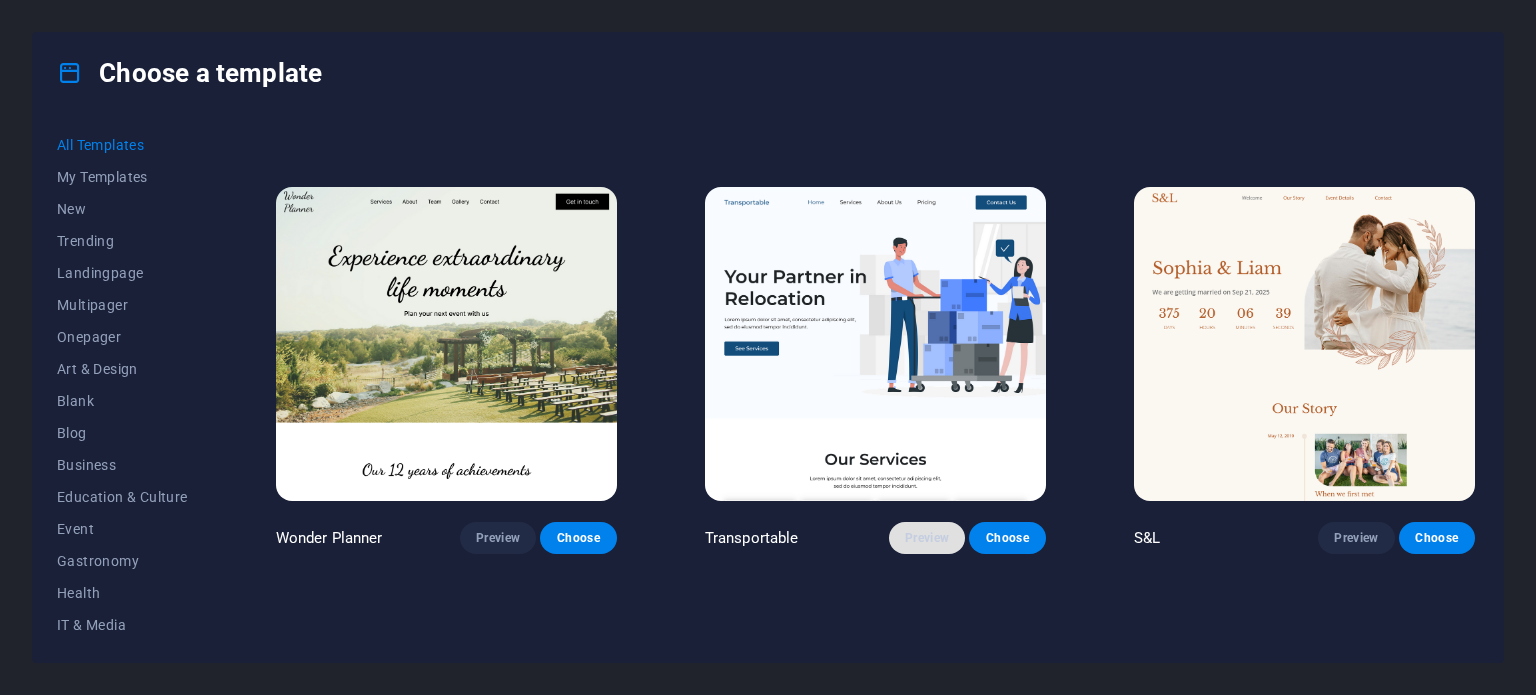 click on "Preview" at bounding box center [927, 538] 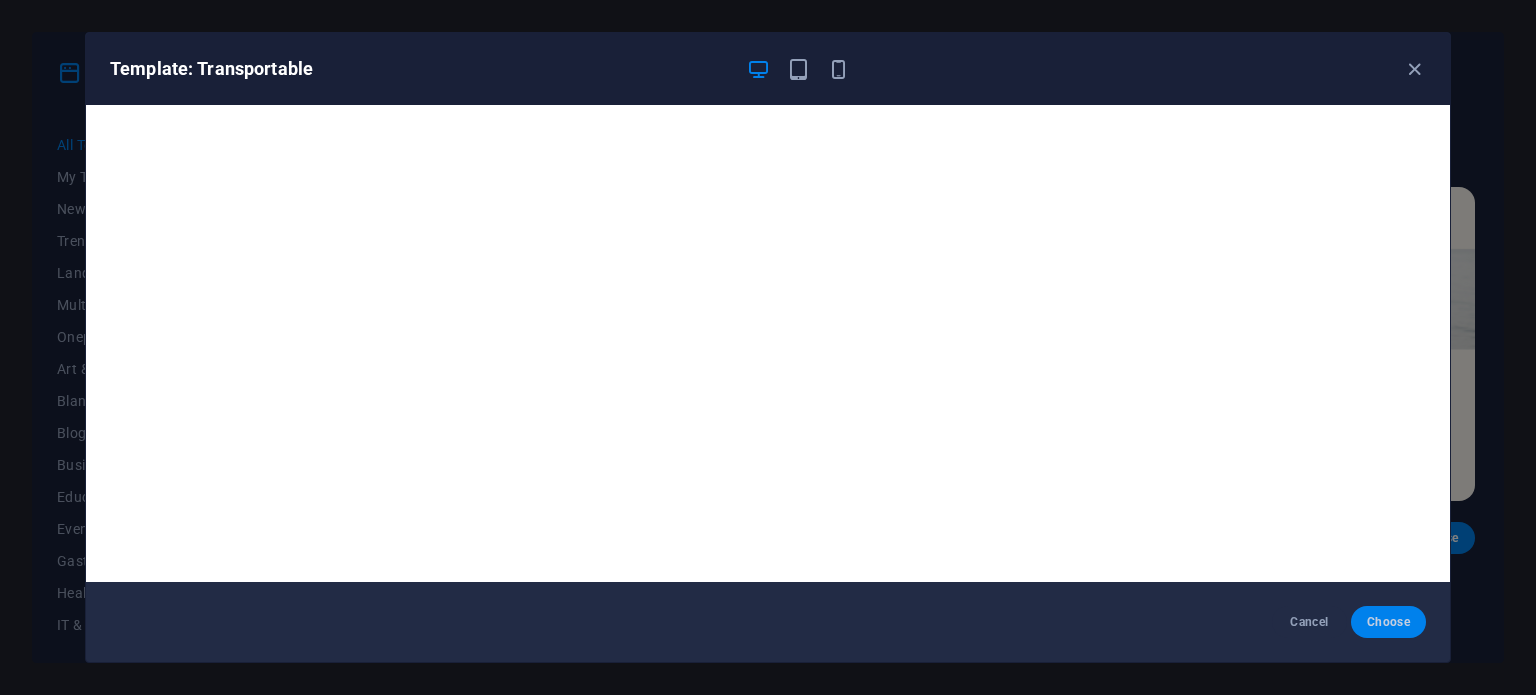 click on "Choose" at bounding box center (1388, 622) 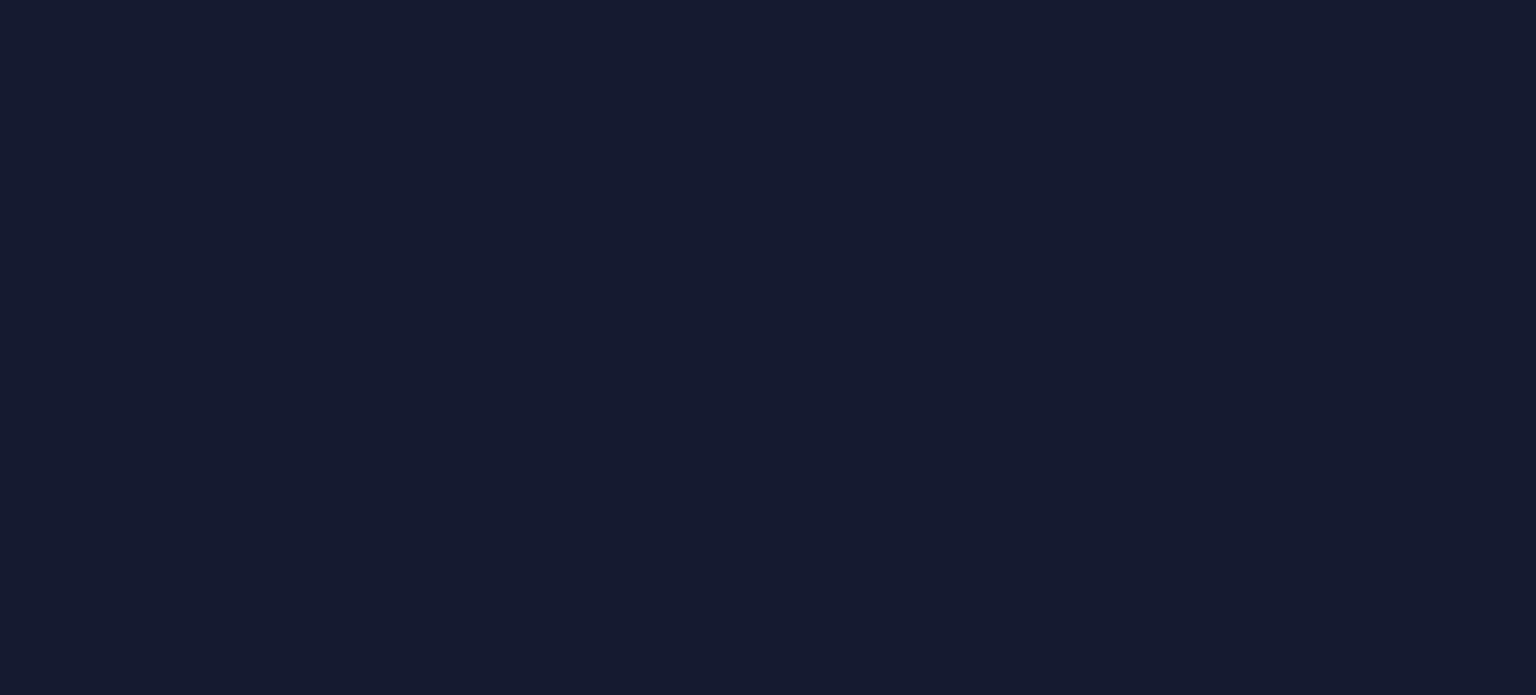scroll, scrollTop: 0, scrollLeft: 0, axis: both 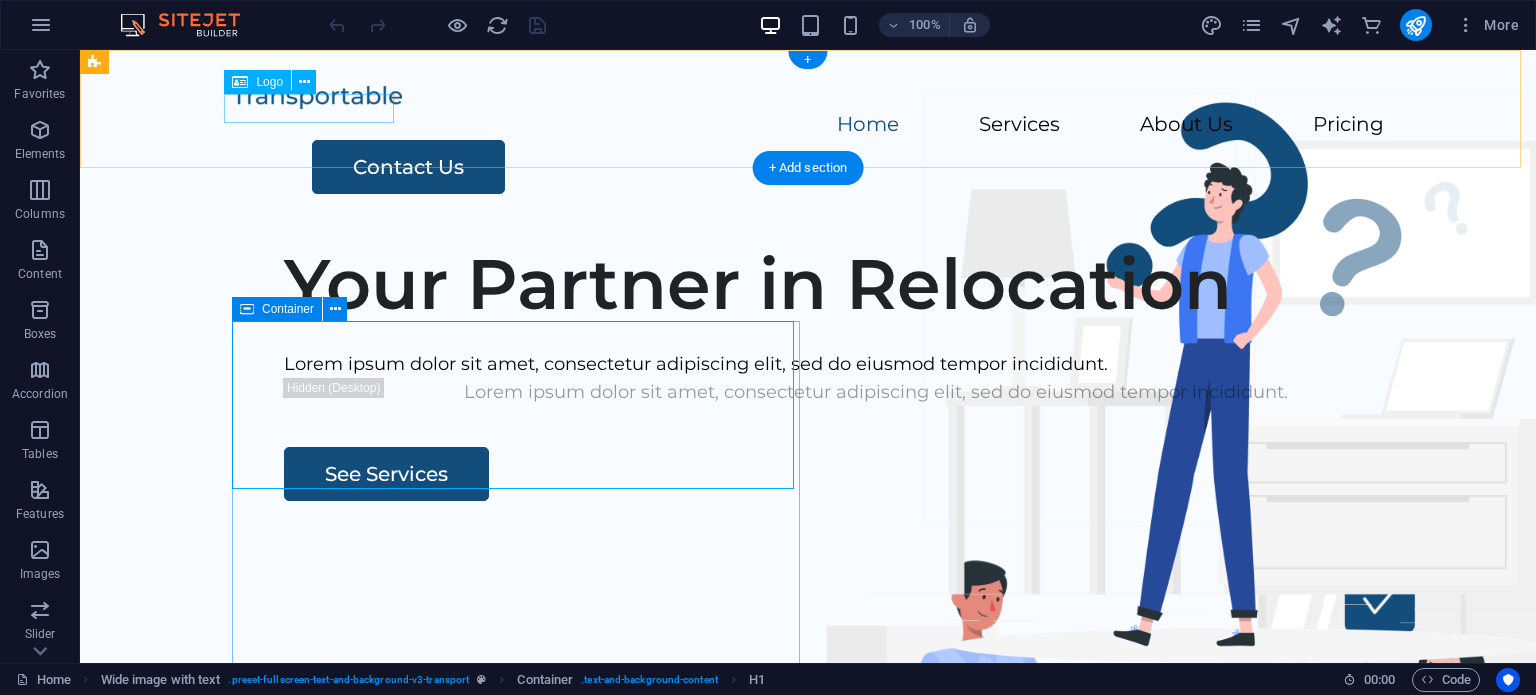 click at bounding box center (808, 96) 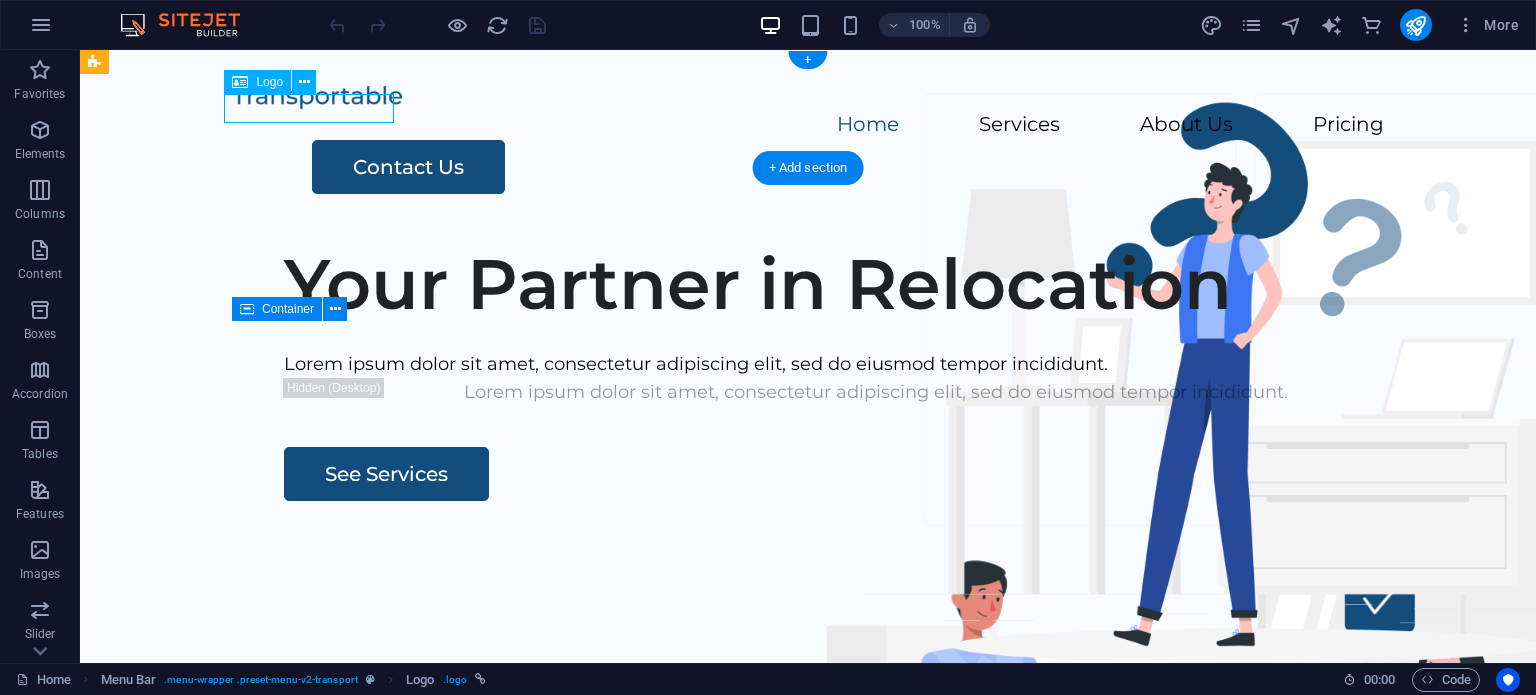 click at bounding box center (808, 96) 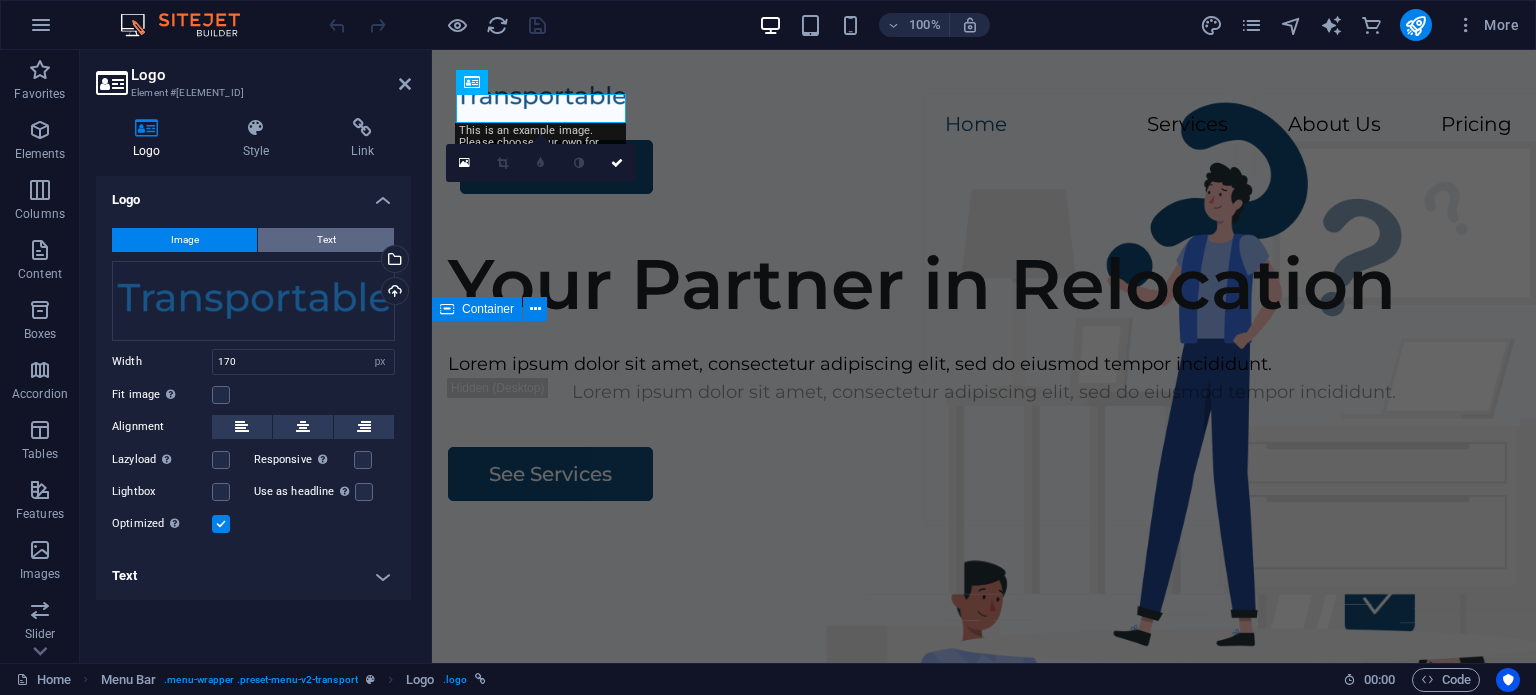 click on "Text" at bounding box center [326, 240] 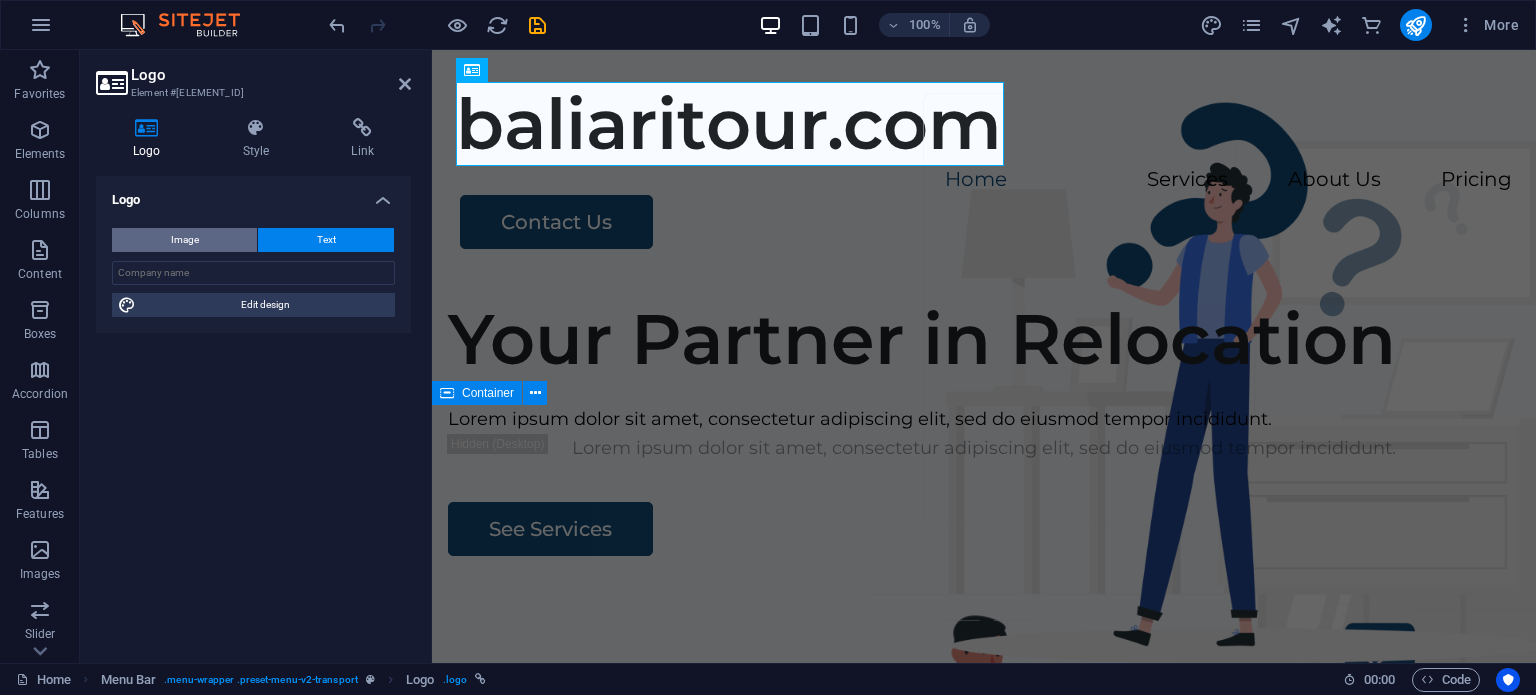 click on "Image" at bounding box center (184, 240) 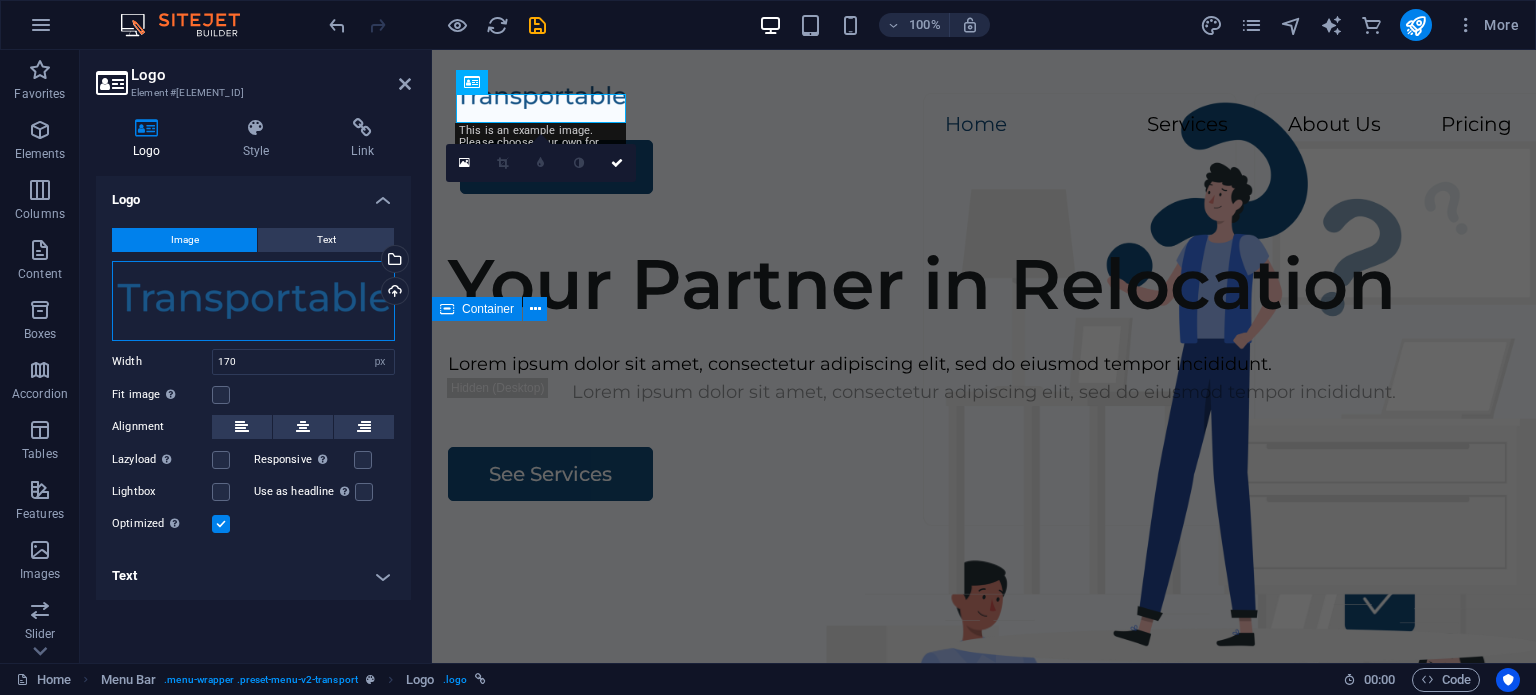 click on "Drag files here, click to choose files or select files from Files or our free stock photos & videos" at bounding box center (253, 301) 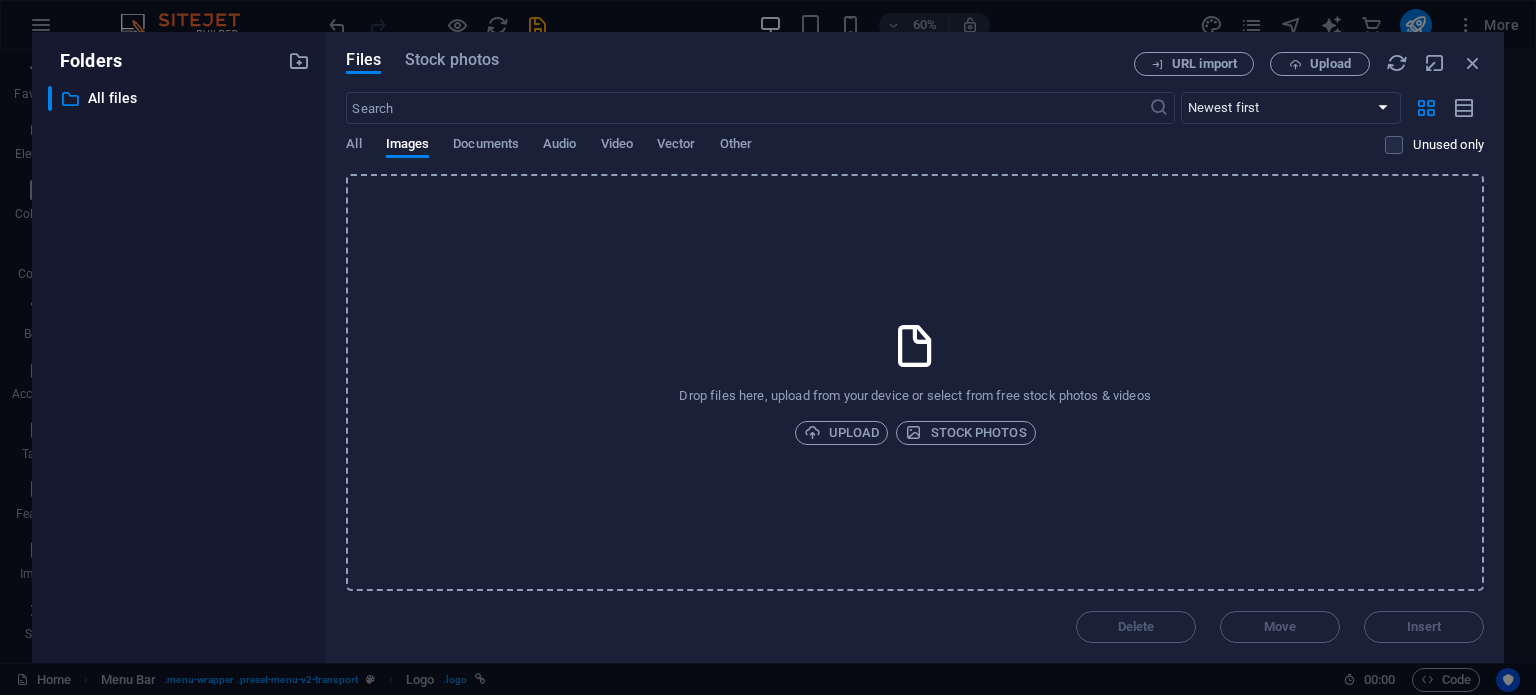click on "Drop files here, upload from your device or select from free stock photos & videos Upload Stock photos" at bounding box center [915, 382] 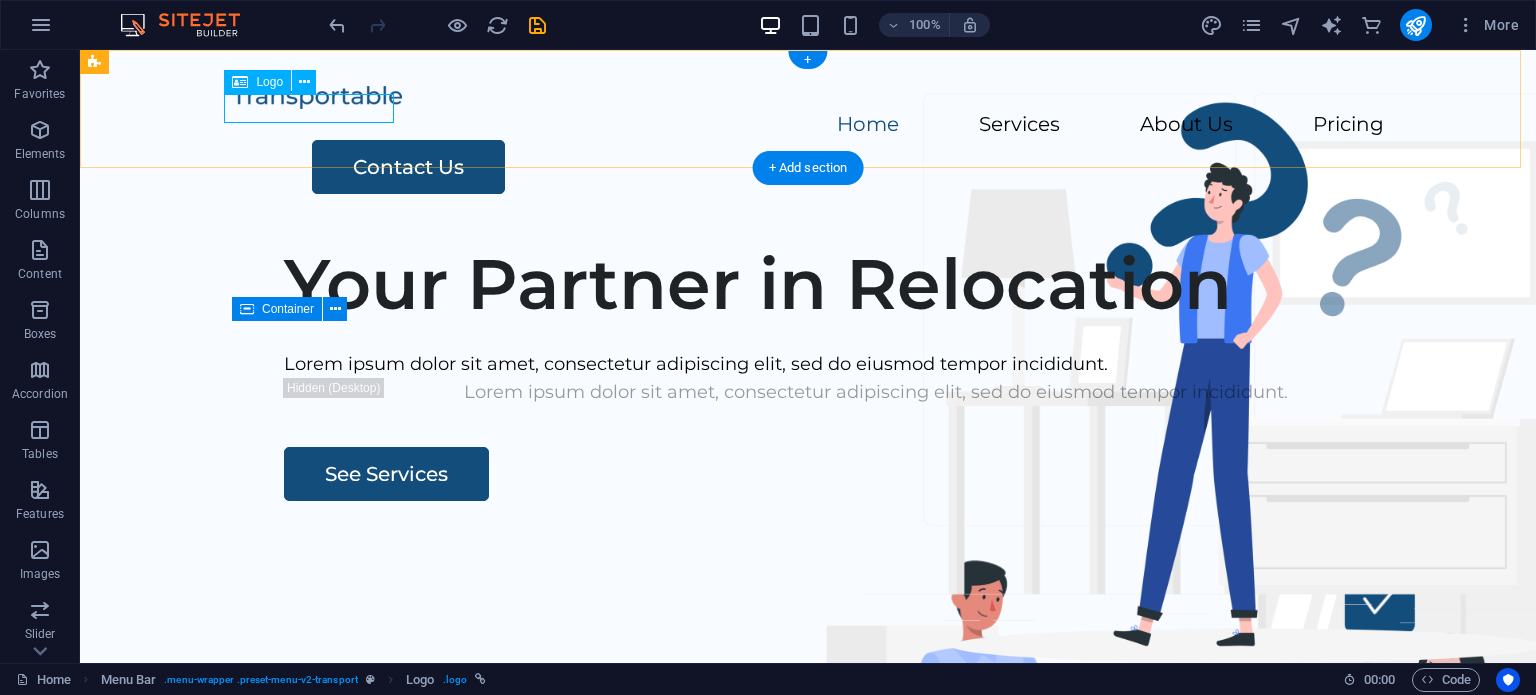 click at bounding box center [808, 96] 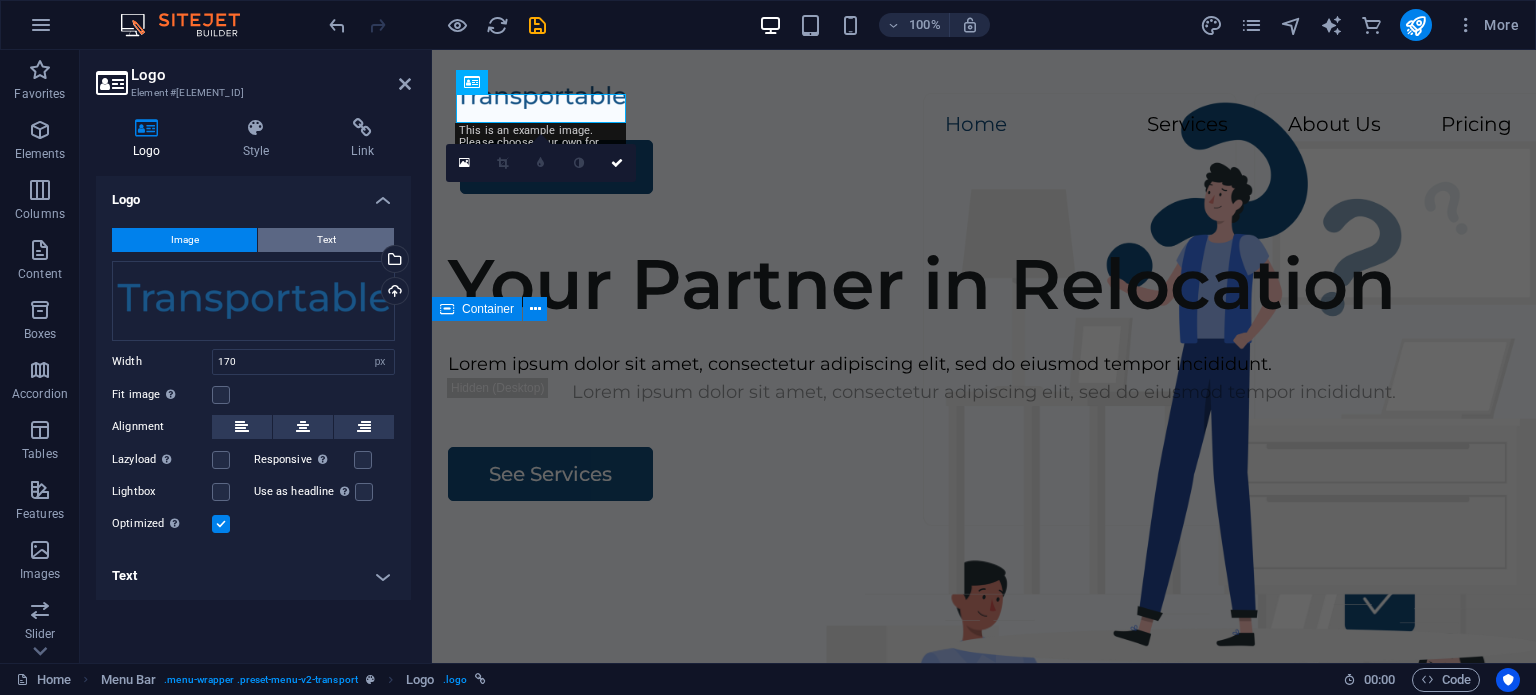 click on "Text" at bounding box center (326, 240) 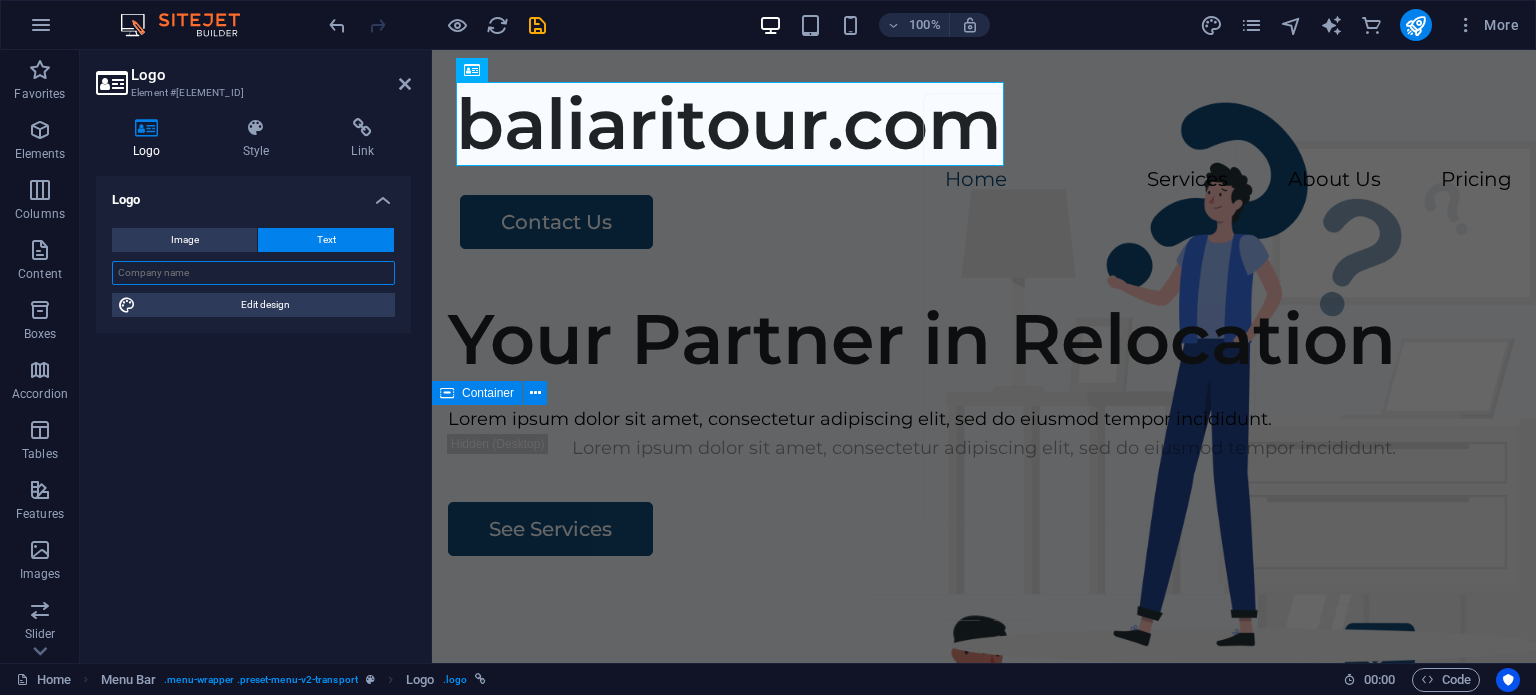 click at bounding box center (253, 273) 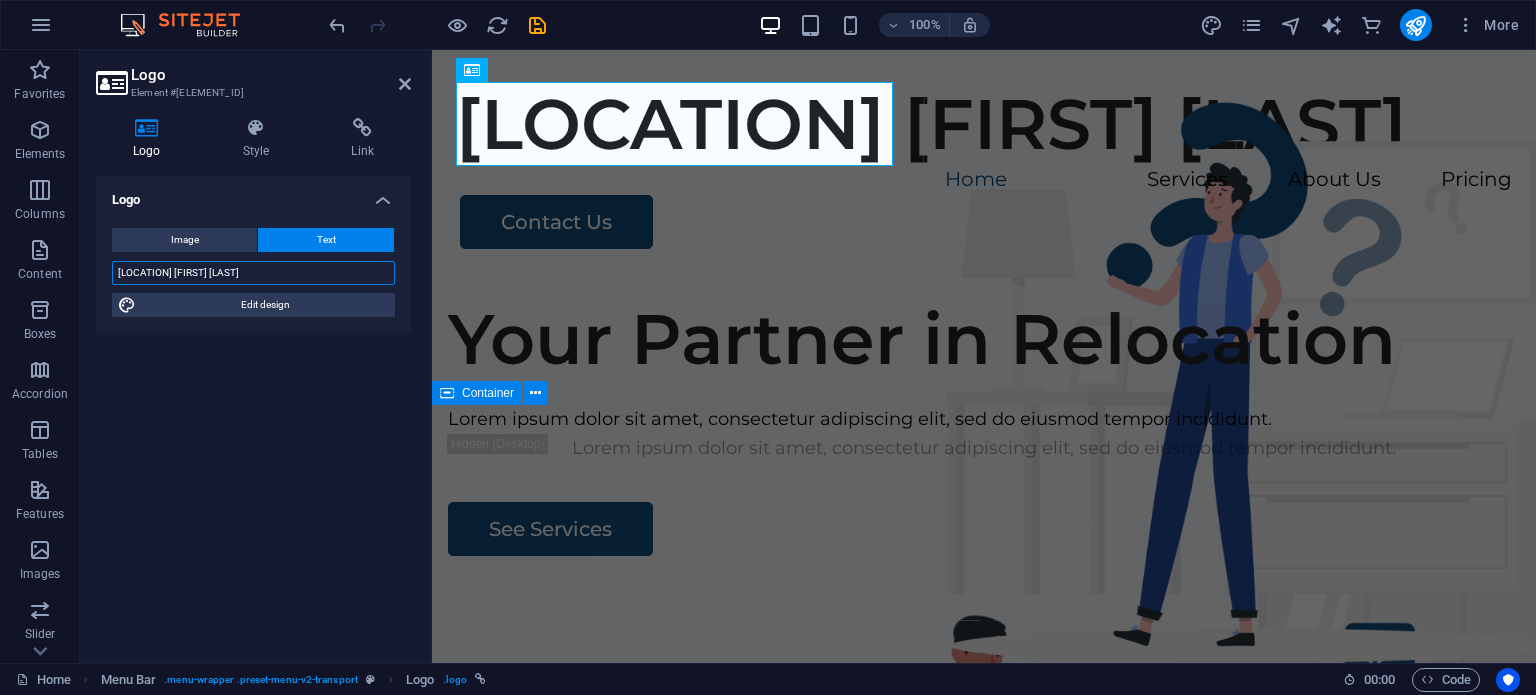 type on "[LOCATION] [FIRST] [LAST]" 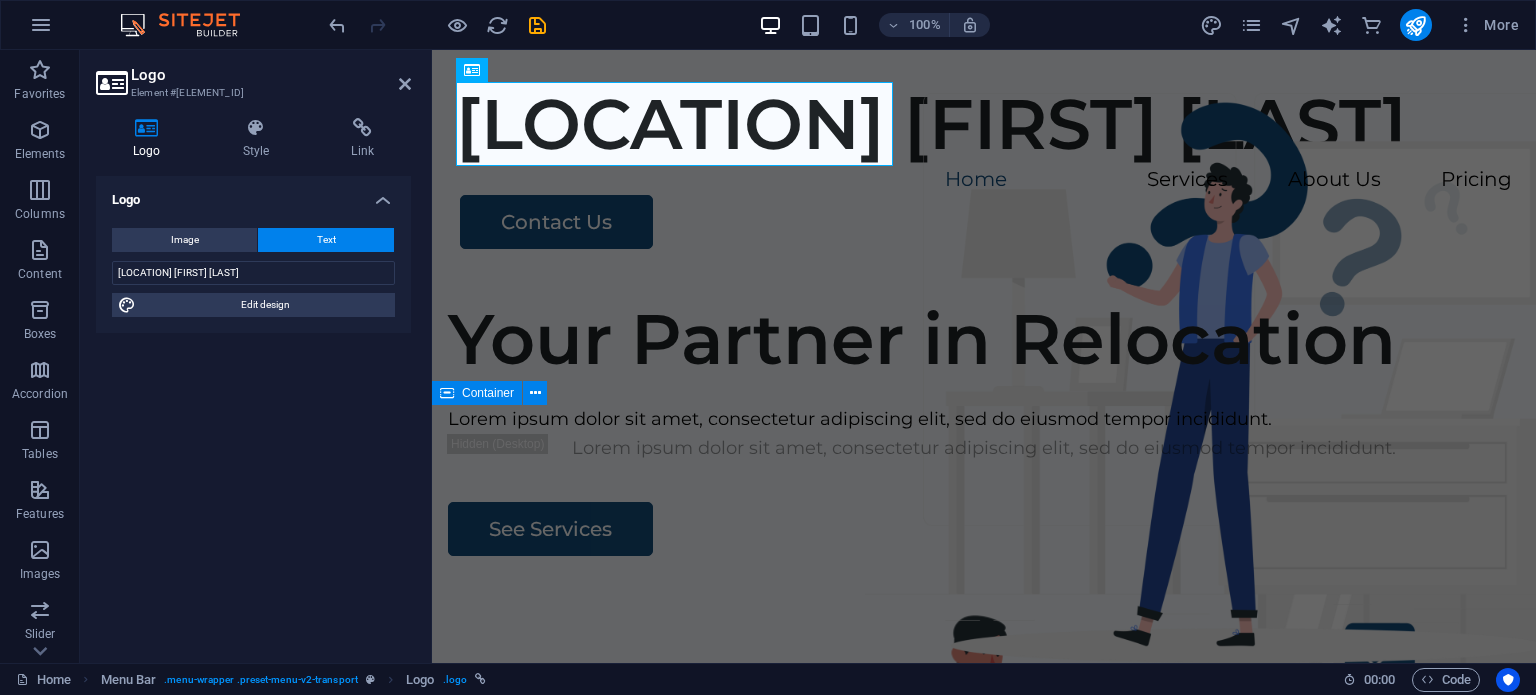 click on "Logo" at bounding box center [253, 194] 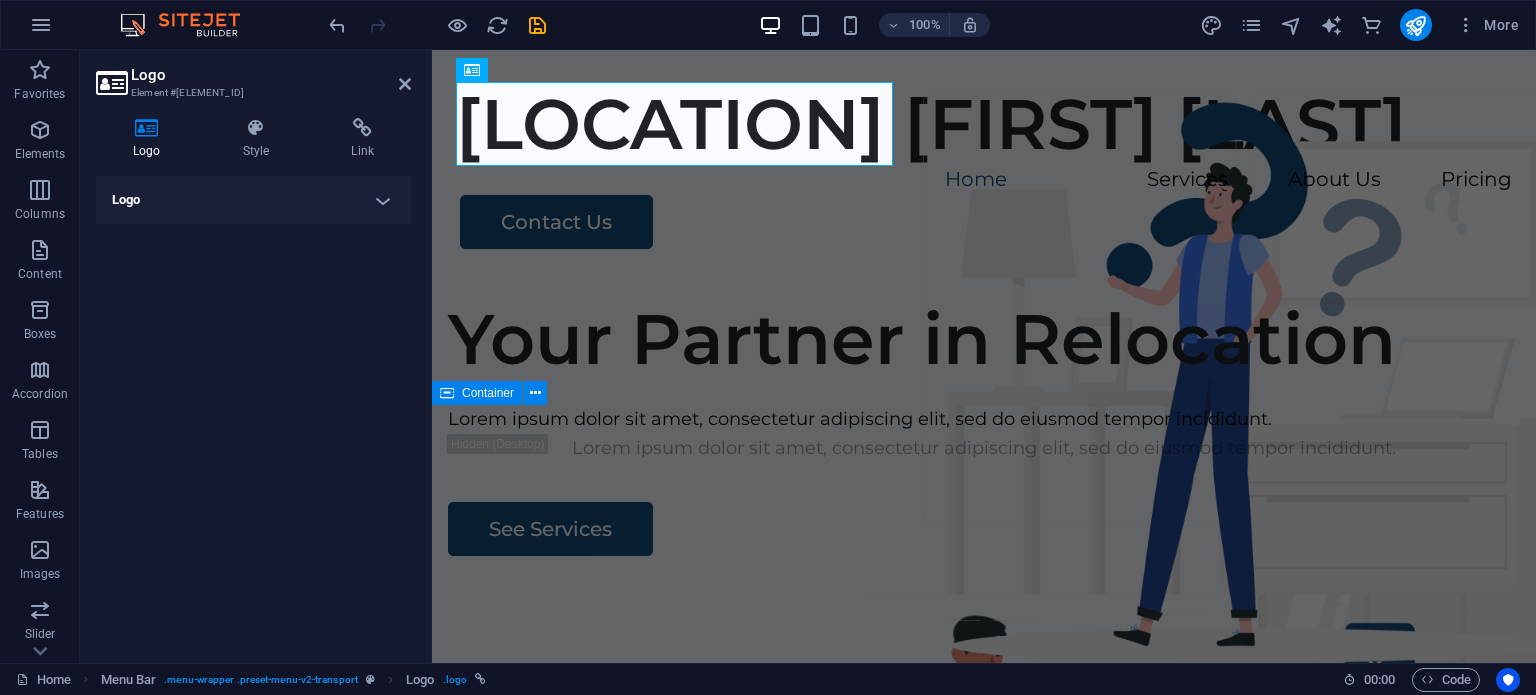 click on "Logo" at bounding box center (253, 200) 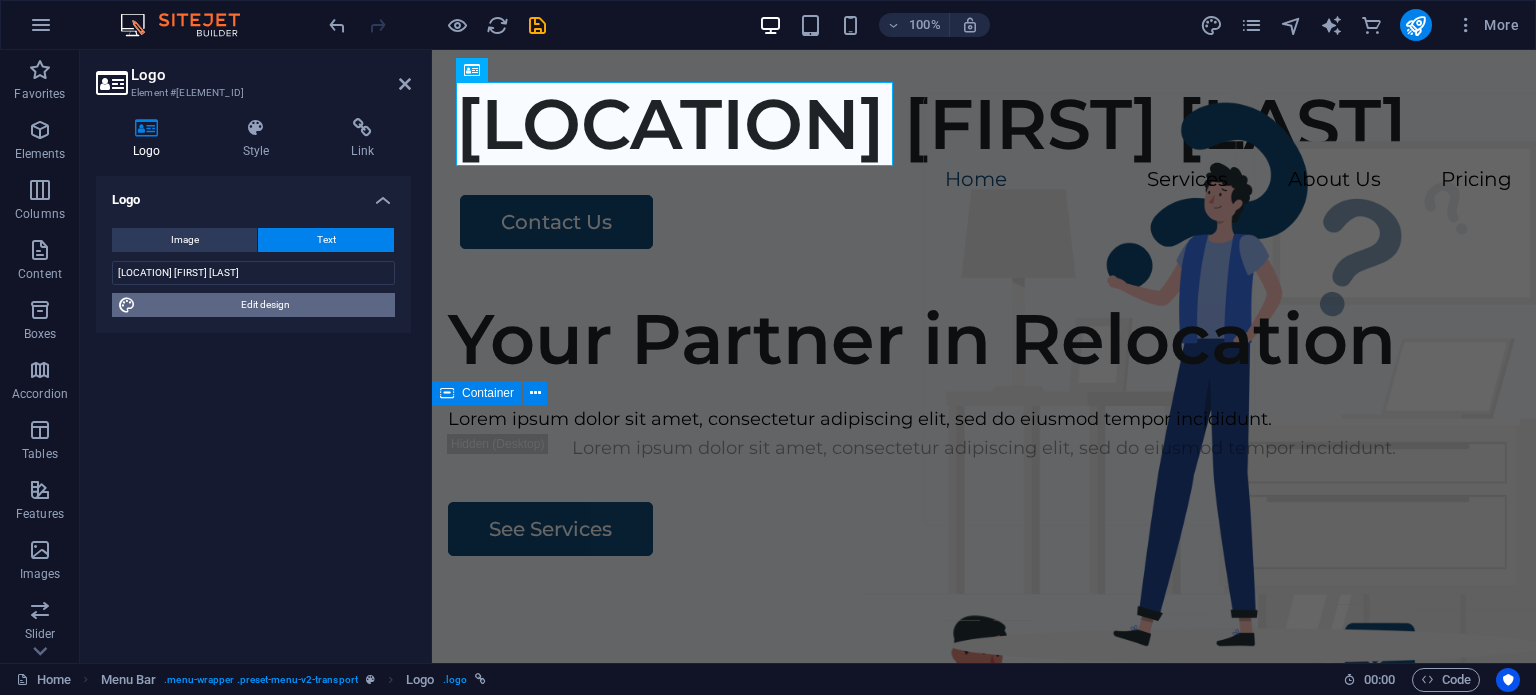 click on "Edit design" at bounding box center [265, 305] 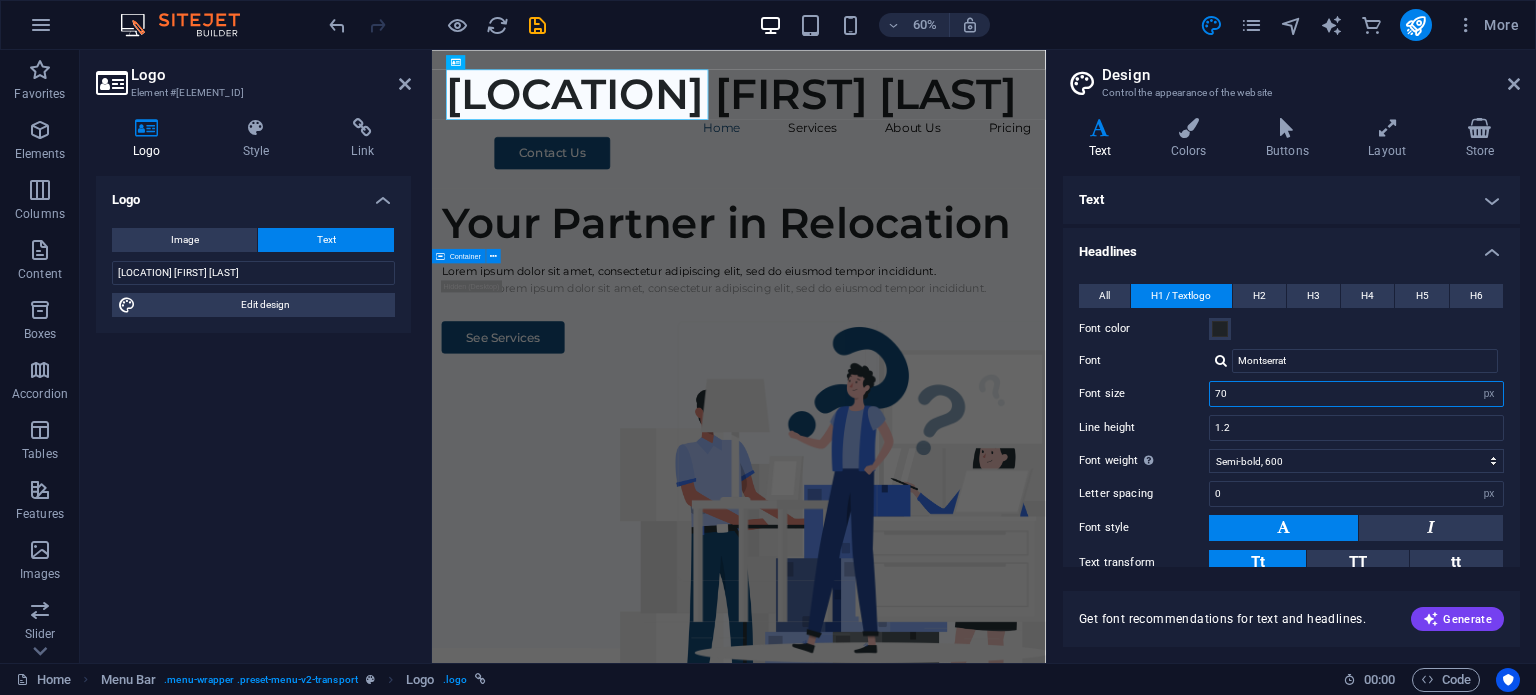 drag, startPoint x: 1351, startPoint y: 403, endPoint x: 1138, endPoint y: 416, distance: 213.39635 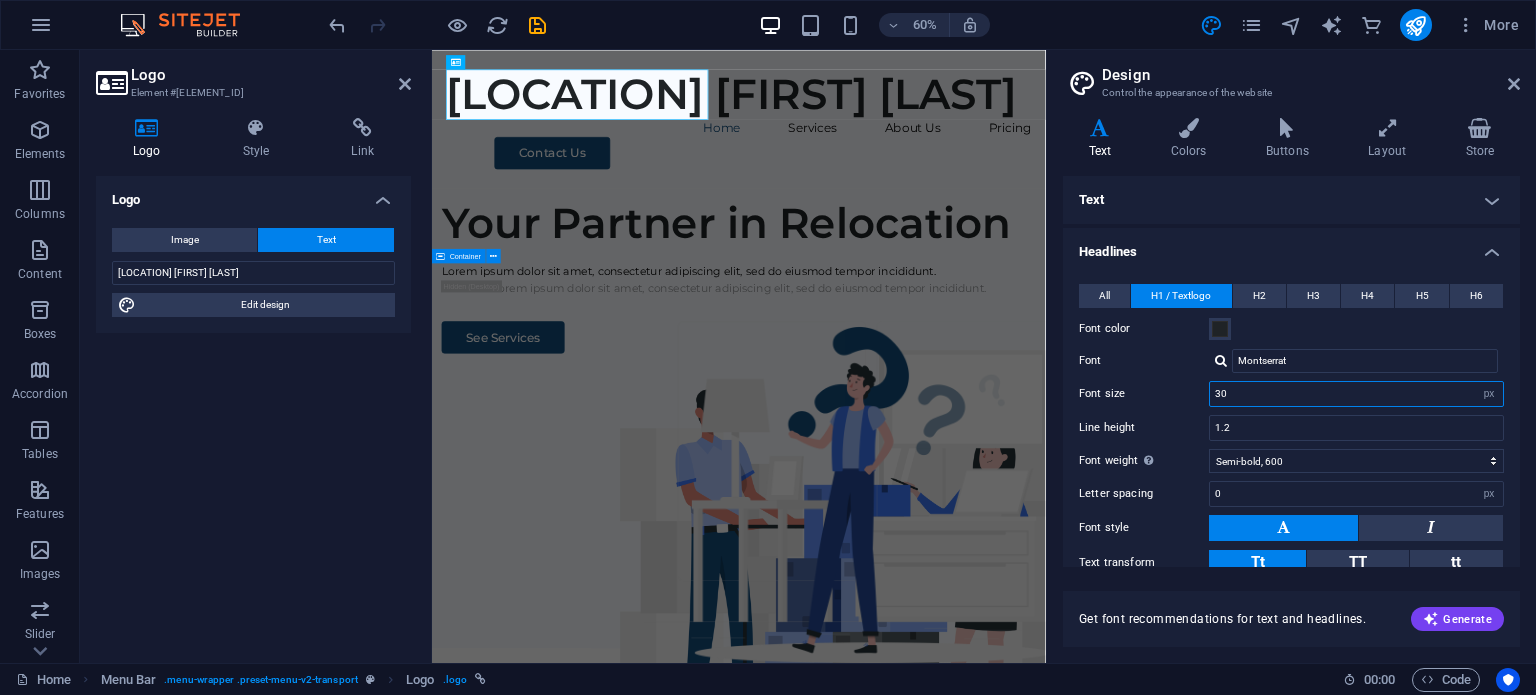 type on "30" 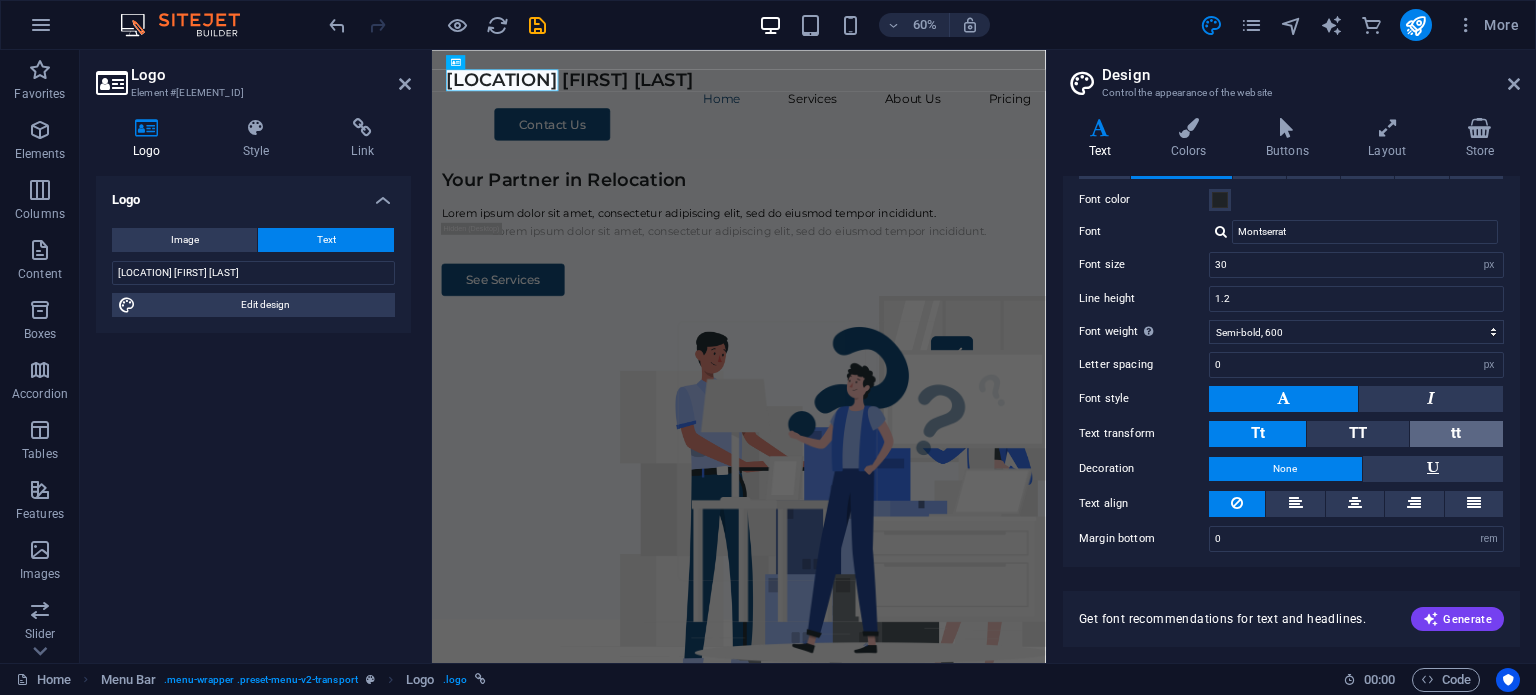 scroll, scrollTop: 0, scrollLeft: 0, axis: both 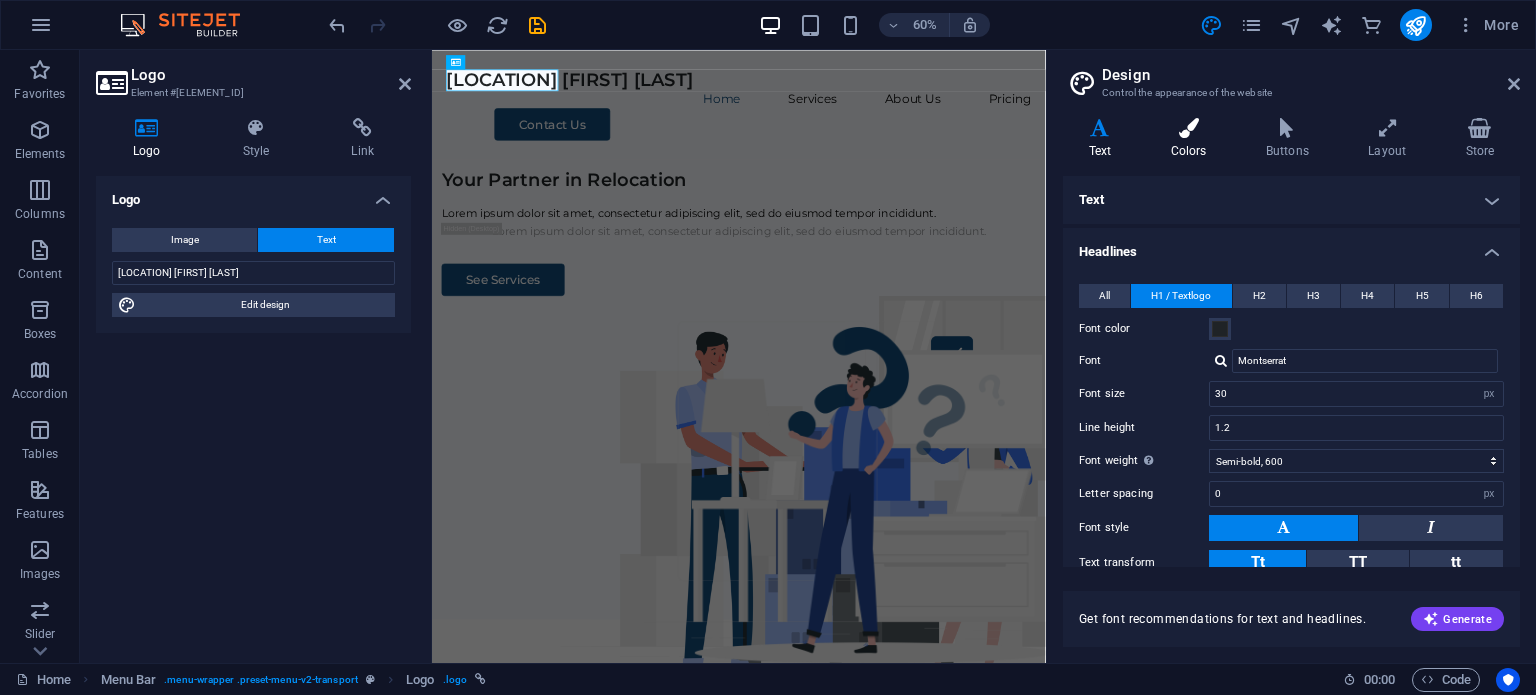 click on "Colors" at bounding box center (1192, 139) 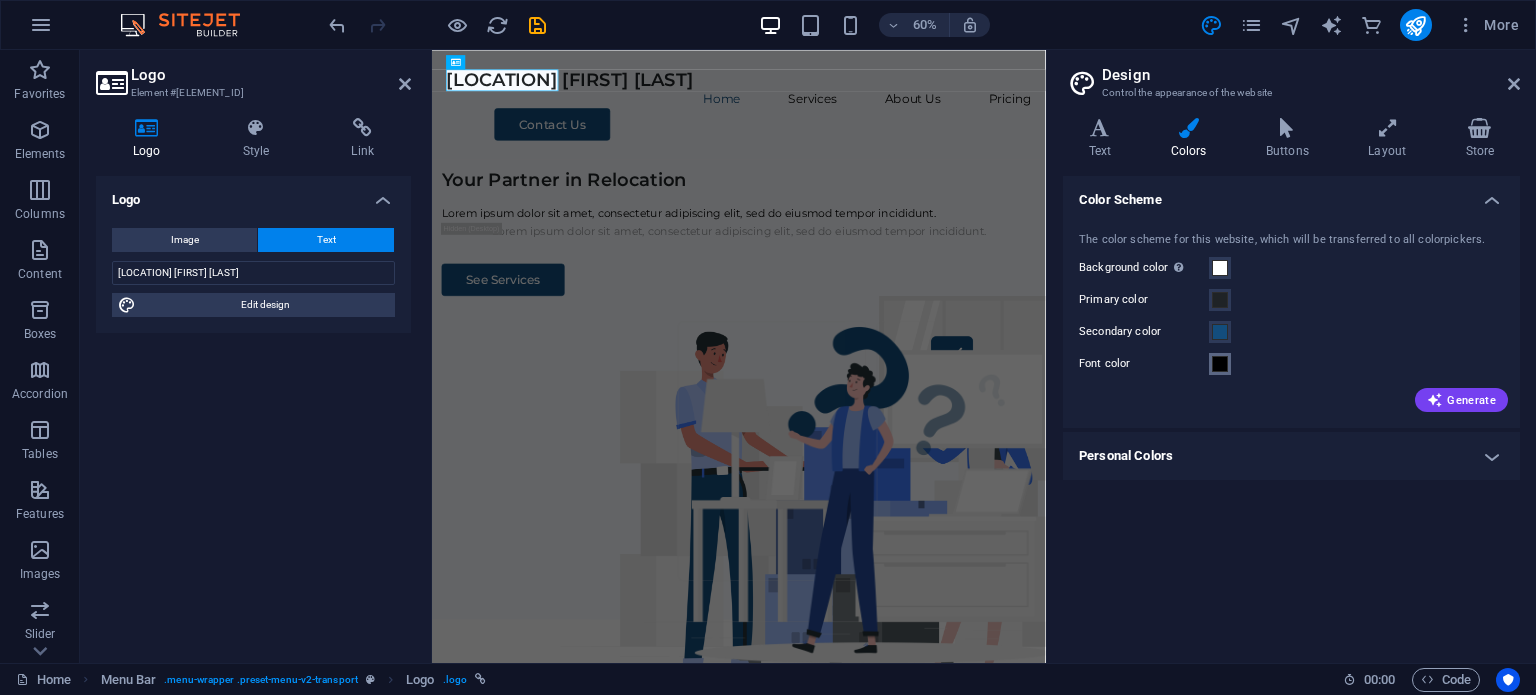 click at bounding box center (1220, 364) 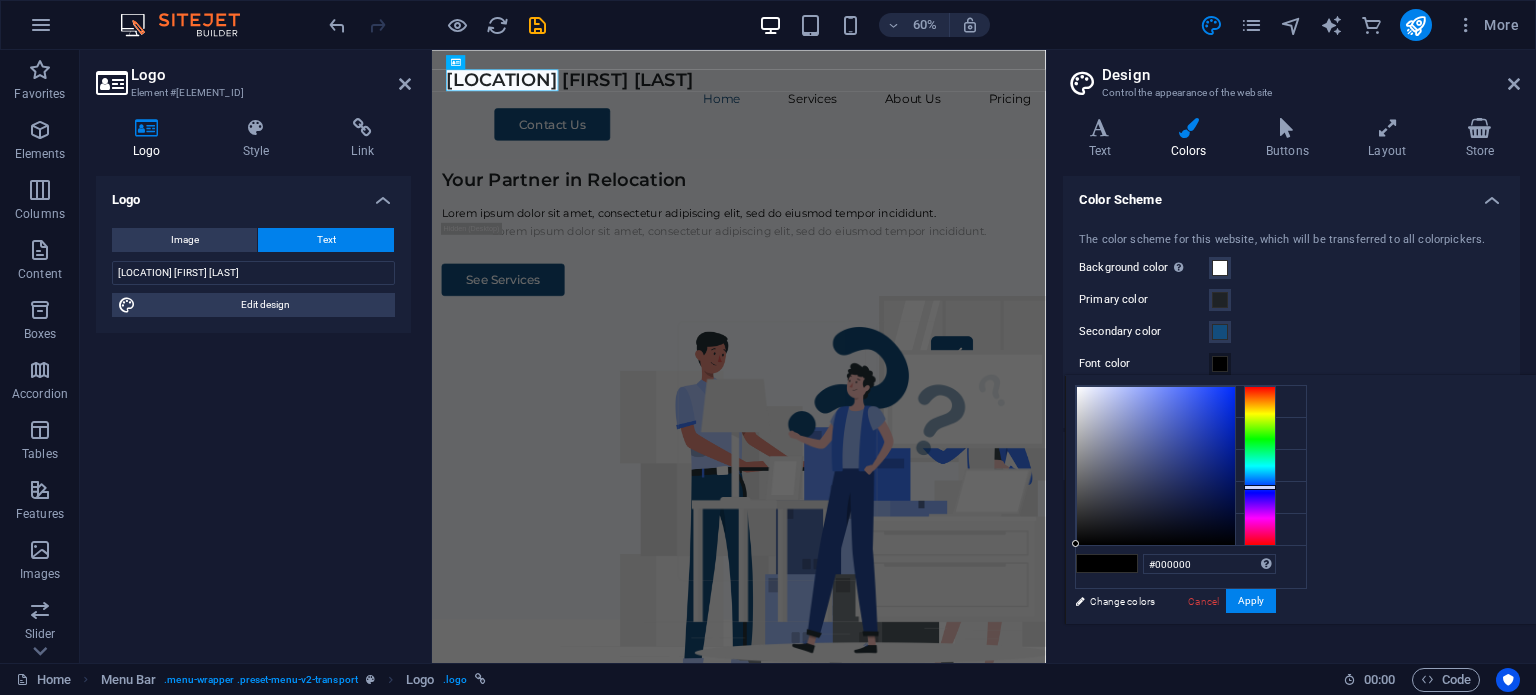 click at bounding box center [1260, 466] 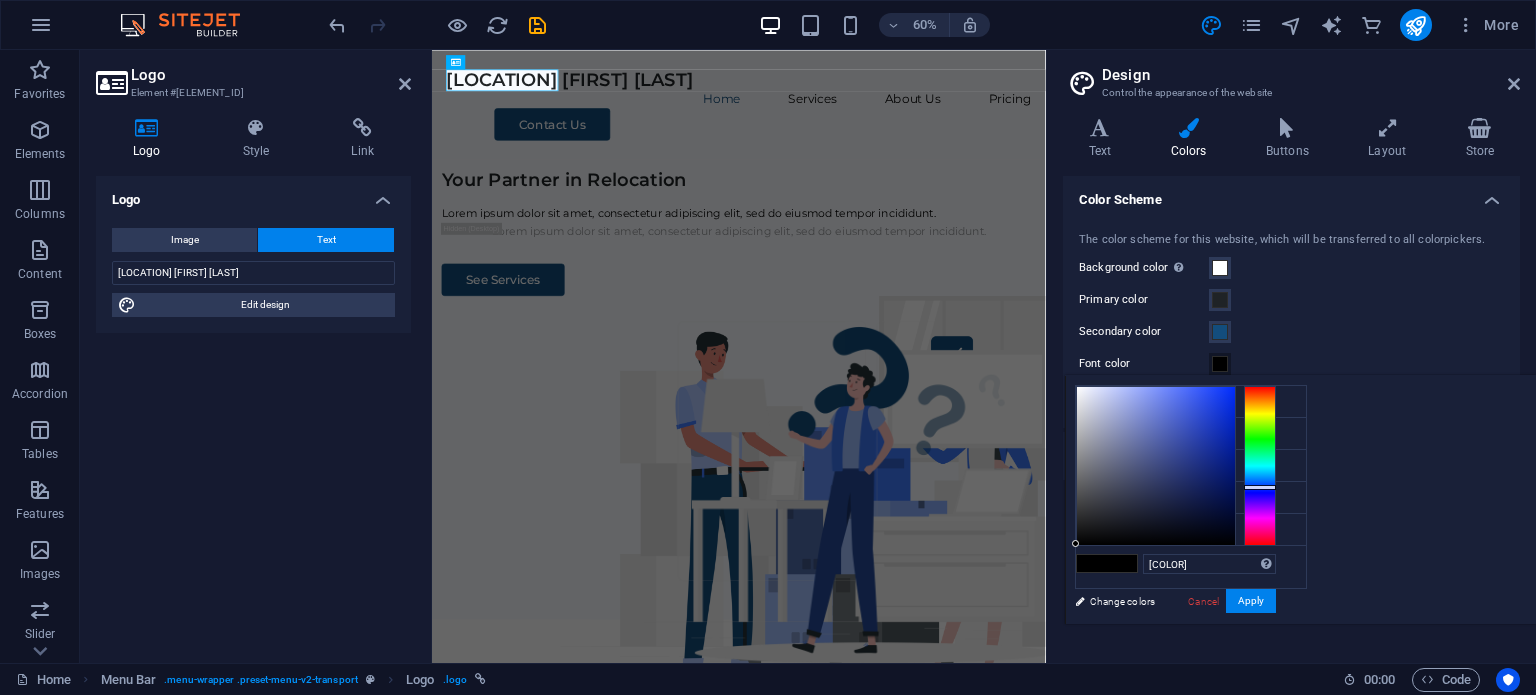 click at bounding box center [1156, 466] 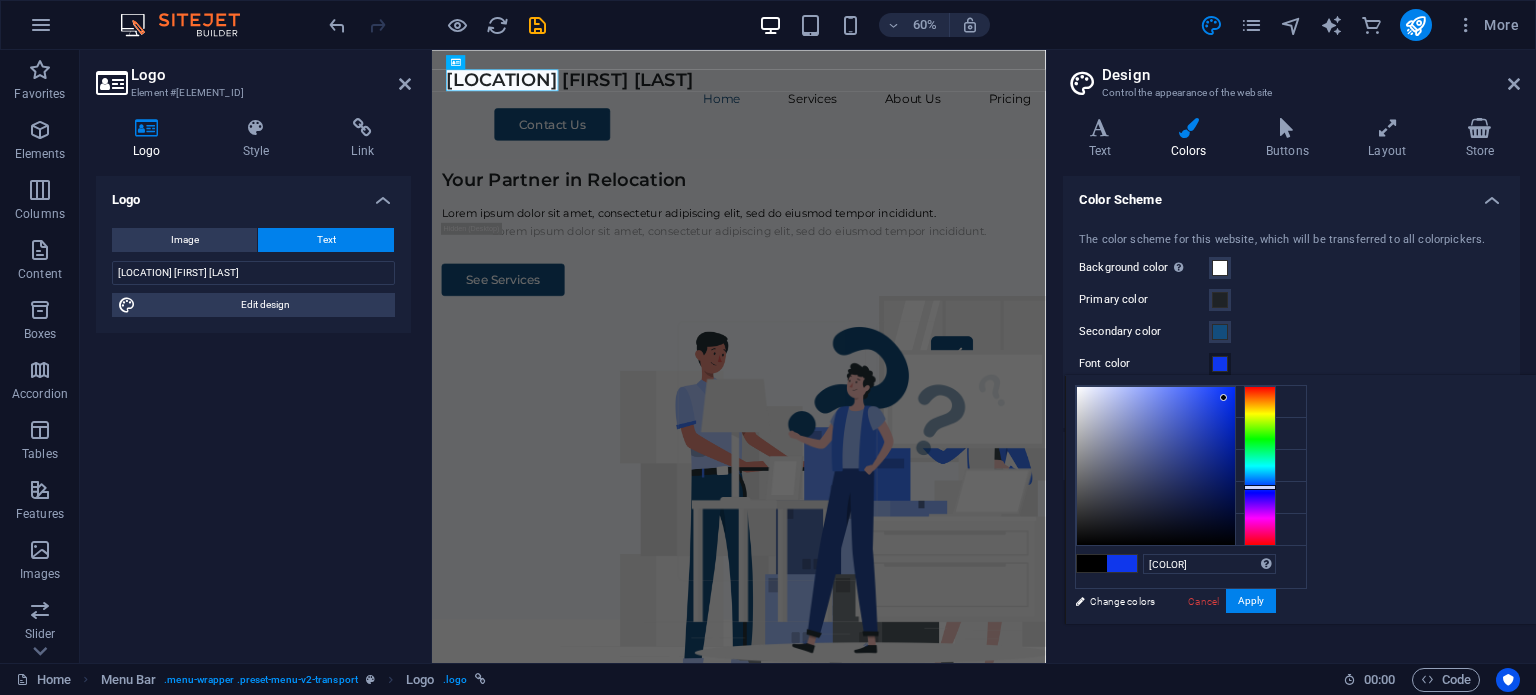 click at bounding box center (1156, 466) 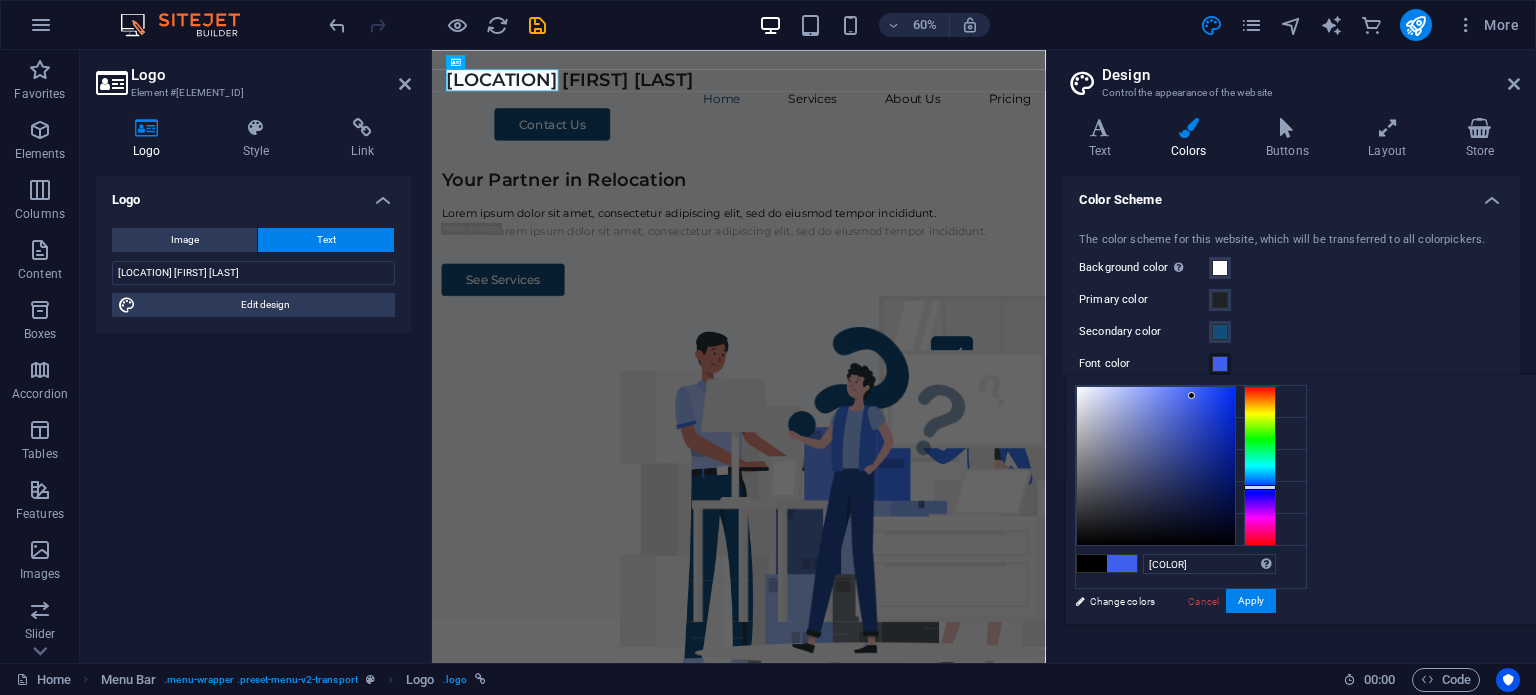 click at bounding box center (1156, 466) 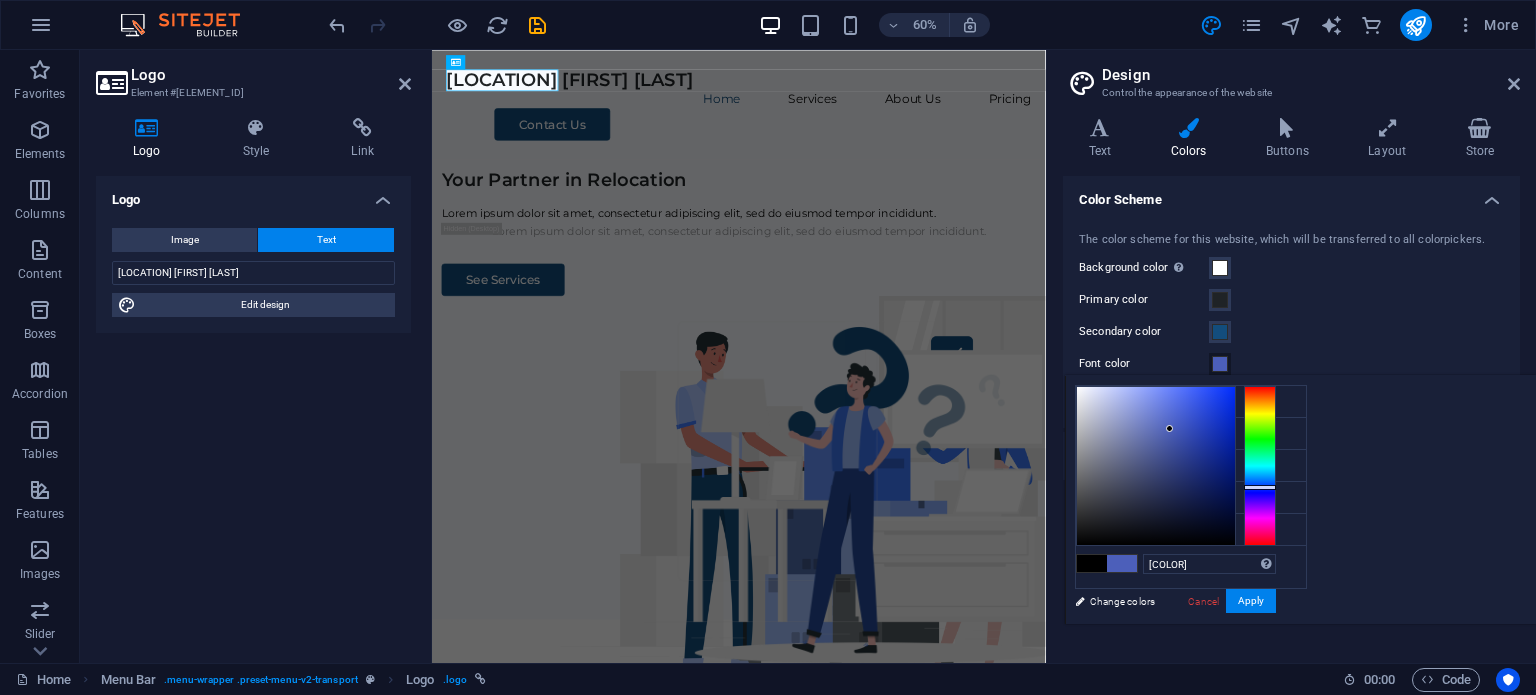 click at bounding box center (1156, 466) 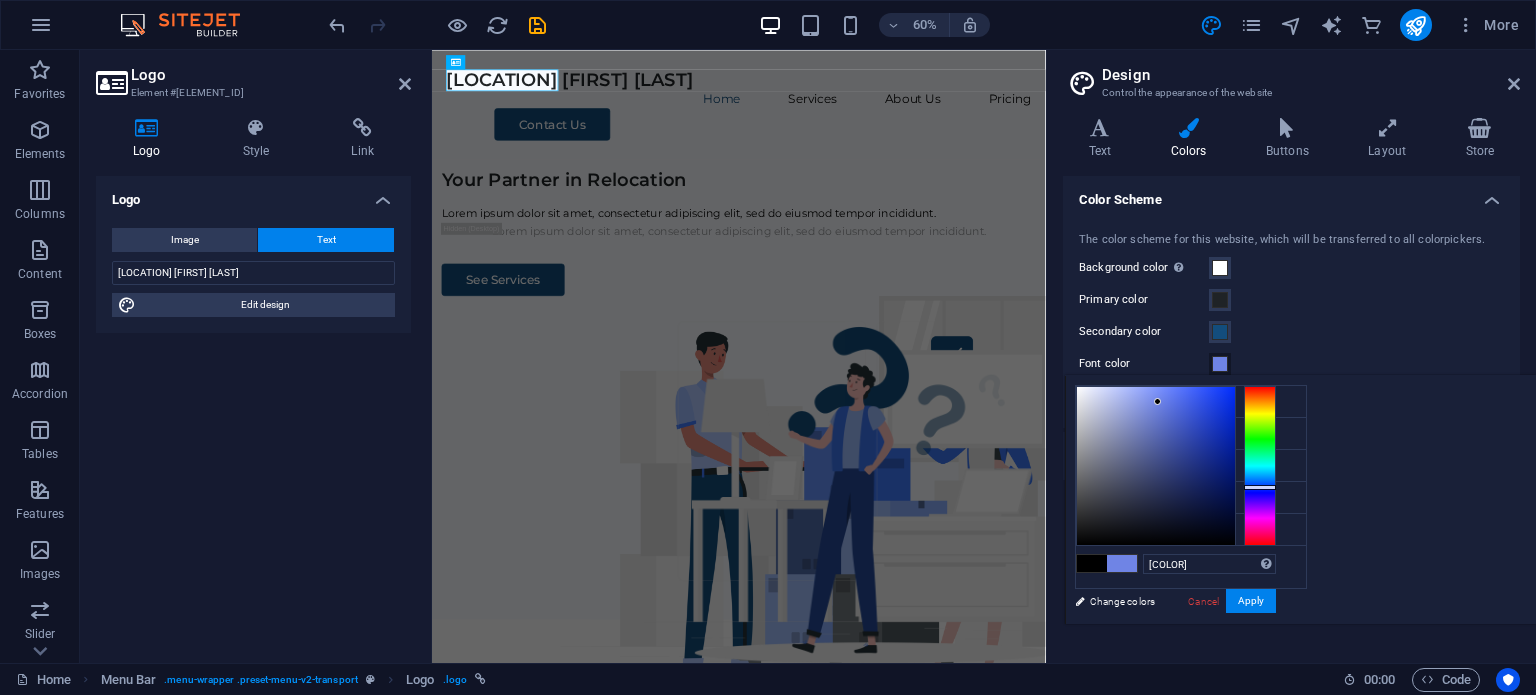 click at bounding box center [1156, 466] 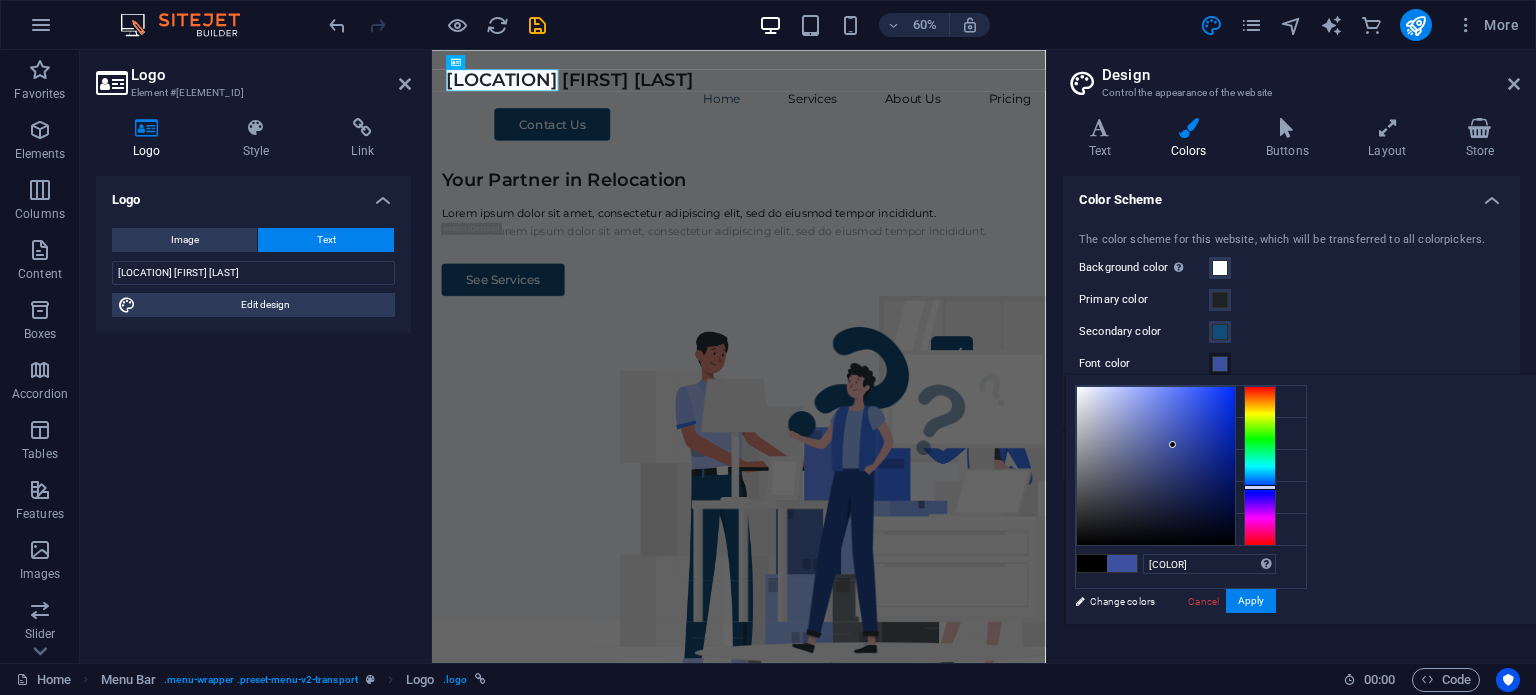 click on "[COLOR] Supported formats [COLOR] [COLOR] [COLOR] [COLOR] Cancel Apply" at bounding box center (1175, 645) 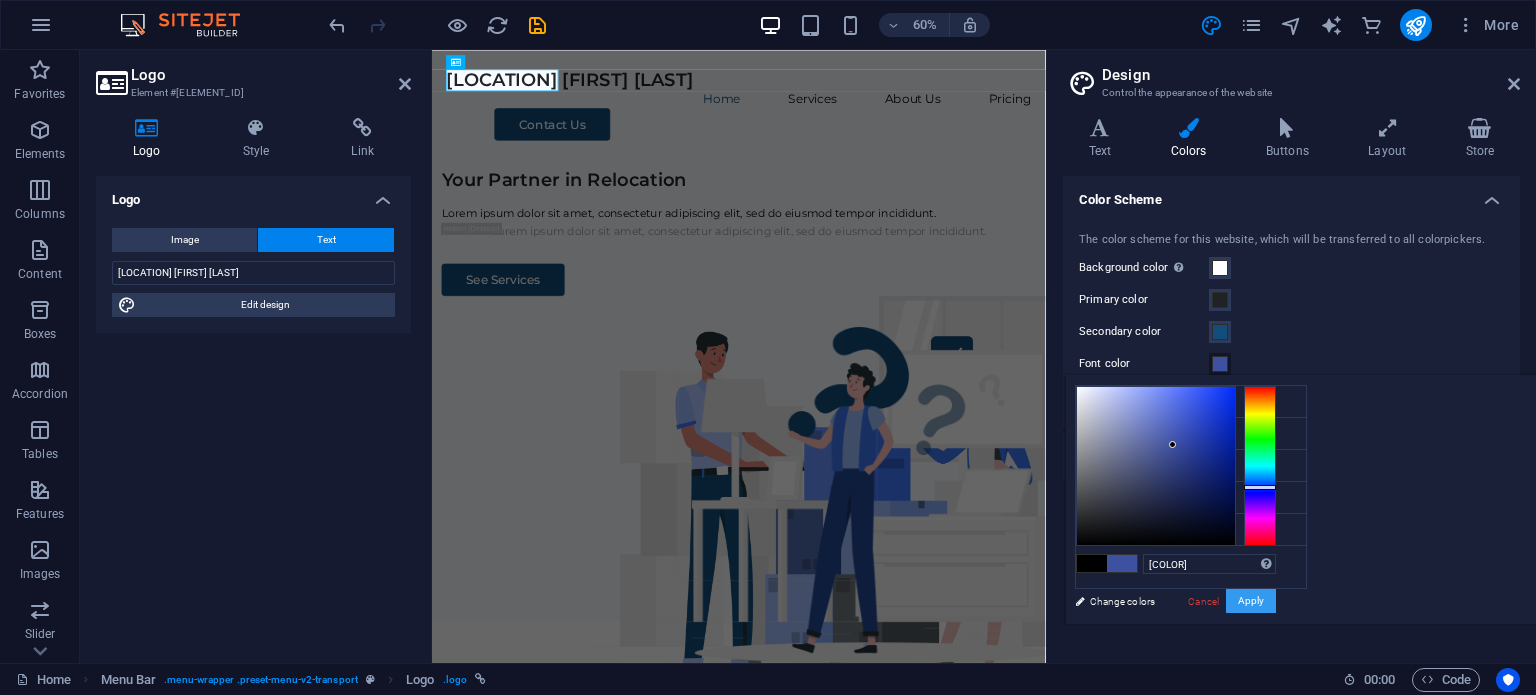 click on "Apply" at bounding box center [1251, 601] 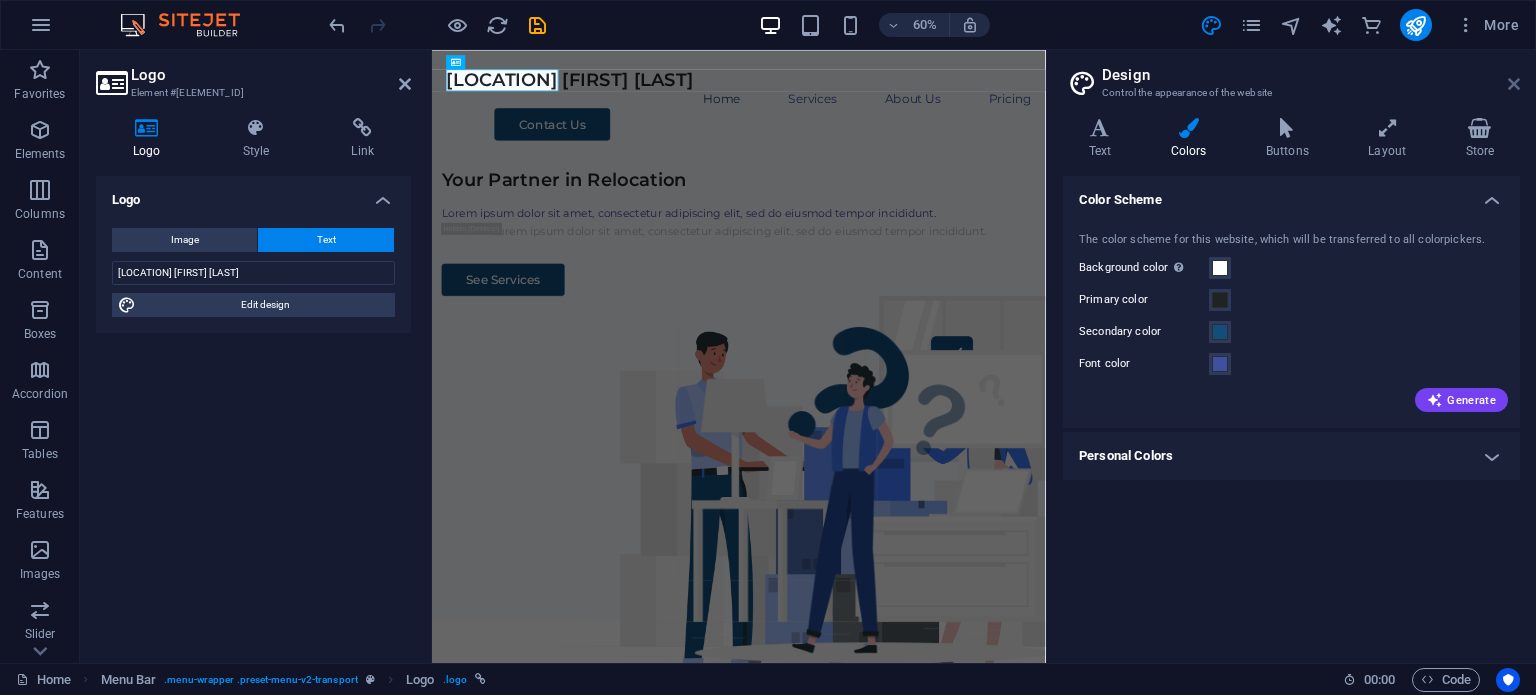 click at bounding box center [1514, 84] 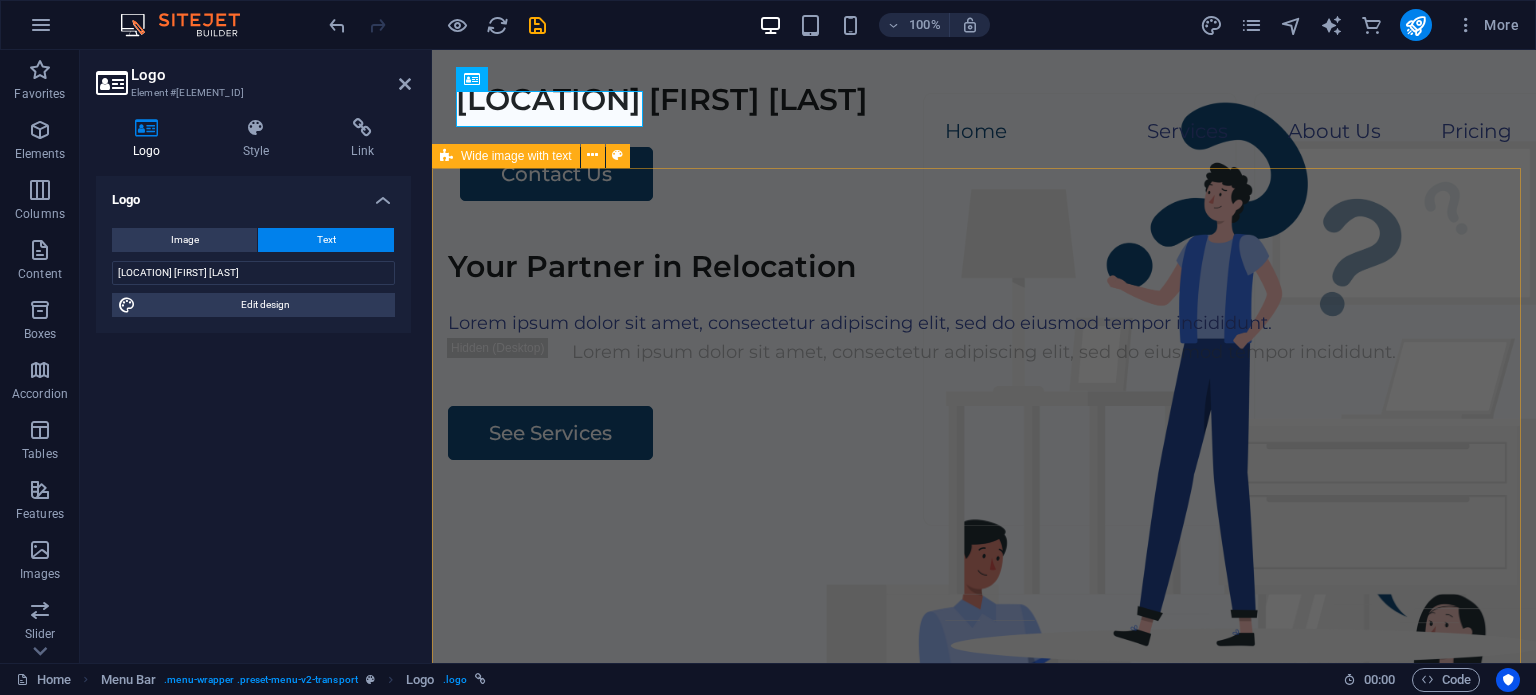 click on "Your Partner in Relocation Lorem ipsum dolor sit amet, consectetur adipiscing elit, sed do eiusmod tempor incididunt.  Lorem ipsum dolor sit amet, consectetur adipiscing elit, sed do eiusmod tempor incididunt.  See Services" at bounding box center [984, 616] 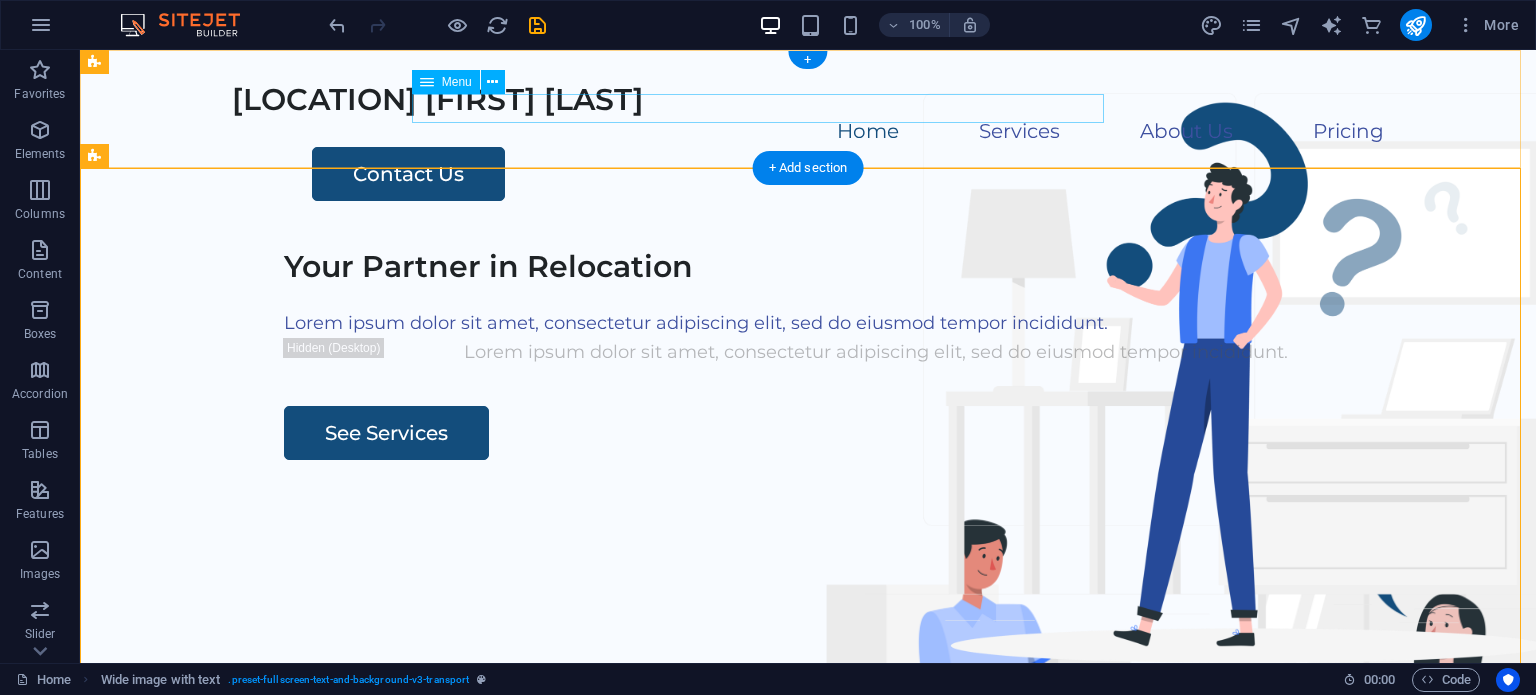 click on "Home Services About Us Pricing" at bounding box center (808, 132) 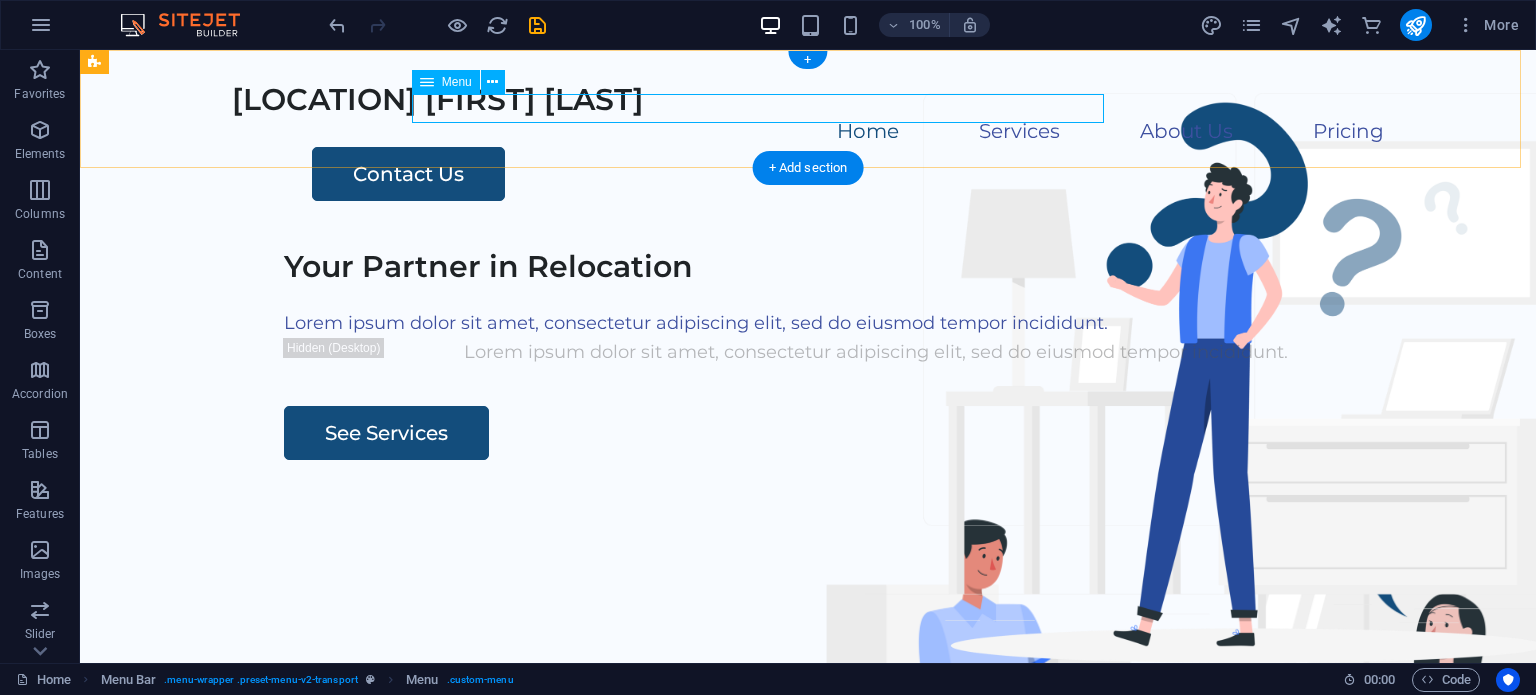 click on "Home Services About Us Pricing" at bounding box center [808, 132] 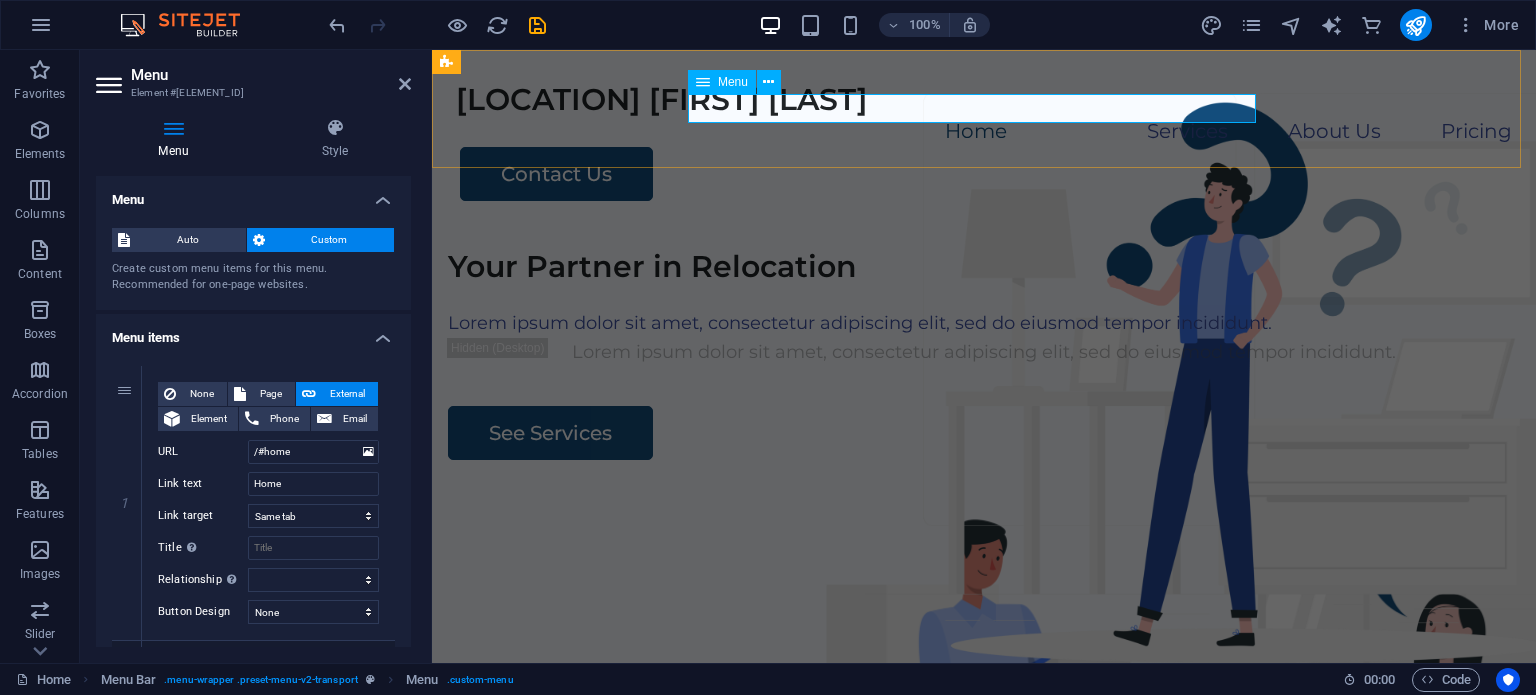 click on "Menu" at bounding box center [722, 82] 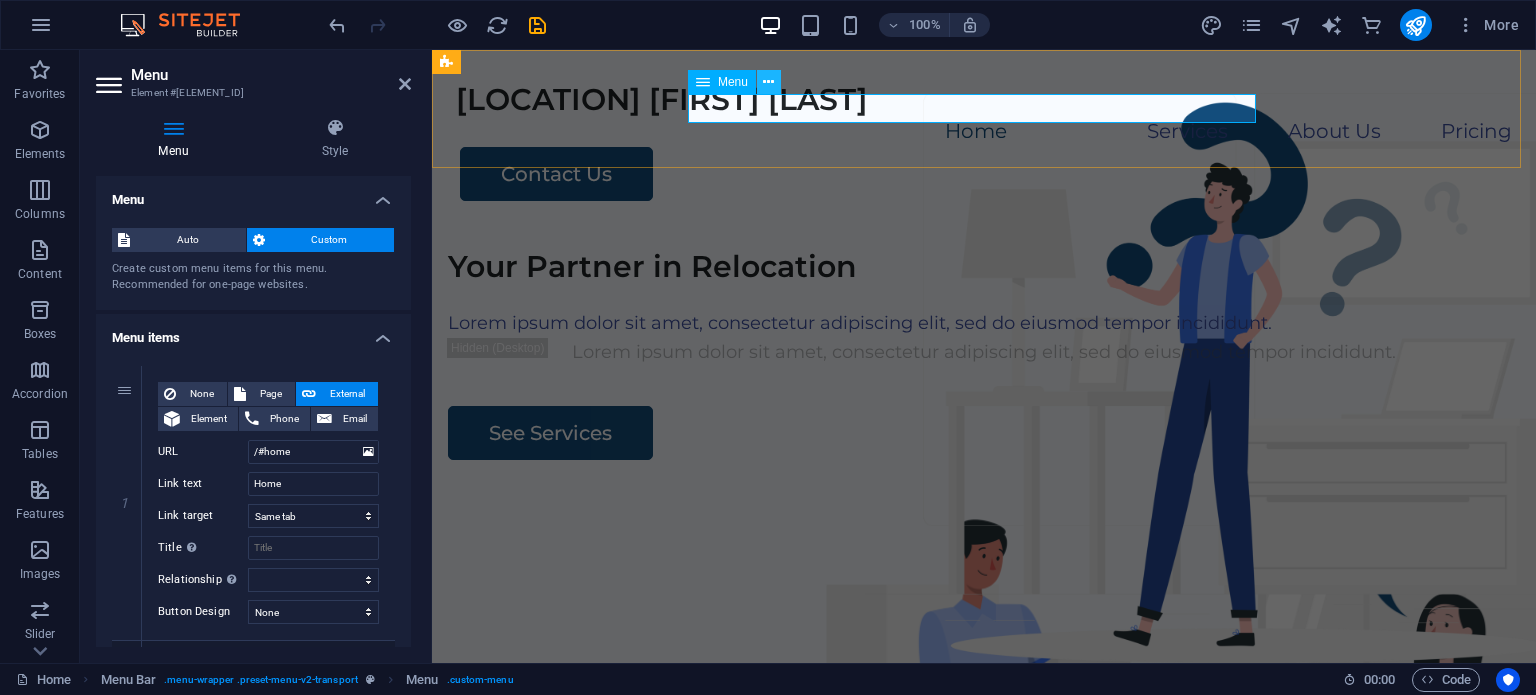 click at bounding box center [768, 82] 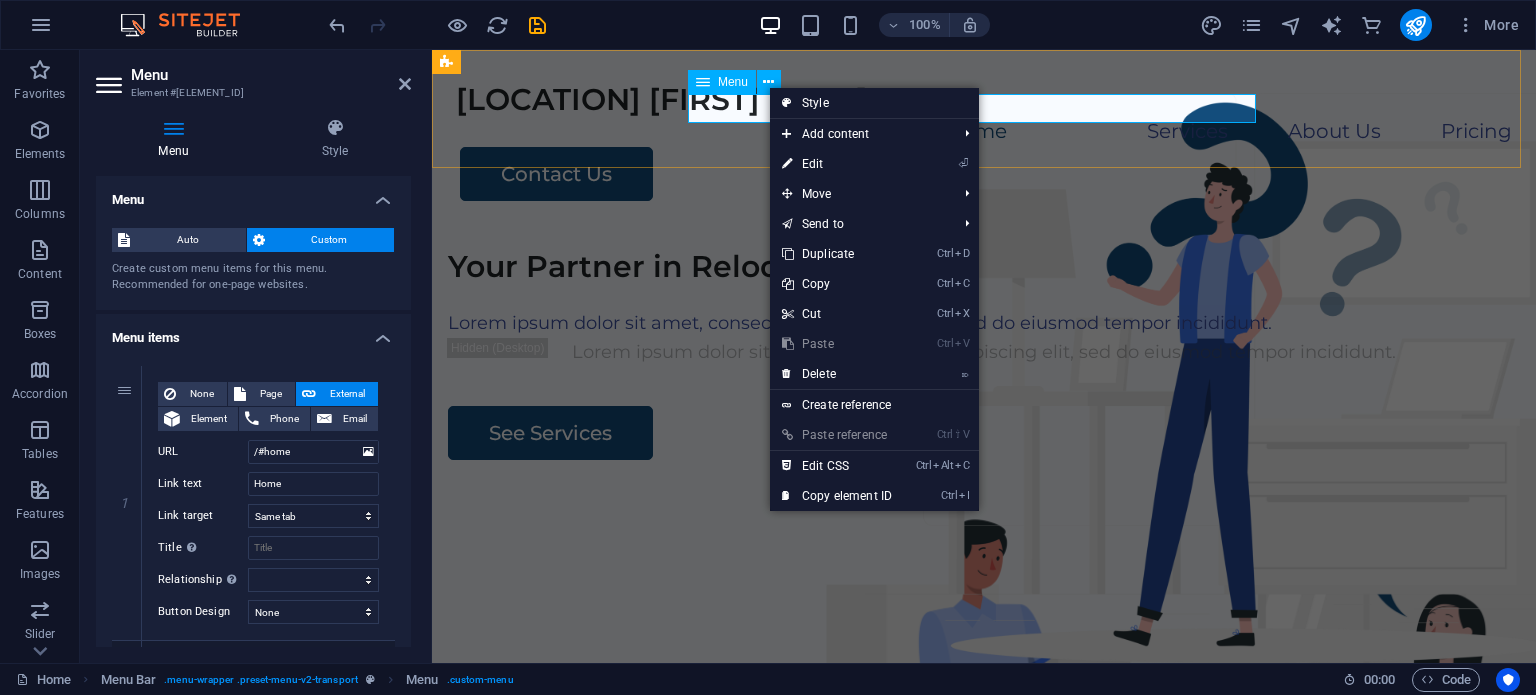 click on "Menu" at bounding box center (722, 82) 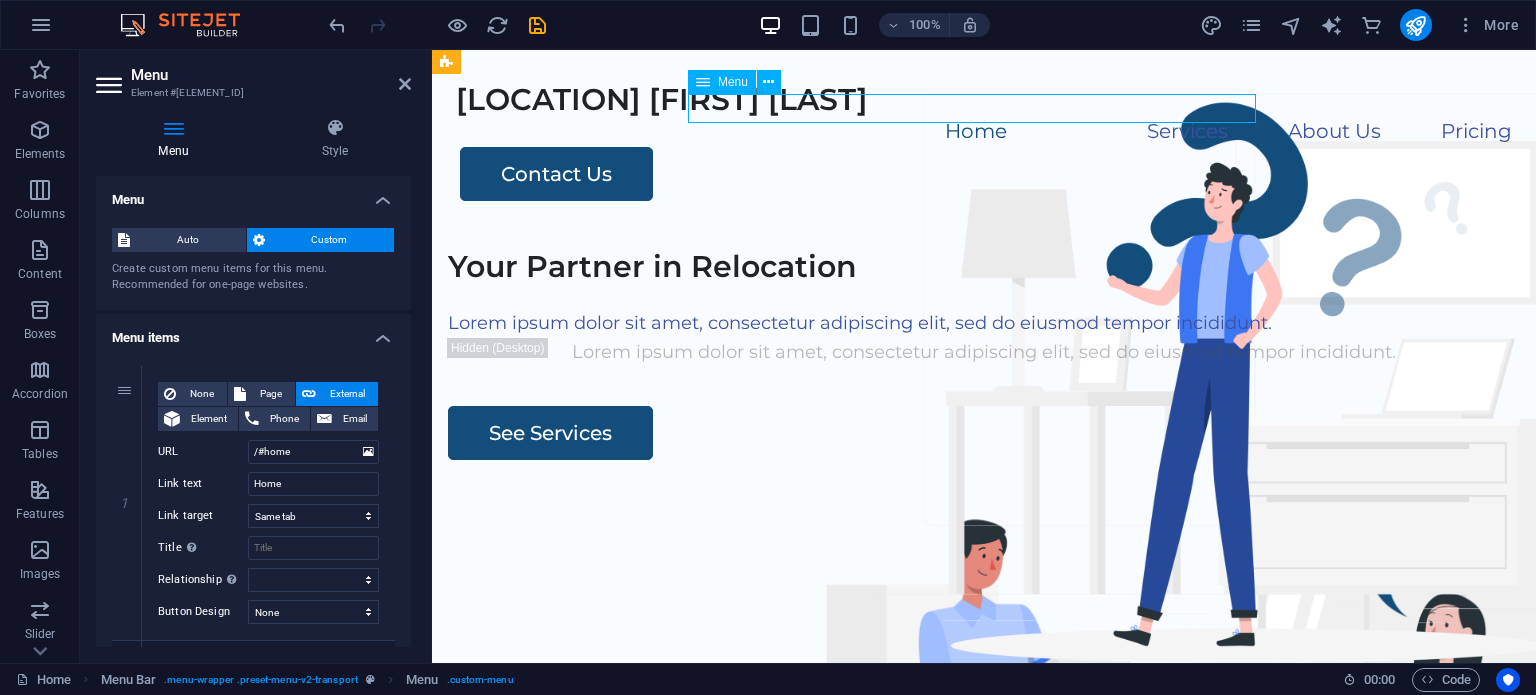 click at bounding box center [703, 82] 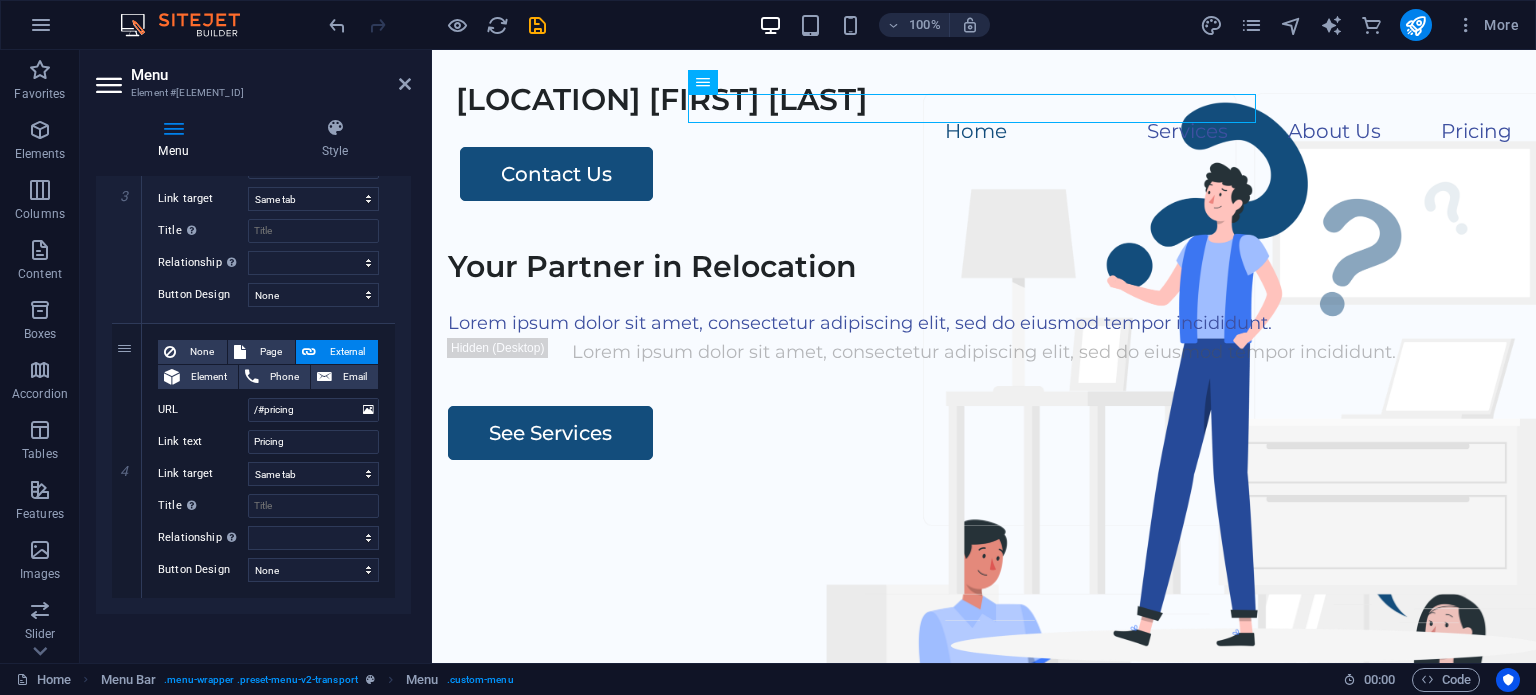scroll, scrollTop: 872, scrollLeft: 0, axis: vertical 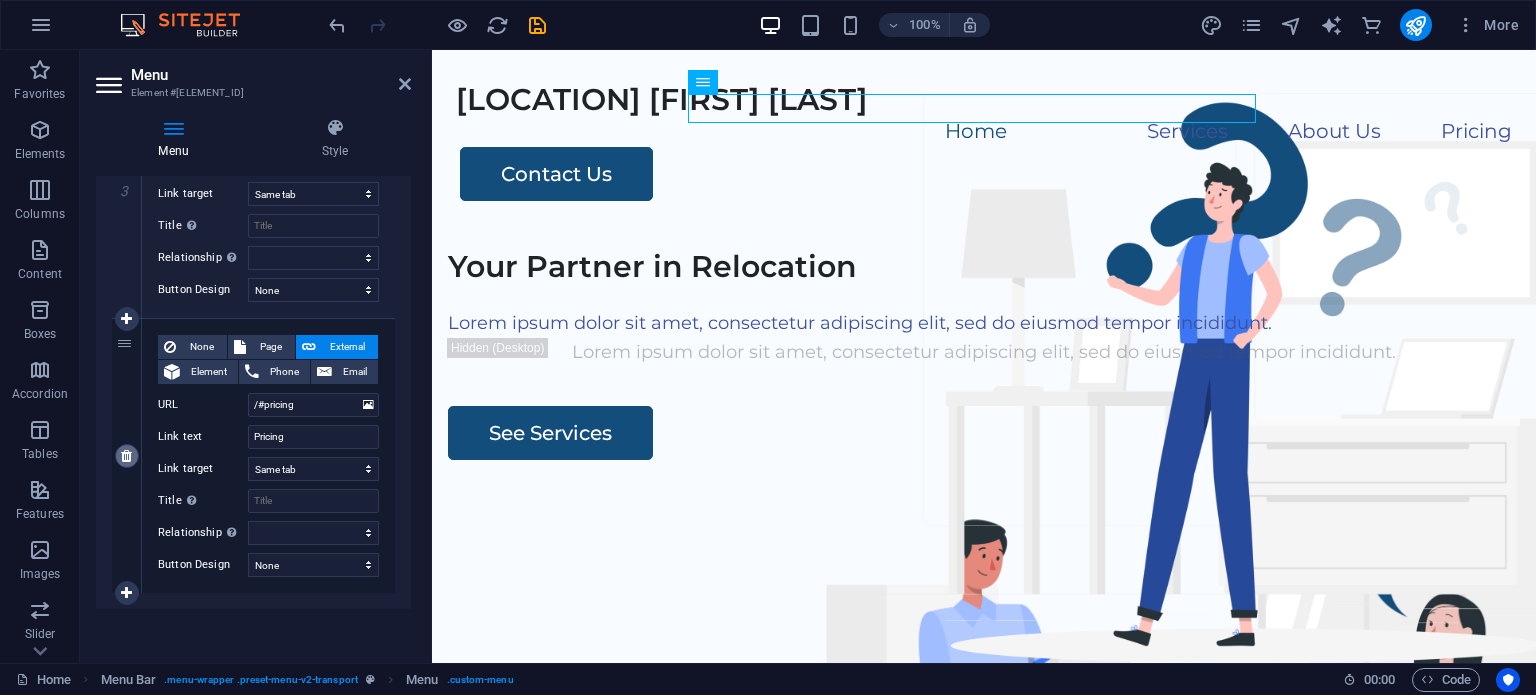 click at bounding box center [127, 456] 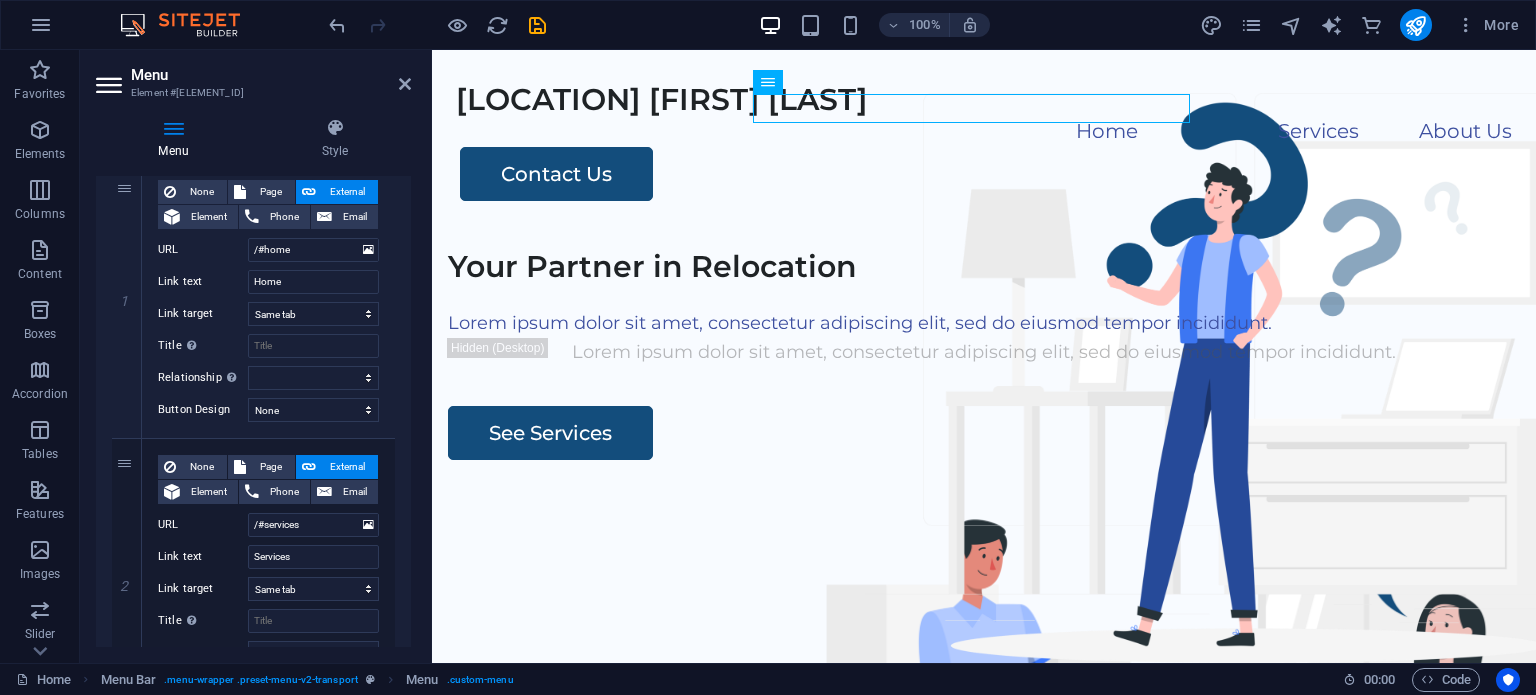 scroll, scrollTop: 200, scrollLeft: 0, axis: vertical 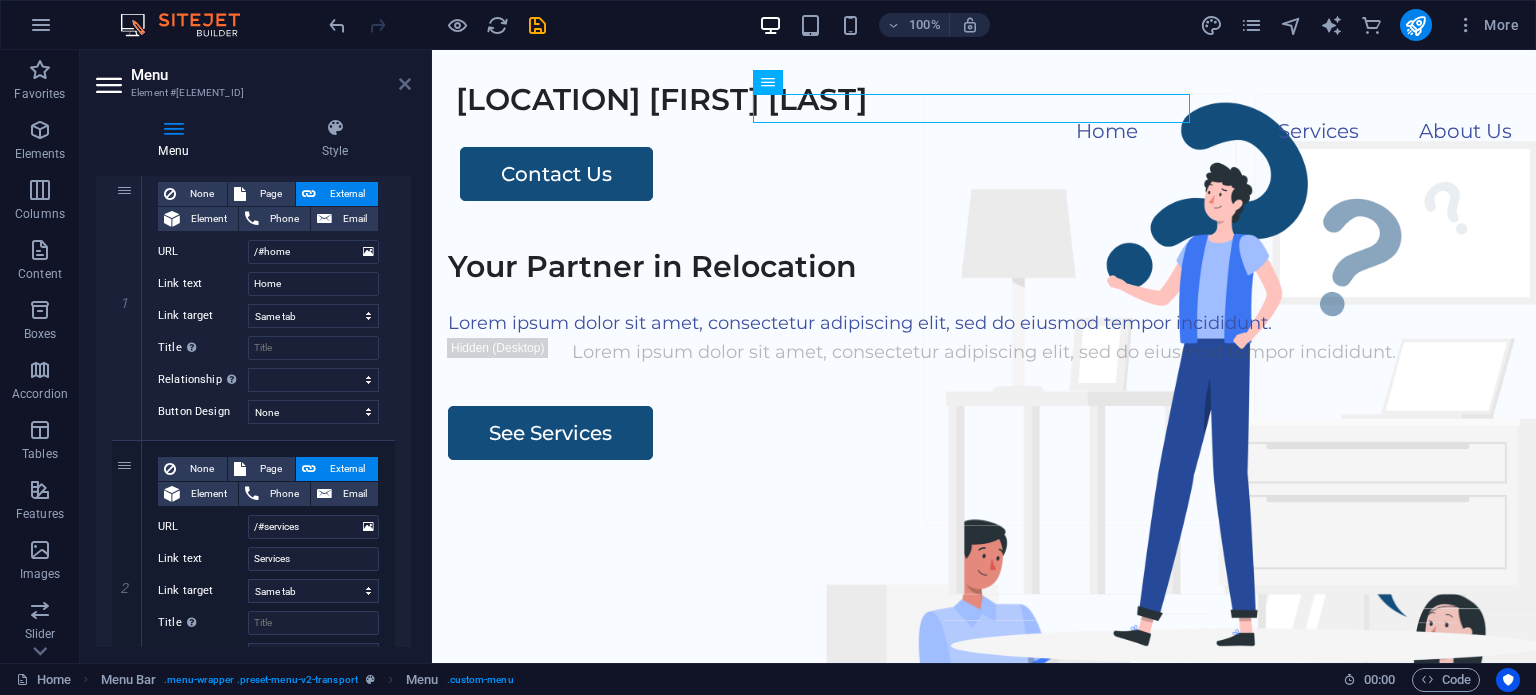 click at bounding box center (405, 84) 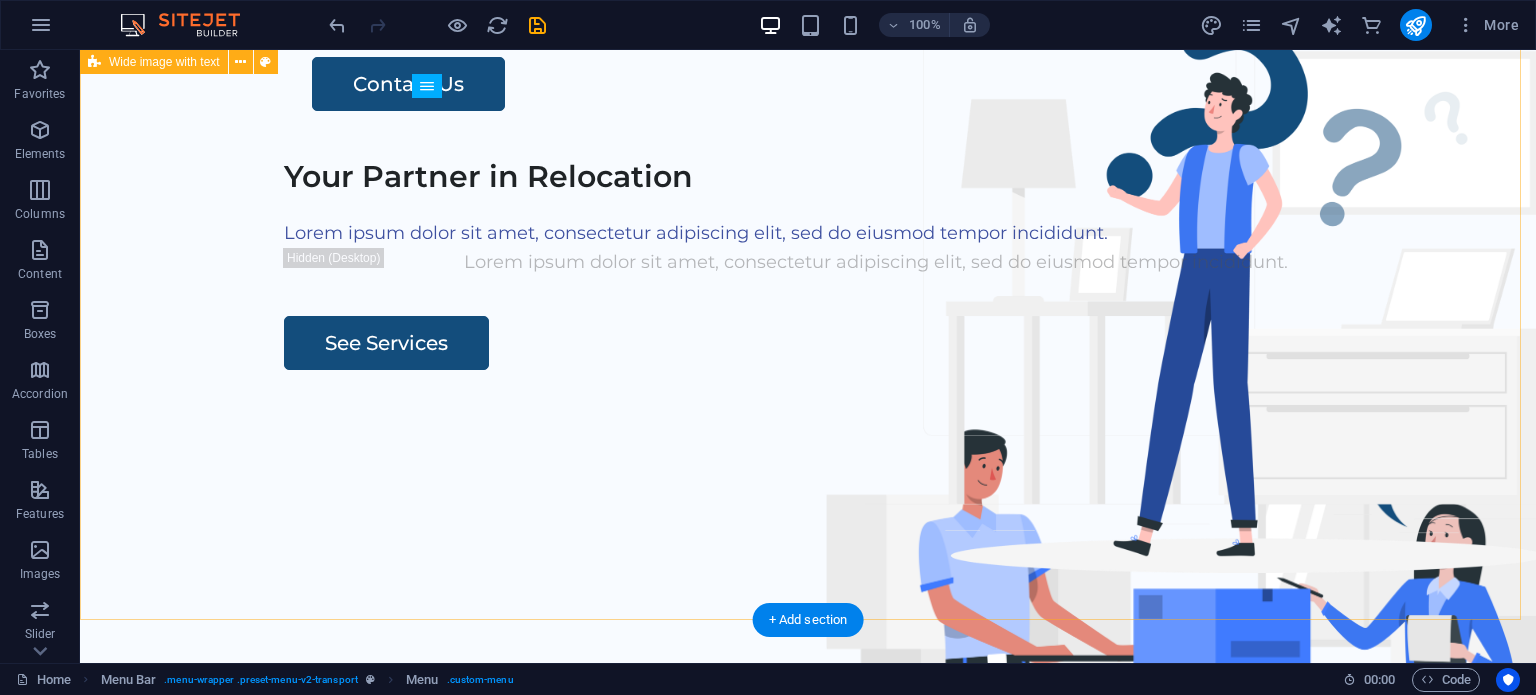 scroll, scrollTop: 0, scrollLeft: 0, axis: both 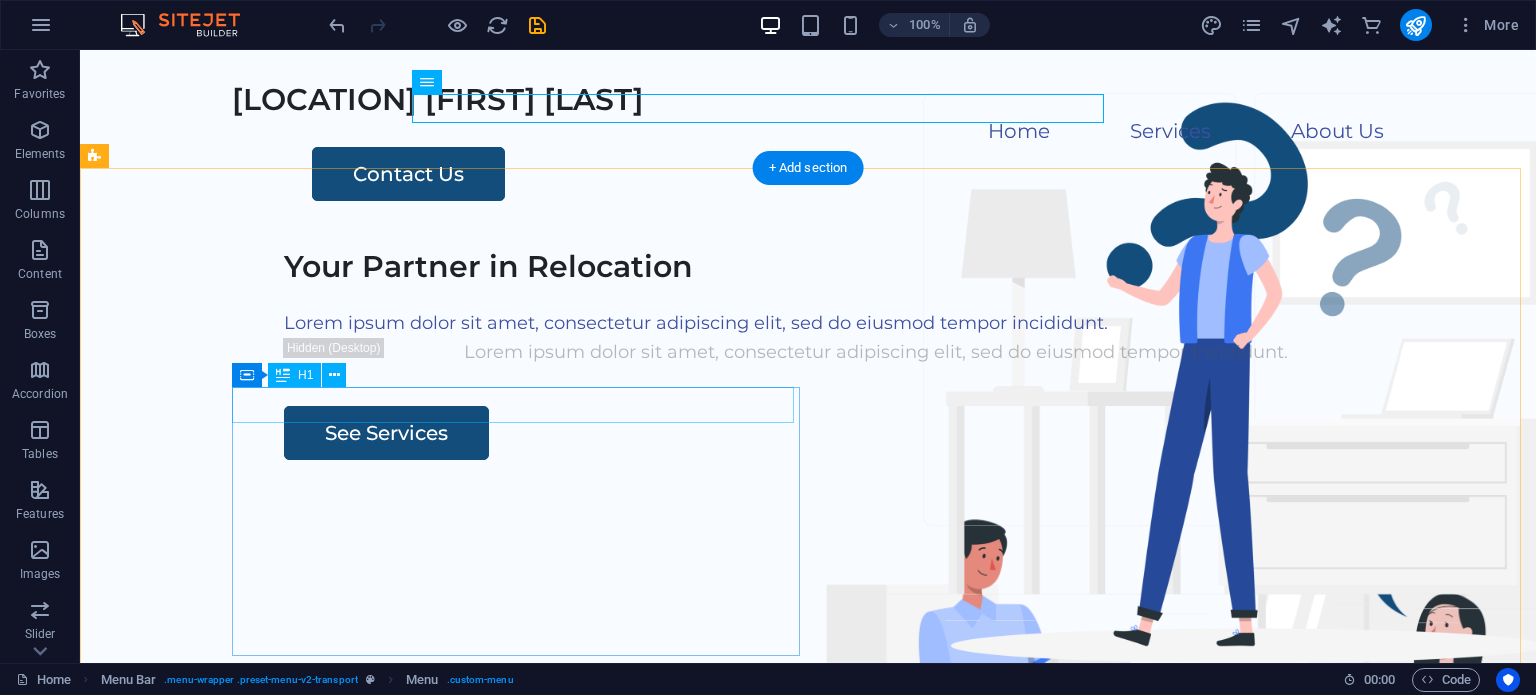 click on "Your Partner in Relocation" at bounding box center [876, 267] 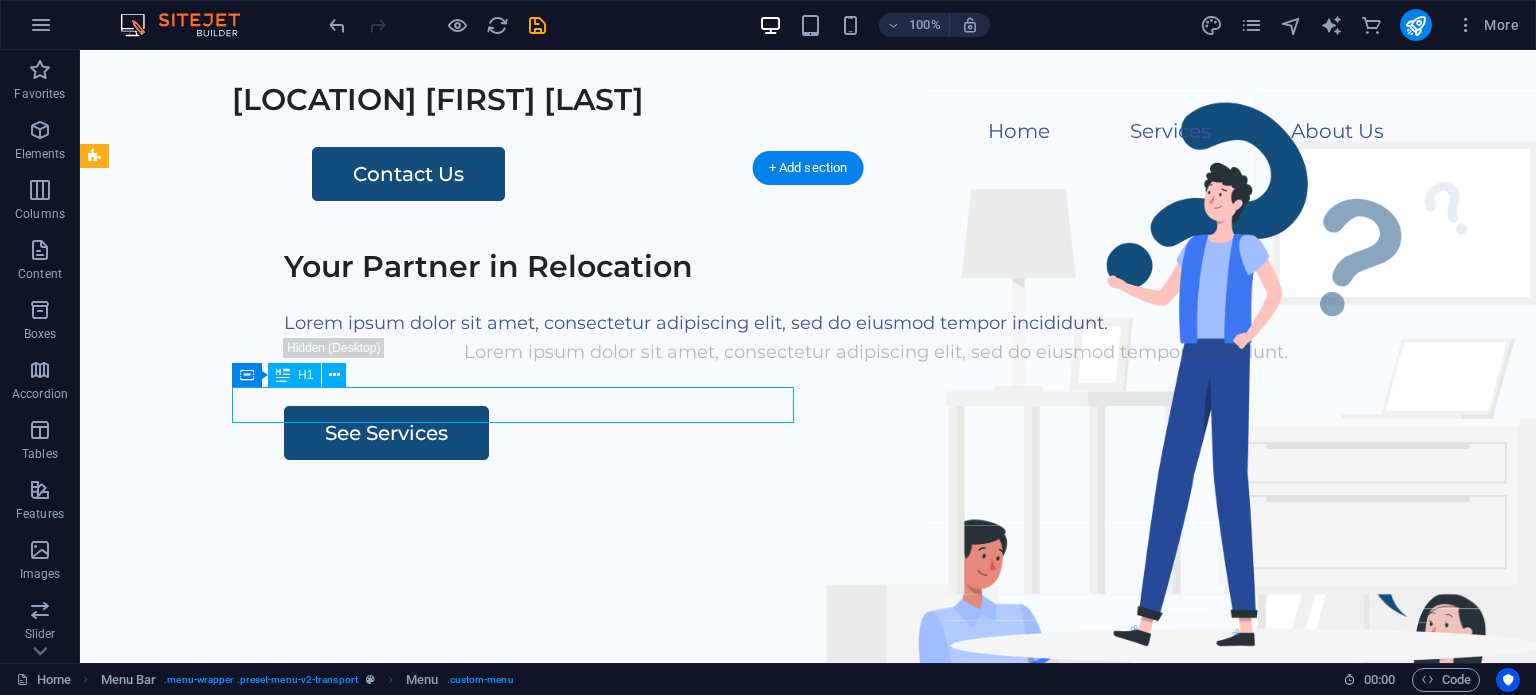 click on "Your Partner in Relocation" at bounding box center (876, 267) 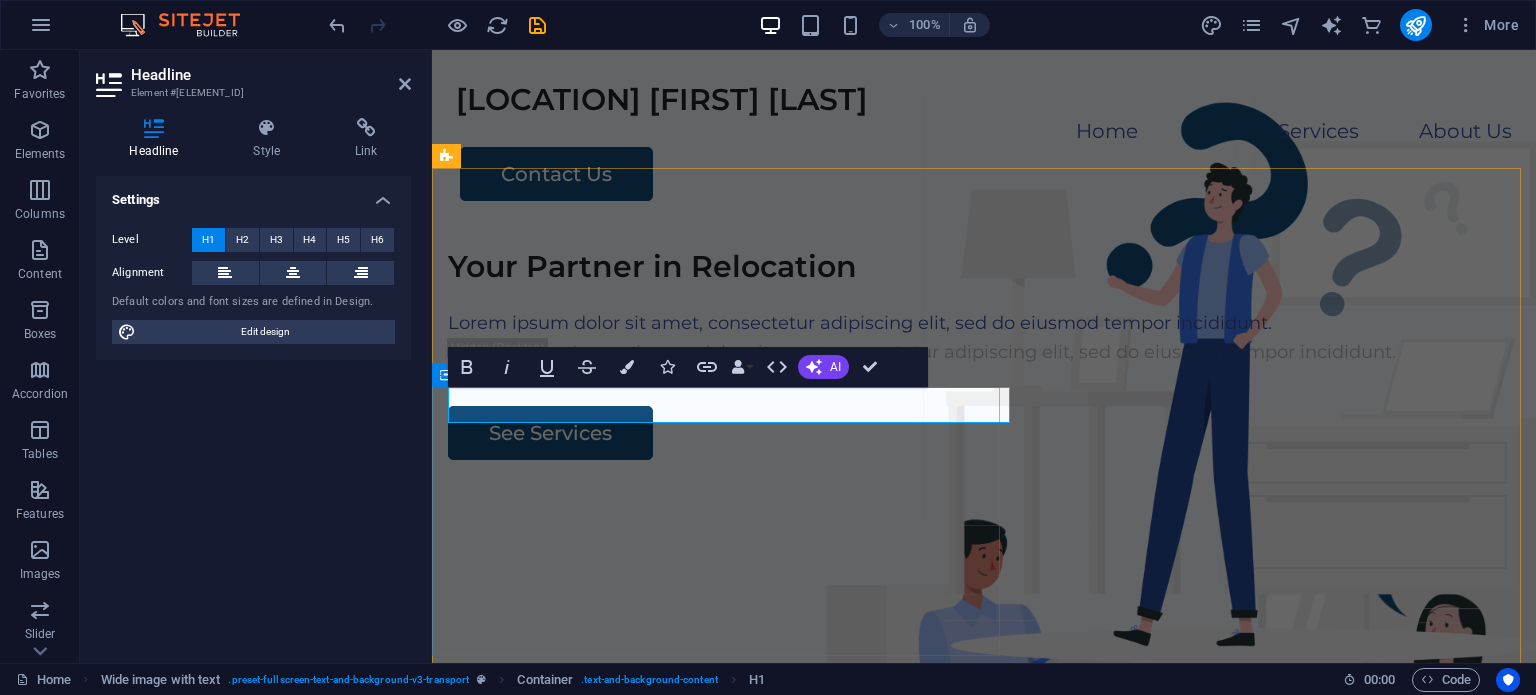 click on "Your Partner in Relocation" at bounding box center [984, 267] 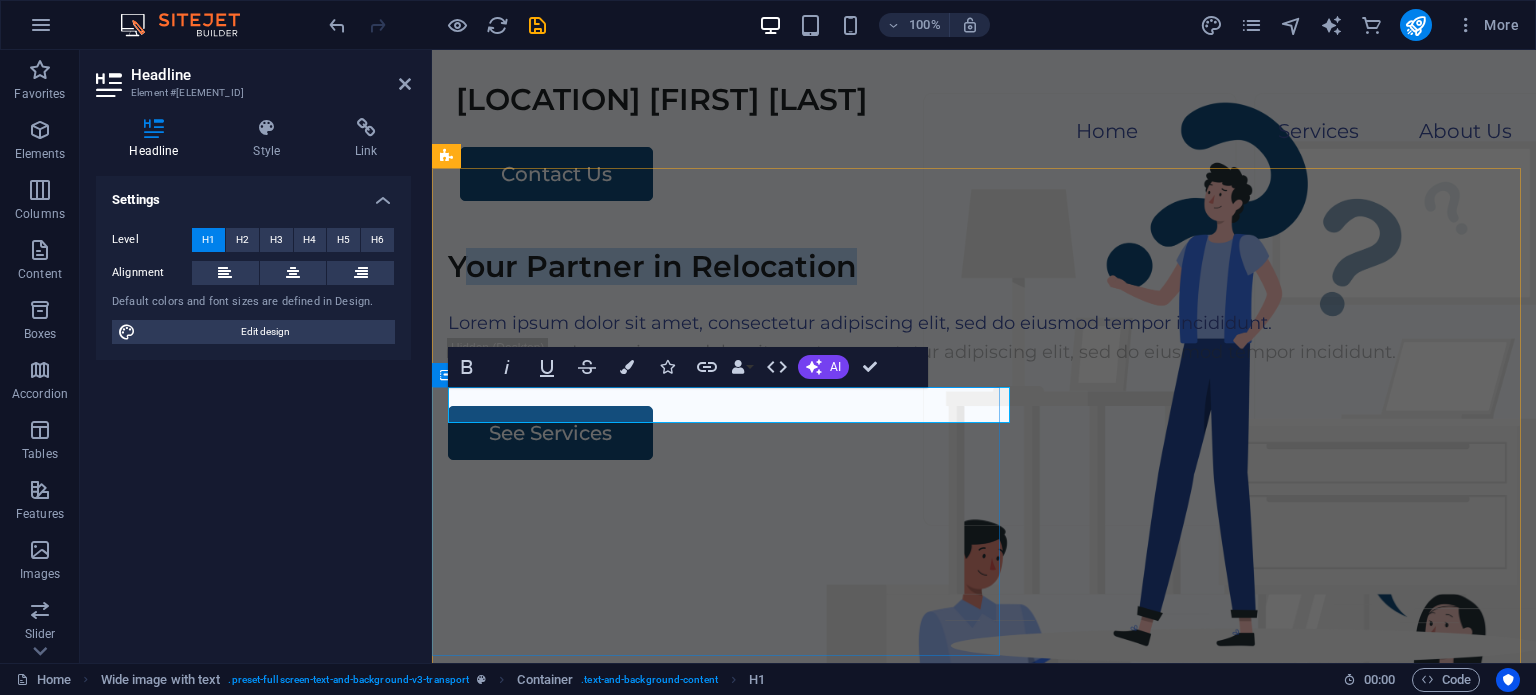 drag, startPoint x: 876, startPoint y: 402, endPoint x: 464, endPoint y: 419, distance: 412.3506 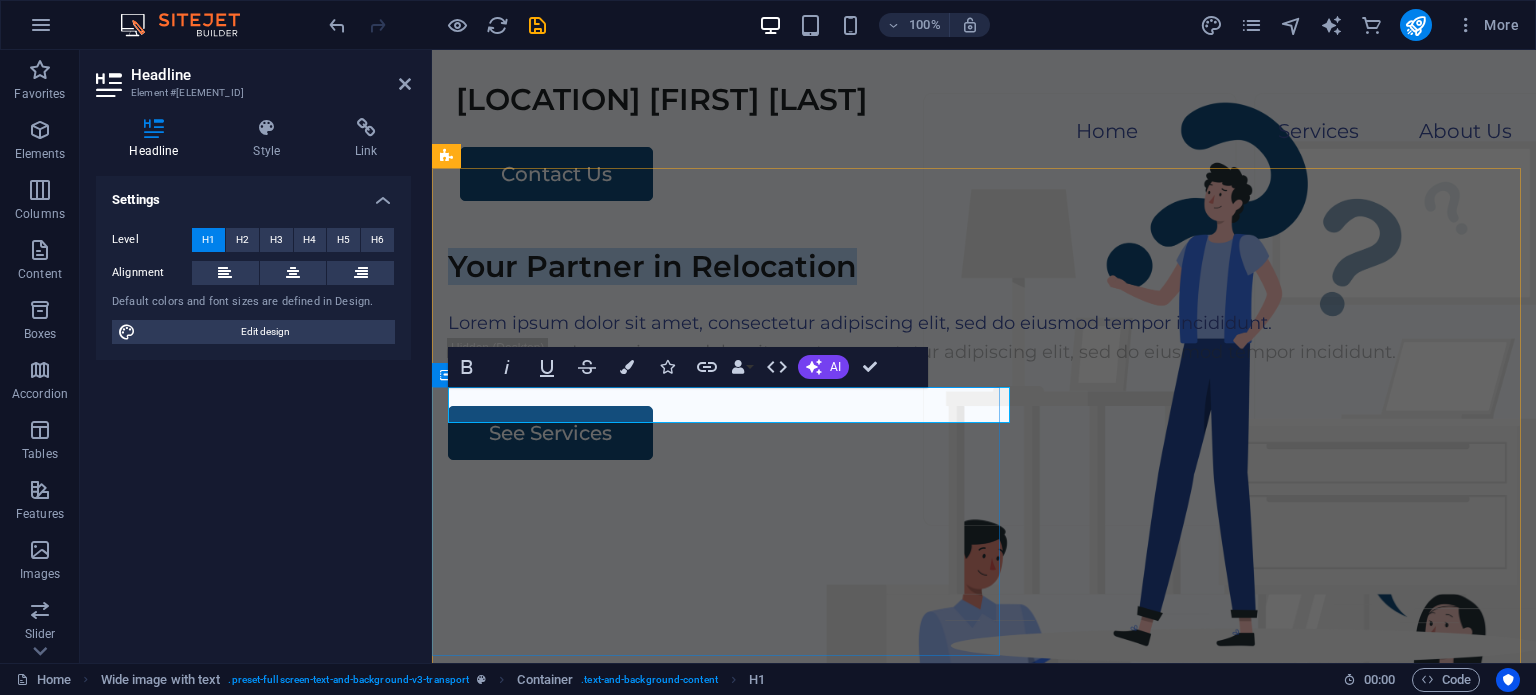 type 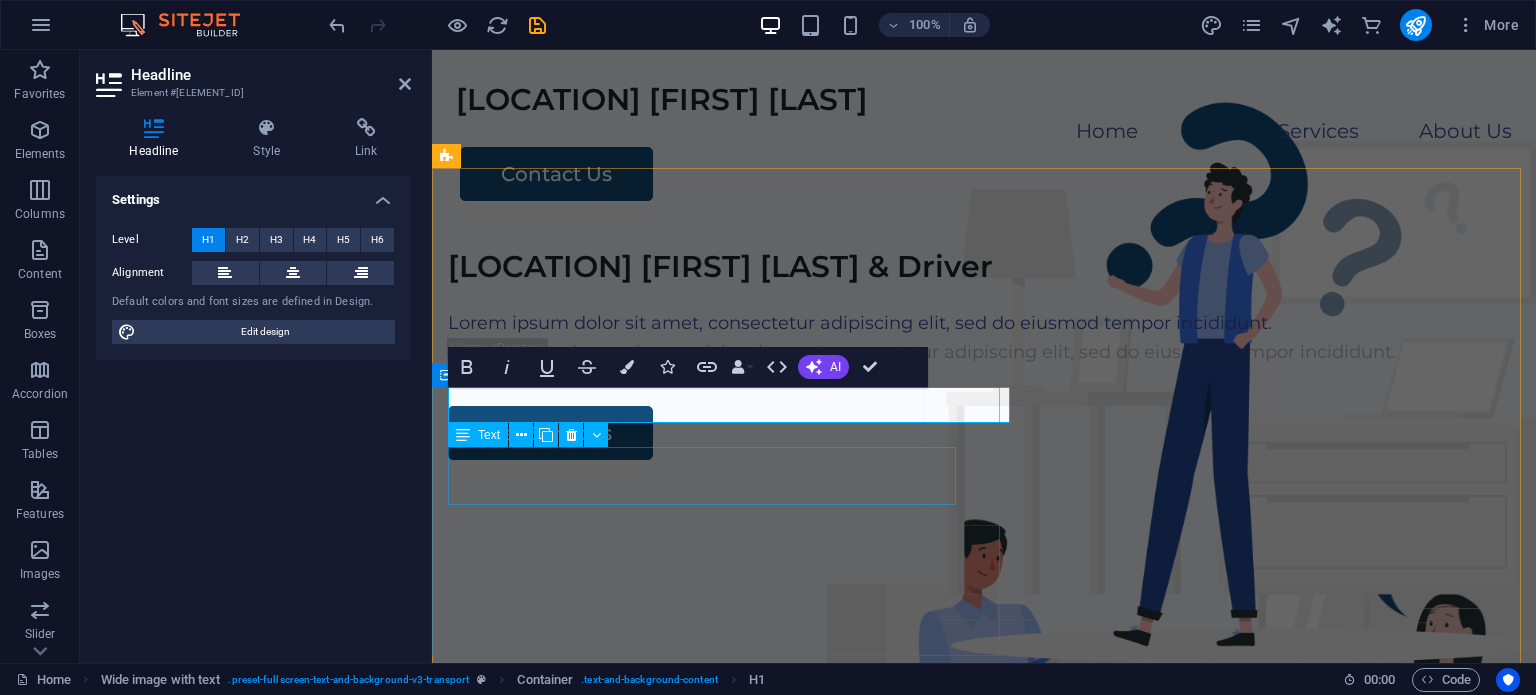 click on "Lorem ipsum dolor sit amet, consectetur adipiscing elit, sed do eiusmod tempor incididunt." at bounding box center [984, 323] 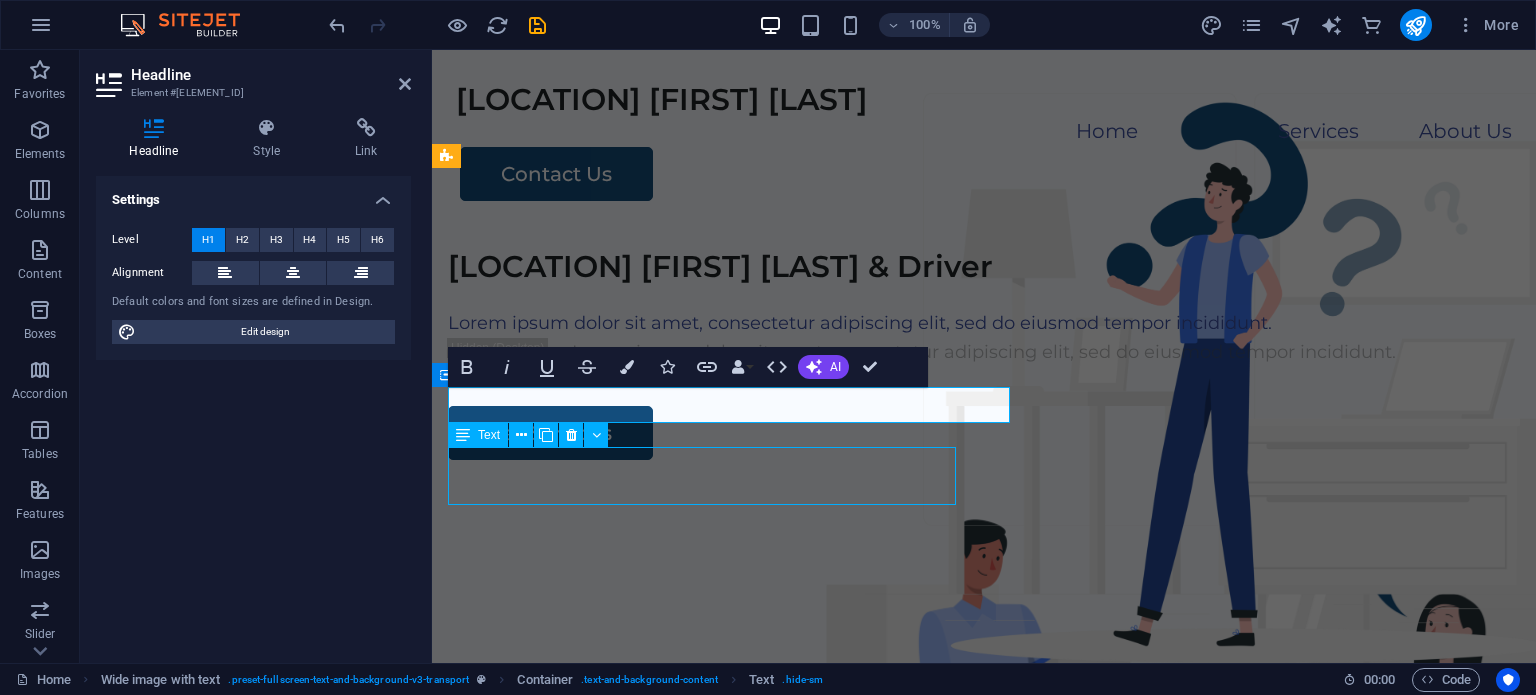 click on "Lorem ipsum dolor sit amet, consectetur adipiscing elit, sed do eiusmod tempor incididunt." at bounding box center [984, 323] 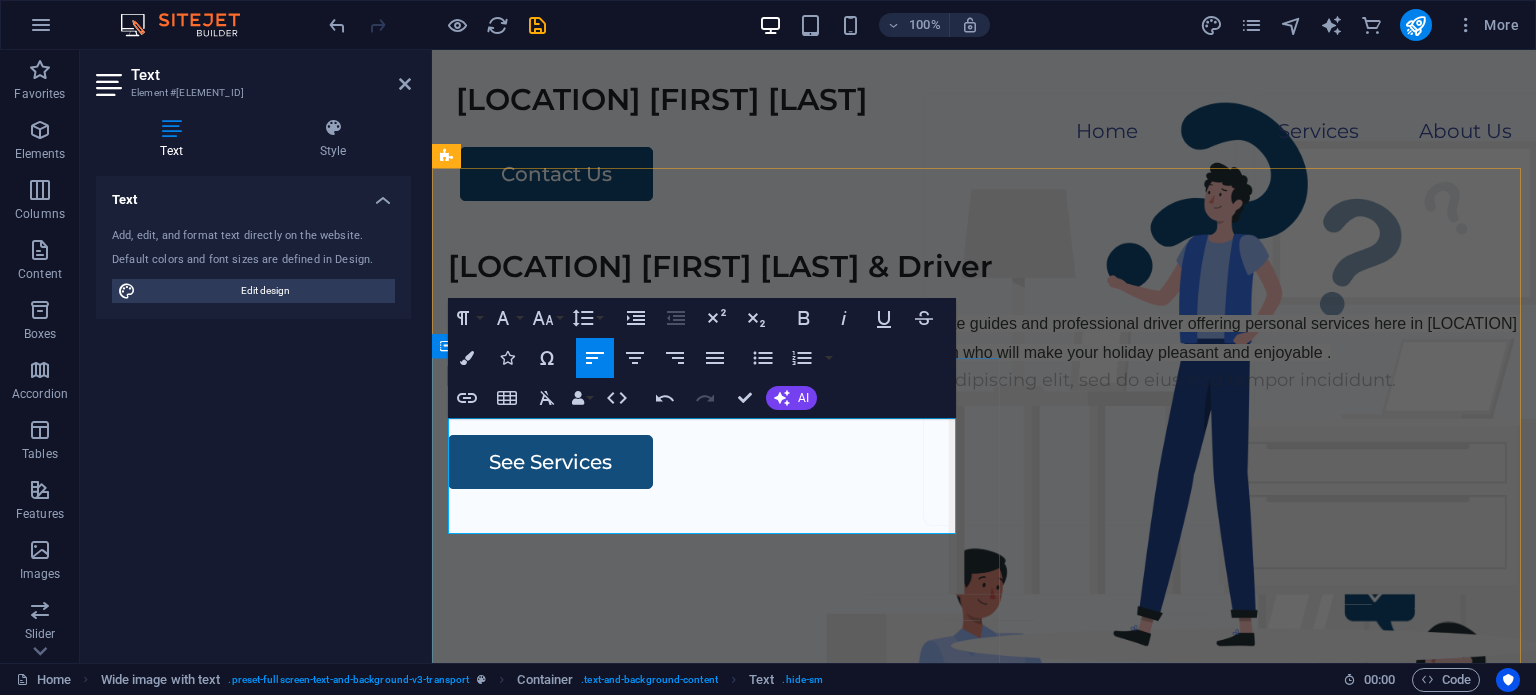click on "[LOCATION] private tours and operated by [FIRST] [LAST]. We're private guides and professional driver offering personal services here in [LOCATION] for different types of travelers. We have a friendly and experienced team who will make your holiday pleasant and enjoyable ." at bounding box center [984, 338] 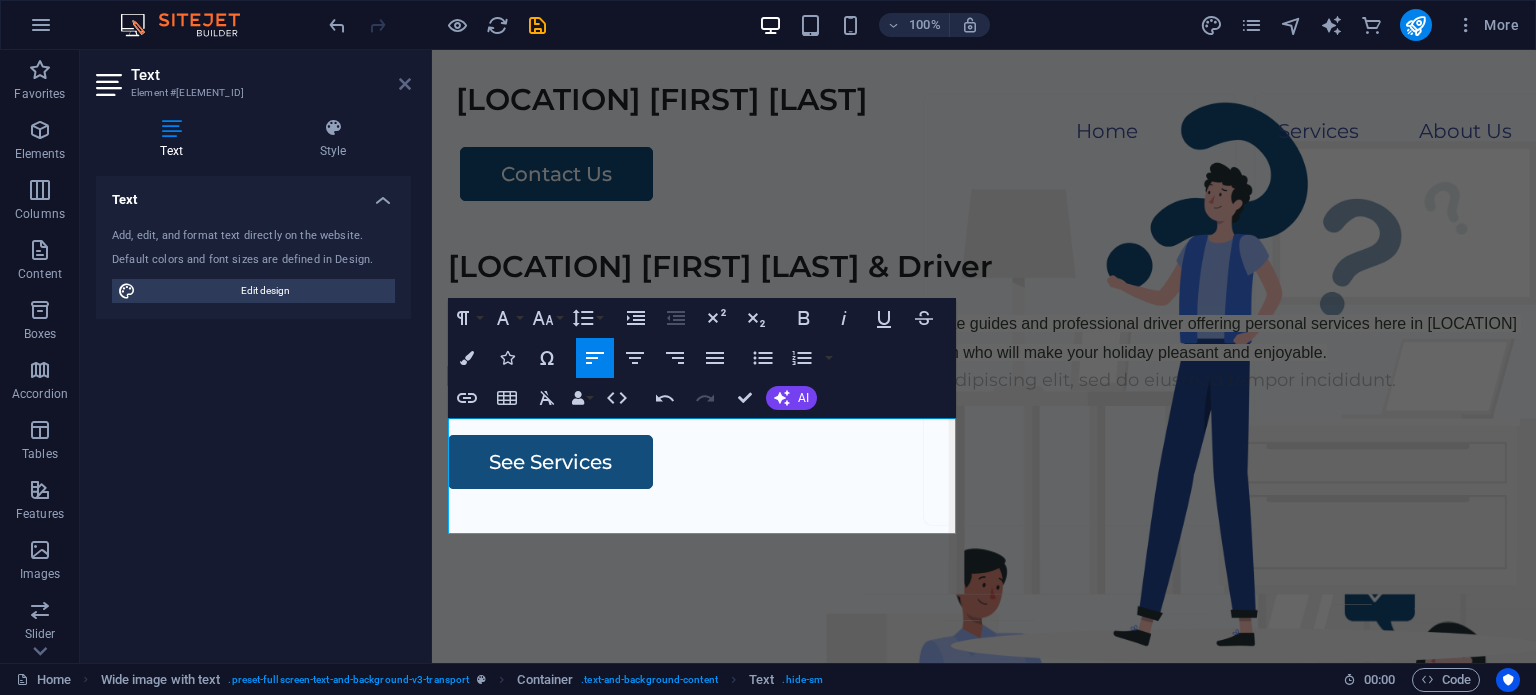 click at bounding box center [405, 84] 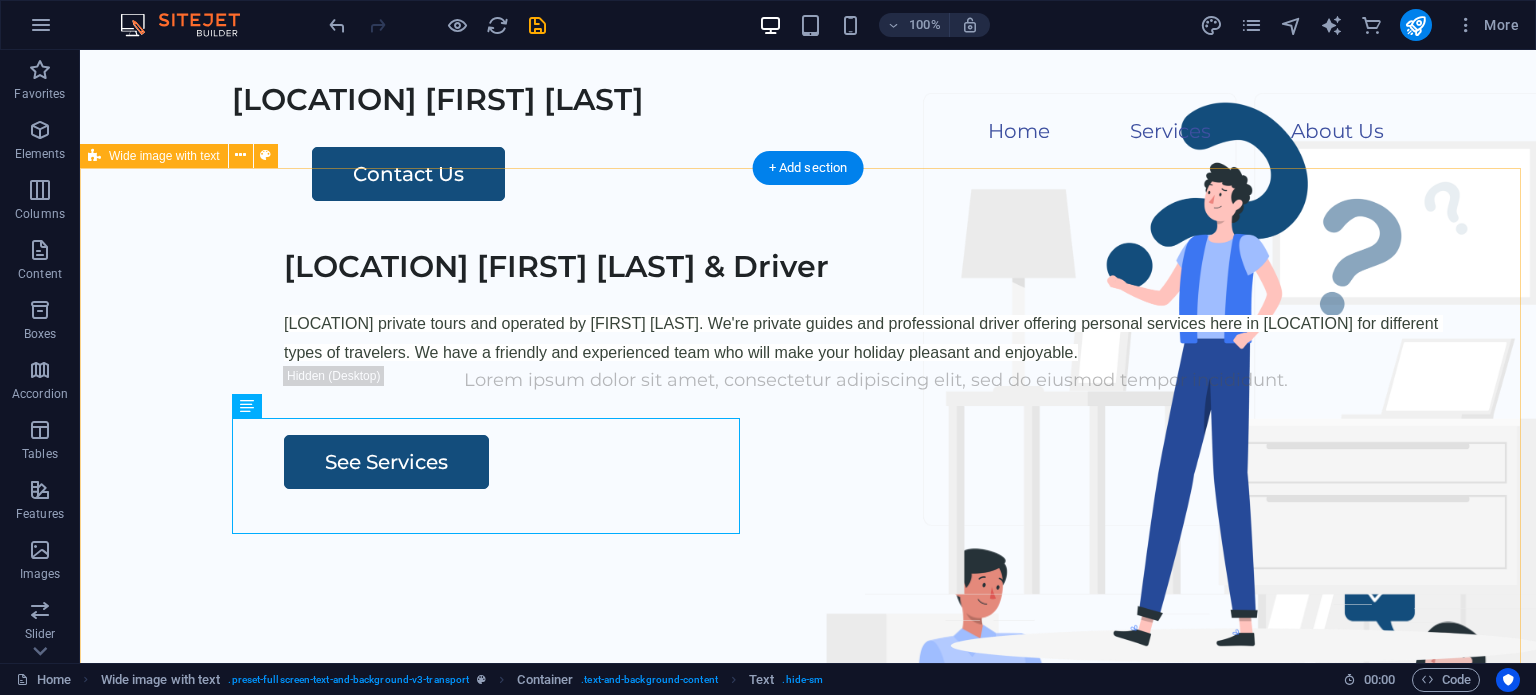 click on "[LOCATION] [FIRST] [LAST] & Driver [LOCATION] private tours and operated by [FIRST] [LAST]. We're private guides and professional driver offering personal services here in [LOCATION] for different types of travelers. We have a friendly and experienced team who will make your holiday pleasant and enjoyable. Lorem ipsum dolor sit amet, consectetur adipiscing elit, sed do eiusmod tempor incididunt. See Services" at bounding box center [808, 616] 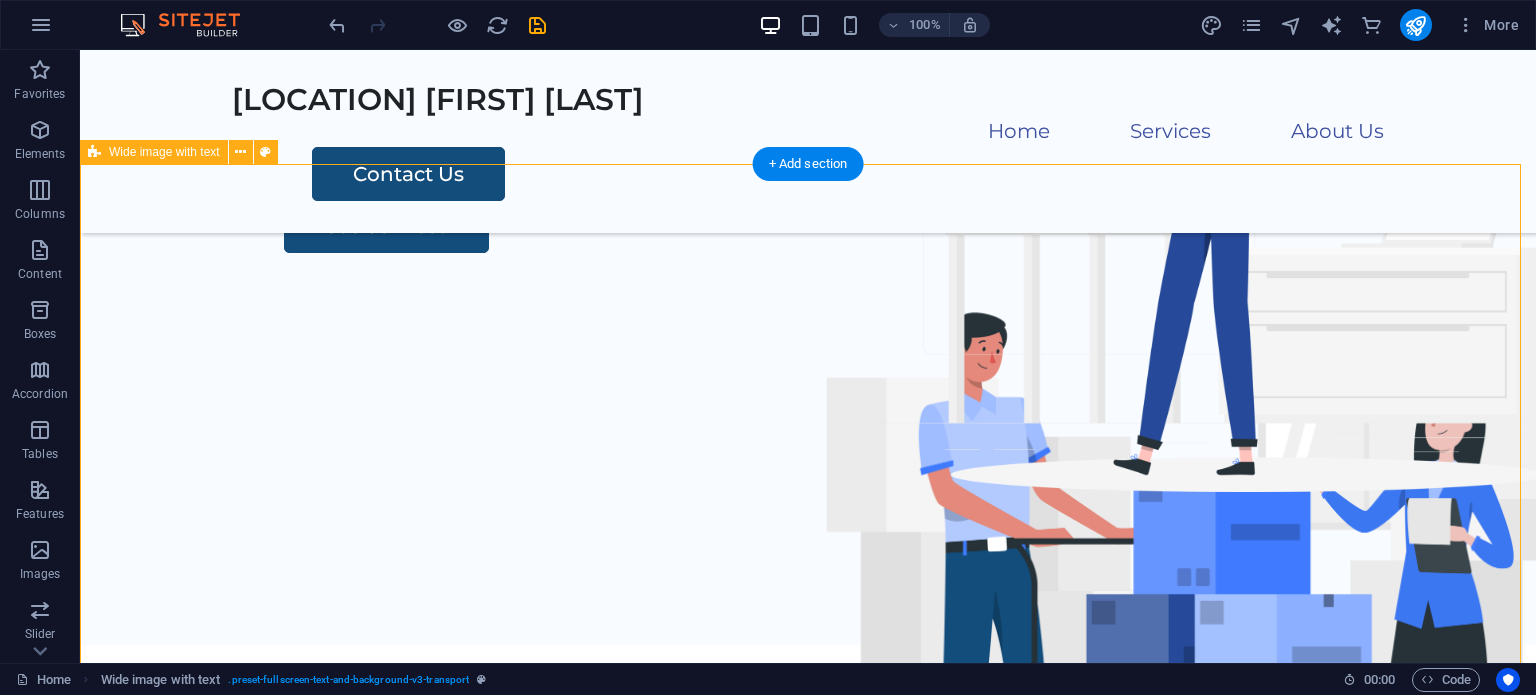 scroll, scrollTop: 200, scrollLeft: 0, axis: vertical 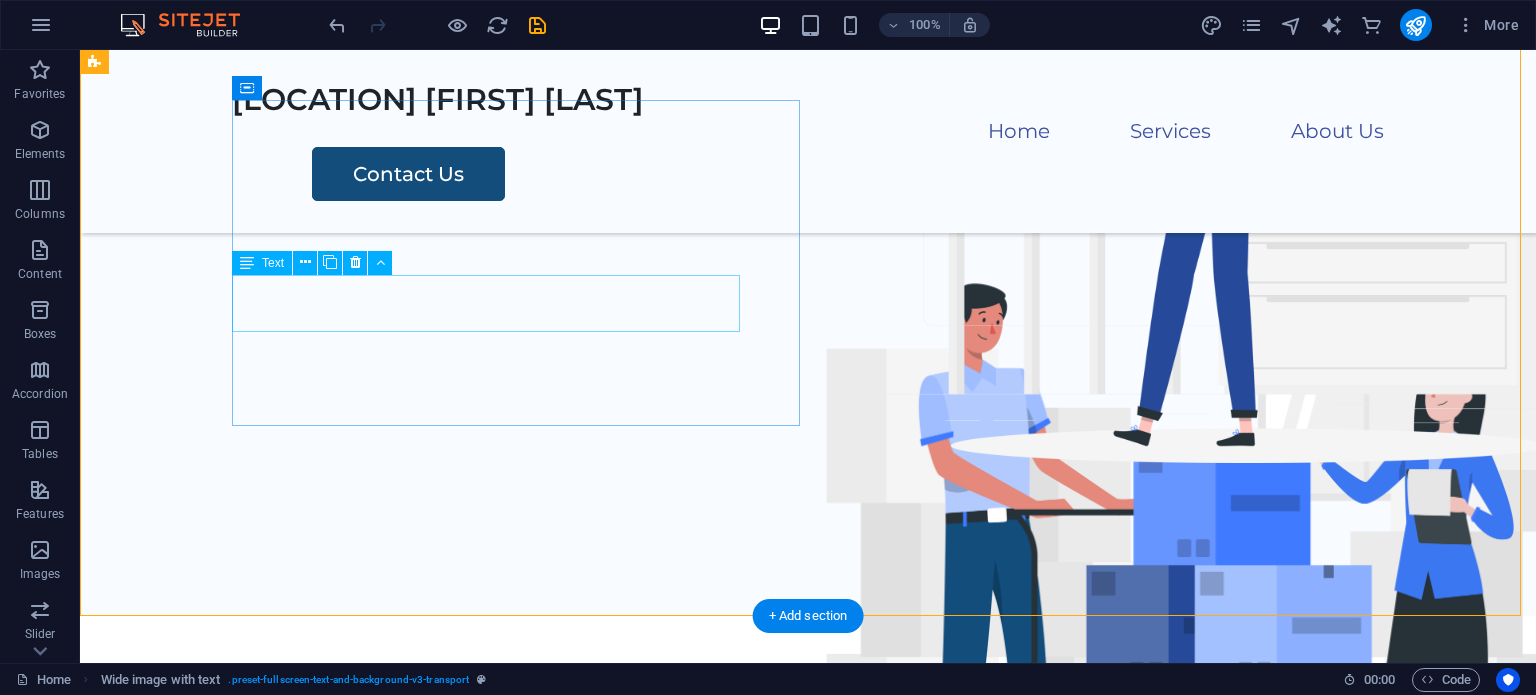 click on "Lorem ipsum dolor sit amet, consectetur adipiscing elit, sed do eiusmod tempor incididunt." at bounding box center [876, 115] 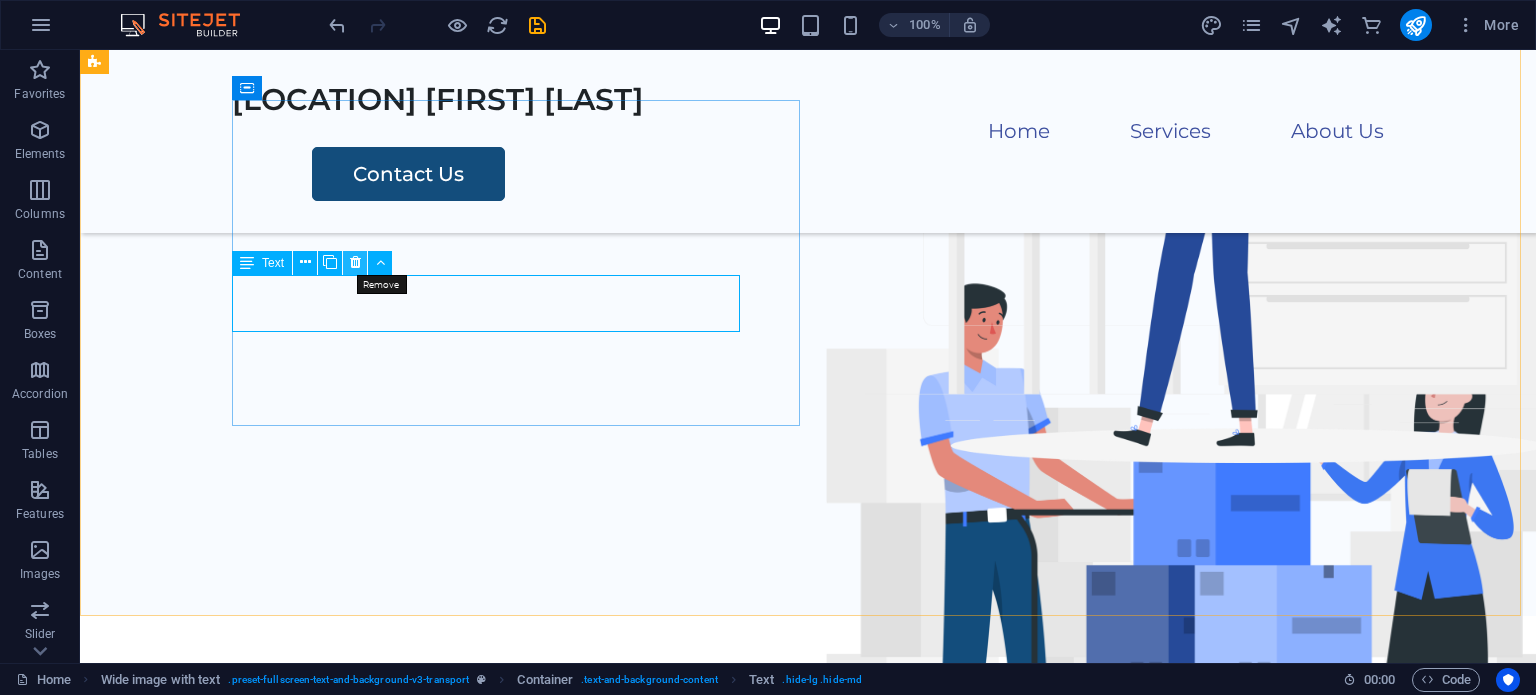 click at bounding box center (355, 262) 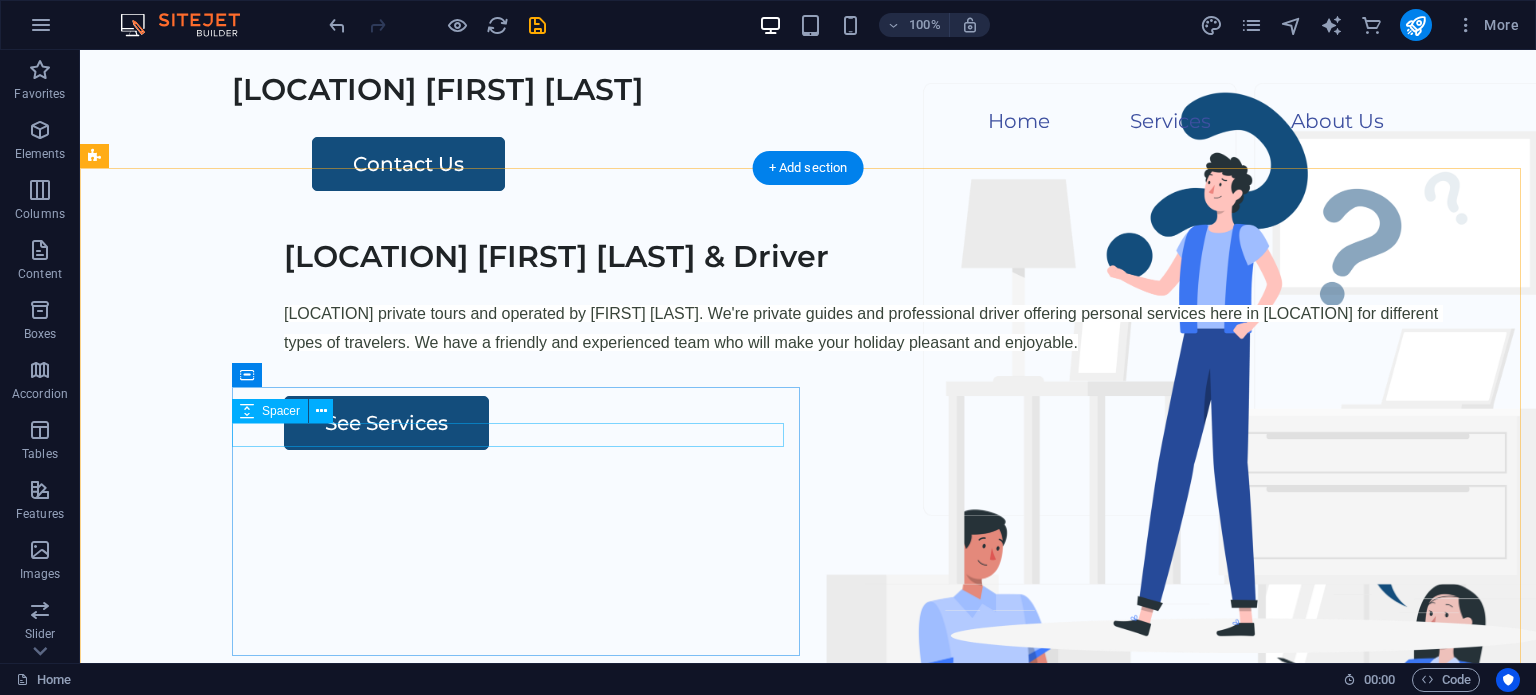 scroll, scrollTop: 0, scrollLeft: 0, axis: both 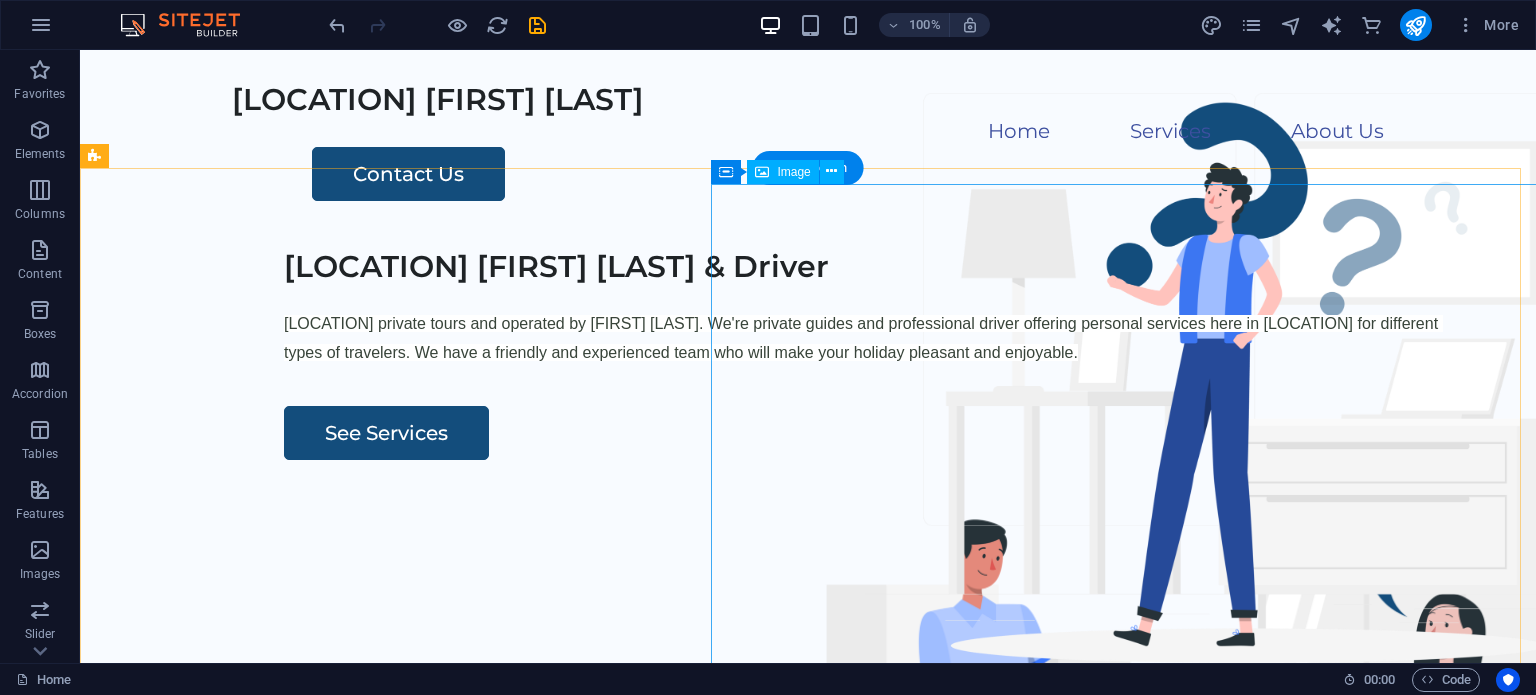 click at bounding box center (1201, 795) 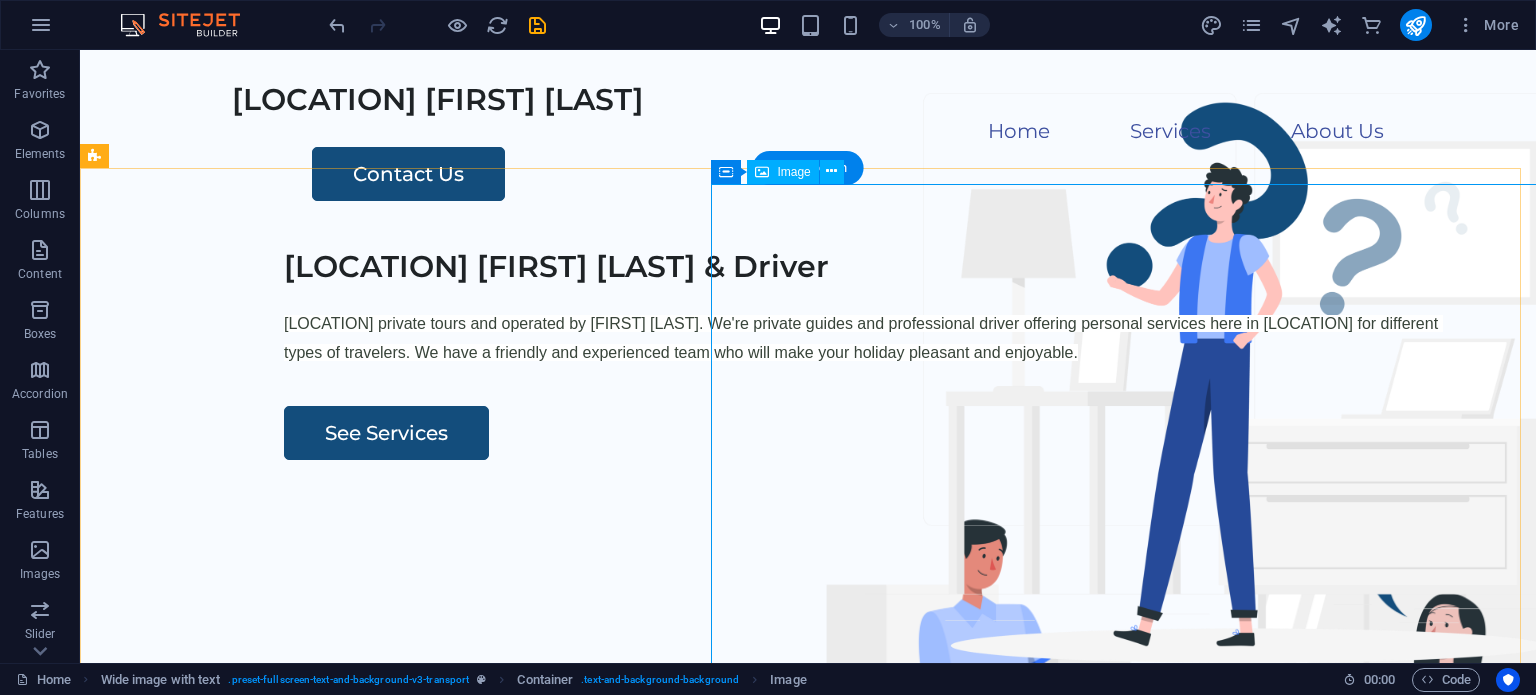 click at bounding box center (1201, 795) 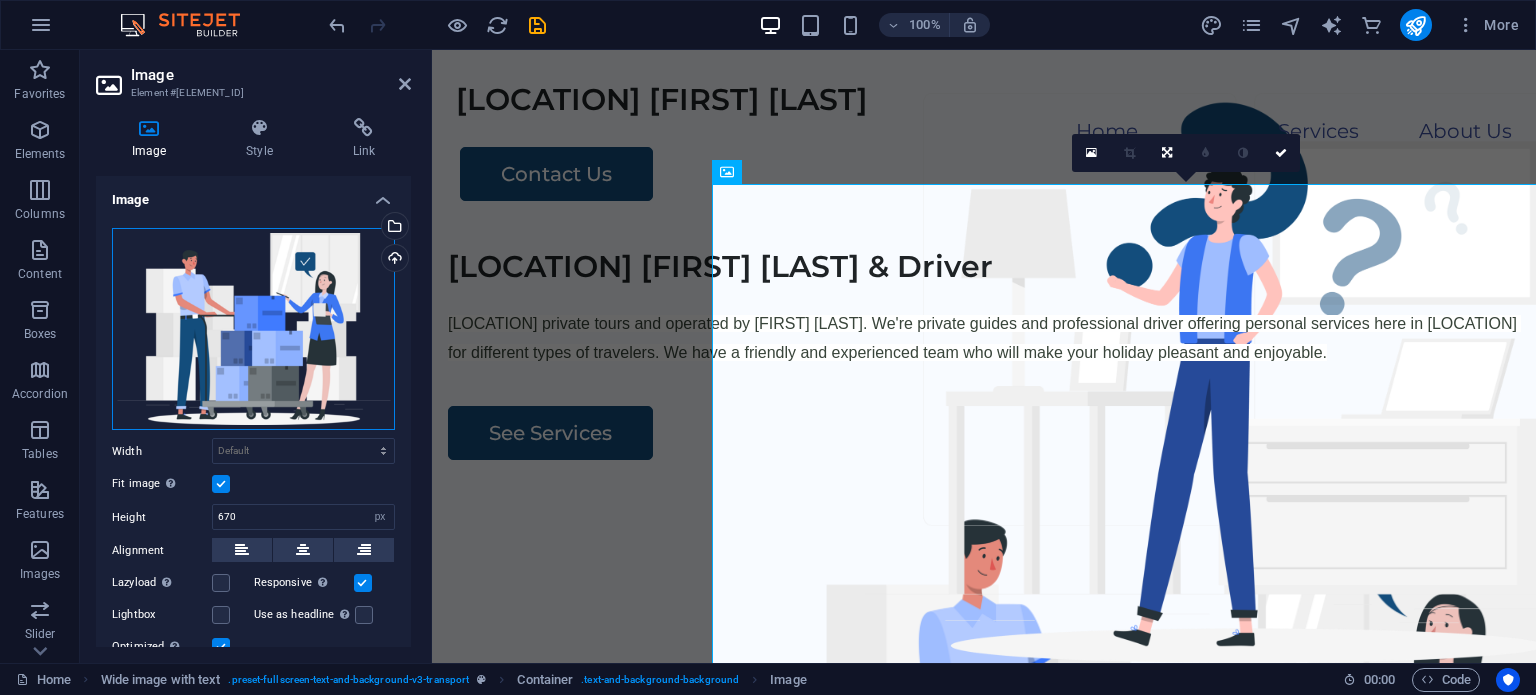 click on "Drag files here, click to choose files or select files from Files or our free stock photos & videos" at bounding box center (253, 329) 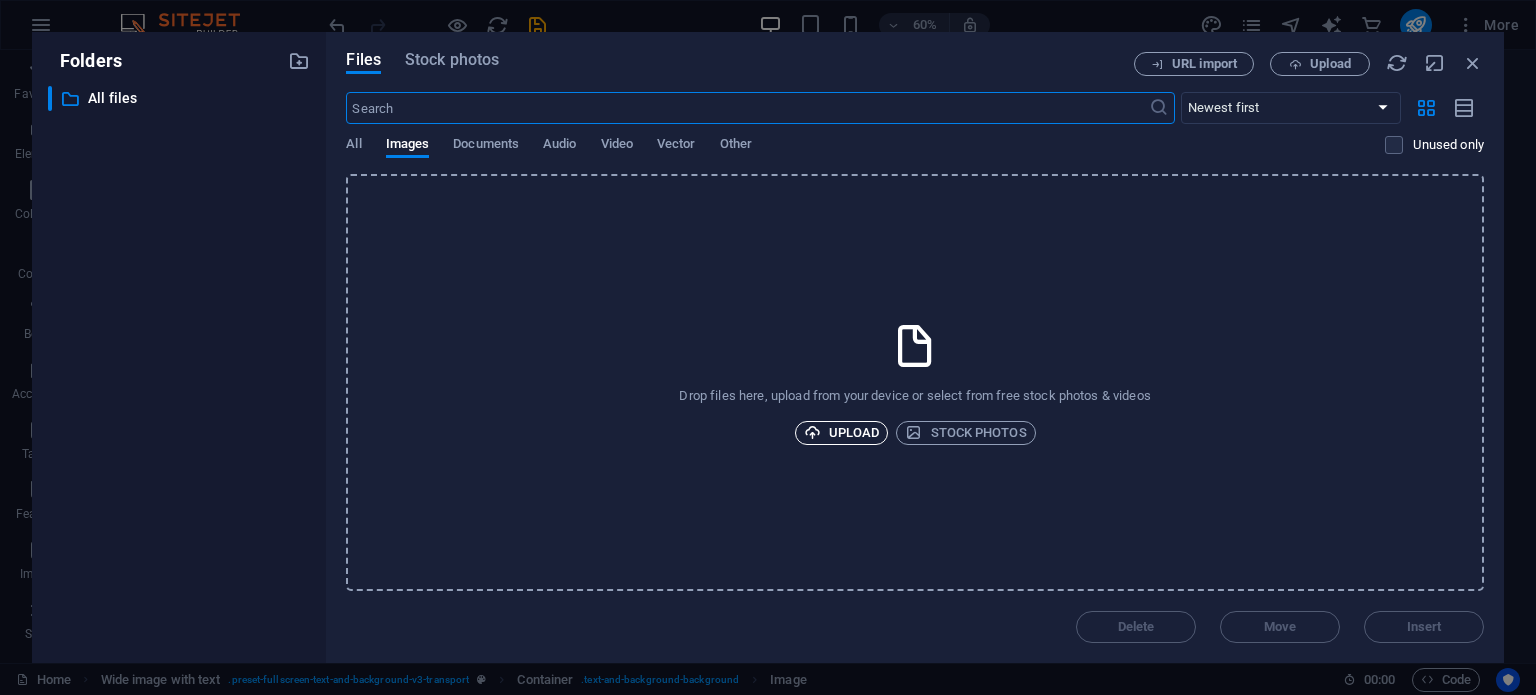 click on "Upload" at bounding box center (842, 433) 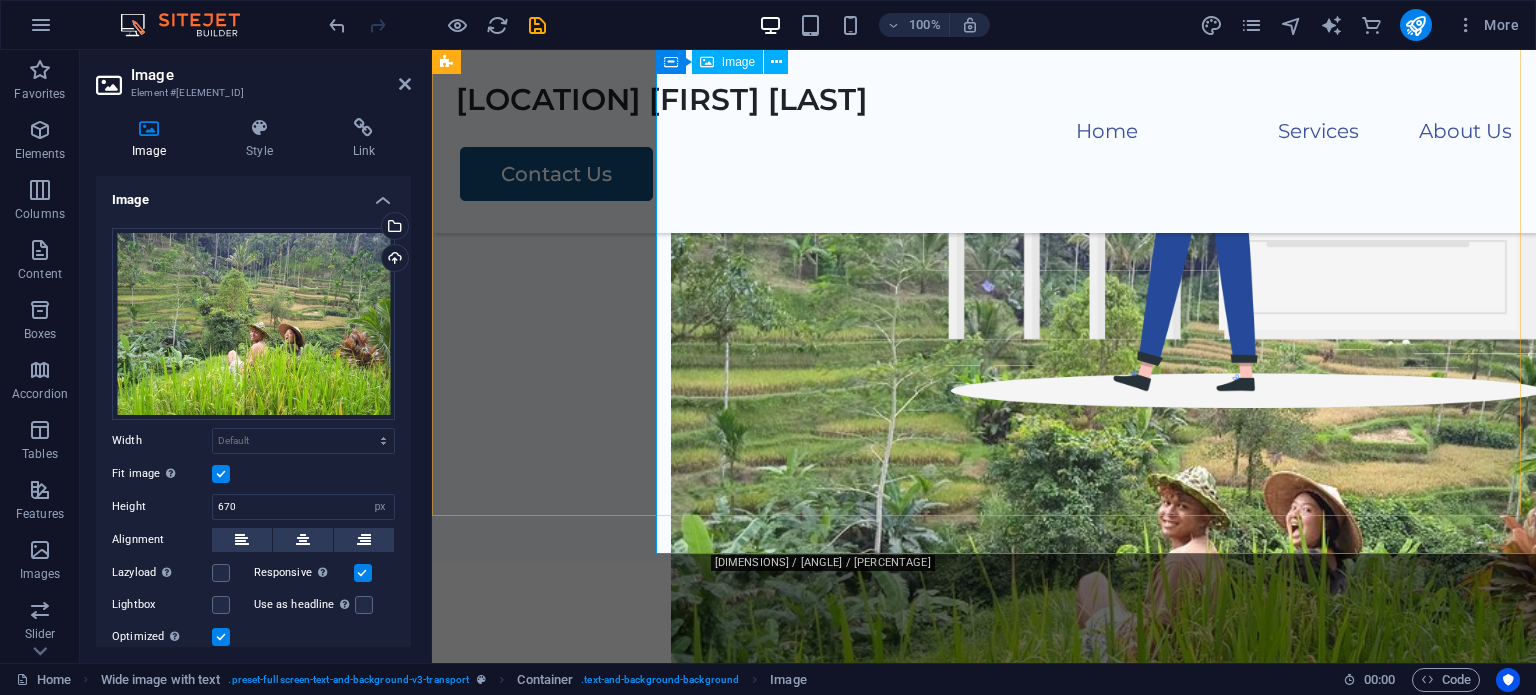 scroll, scrollTop: 100, scrollLeft: 0, axis: vertical 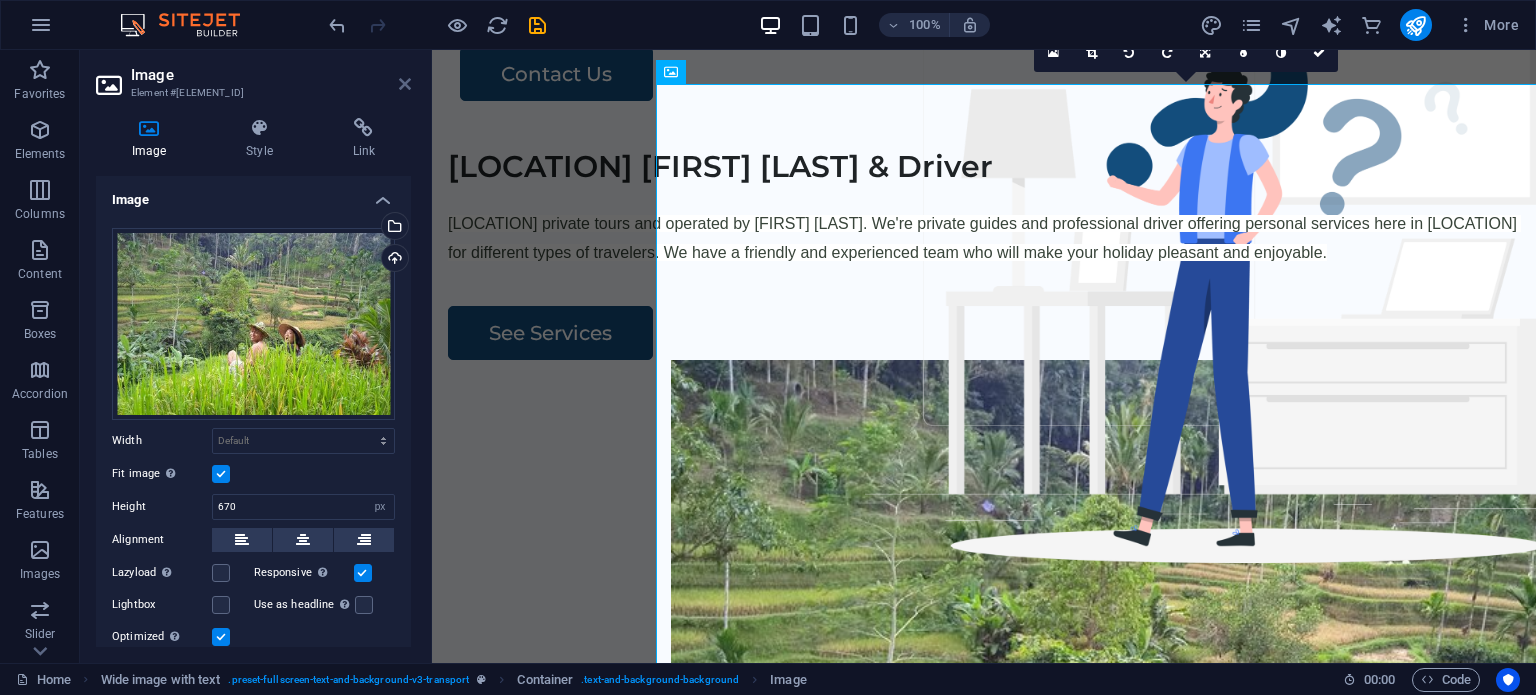 click at bounding box center [405, 84] 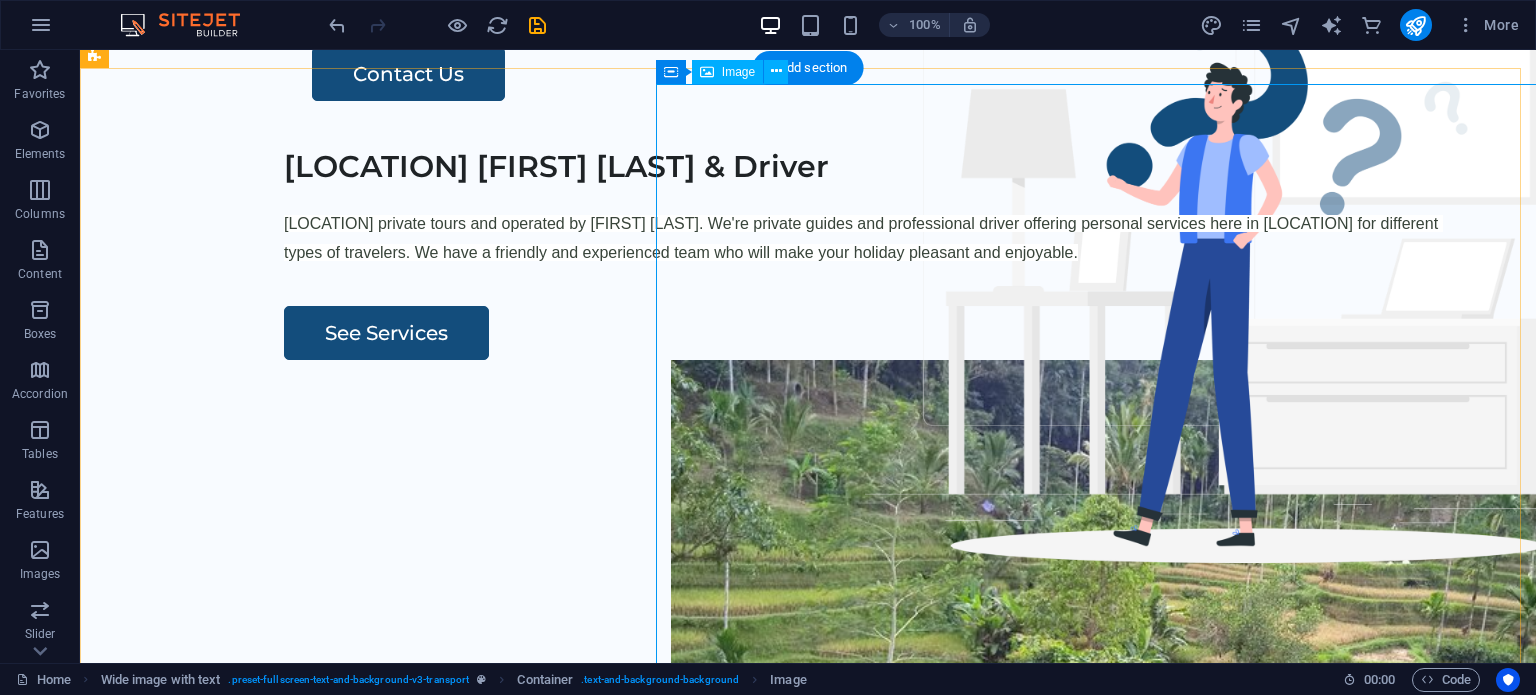 click at bounding box center (1173, 695) 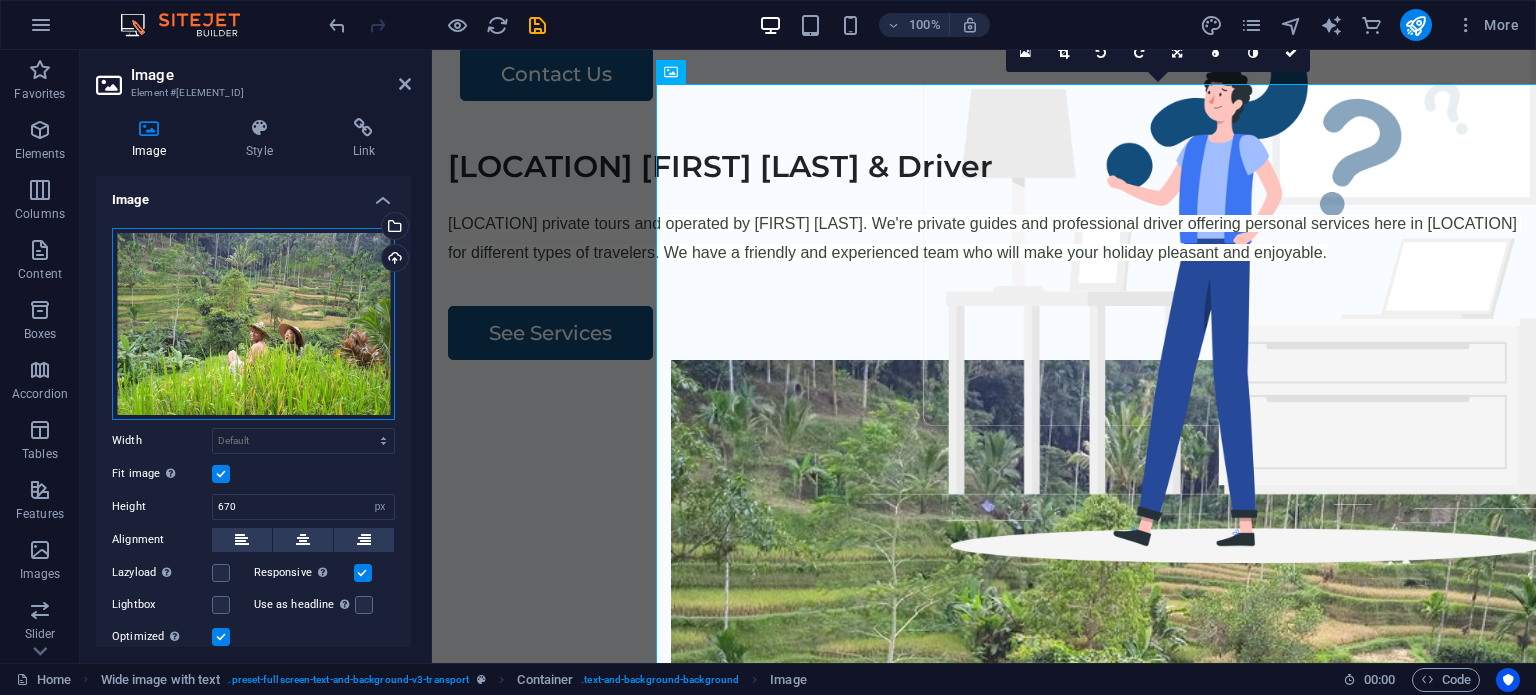 click on "Drag files here, click to choose files or select files from Files or our free stock photos & videos" at bounding box center (253, 324) 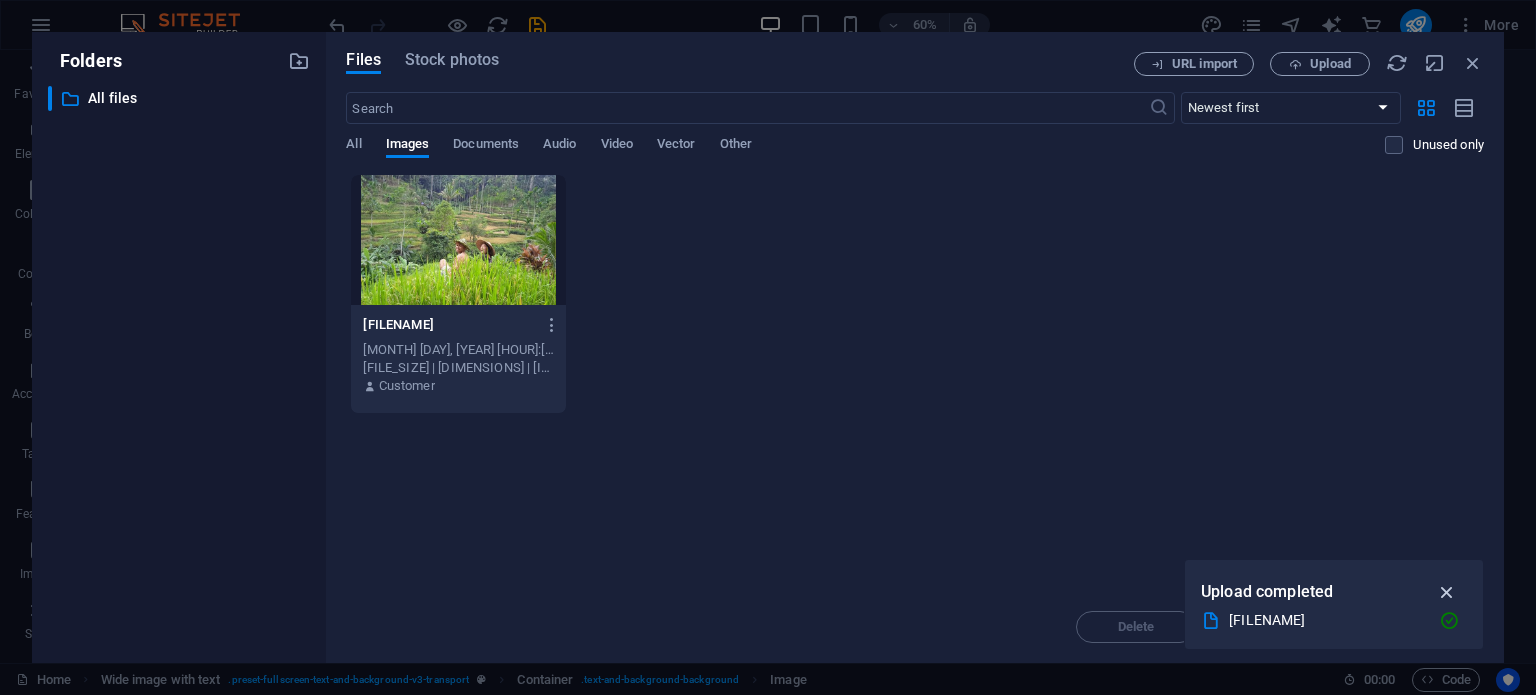 click at bounding box center (1447, 592) 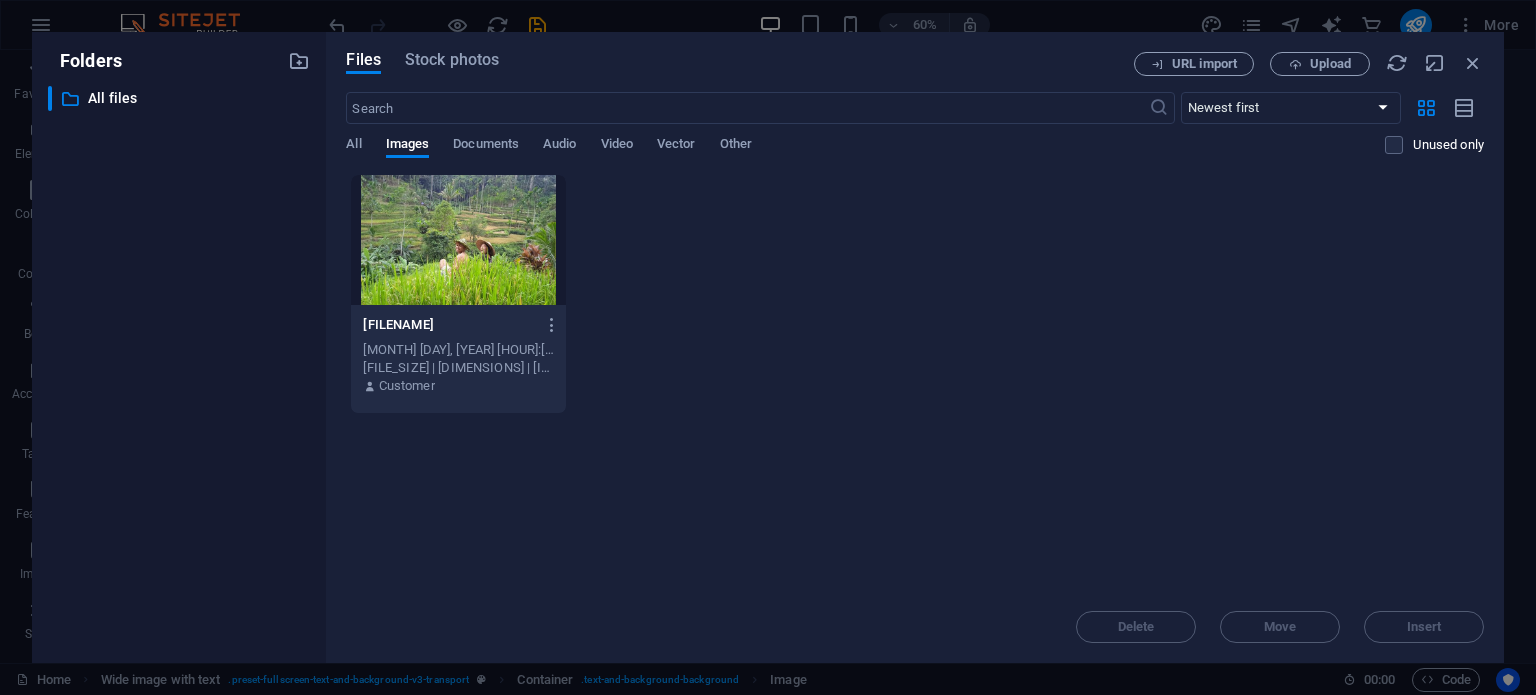 click at bounding box center (458, 240) 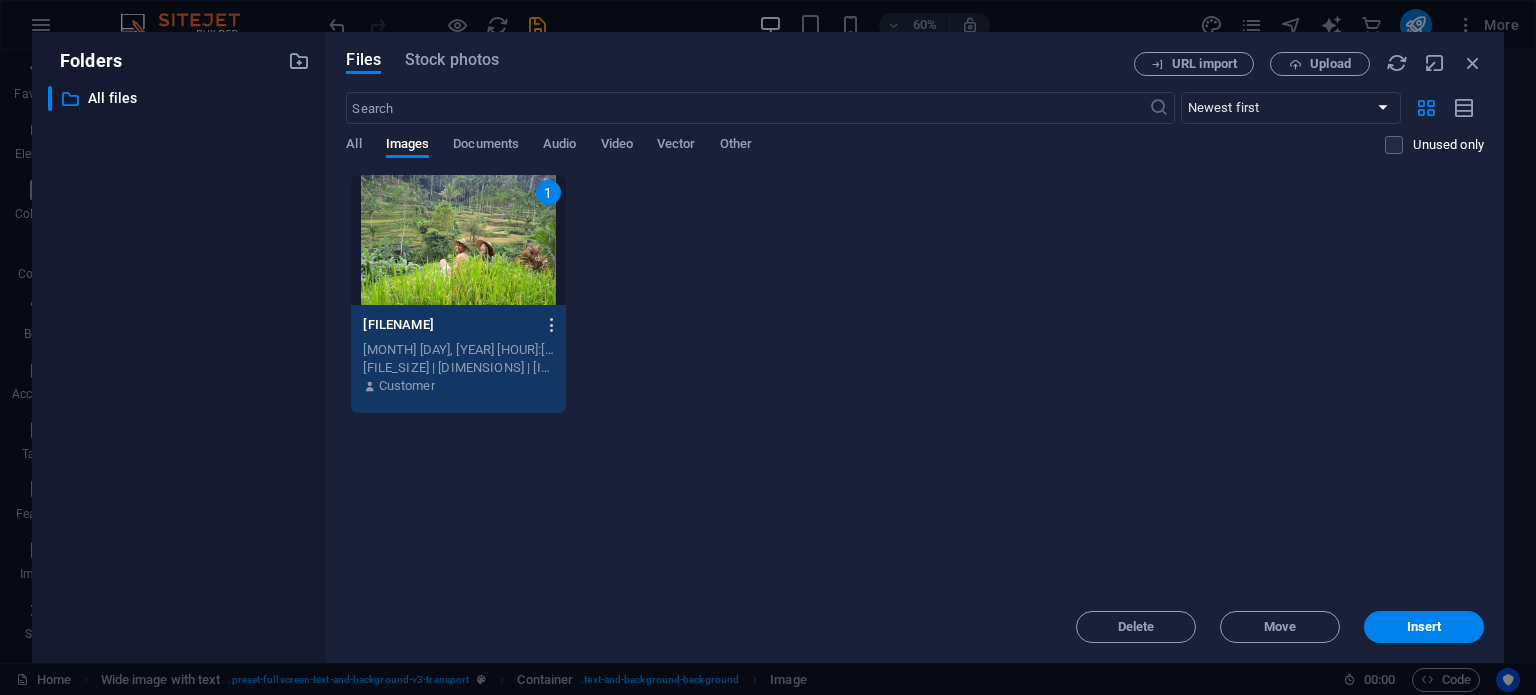 click at bounding box center (552, 325) 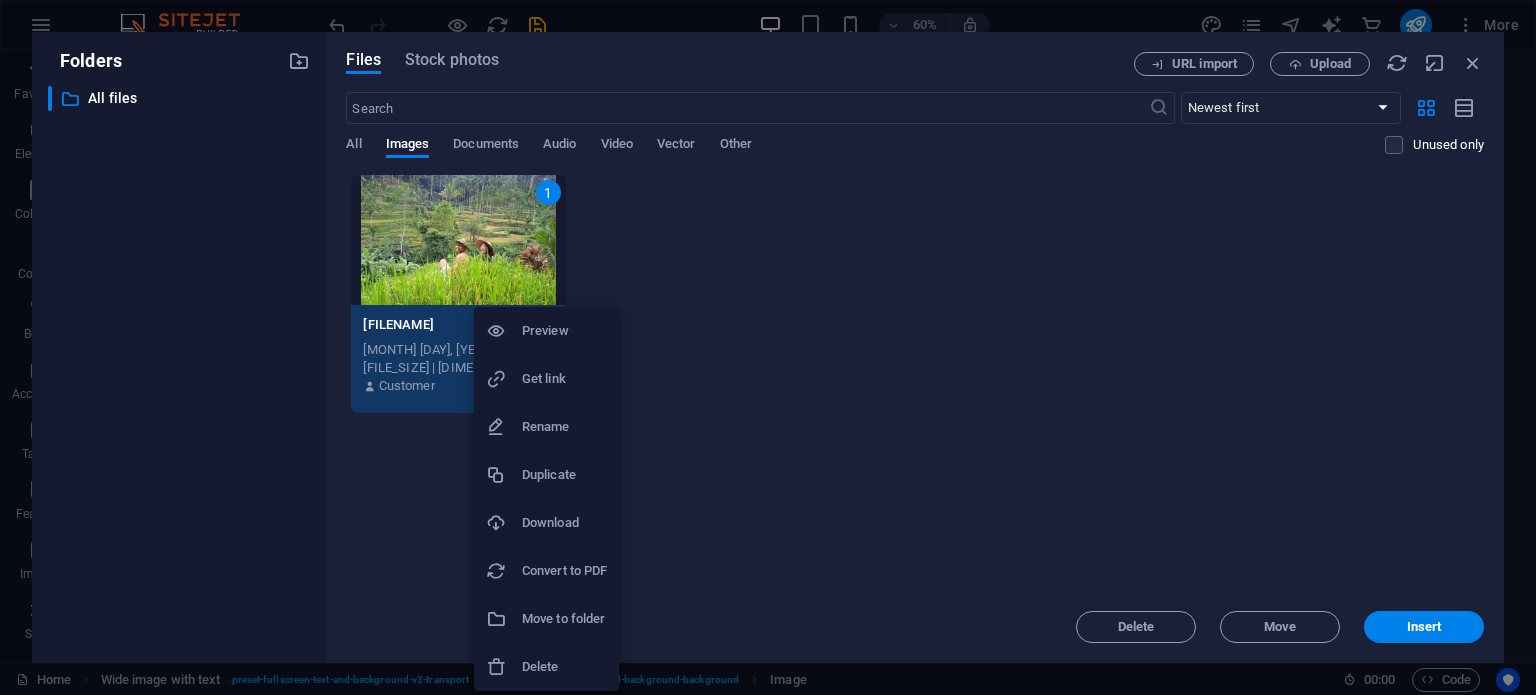 click on "Delete" at bounding box center [564, 667] 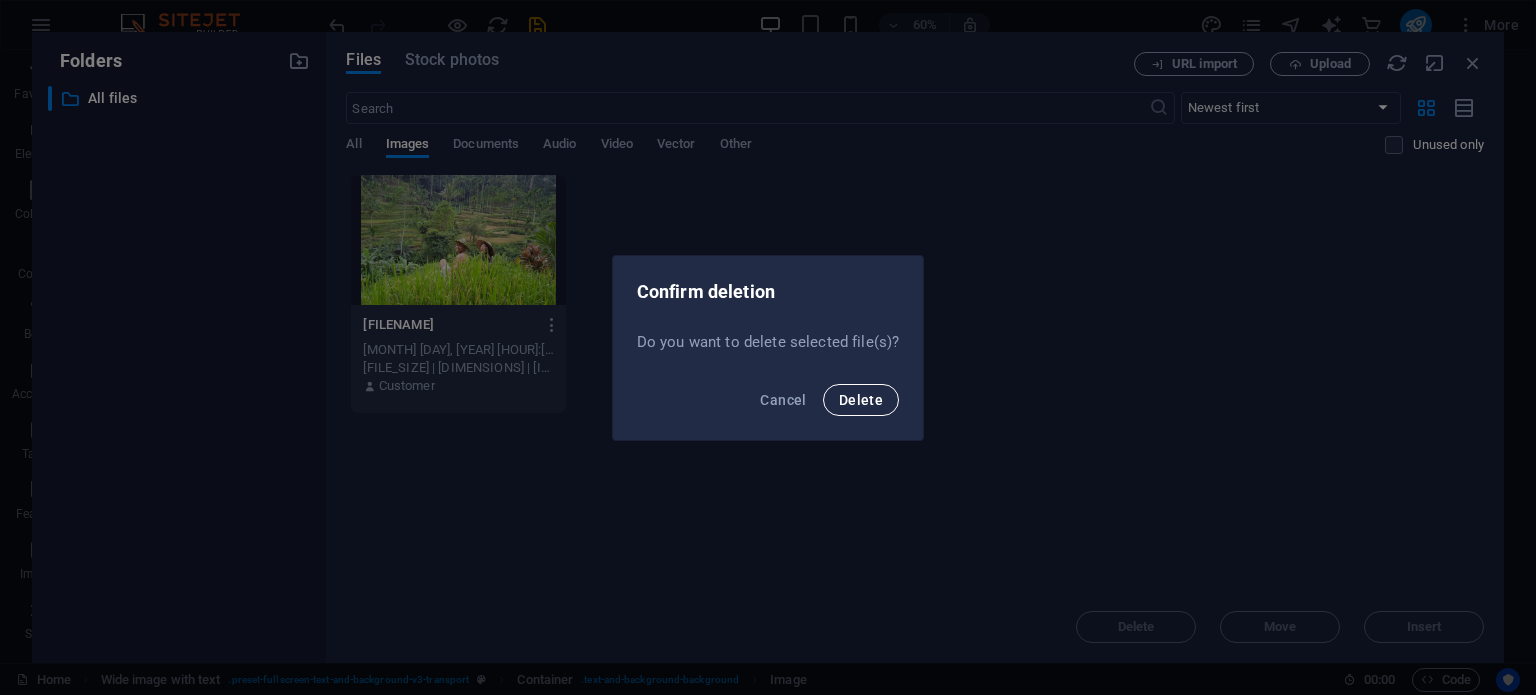 click on "Delete" at bounding box center [861, 400] 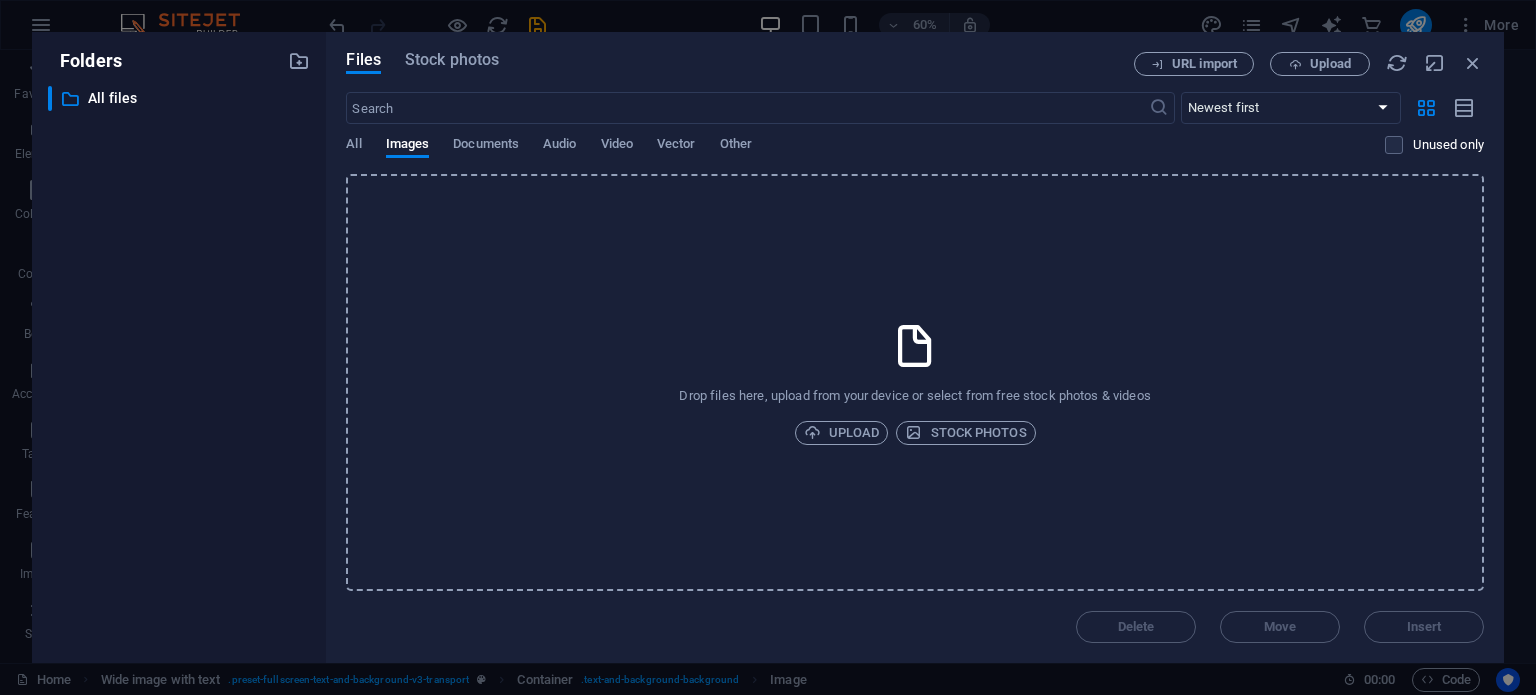 click on "URL import Upload" at bounding box center (1309, 64) 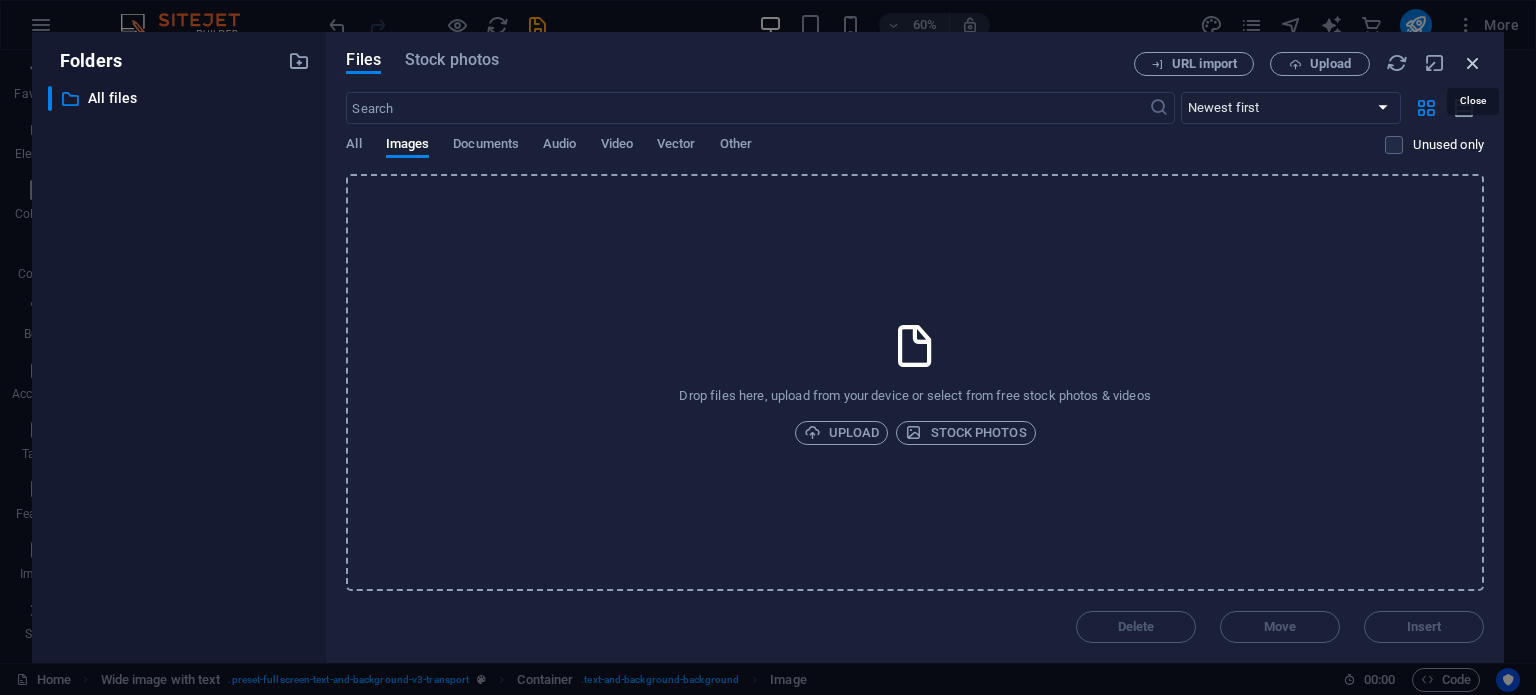 drag, startPoint x: 1471, startPoint y: 60, endPoint x: 1039, endPoint y: 9, distance: 435 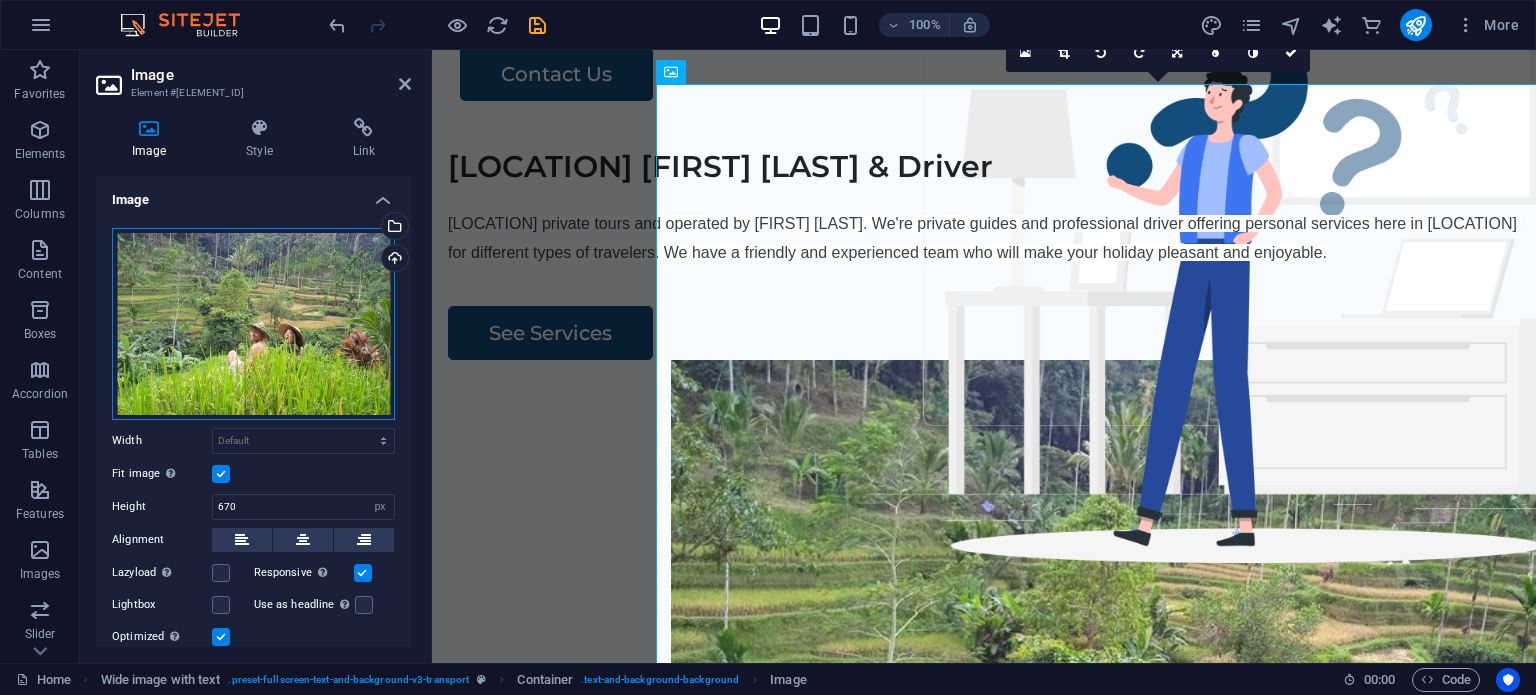click on "Drag files here, click to choose files or select files from Files or our free stock photos & videos" at bounding box center [253, 324] 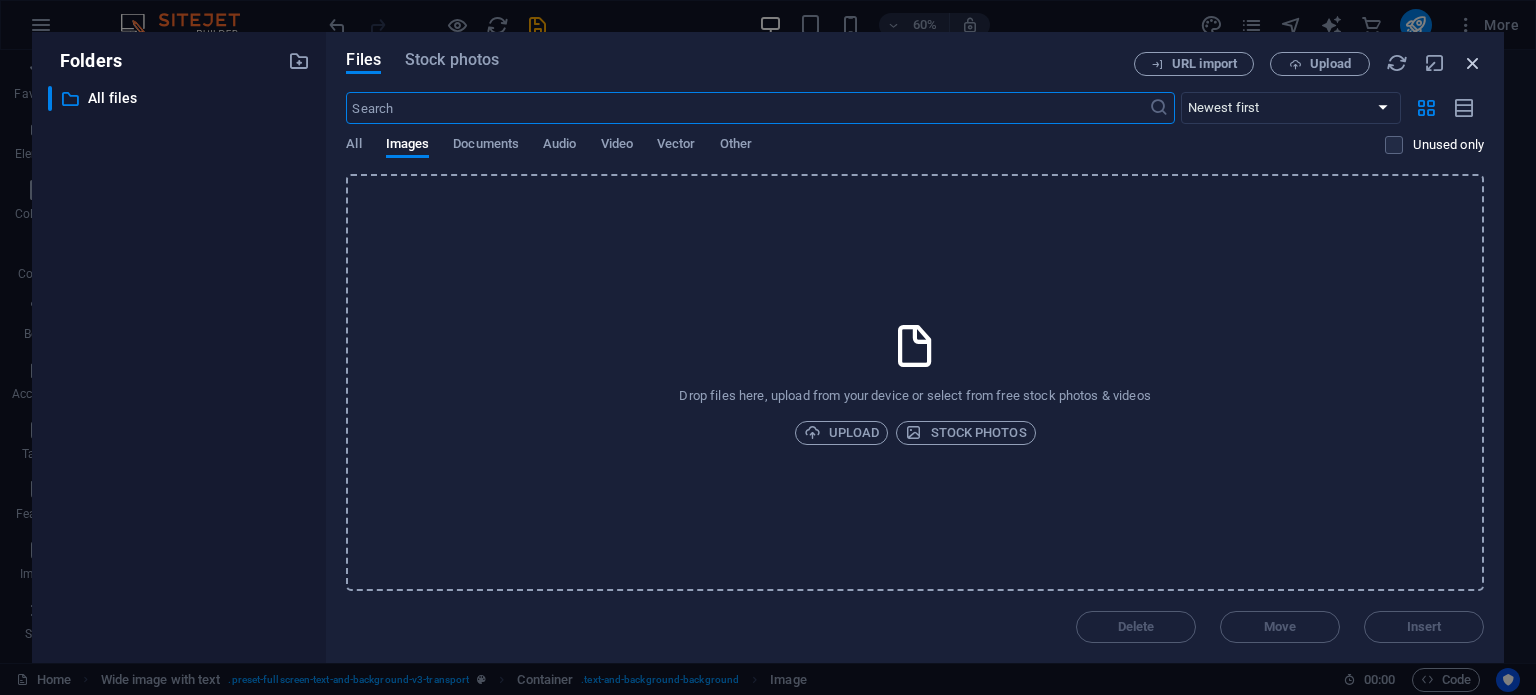 click at bounding box center (1473, 63) 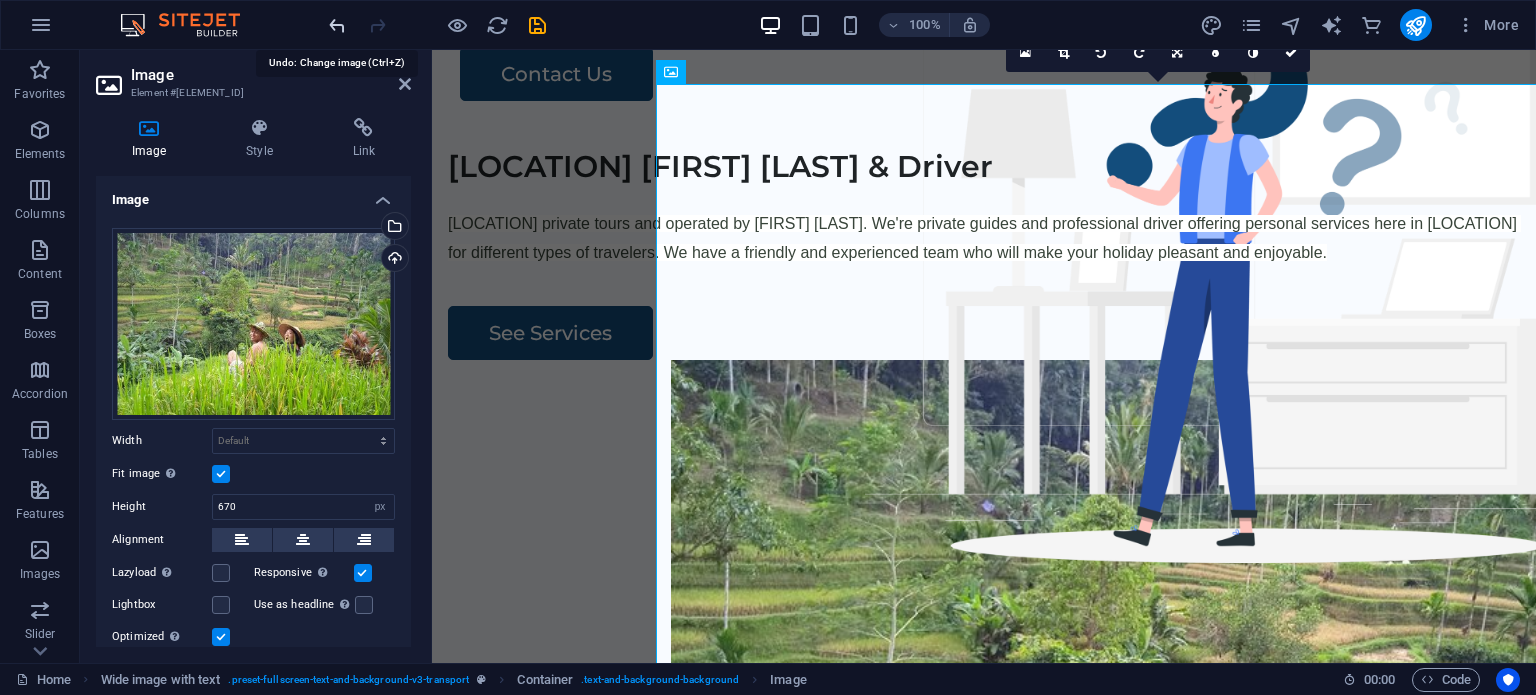 click at bounding box center [337, 25] 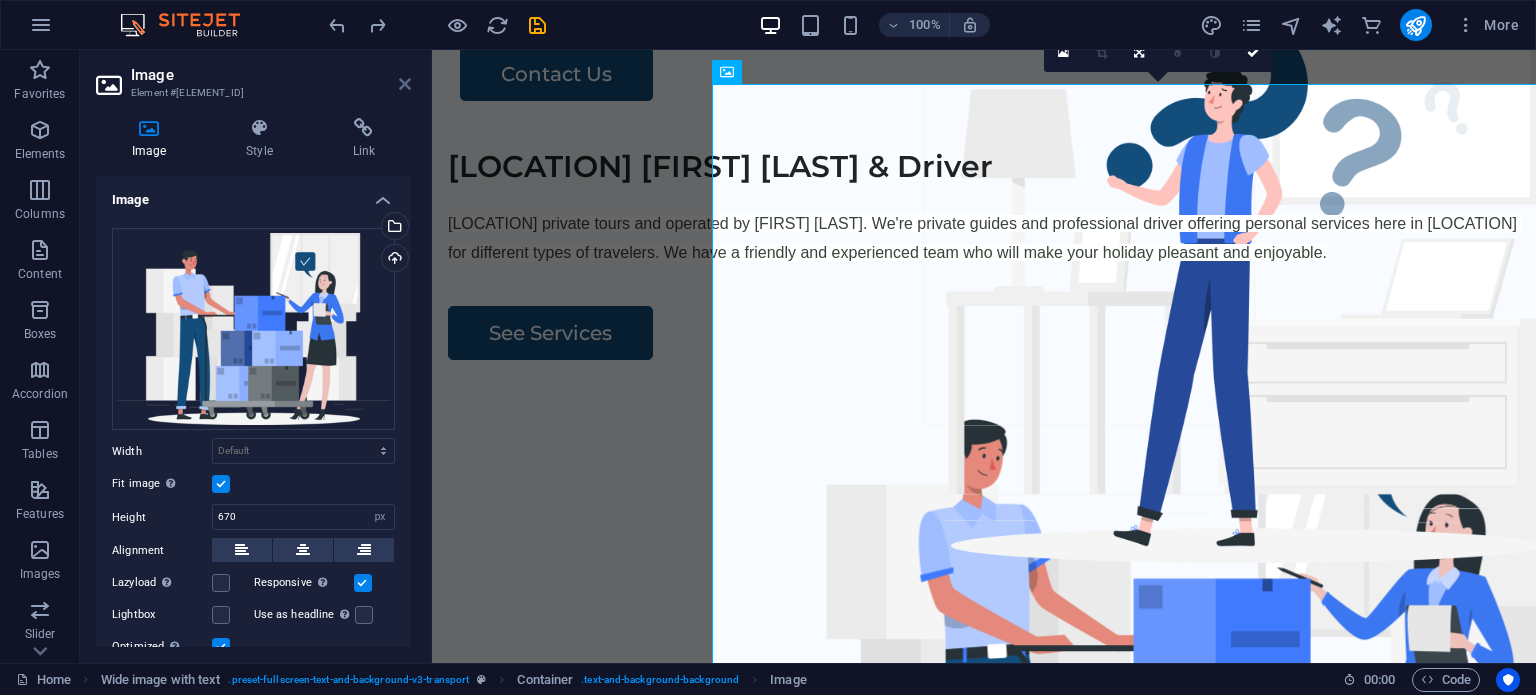 click on "Image Element #[ELEMENT_ID]" at bounding box center (253, 76) 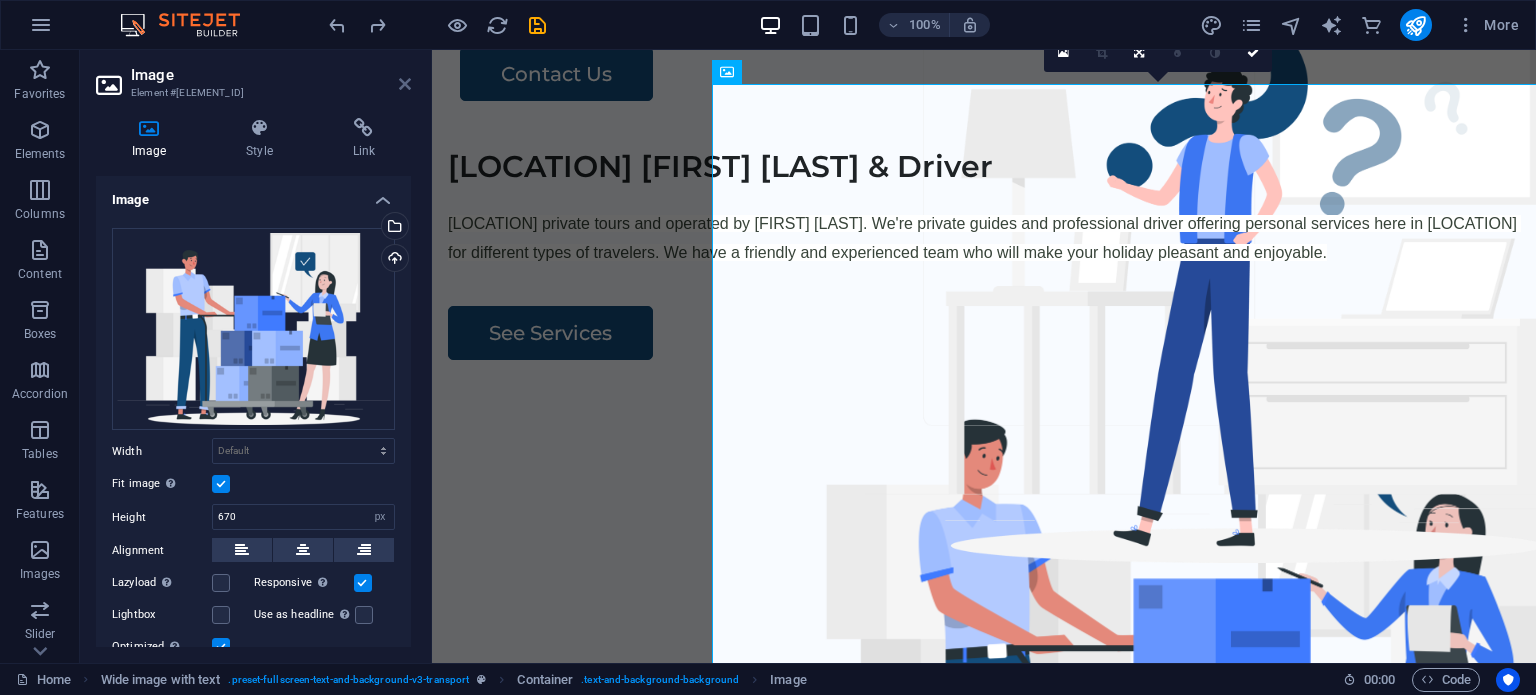 click at bounding box center (405, 84) 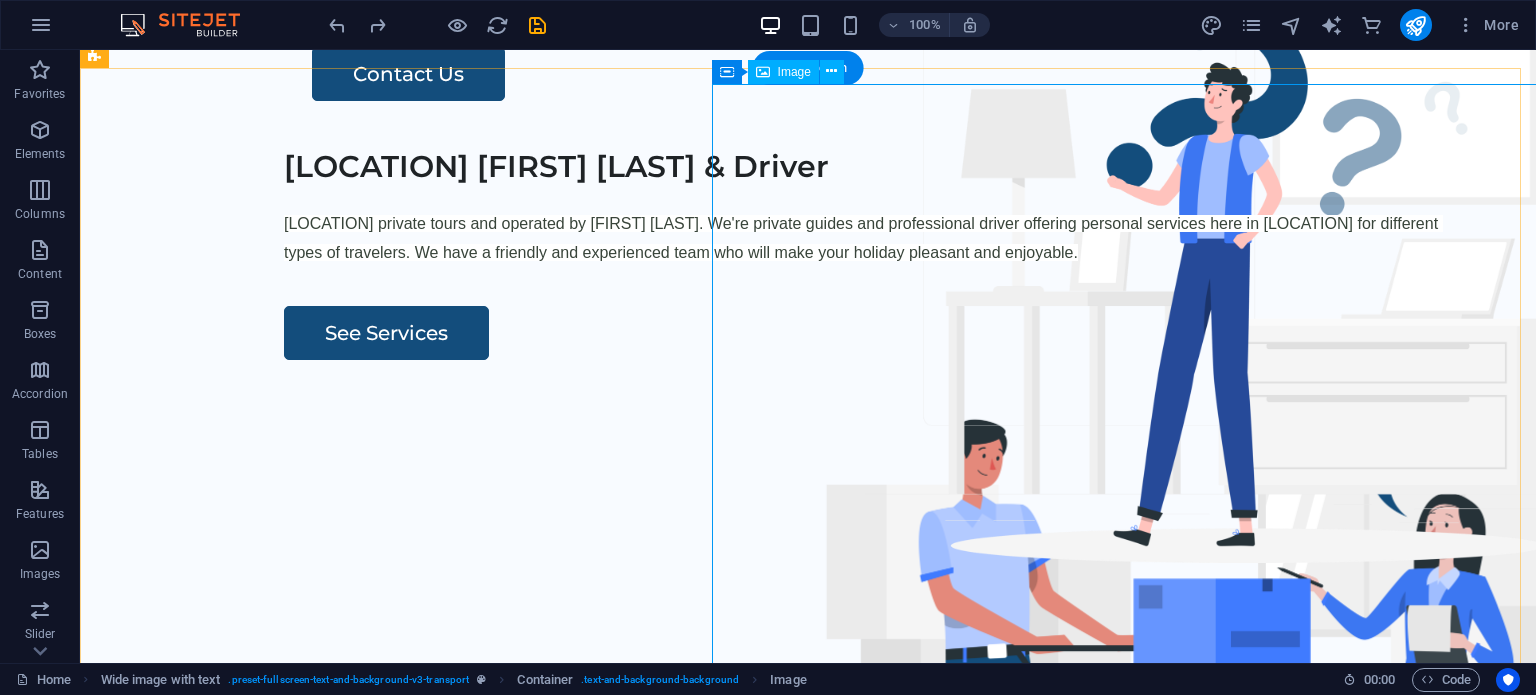 click at bounding box center [1201, 695] 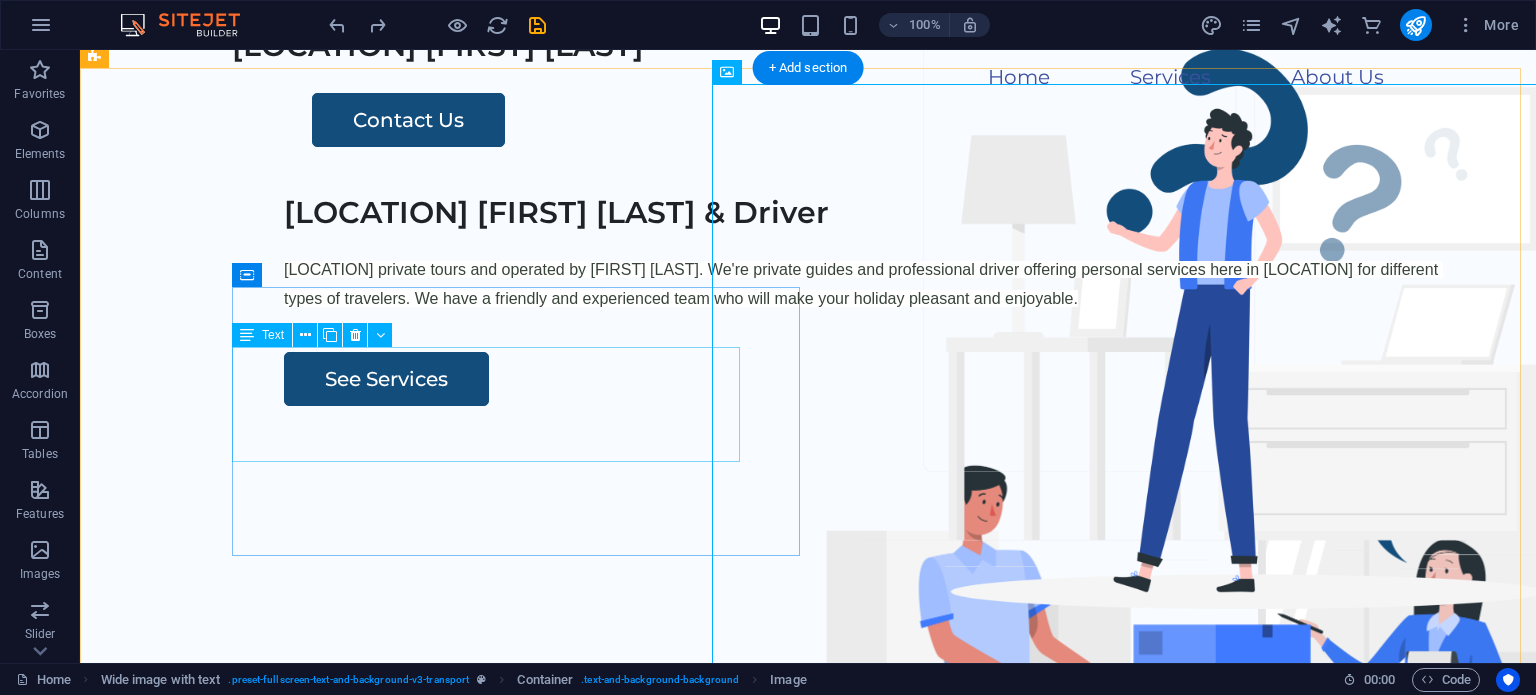 scroll, scrollTop: 0, scrollLeft: 0, axis: both 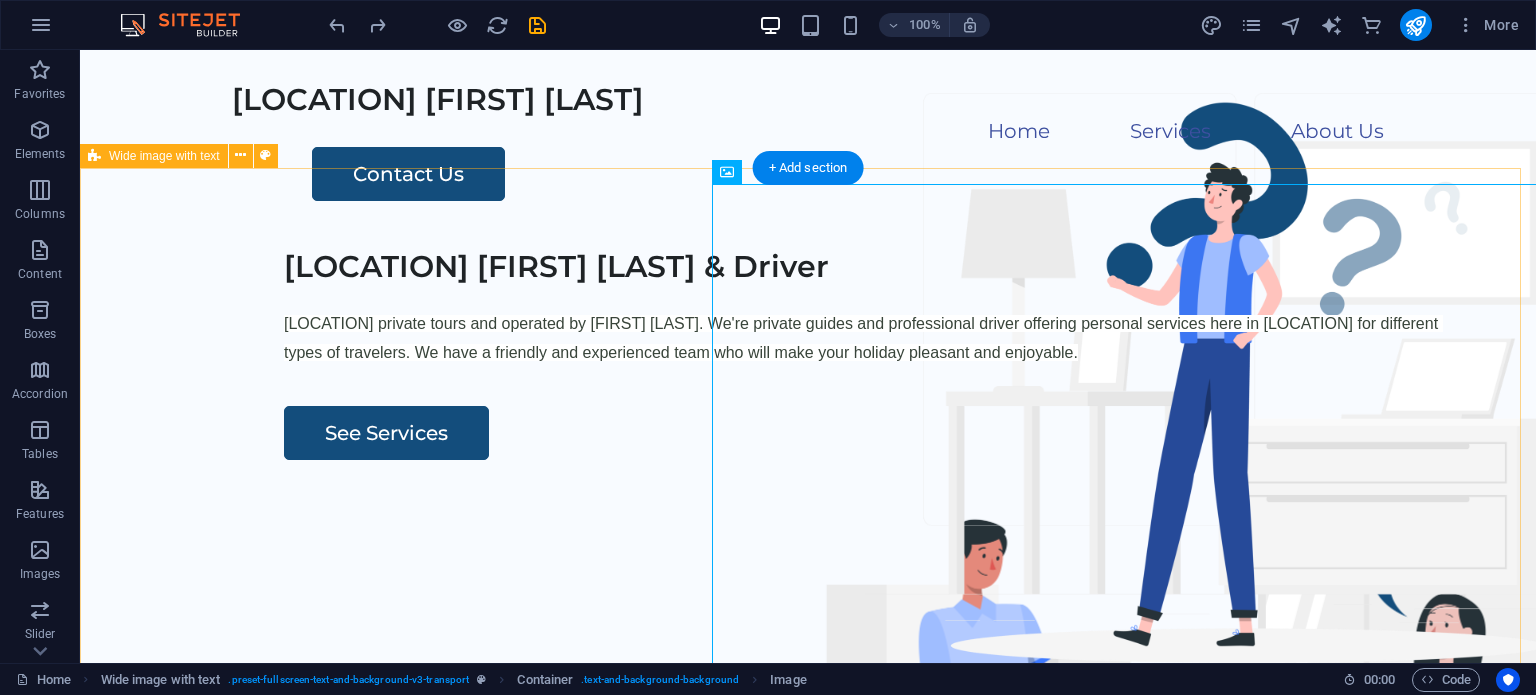 click on "[LOCATION] [FIRST] [LAST] & Driver [LOCATION] private tours and operated by [FIRST] [LAST]. We're private guides and professional driver offering personal services here in [LOCATION] for different types of travelers. We have a friendly and experienced team who will make your holiday pleasant and enjoyable. See Services" at bounding box center (808, 616) 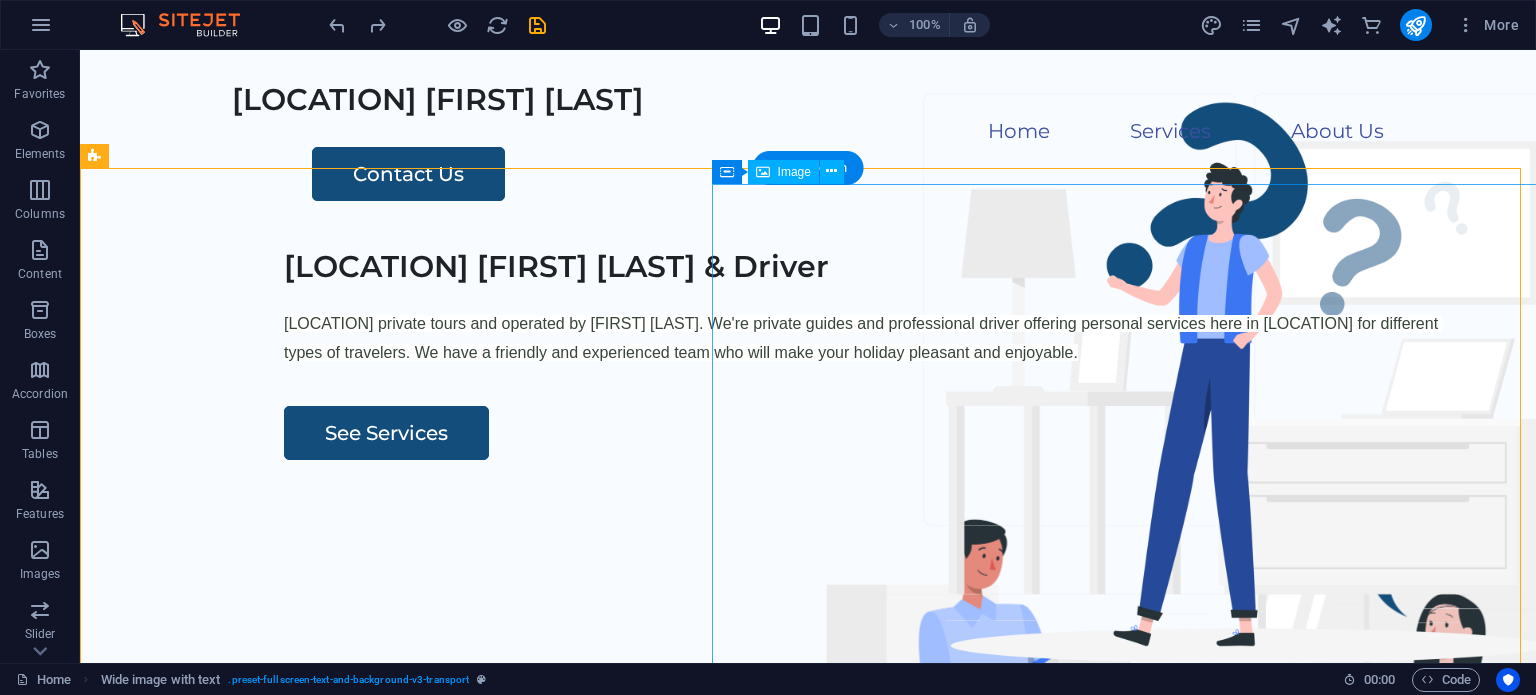 click at bounding box center [1201, 795] 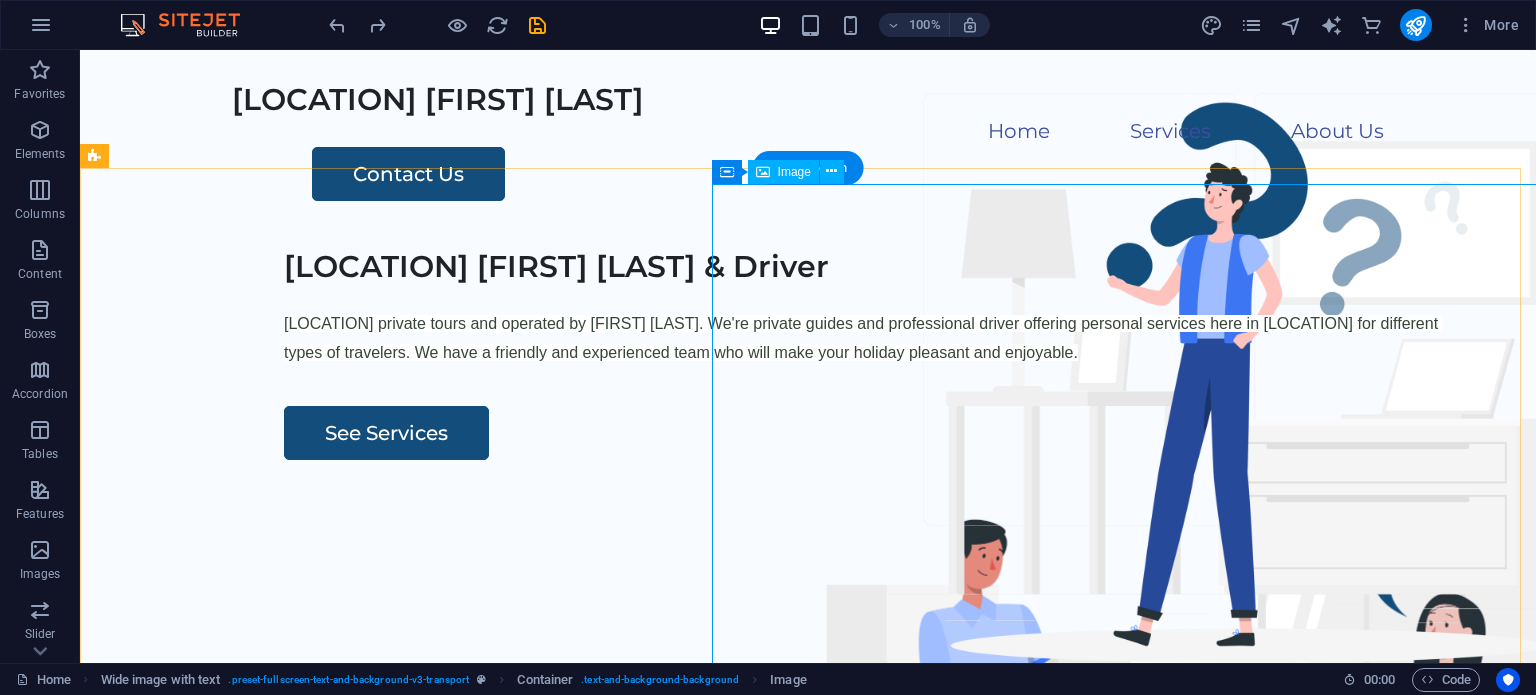 click at bounding box center (1201, 795) 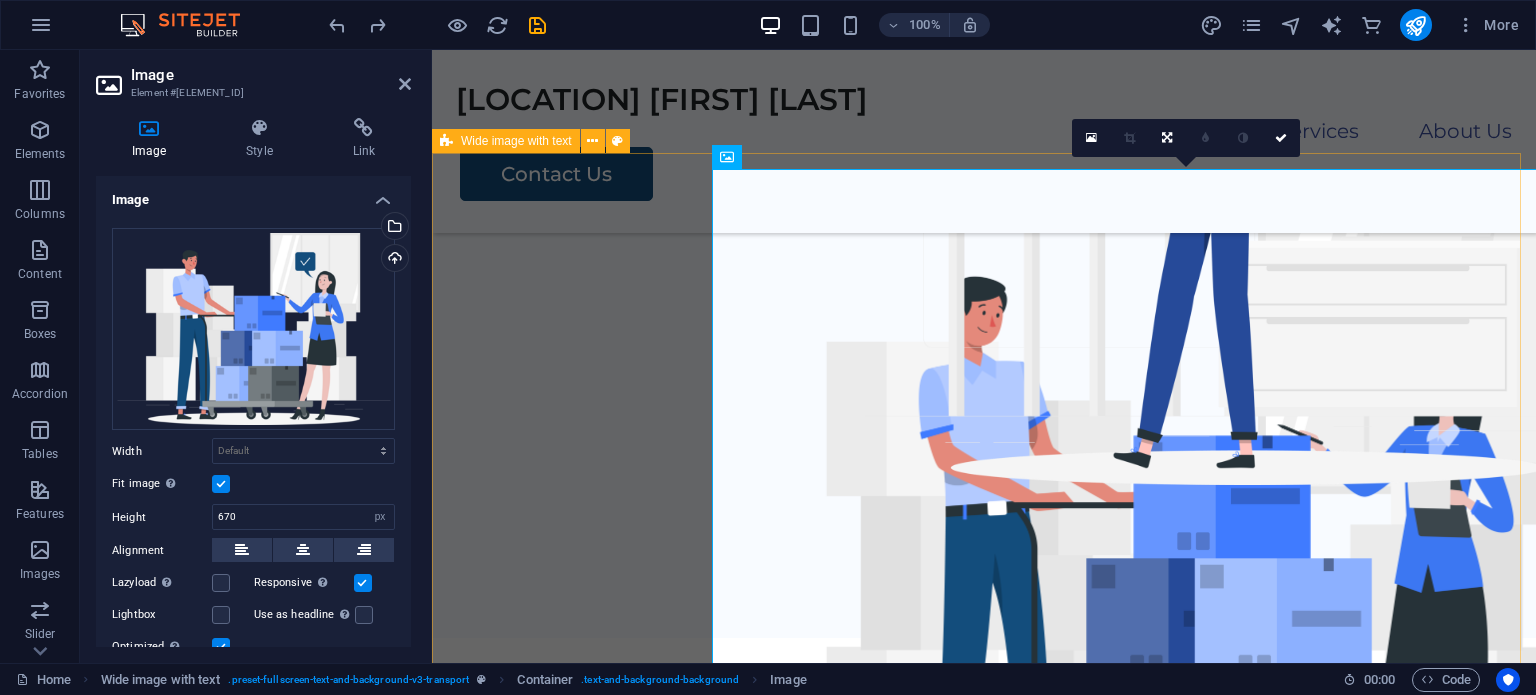 scroll, scrollTop: 200, scrollLeft: 0, axis: vertical 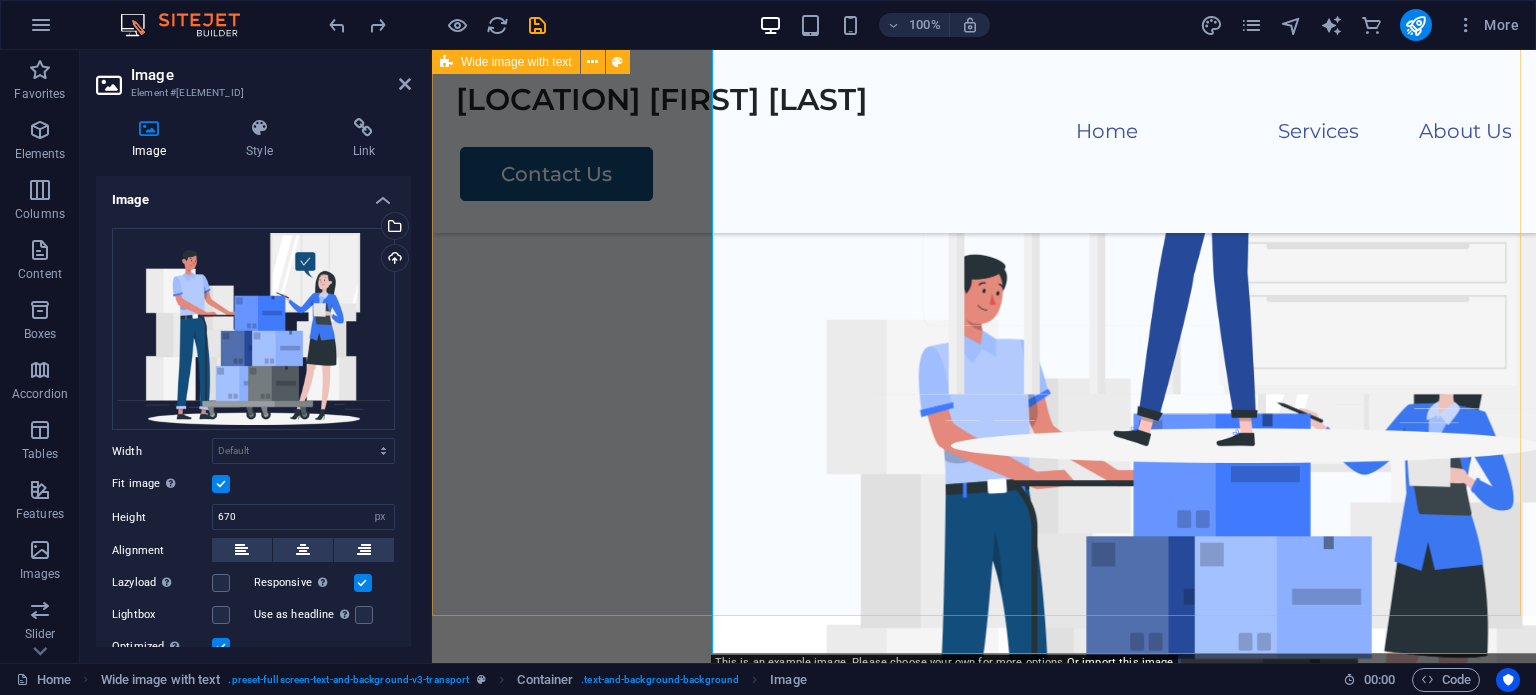 click on "[LOCATION] [FIRST] [LAST] & Driver [LOCATION] private tours and operated by [FIRST] [LAST]. We're private guides and professional driver offering personal services here in [LOCATION] for different types of travelers. We have a friendly and experienced team who will make your holiday pleasant and enjoyable. See Services" at bounding box center (984, 233) 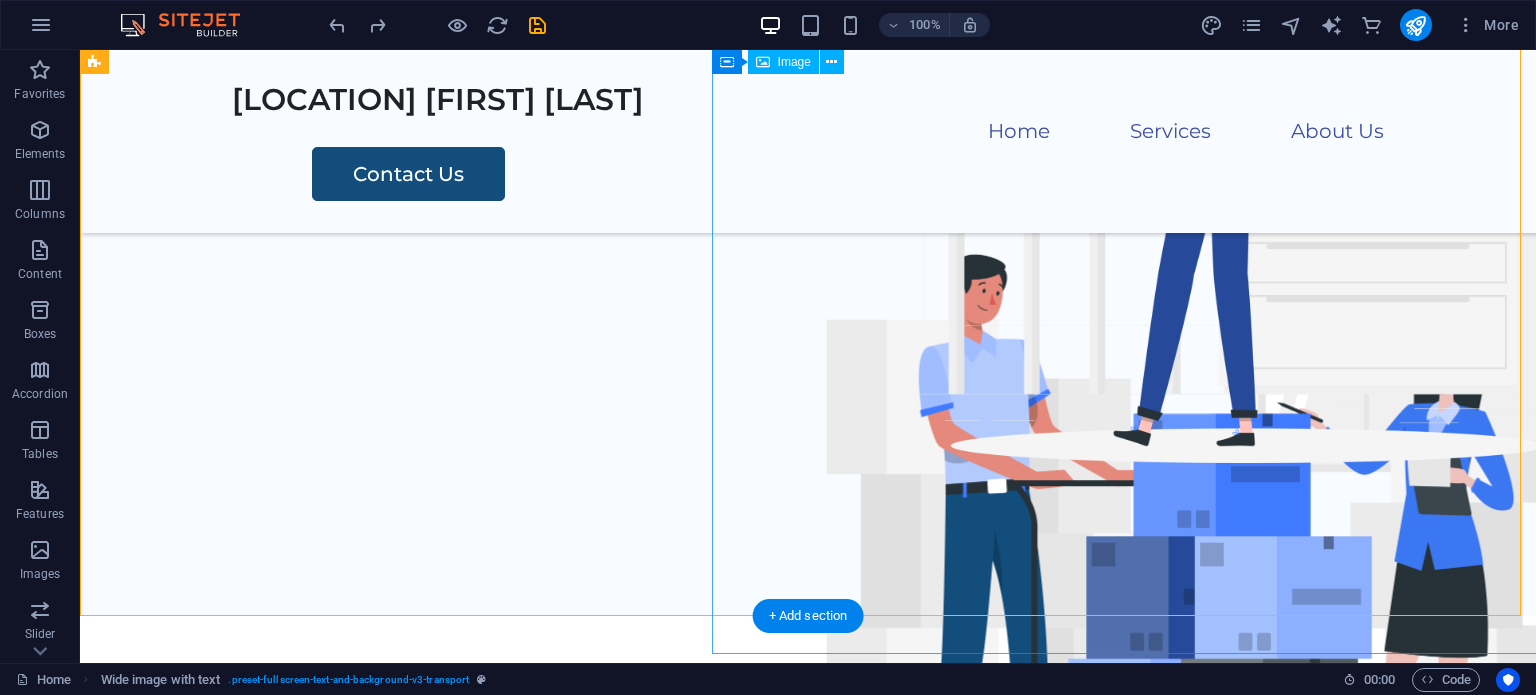 click at bounding box center [1201, 530] 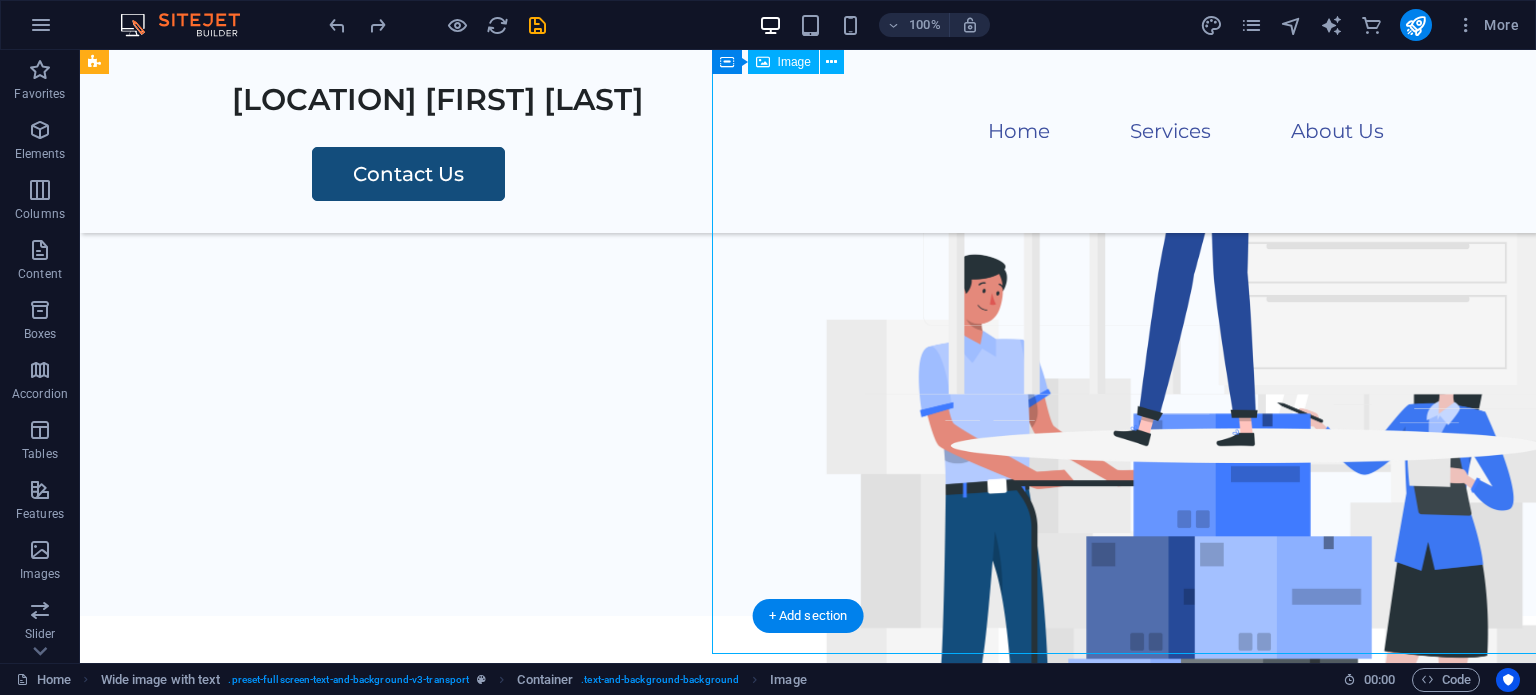 click at bounding box center (1201, 530) 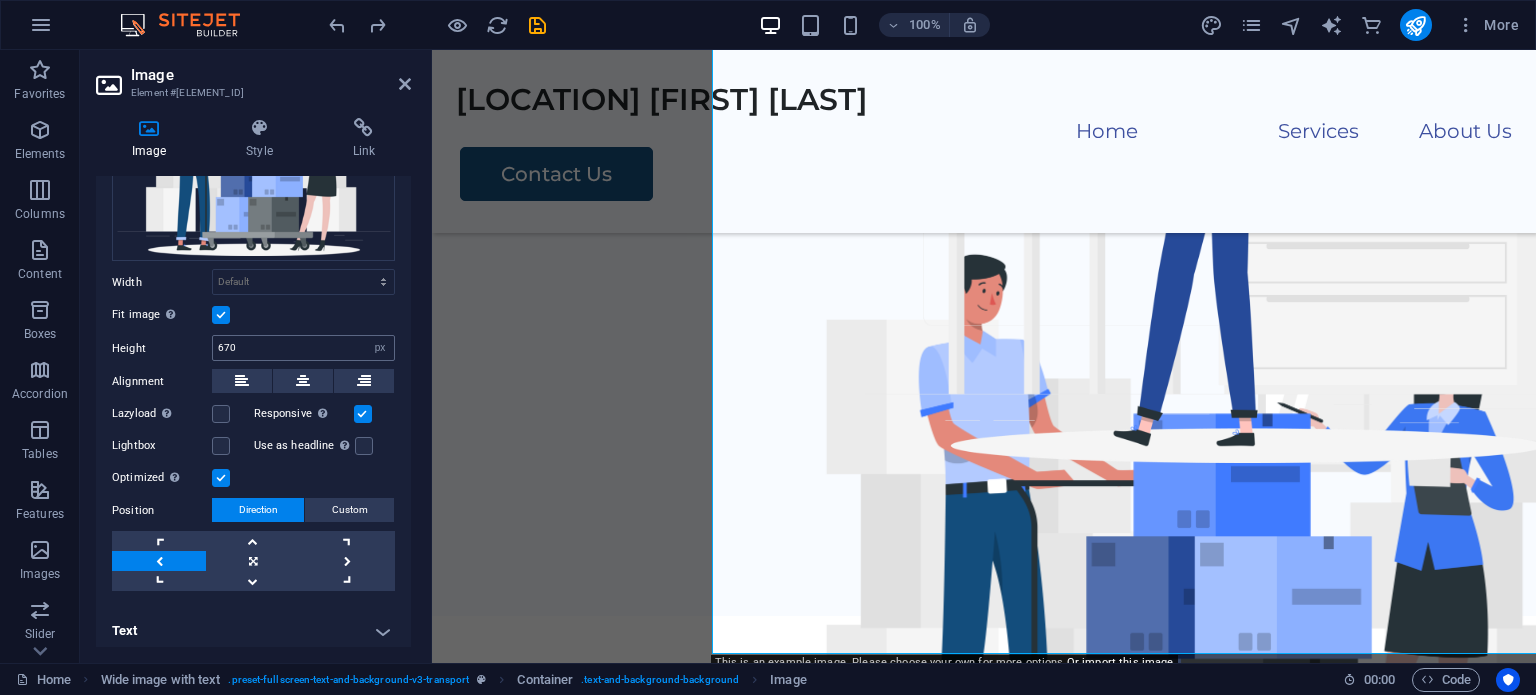 scroll, scrollTop: 172, scrollLeft: 0, axis: vertical 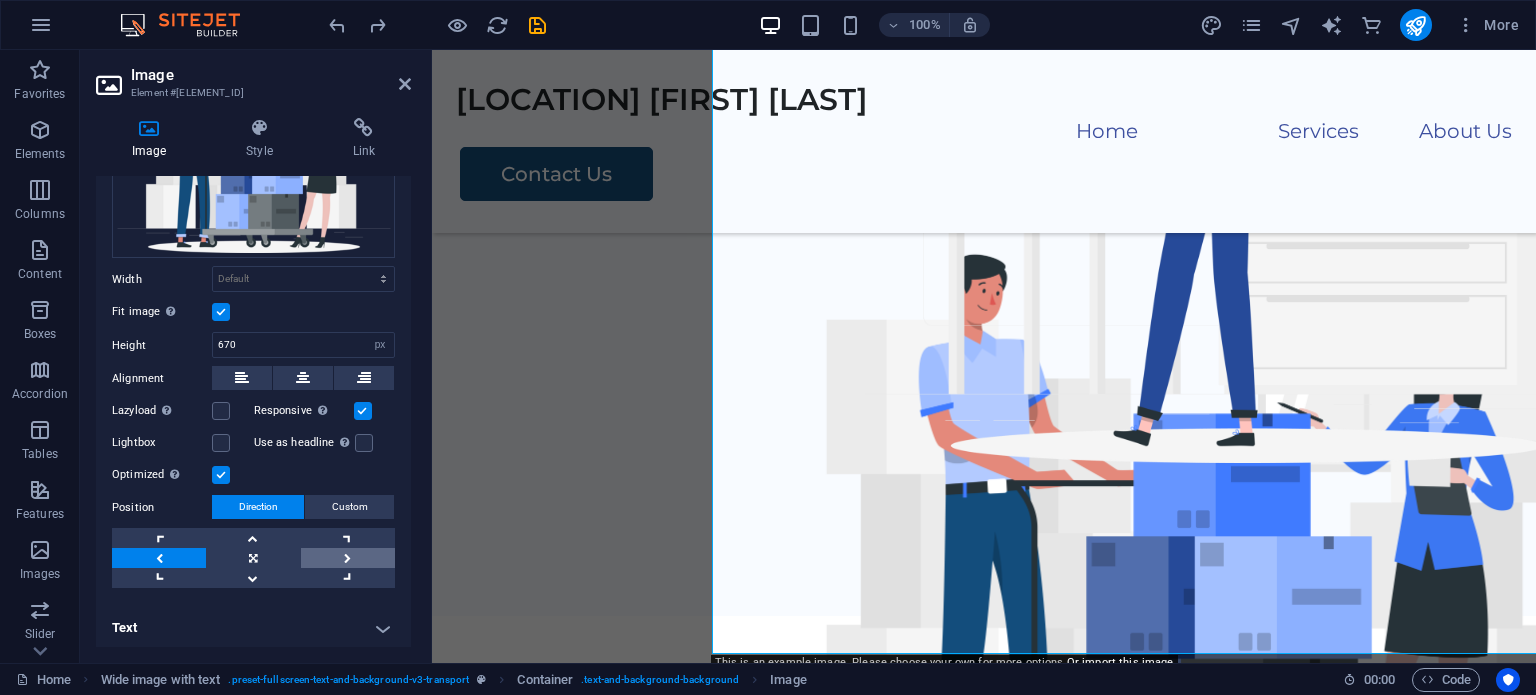 click at bounding box center [348, 558] 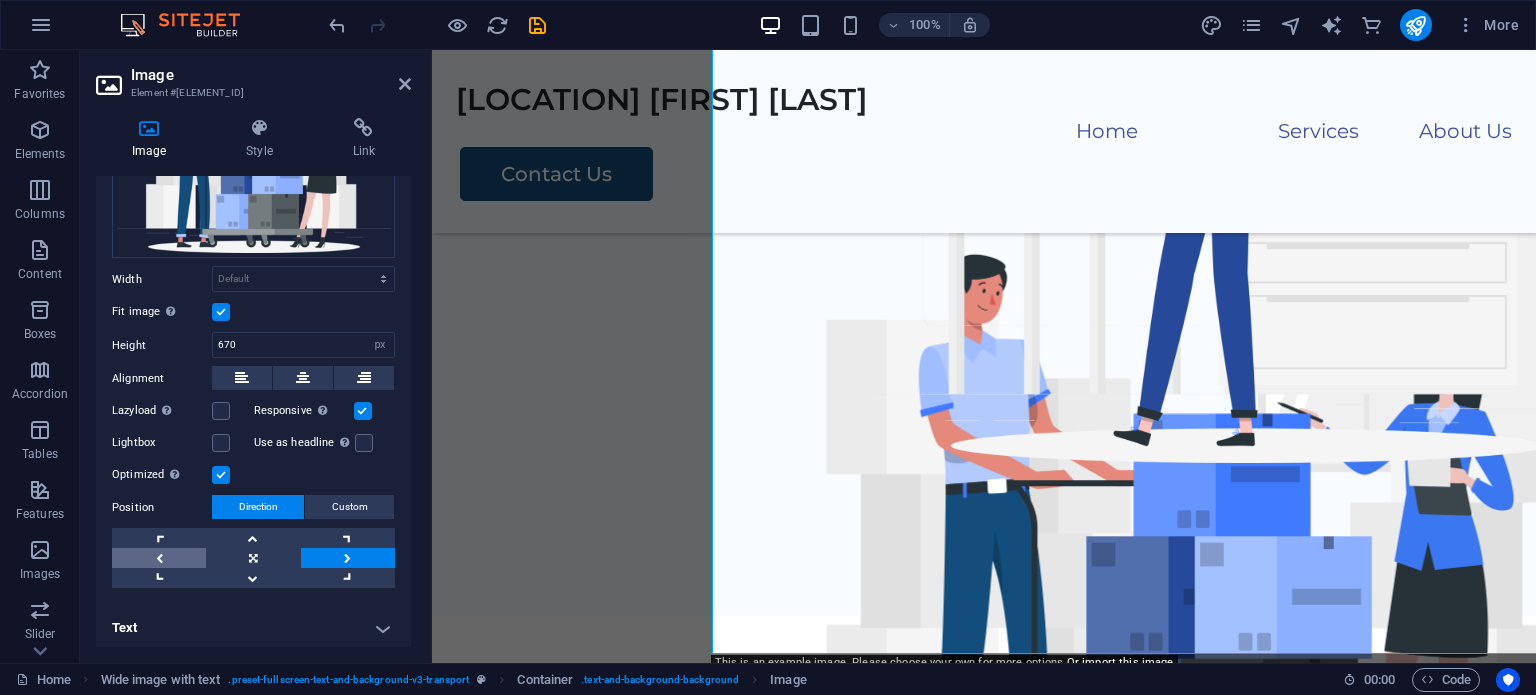 click at bounding box center [159, 558] 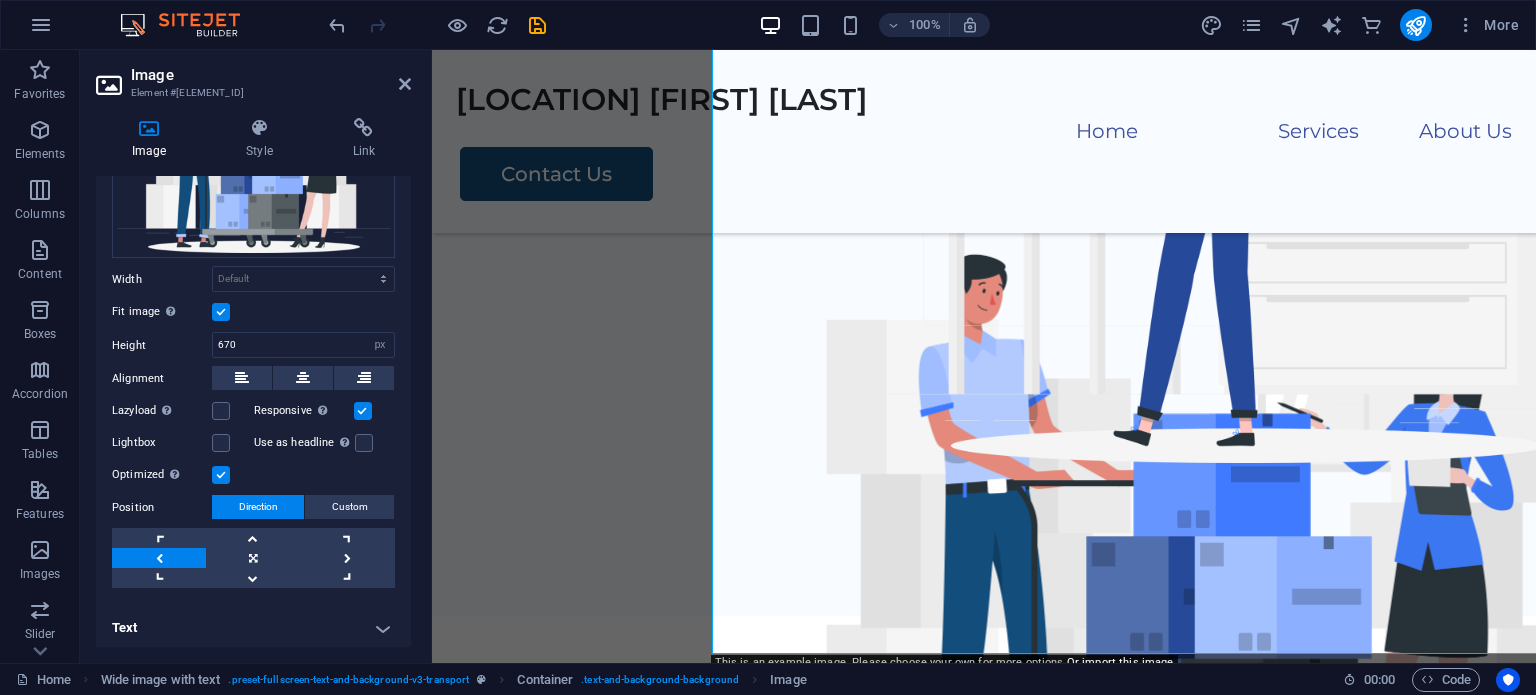 click at bounding box center (221, 312) 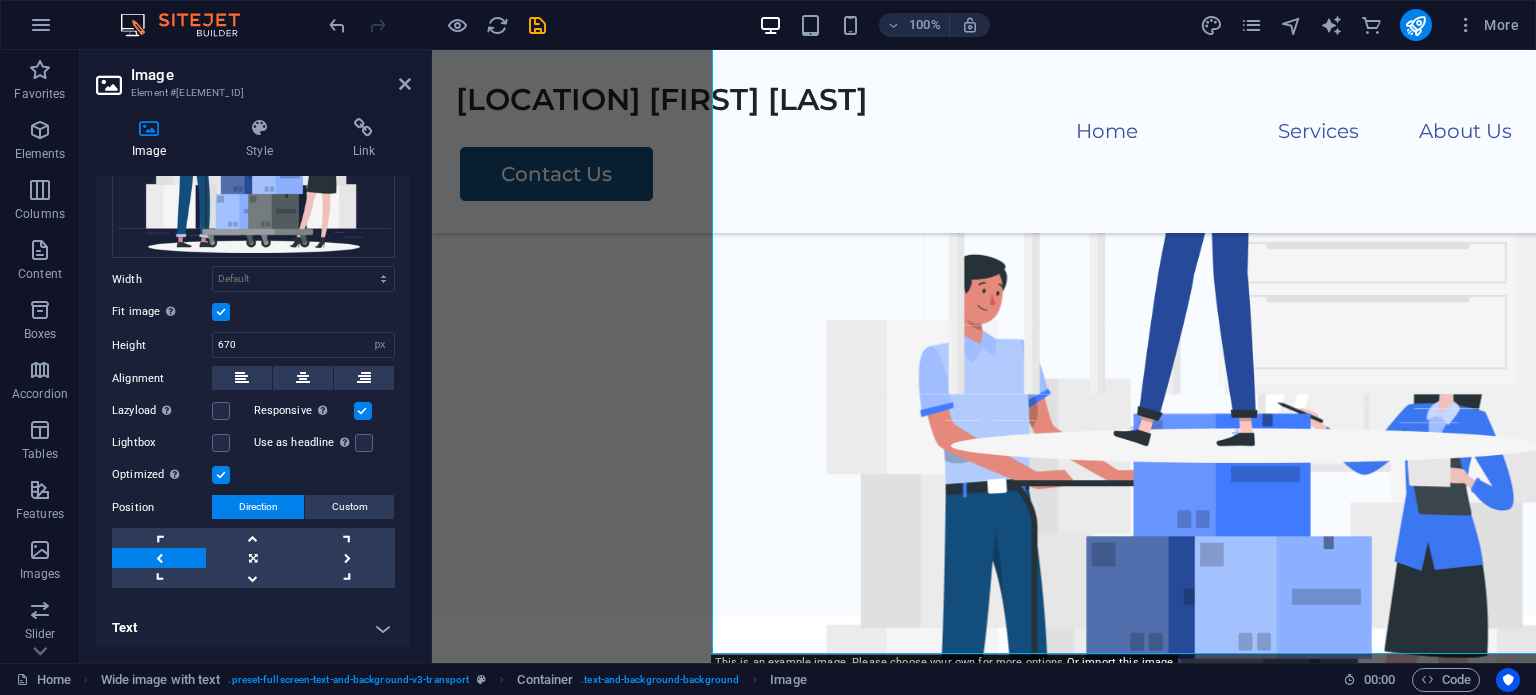 click on "Fit image Automatically fit image to a fixed width and height" at bounding box center [0, 0] 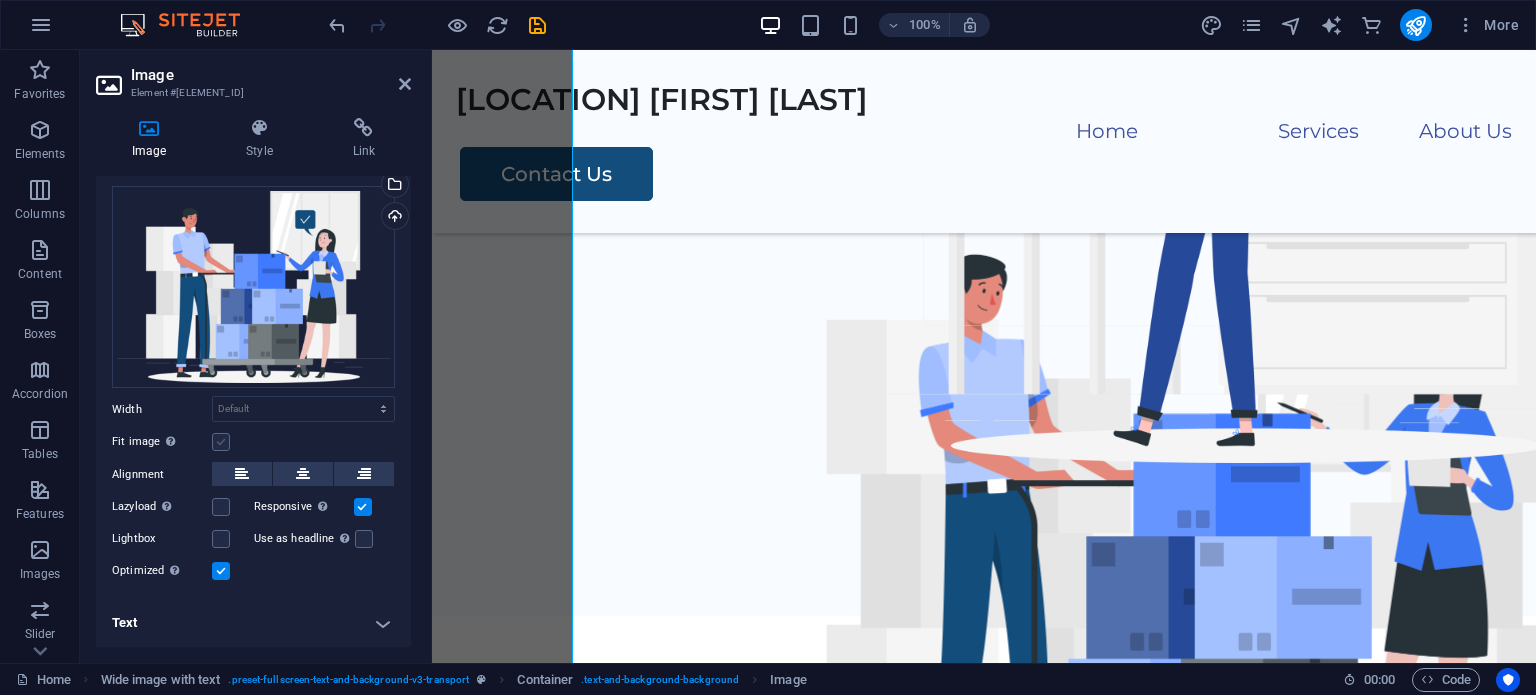 scroll, scrollTop: 38, scrollLeft: 0, axis: vertical 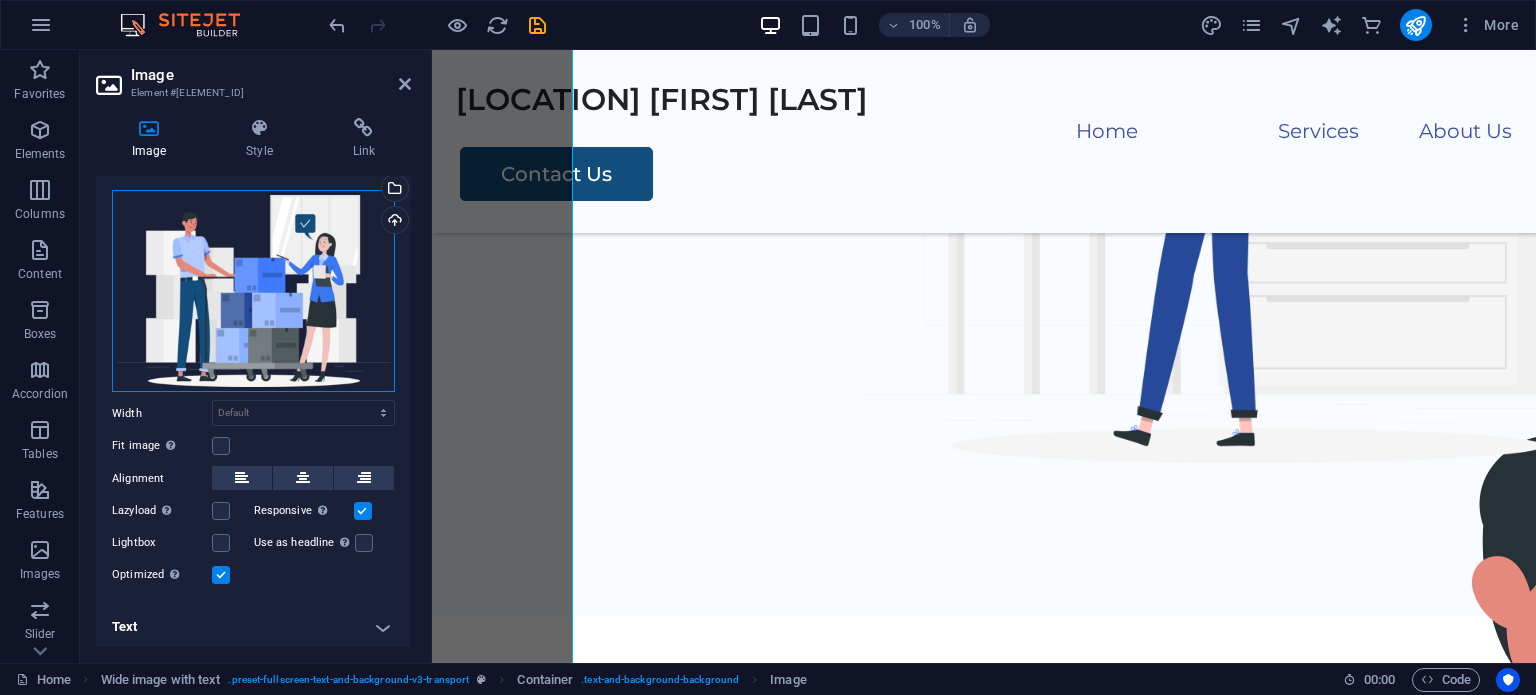 click on "Drag files here, click to choose files or select files from Files or our free stock photos & videos" at bounding box center (253, 291) 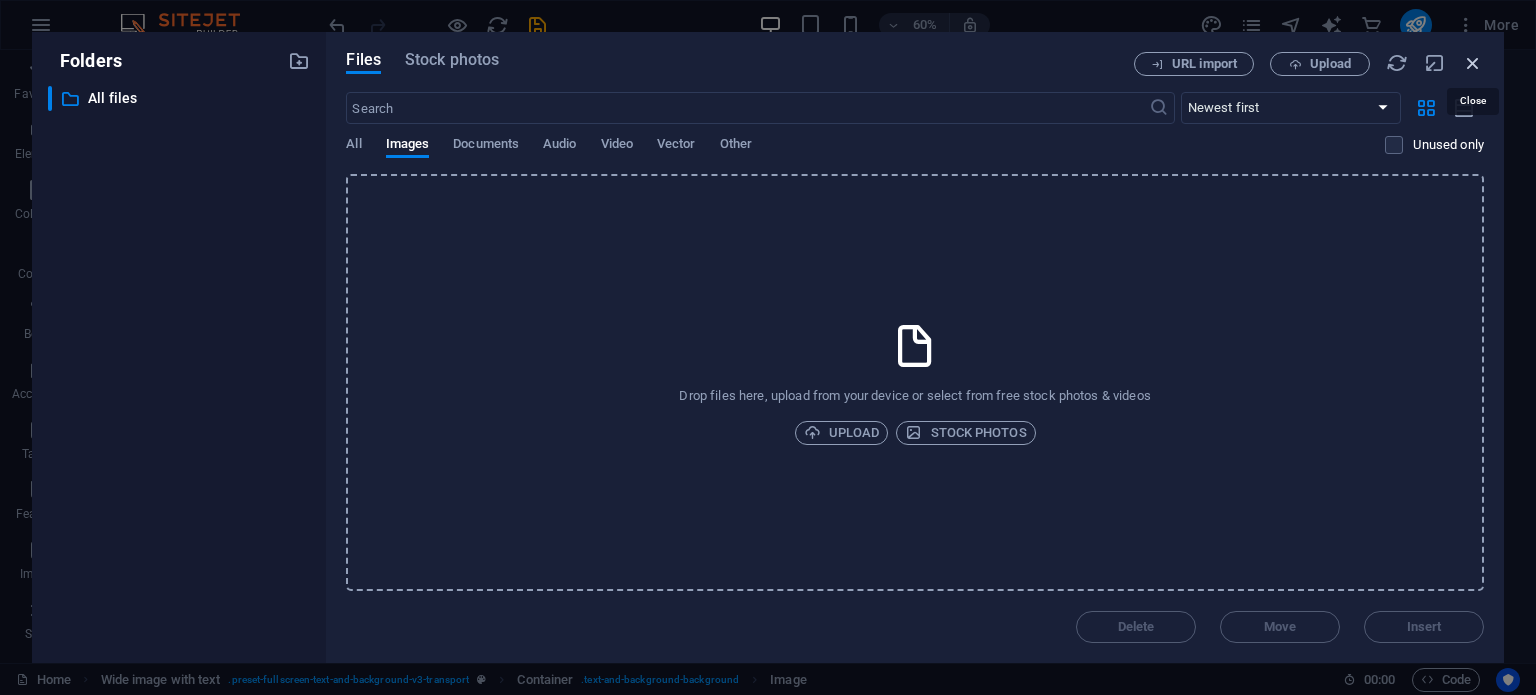 click at bounding box center (1473, 63) 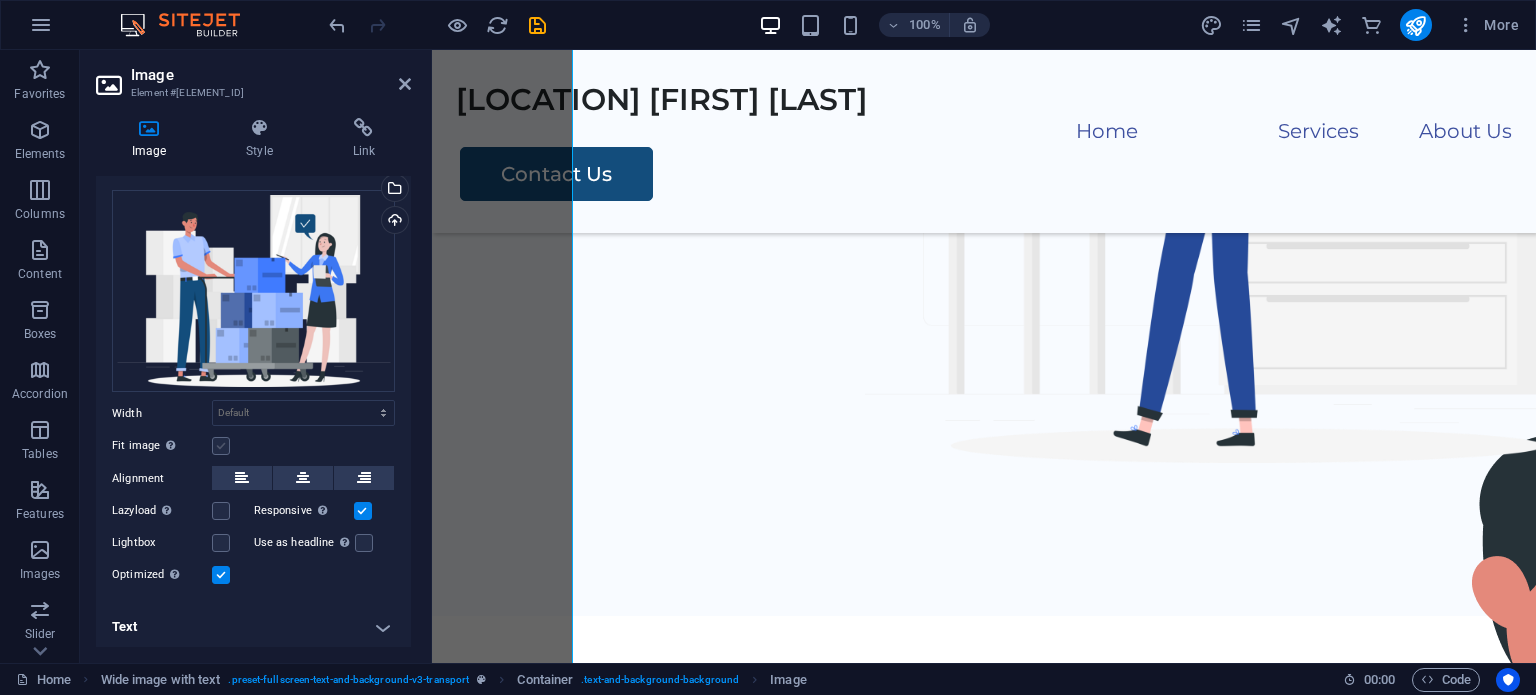 click at bounding box center [221, 446] 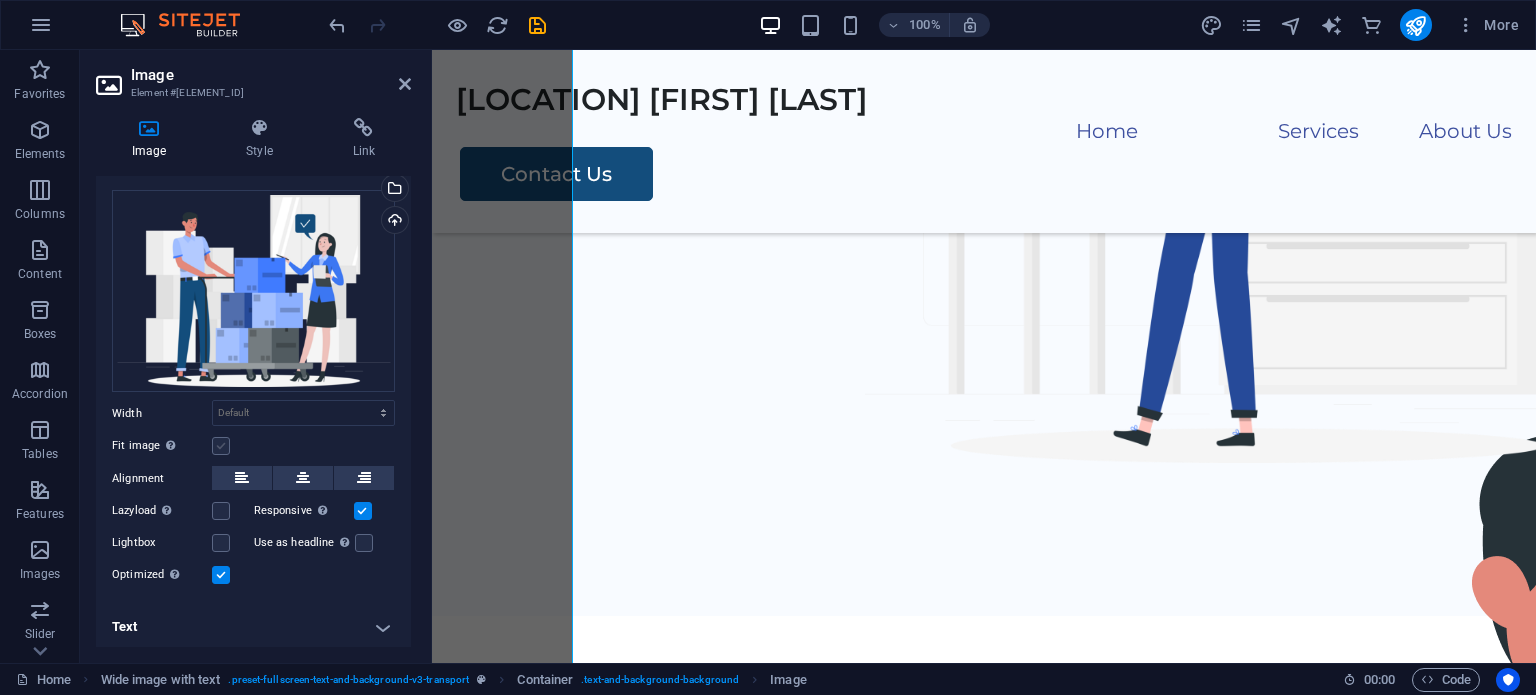 click on "Fit image Automatically fit image to a fixed width and height" at bounding box center [0, 0] 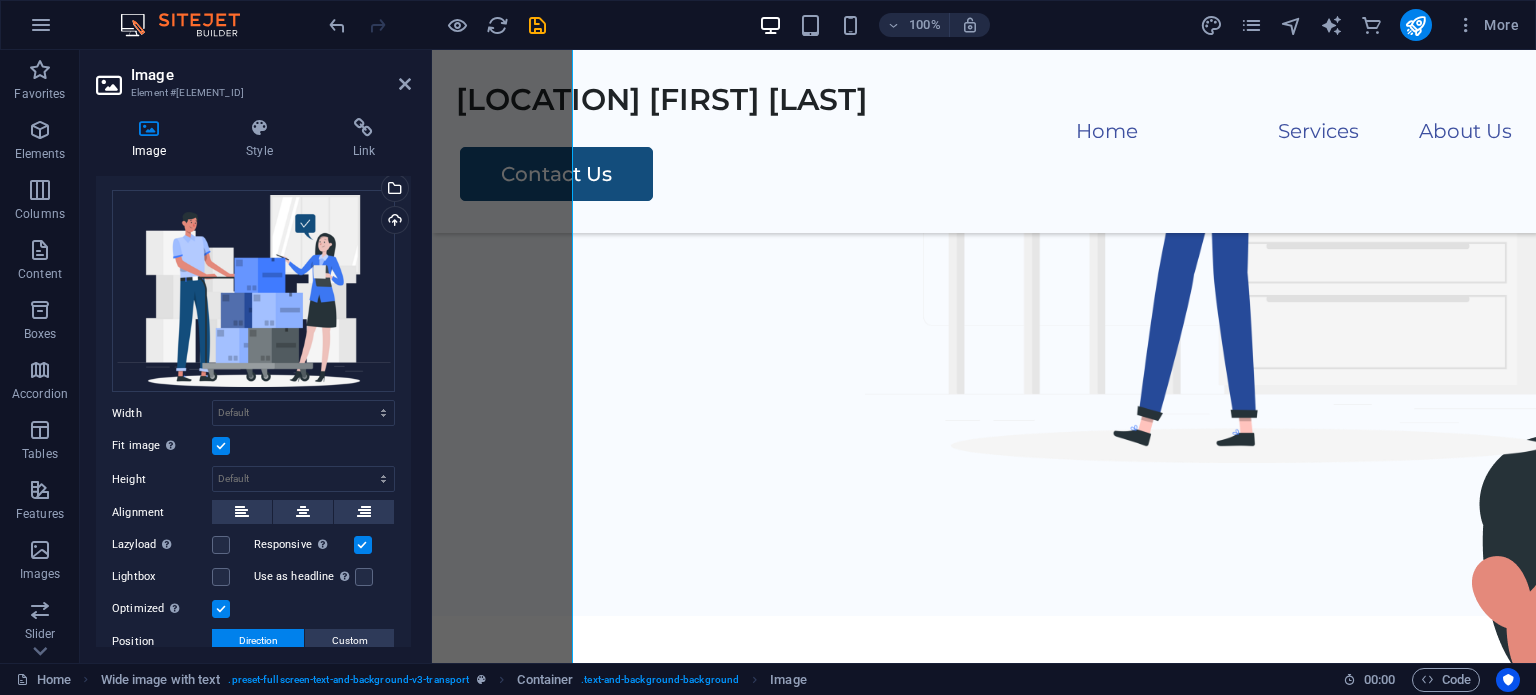 click on "100% More" at bounding box center (768, 25) 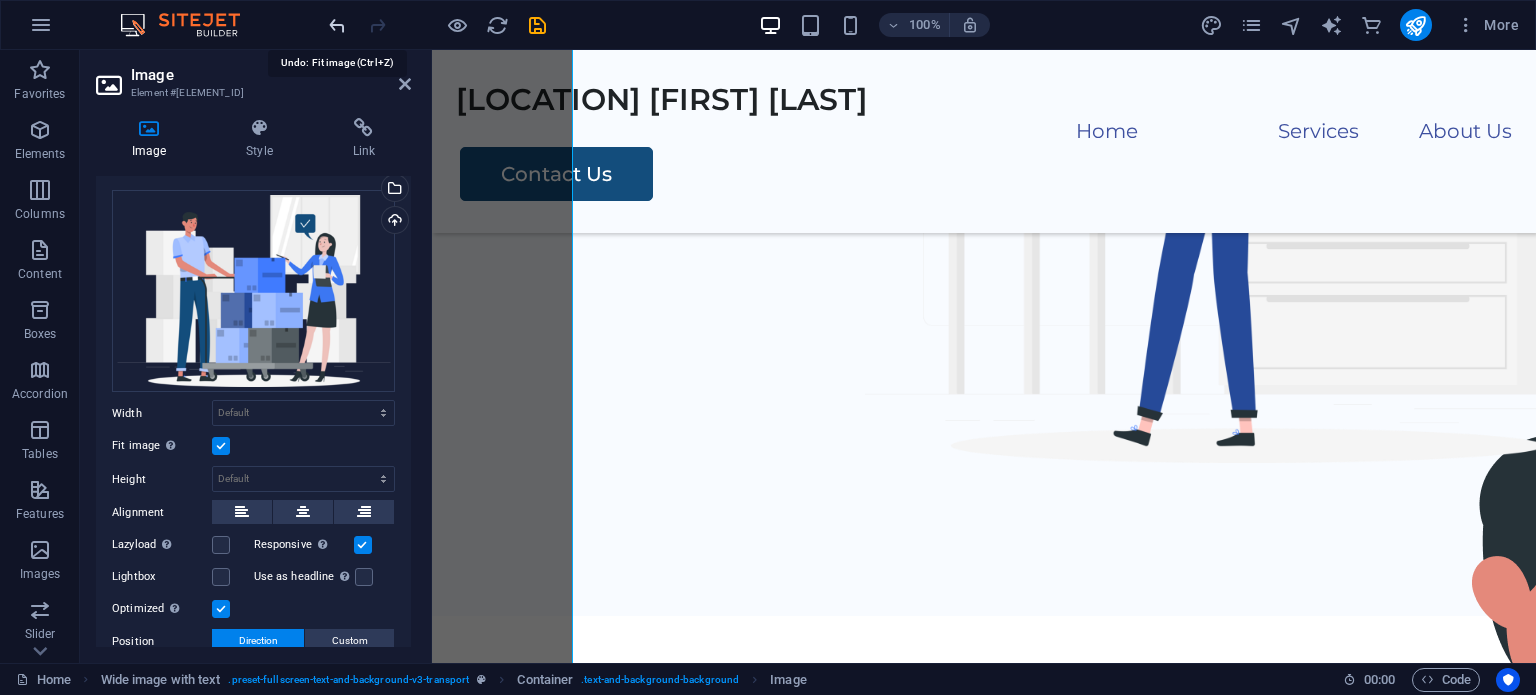 click at bounding box center (337, 25) 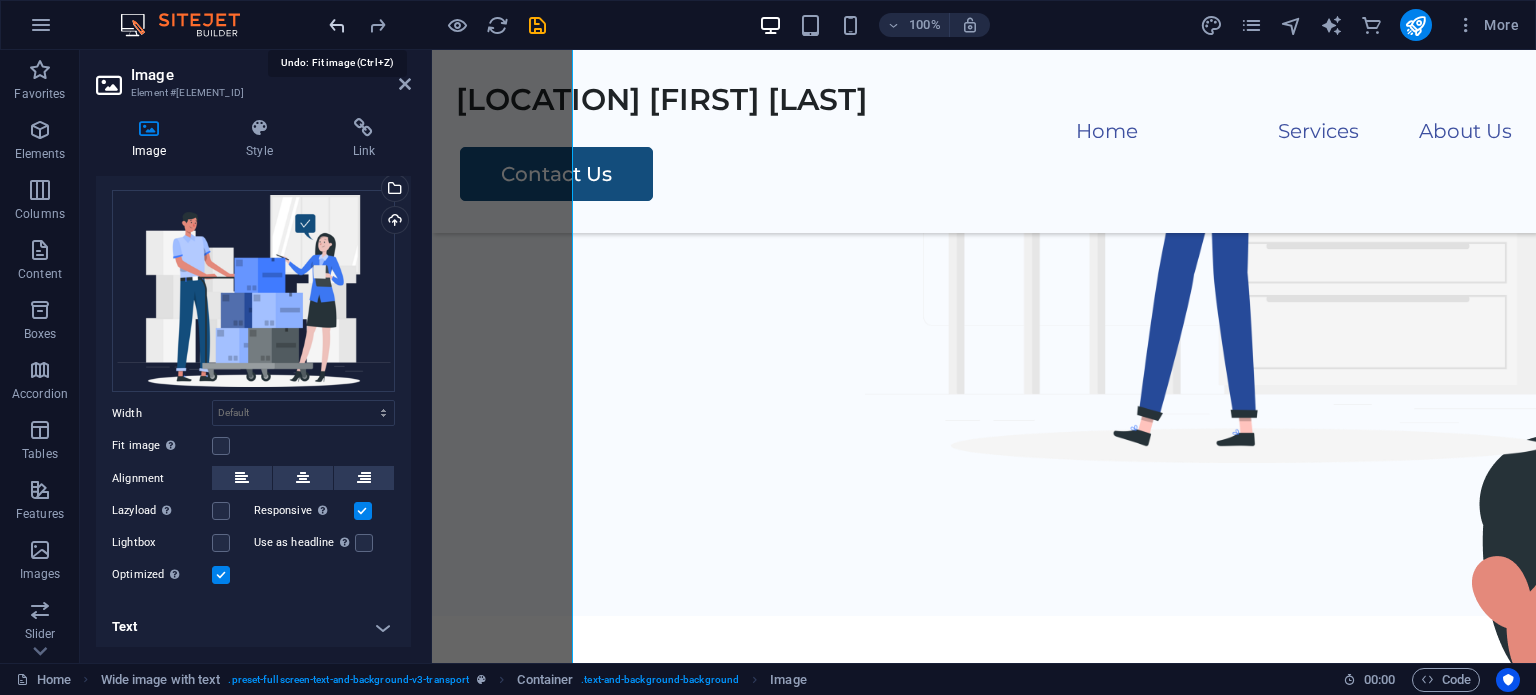 click at bounding box center (337, 25) 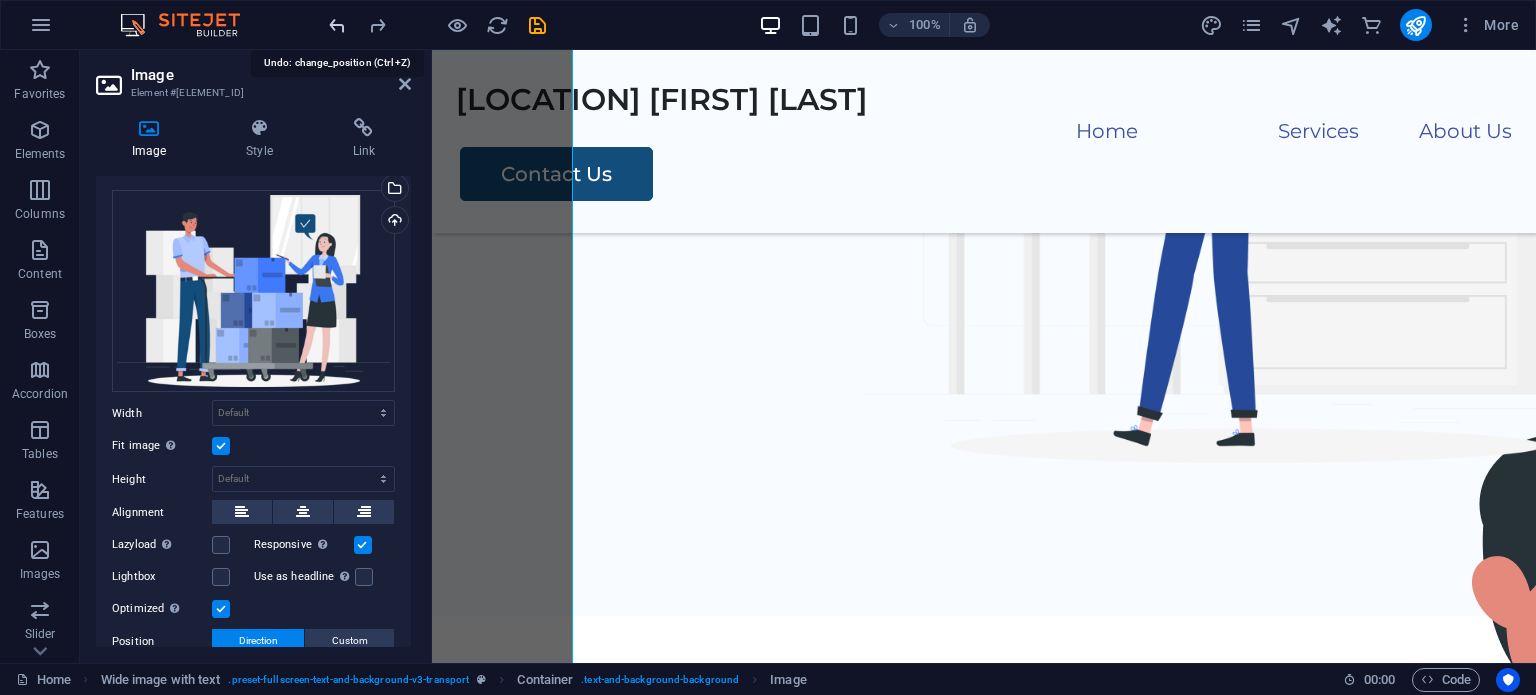 click at bounding box center [337, 25] 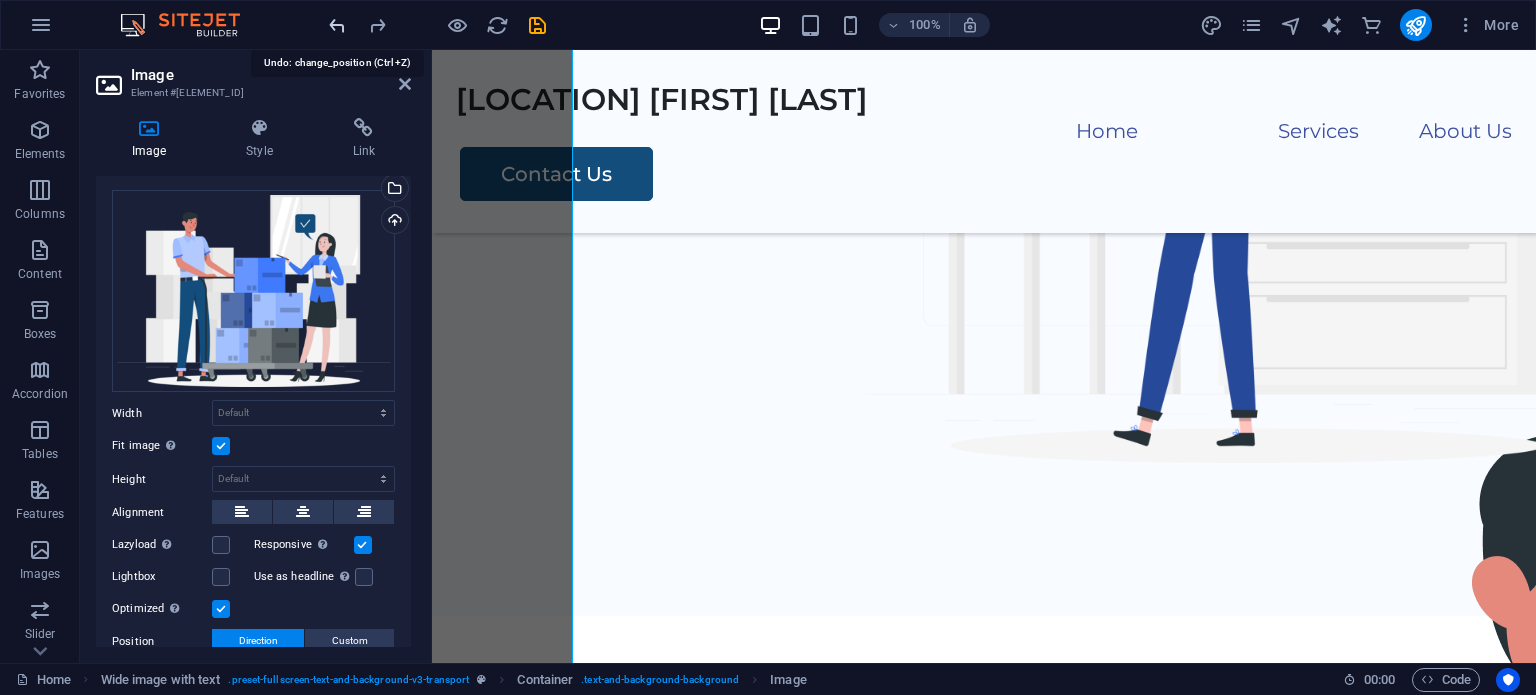 click at bounding box center (337, 25) 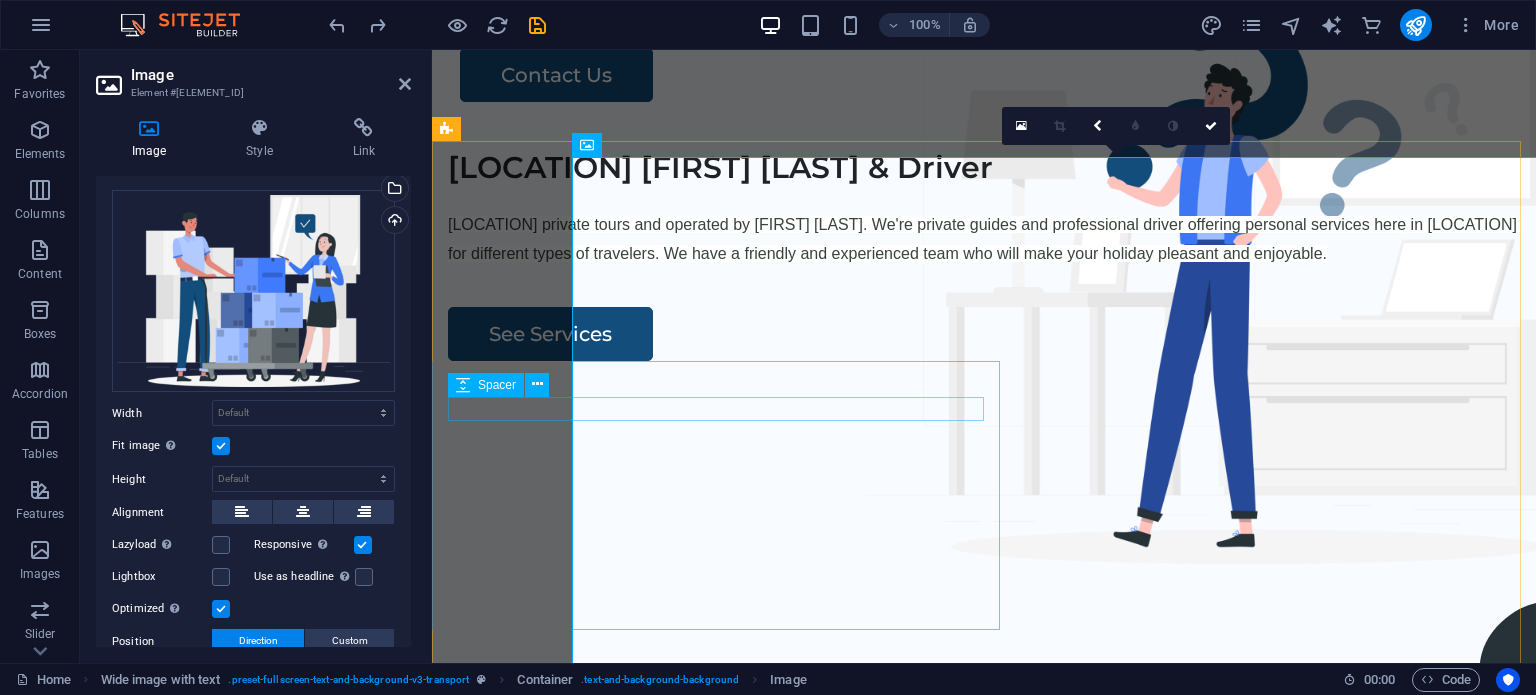 scroll, scrollTop: 100, scrollLeft: 0, axis: vertical 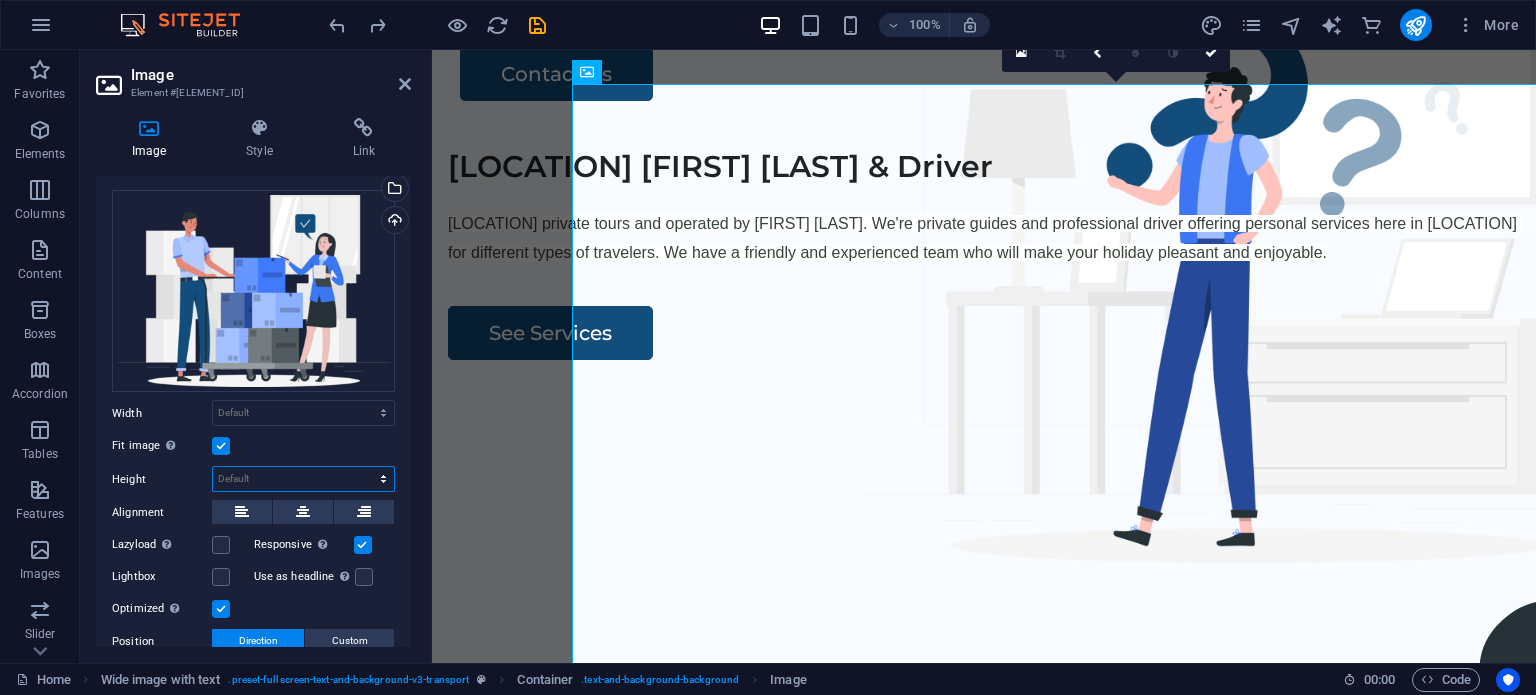click on "Default auto px" at bounding box center (303, 479) 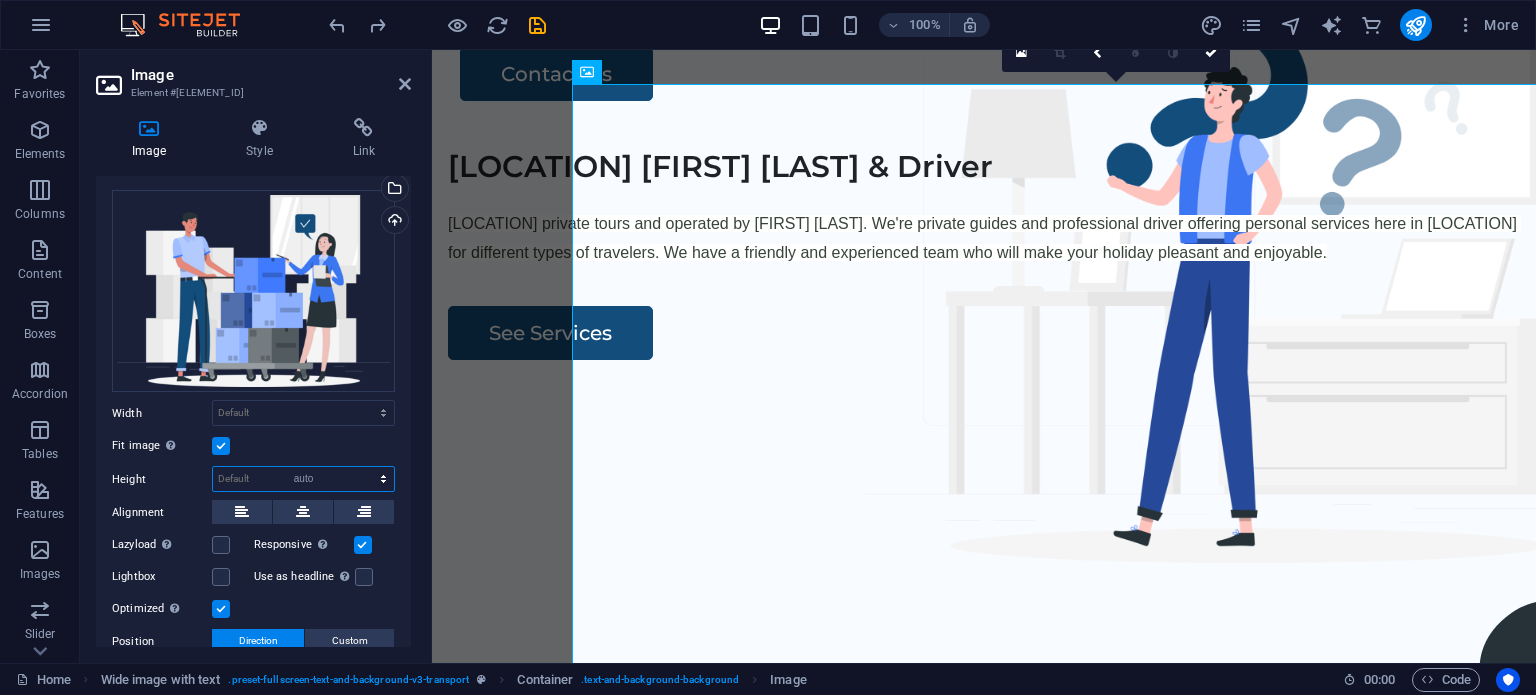 click on "Default auto px" at bounding box center [303, 479] 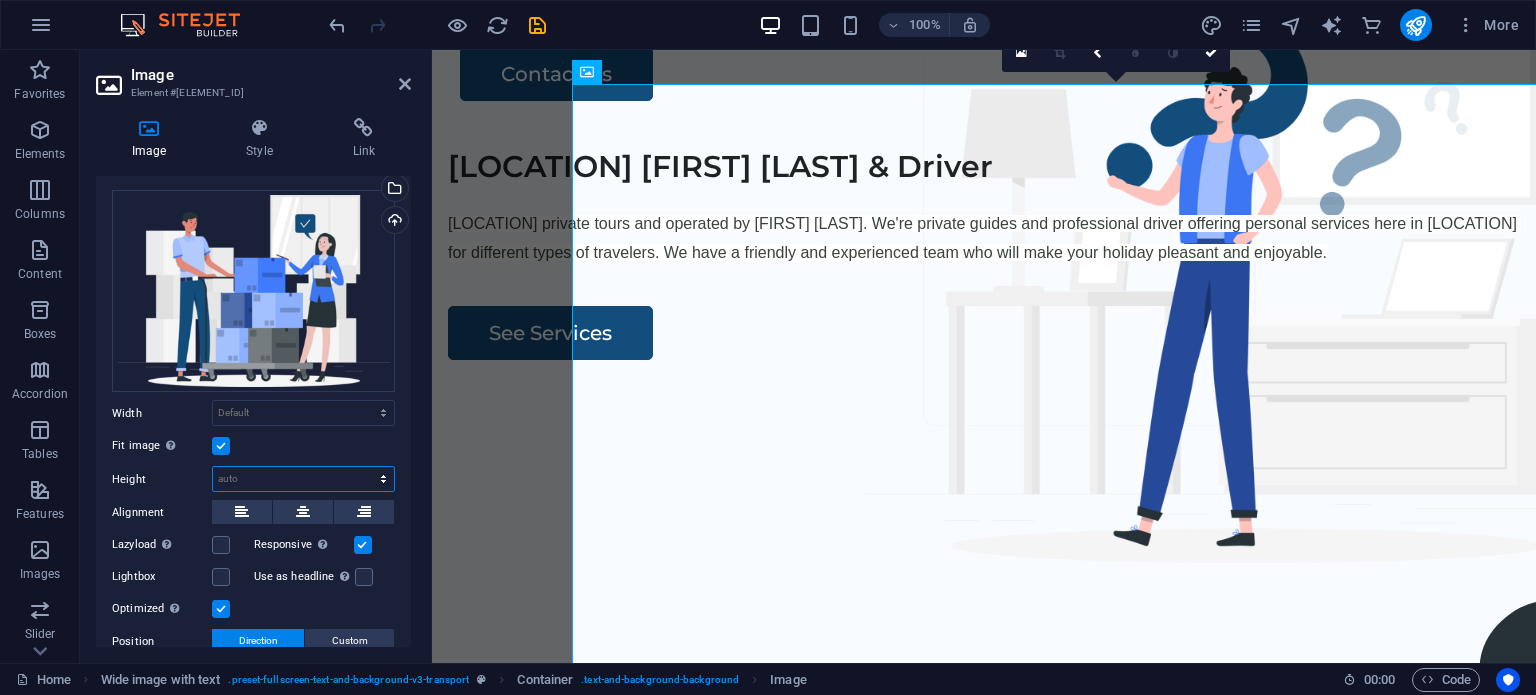 click on "Default auto px" at bounding box center (303, 479) 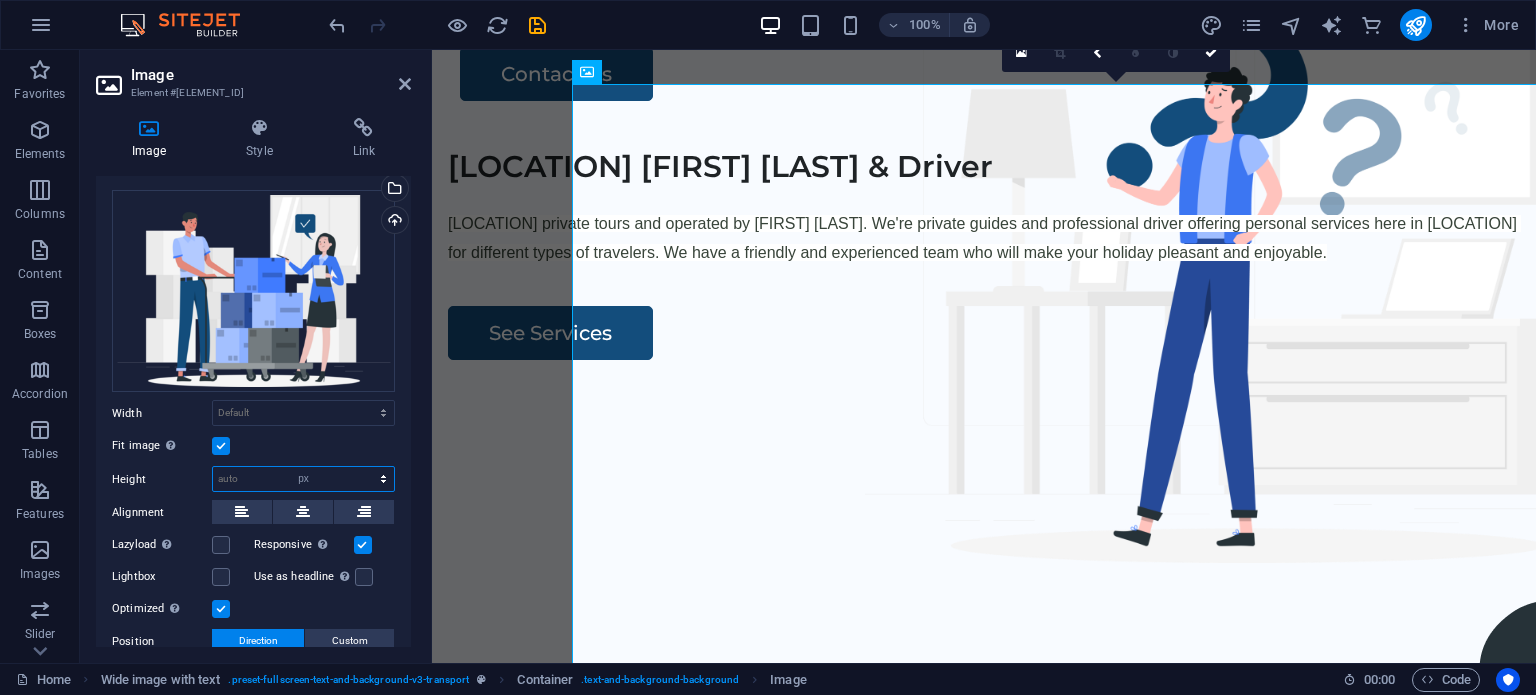 click on "Default auto px" at bounding box center [303, 479] 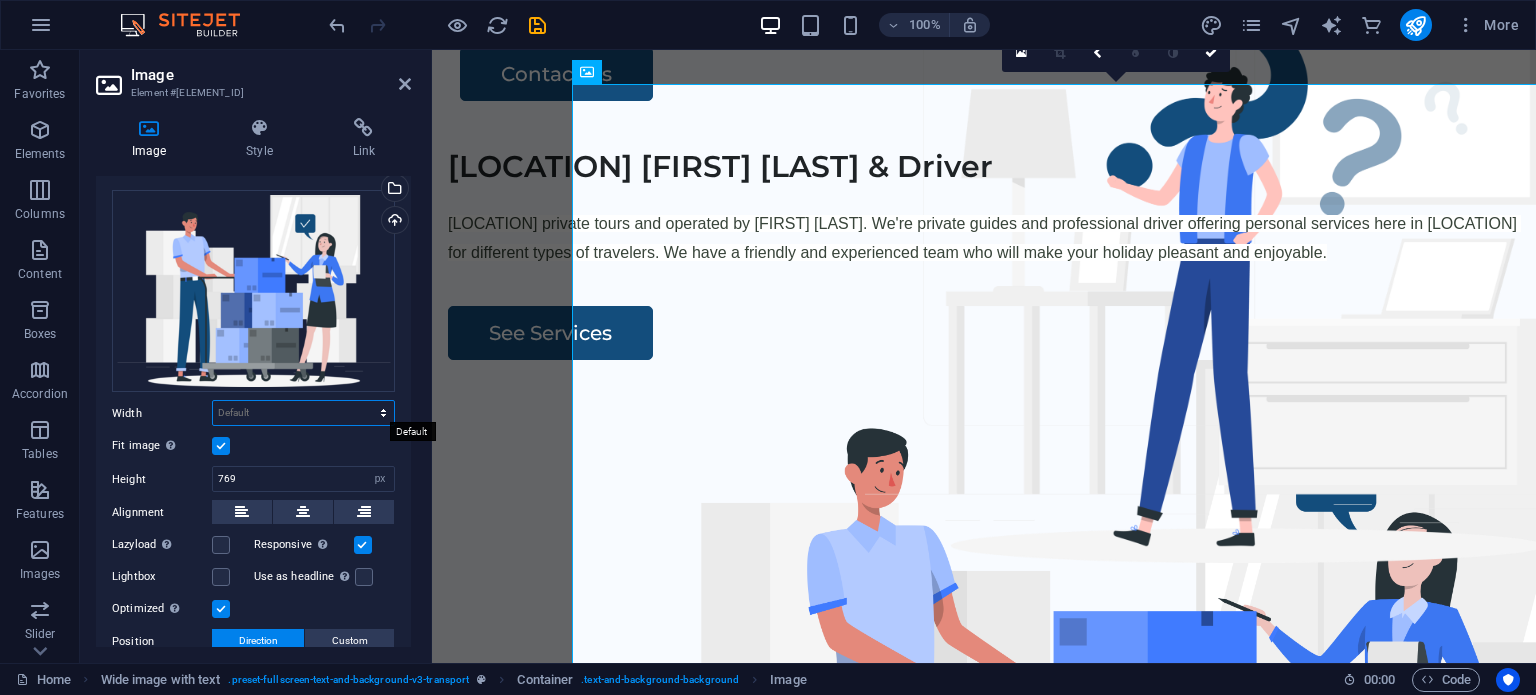 click on "Default auto px rem % em vh vw" at bounding box center (303, 413) 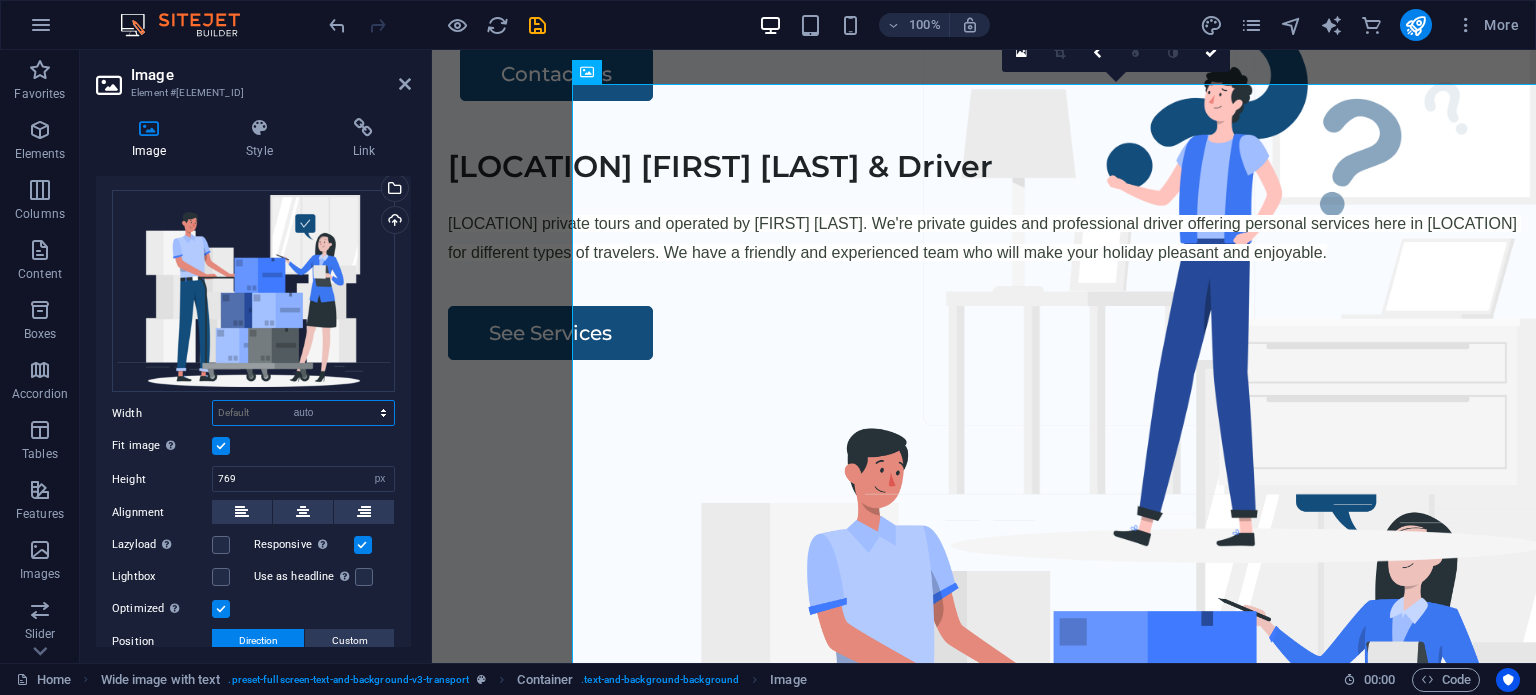 click on "Default auto px rem % em vh vw" at bounding box center [303, 413] 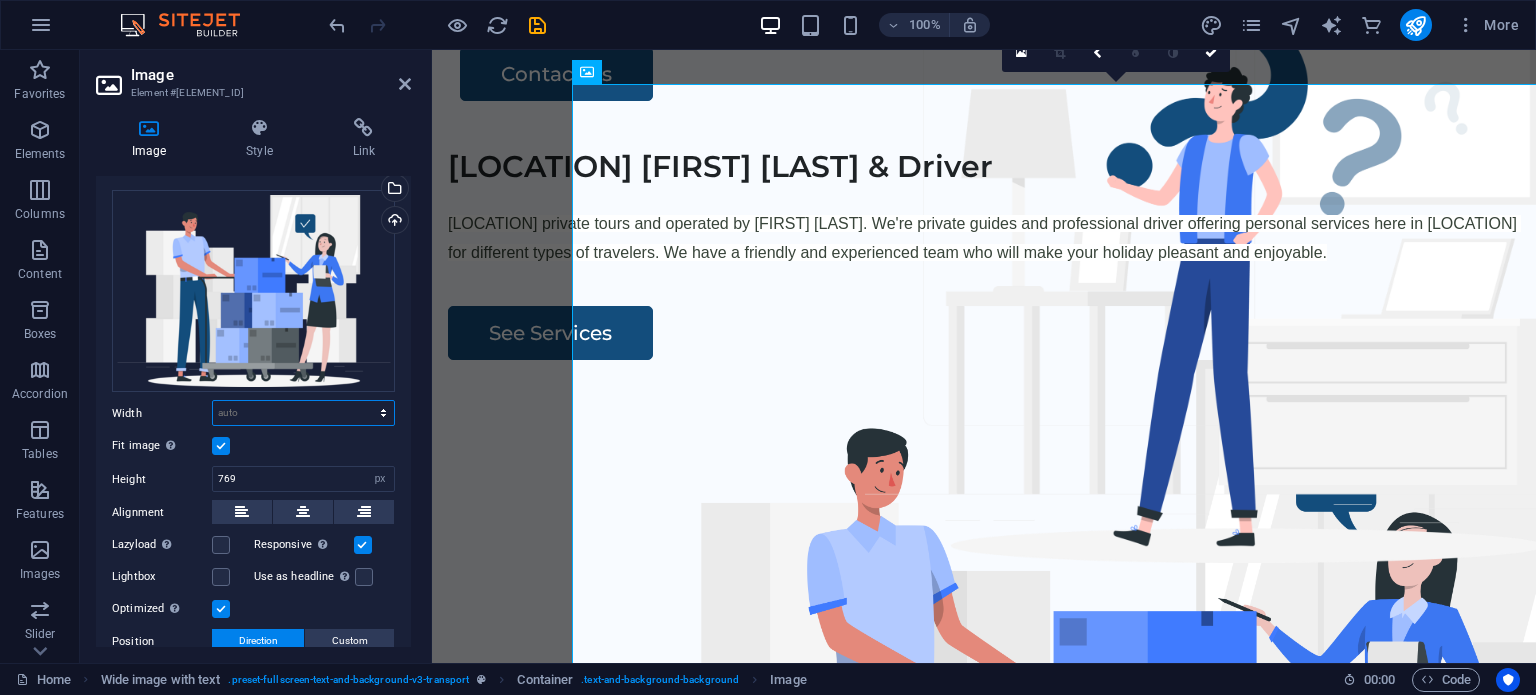 click on "Default auto px rem % em vh vw" at bounding box center (303, 413) 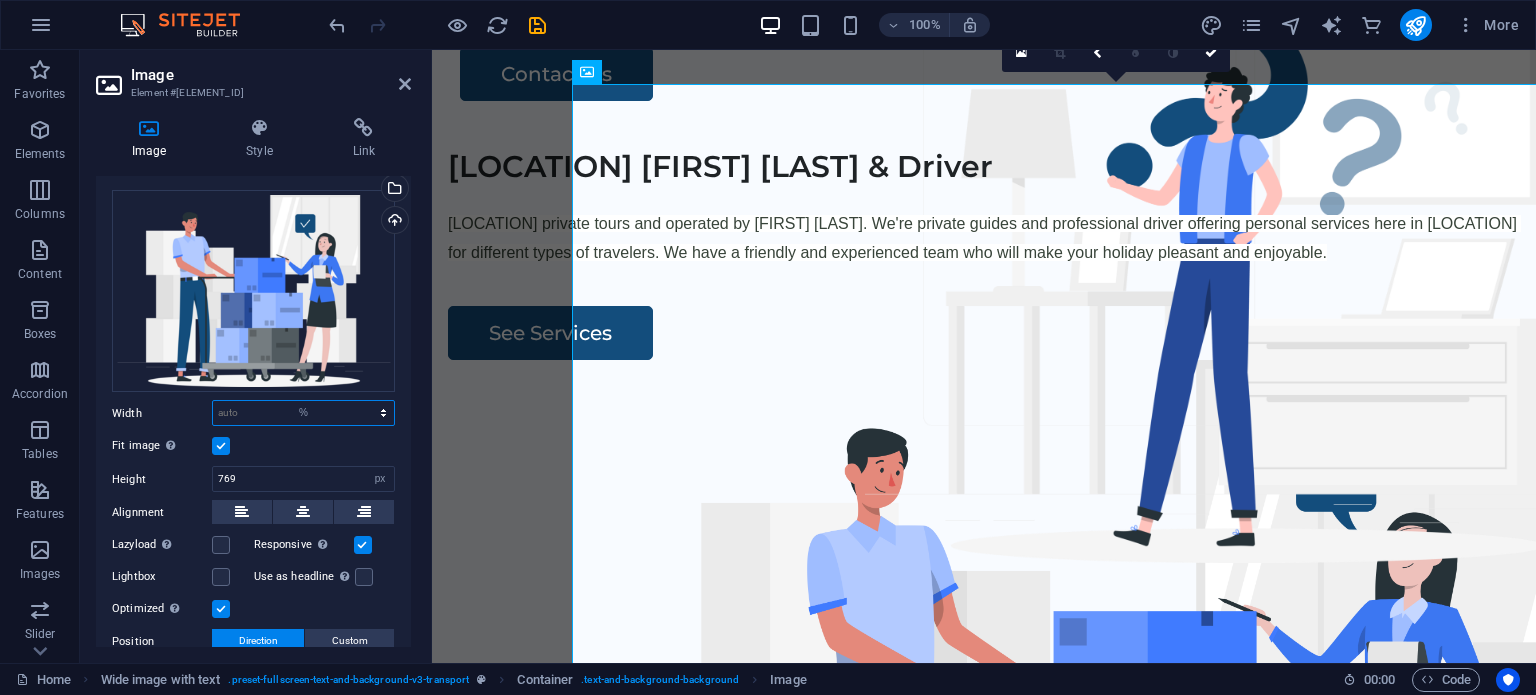 click on "Default auto px rem % em vh vw" at bounding box center [303, 413] 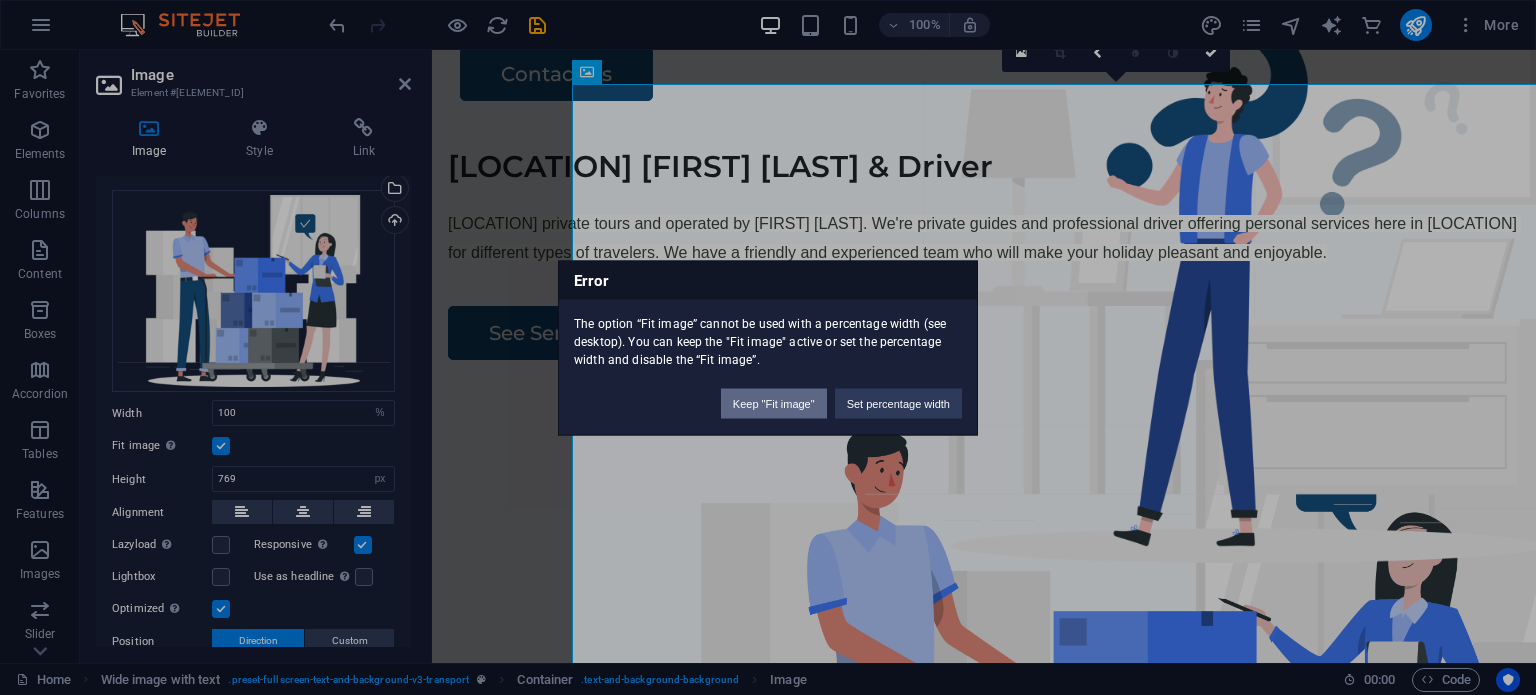 click on "Keep "Fit image"" at bounding box center [774, 403] 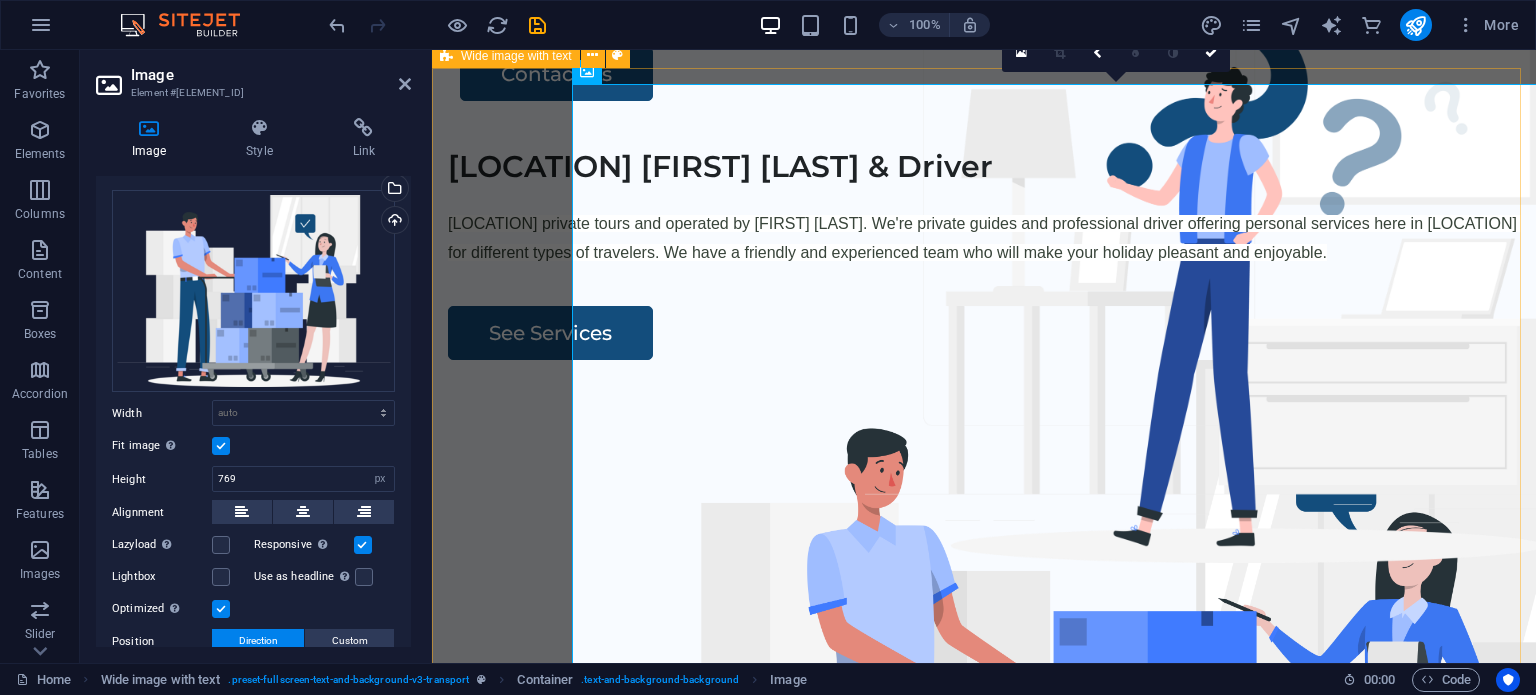 drag, startPoint x: 1101, startPoint y: 117, endPoint x: 797, endPoint y: 75, distance: 306.8876 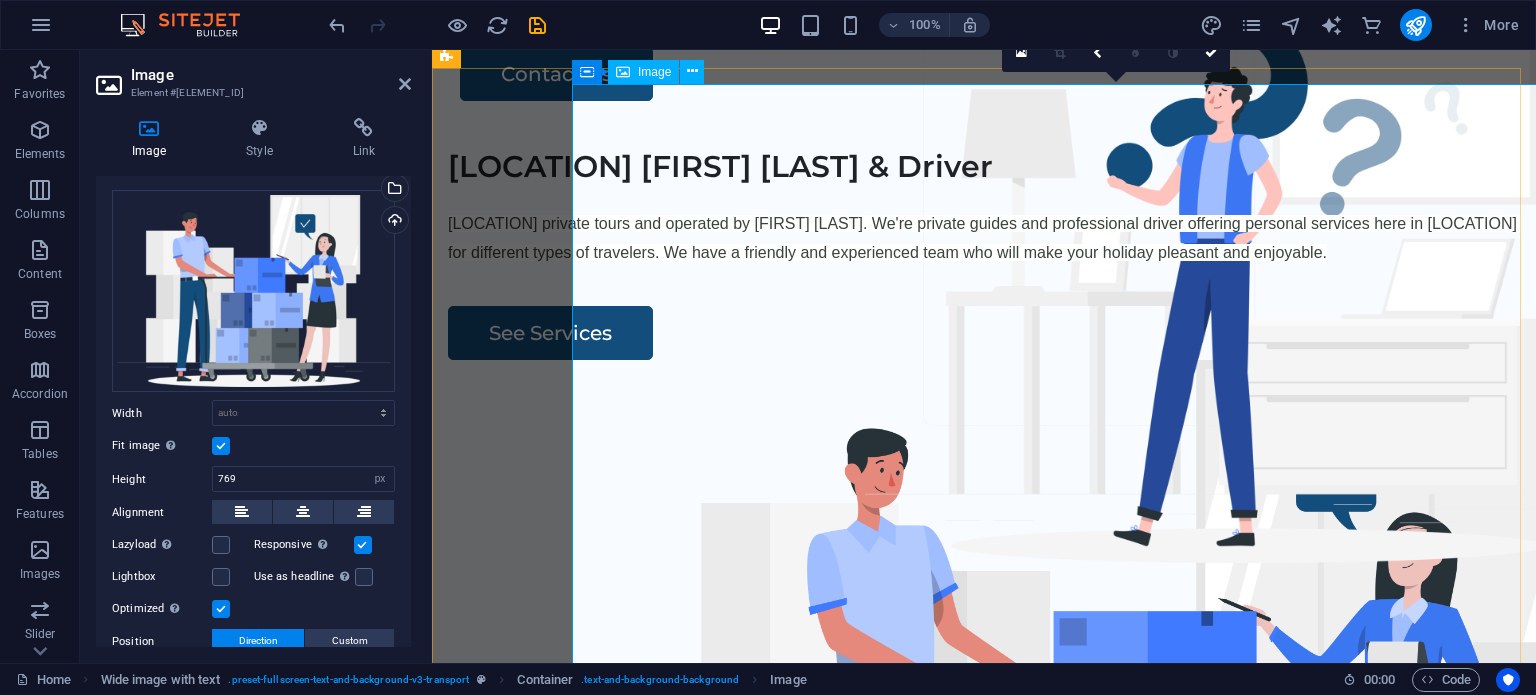 click at bounding box center (1131, 744) 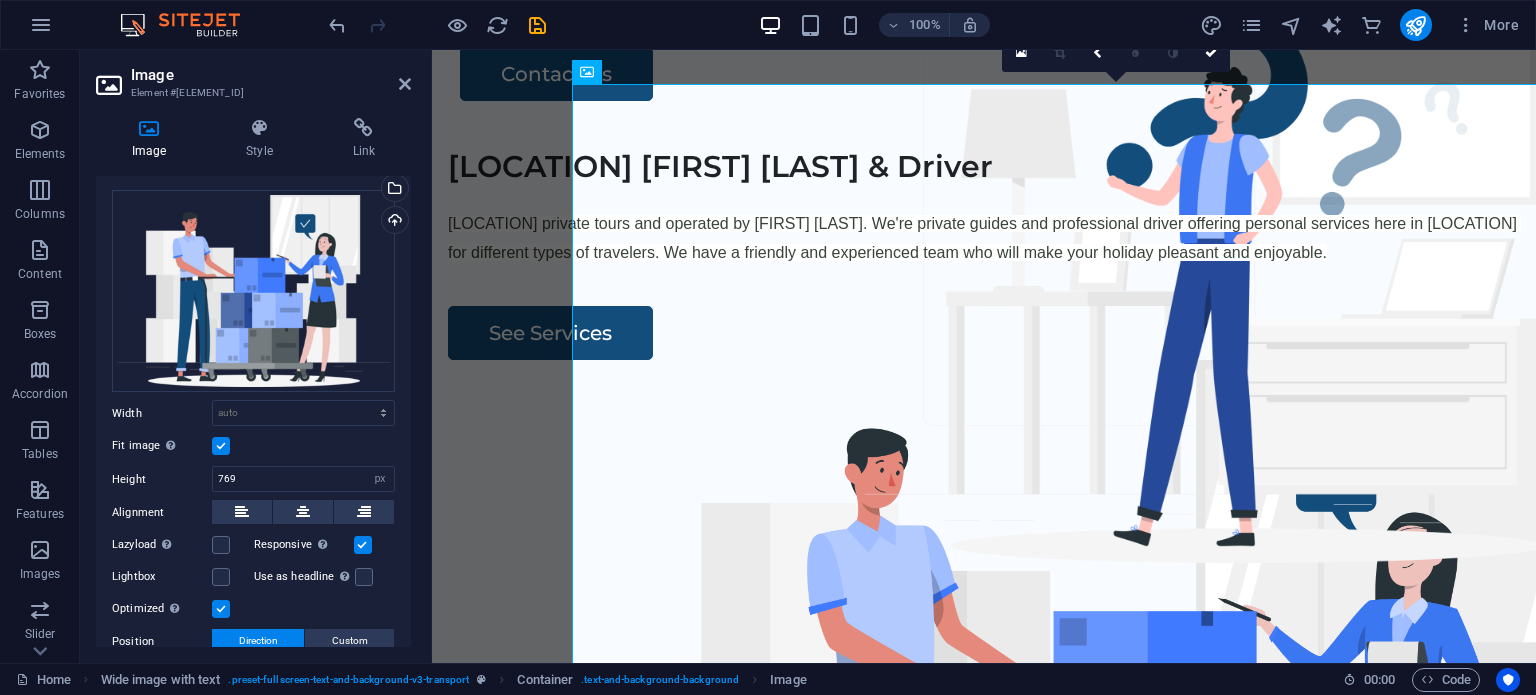 click on "Image Element [ELEMENT_ID] Image Style Link Image Drag files here, click to choose files or select files from Files or our free stock photos & videos Select files from the file manager, stock photos, or upload file(s) Upload Width Default auto px rem % em vh vw Fit image Automatically fit image to a fixed width and height Height 769 Default auto px Alignment Lazyload Loading images after the page loads improves page speed. Responsive Automatically load retina image and smartphone optimized sizes. Lightbox Use as headline The image will be wrapped in an H1 headline tag. Useful for giving alternative text the weight of an H1 headline, e.g. for the logo. Leave unchecked if uncertain. Optimized Images are compressed to improve page speed. Position Direction Custom X offset 50 px rem % vh vw Y offset 50 px rem % vh vw Text Float No float Image left Image right Determine how text should behave around the image. Text Alternative text Image caption Paragraph Format Normal Heading 1 Heading 2 Heading 3 Heading 4 Code" at bounding box center [256, 356] 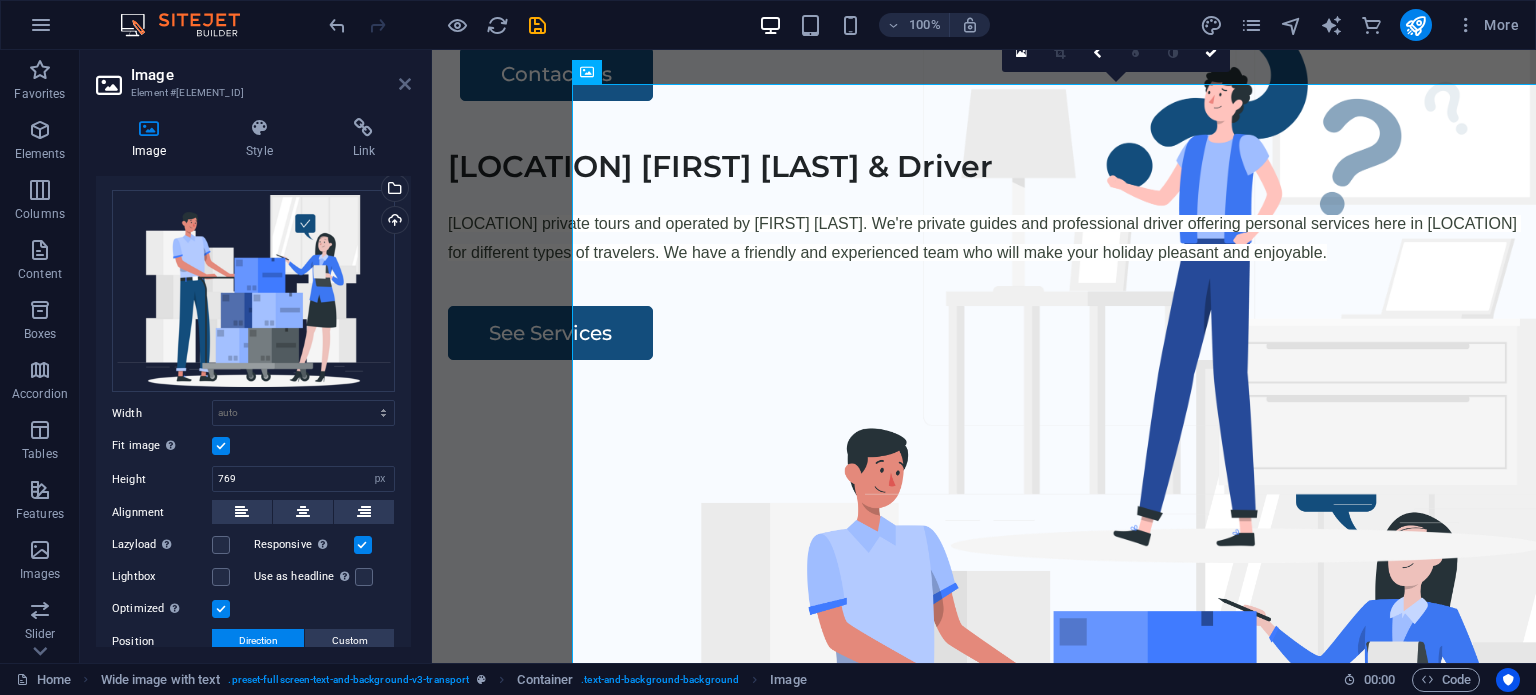 click at bounding box center [405, 84] 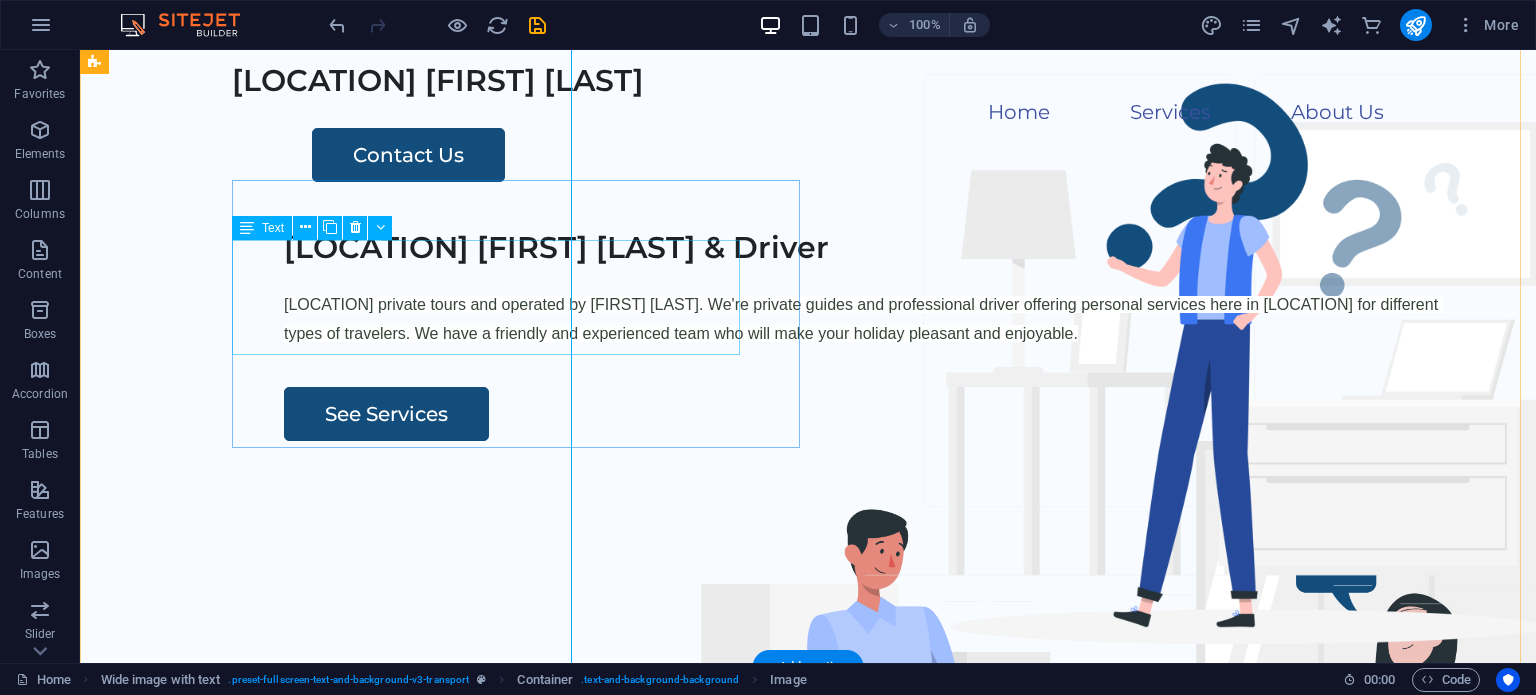 scroll, scrollTop: 0, scrollLeft: 0, axis: both 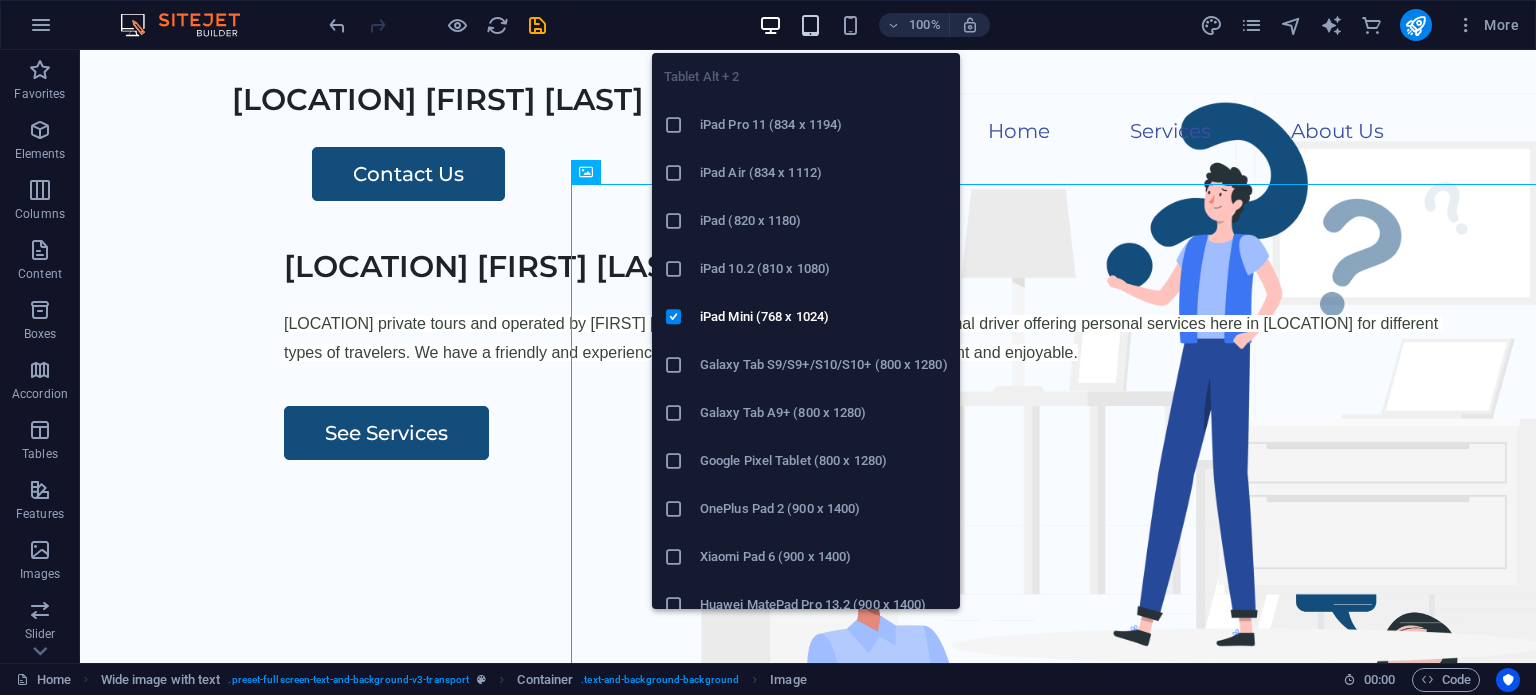 click at bounding box center (810, 25) 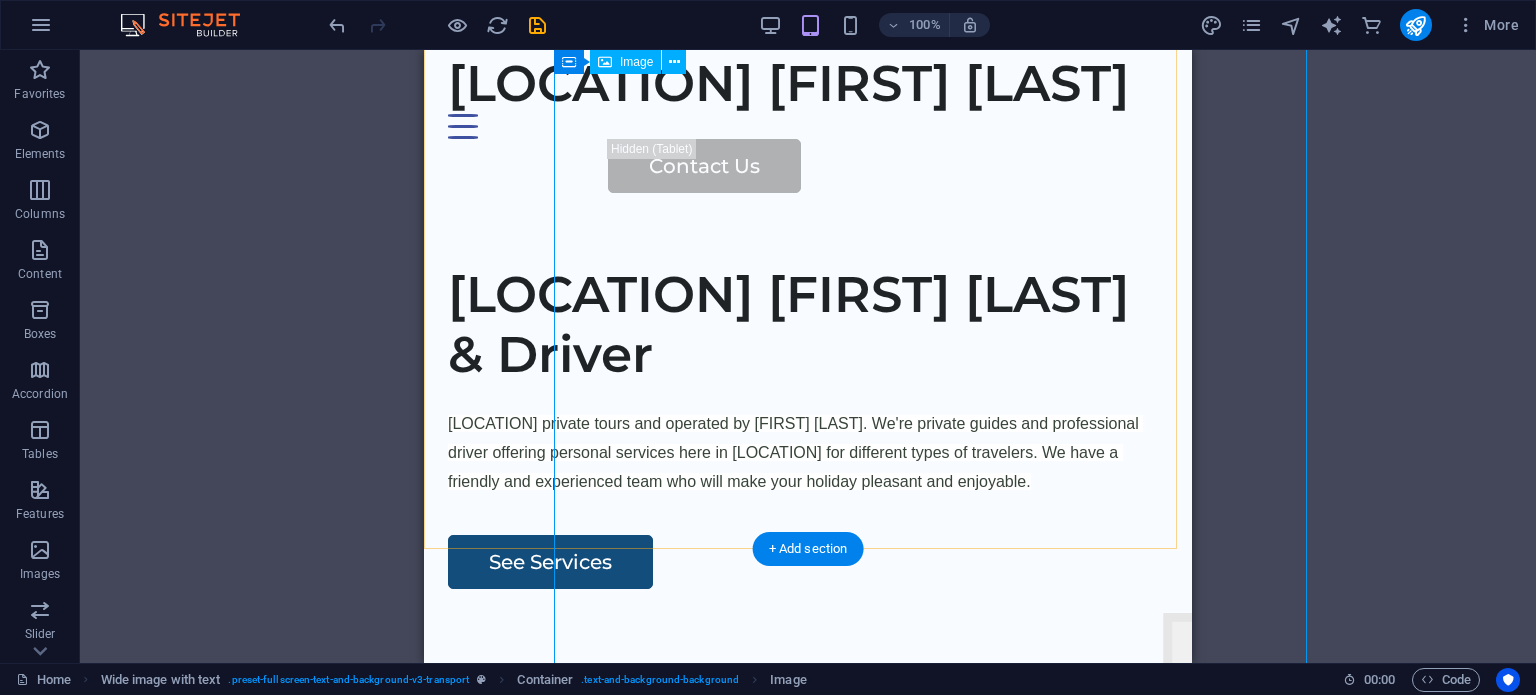 scroll, scrollTop: 0, scrollLeft: 0, axis: both 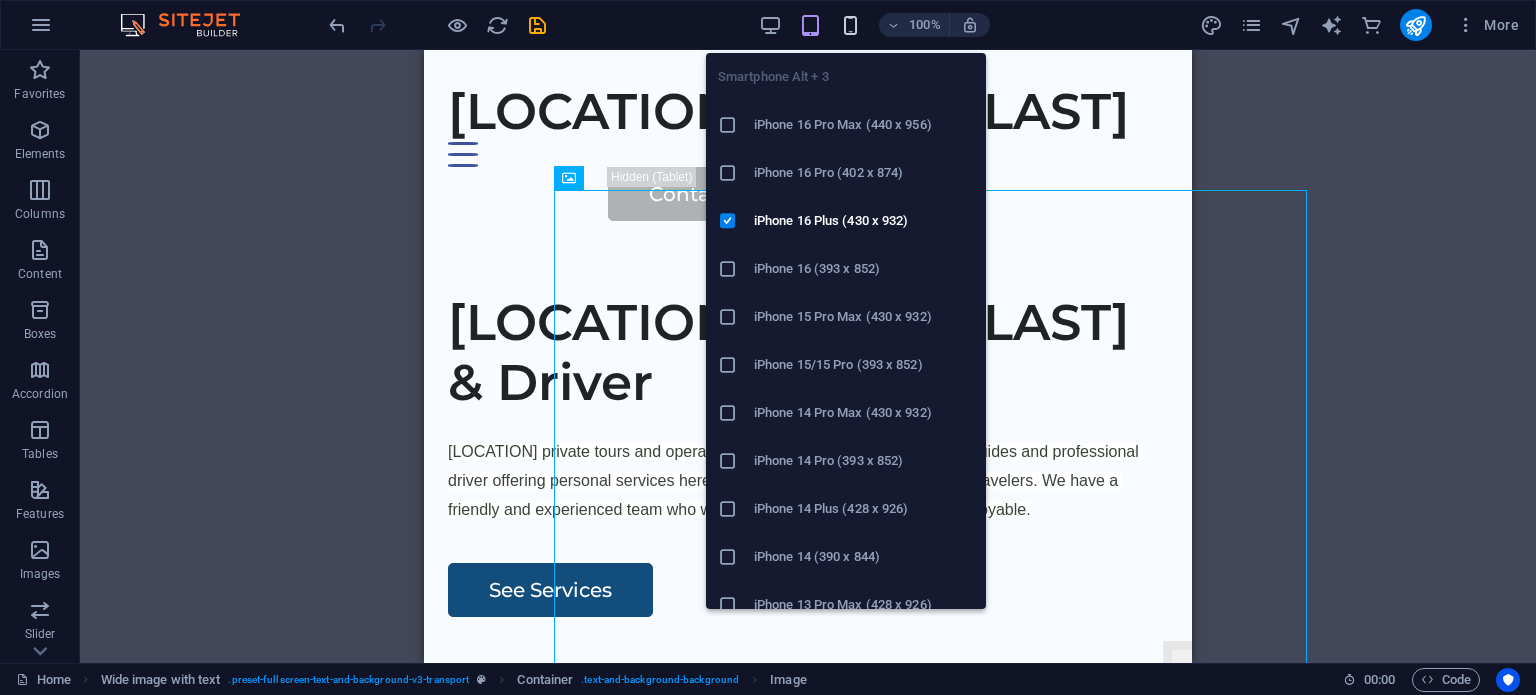 click at bounding box center [850, 25] 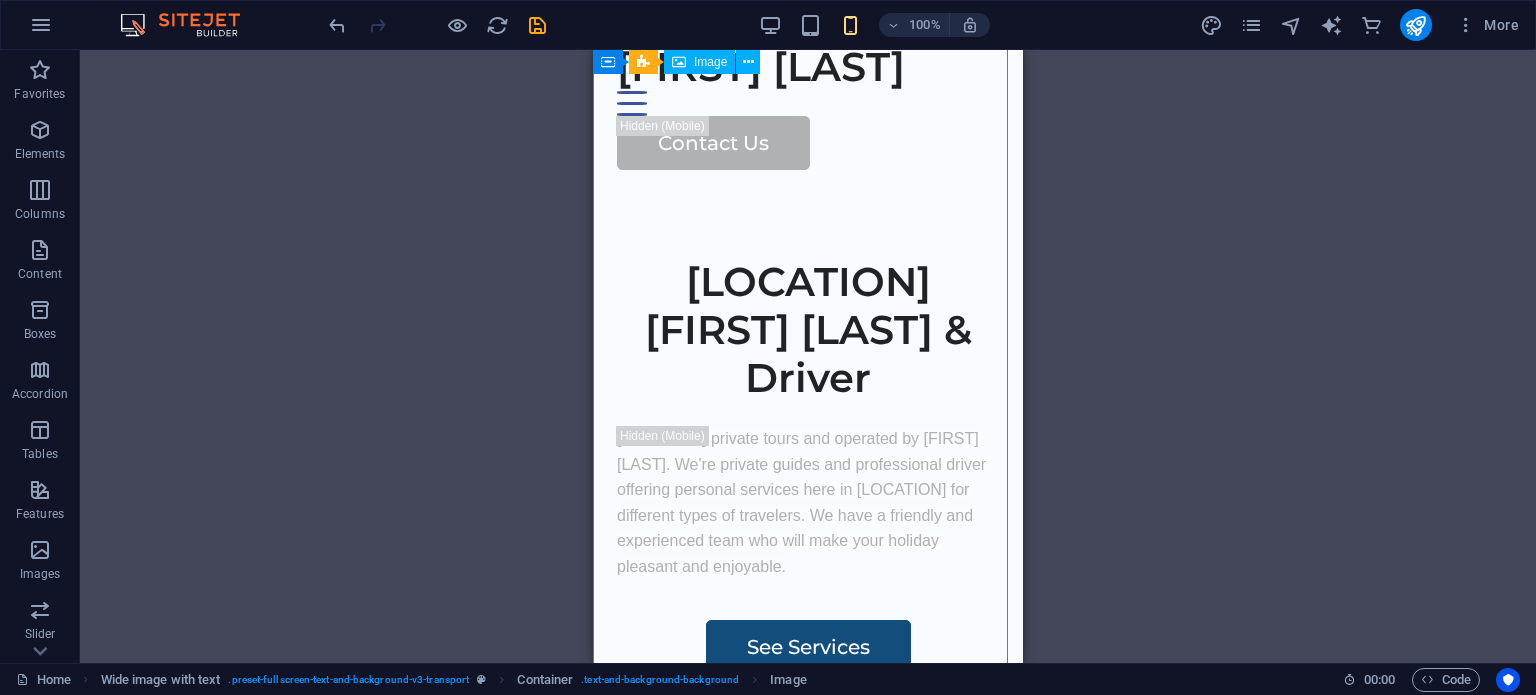 scroll, scrollTop: 0, scrollLeft: 0, axis: both 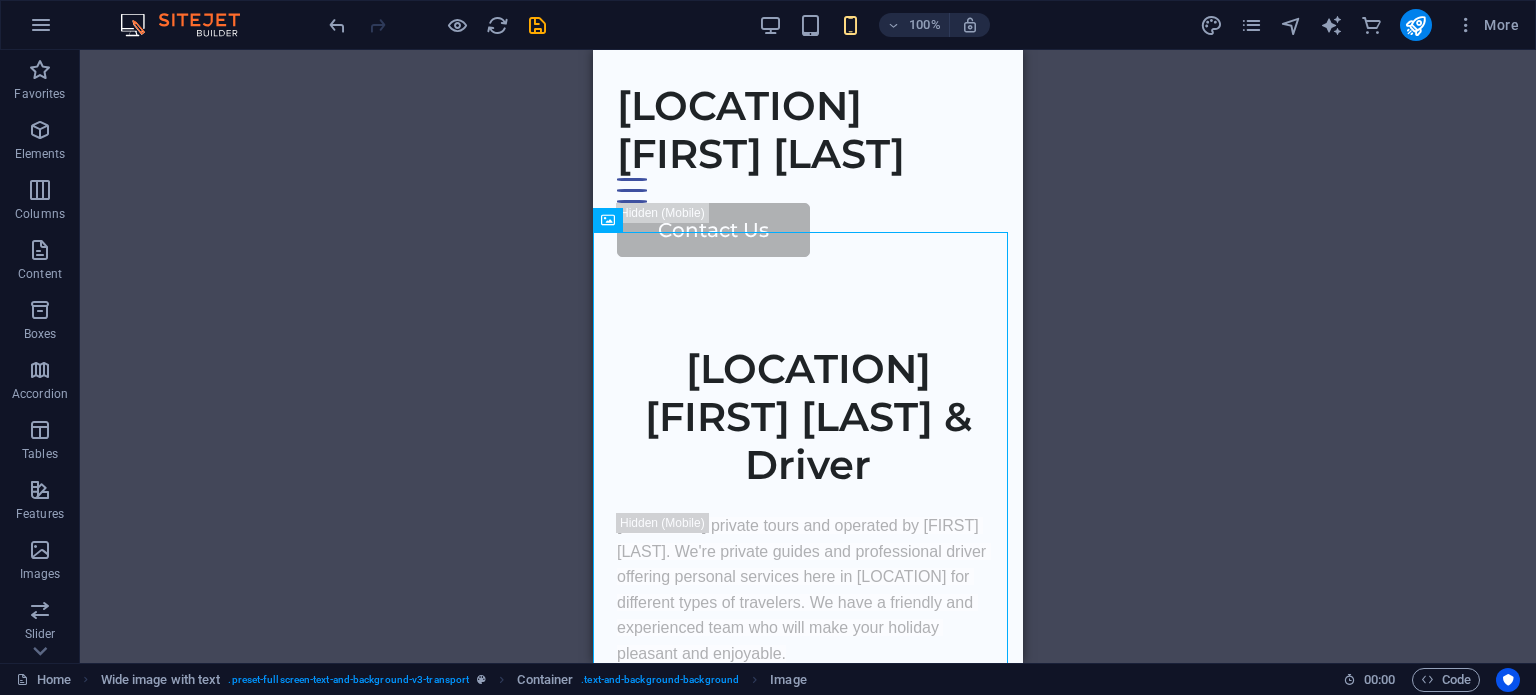 click on "100%" at bounding box center [874, 25] 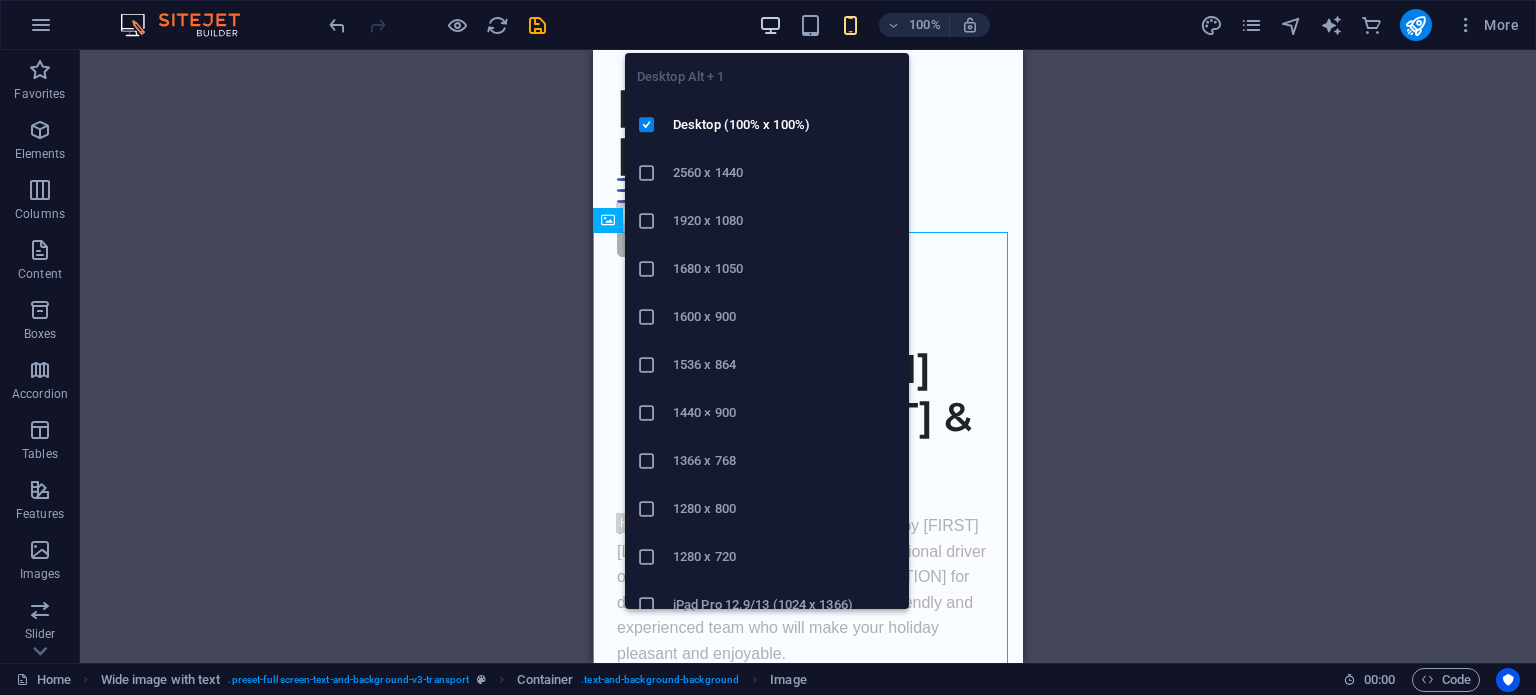 click at bounding box center (770, 25) 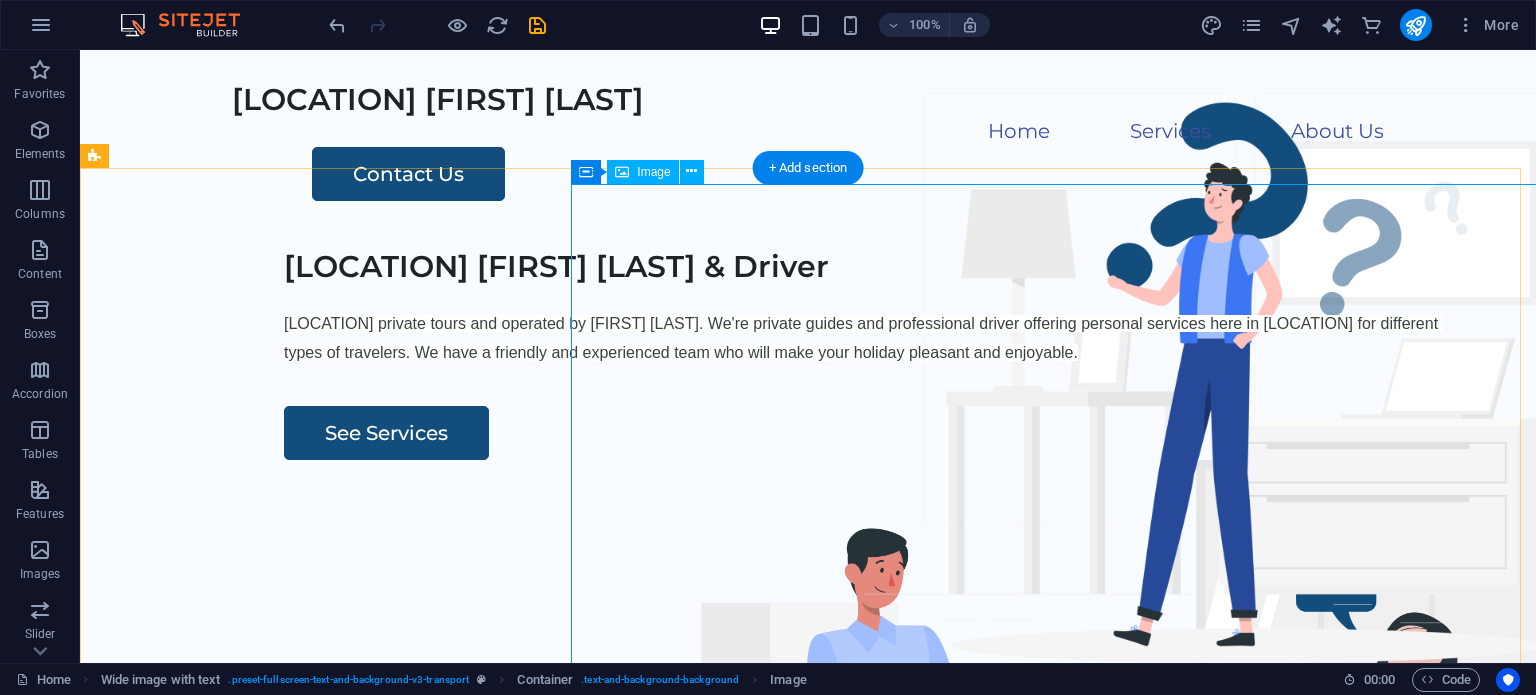 click at bounding box center [1131, 844] 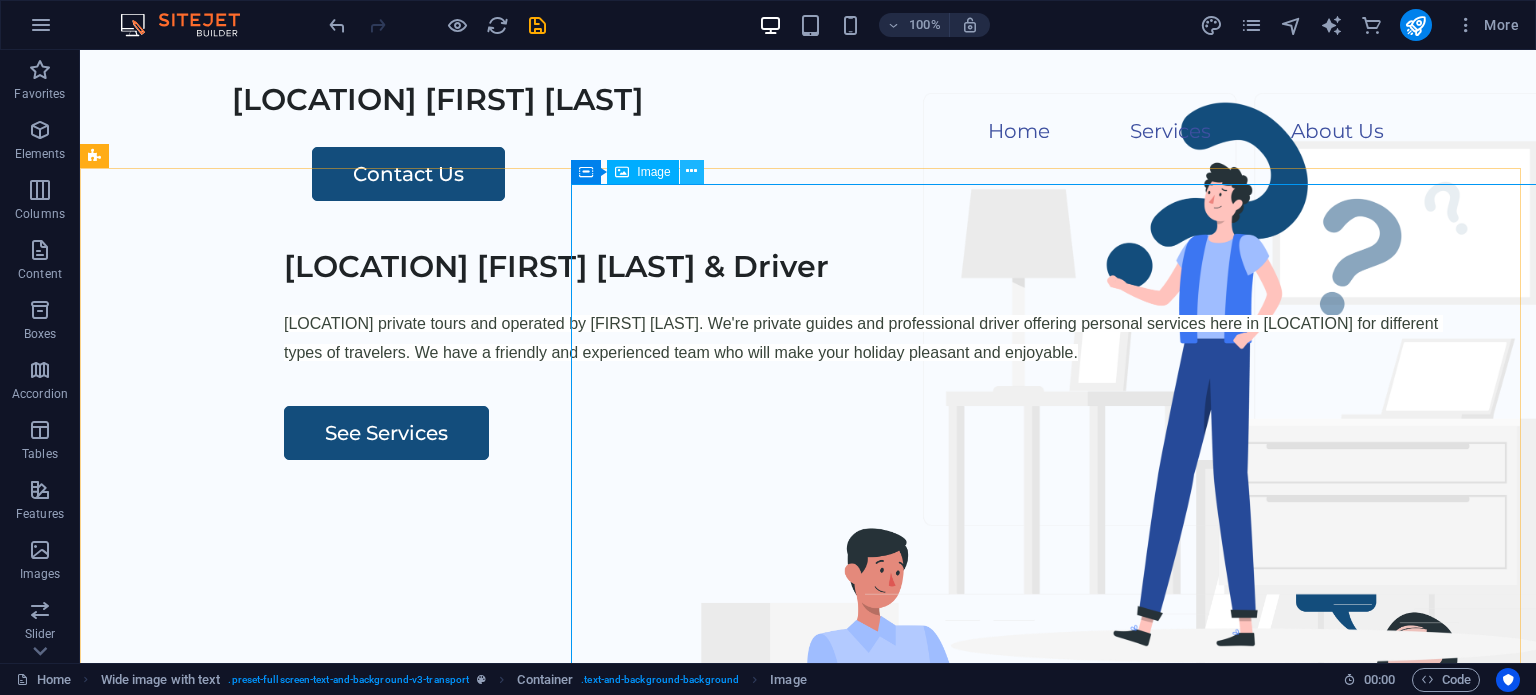 click at bounding box center (691, 171) 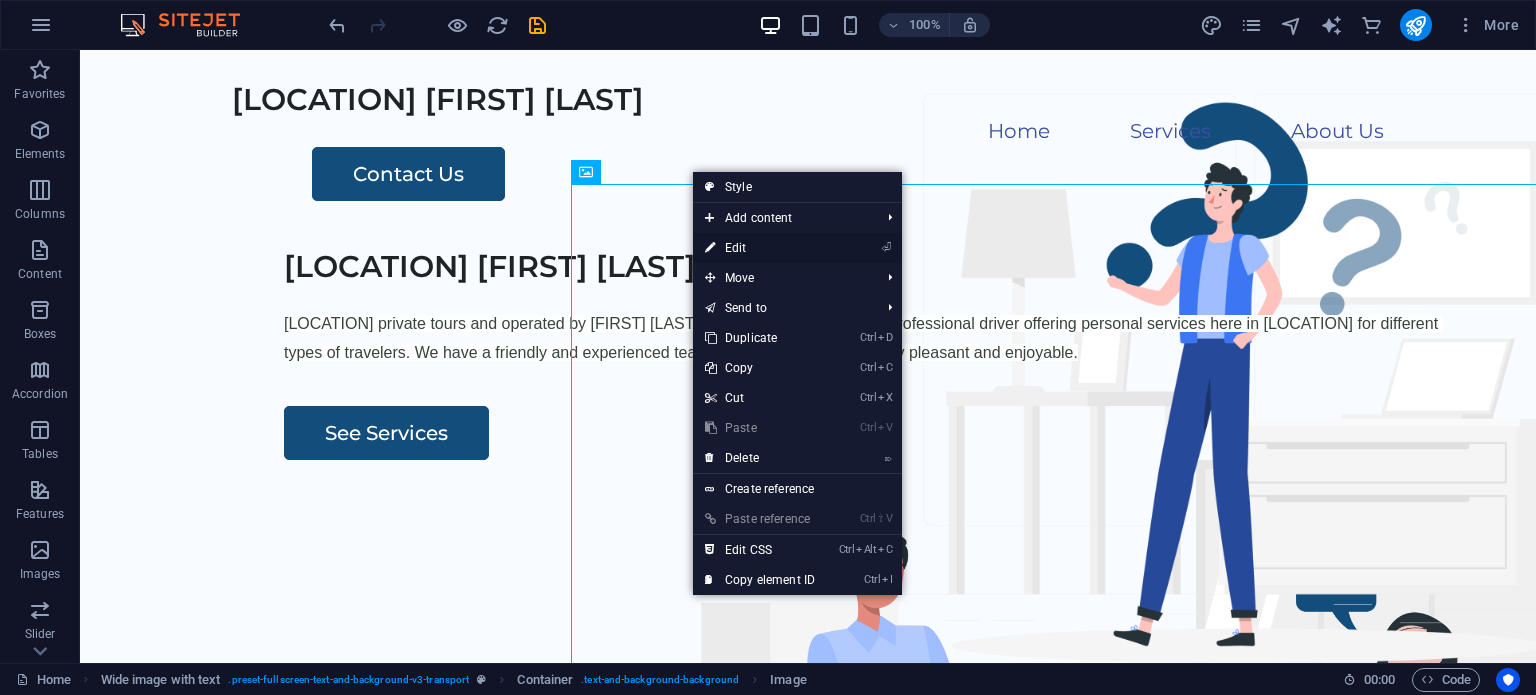click on "⏎  Edit" at bounding box center (760, 248) 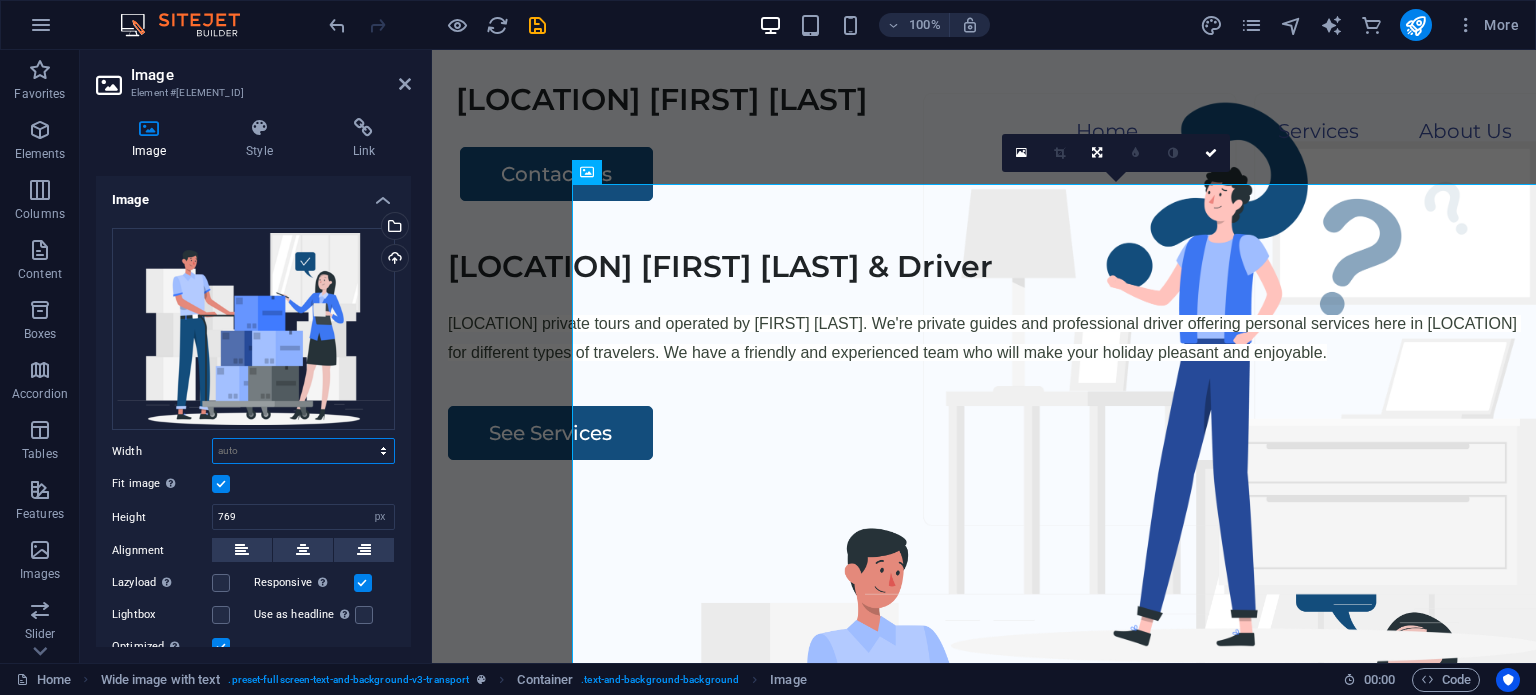 click on "Default auto px rem % em vh vw" at bounding box center [303, 451] 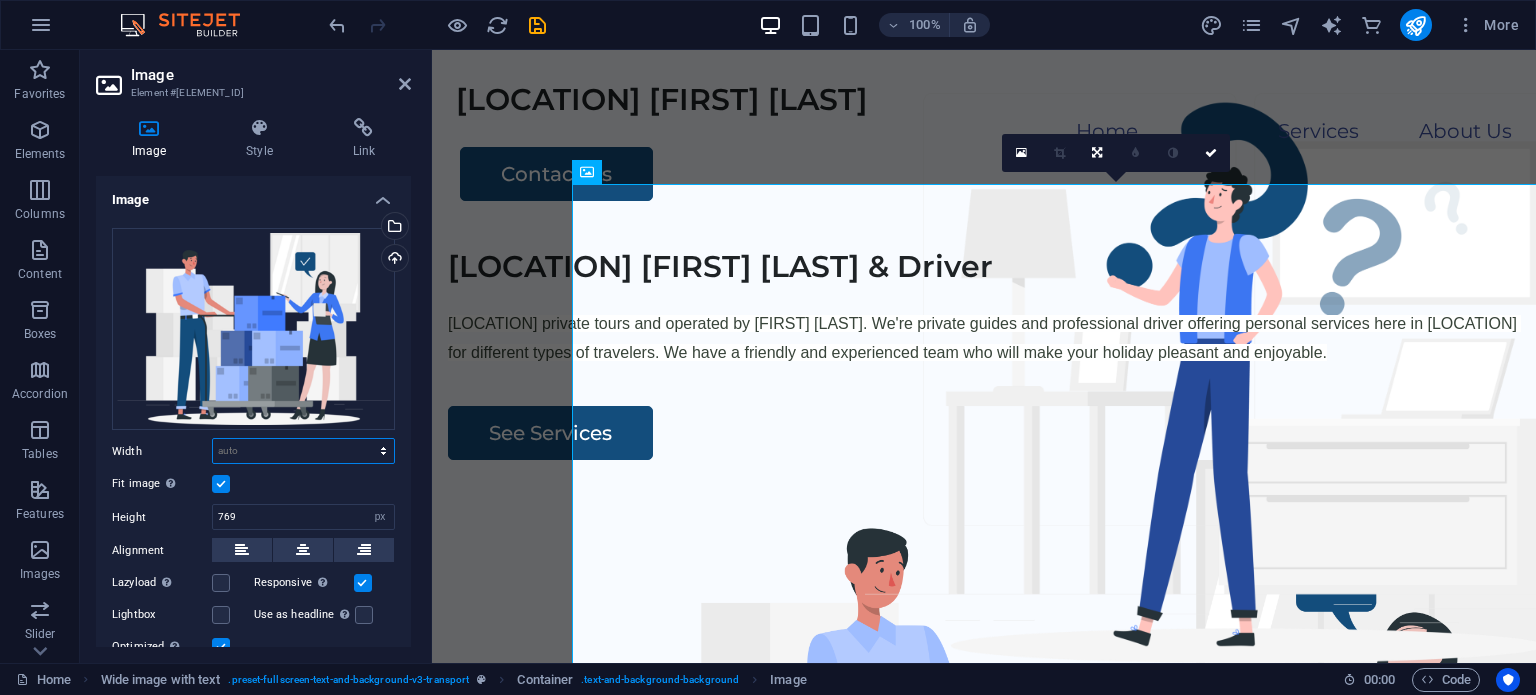 select on "%" 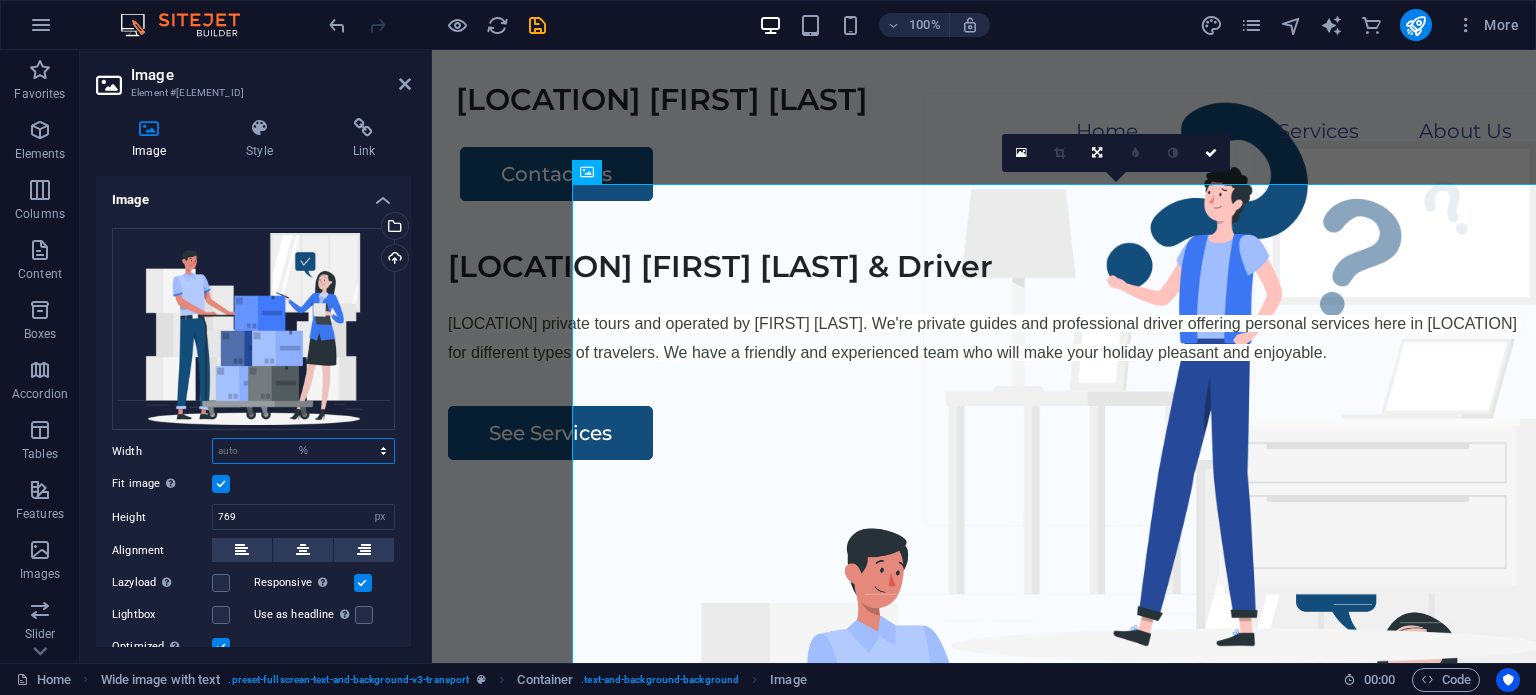 click on "Default auto px rem % em vh vw" at bounding box center [303, 451] 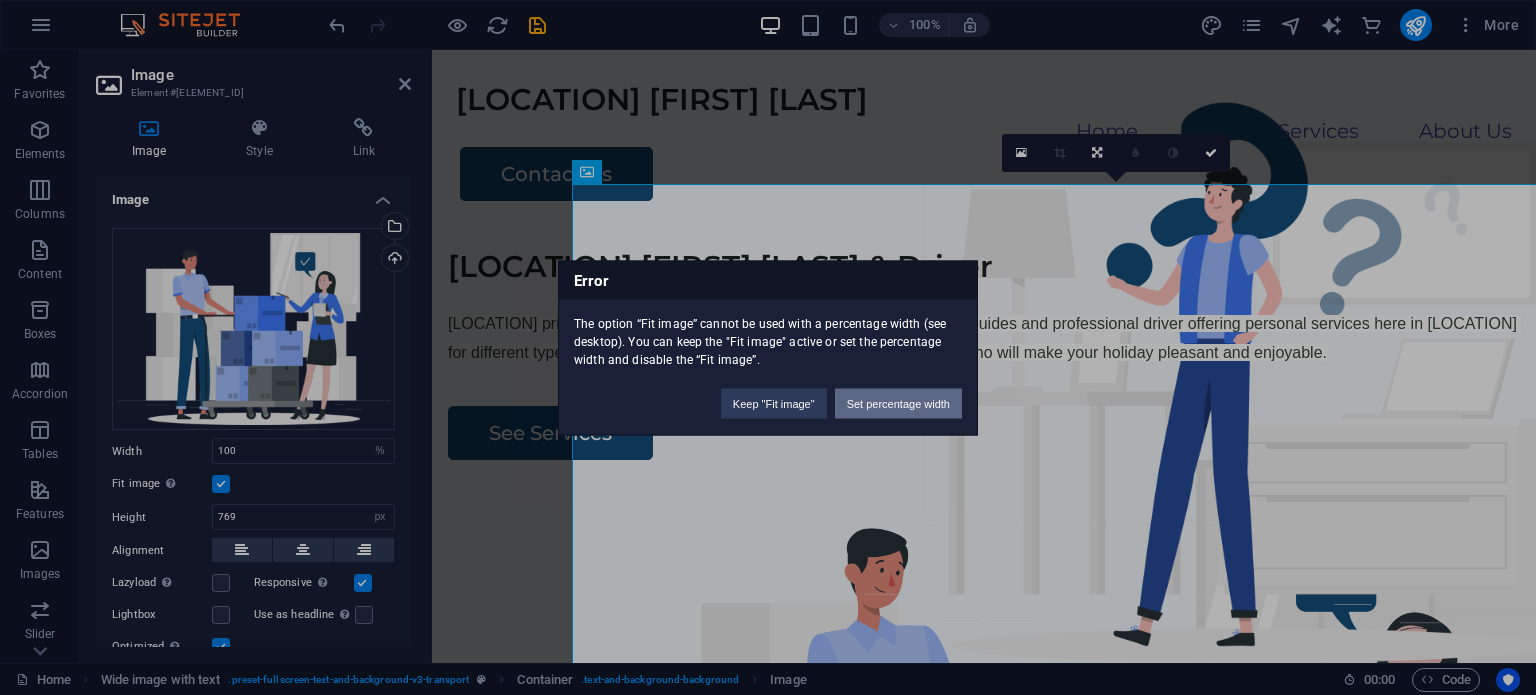 click on "Set percentage width" at bounding box center [898, 403] 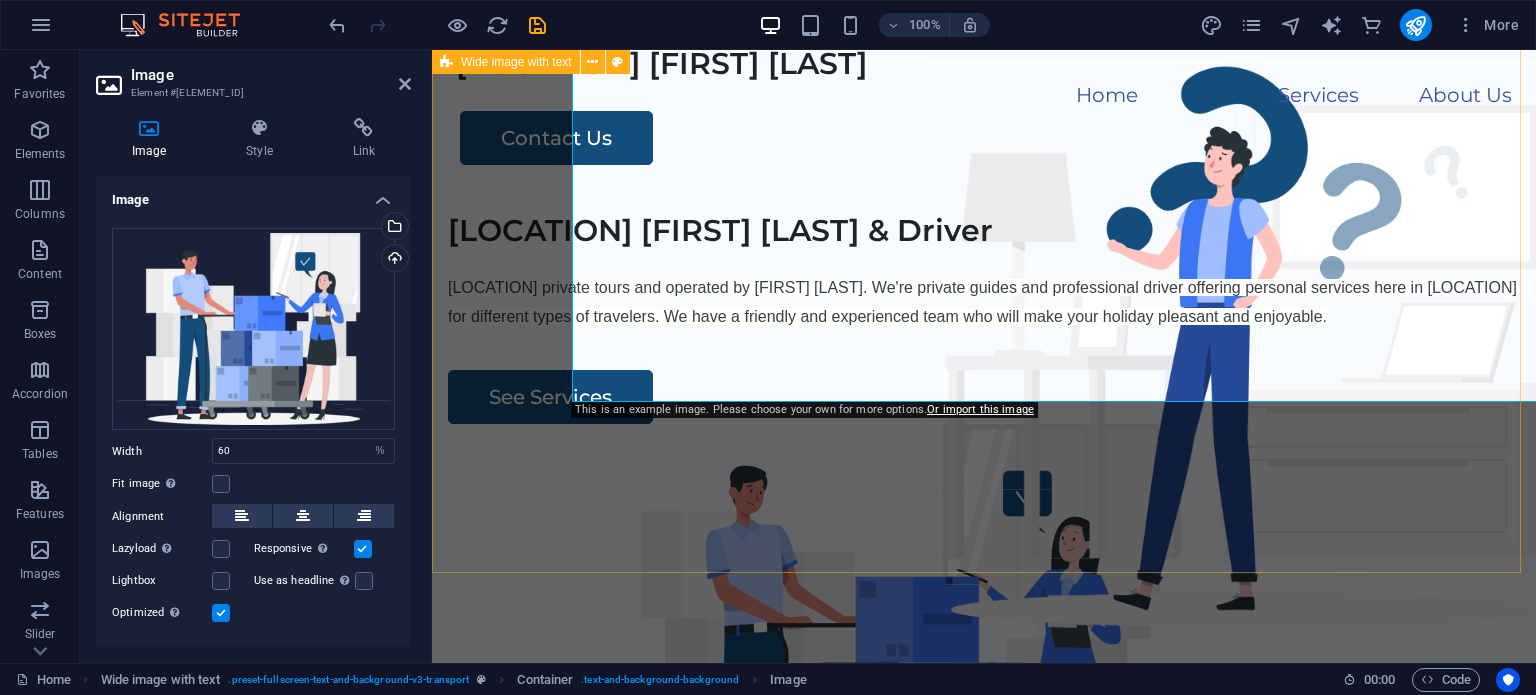 scroll, scrollTop: 0, scrollLeft: 0, axis: both 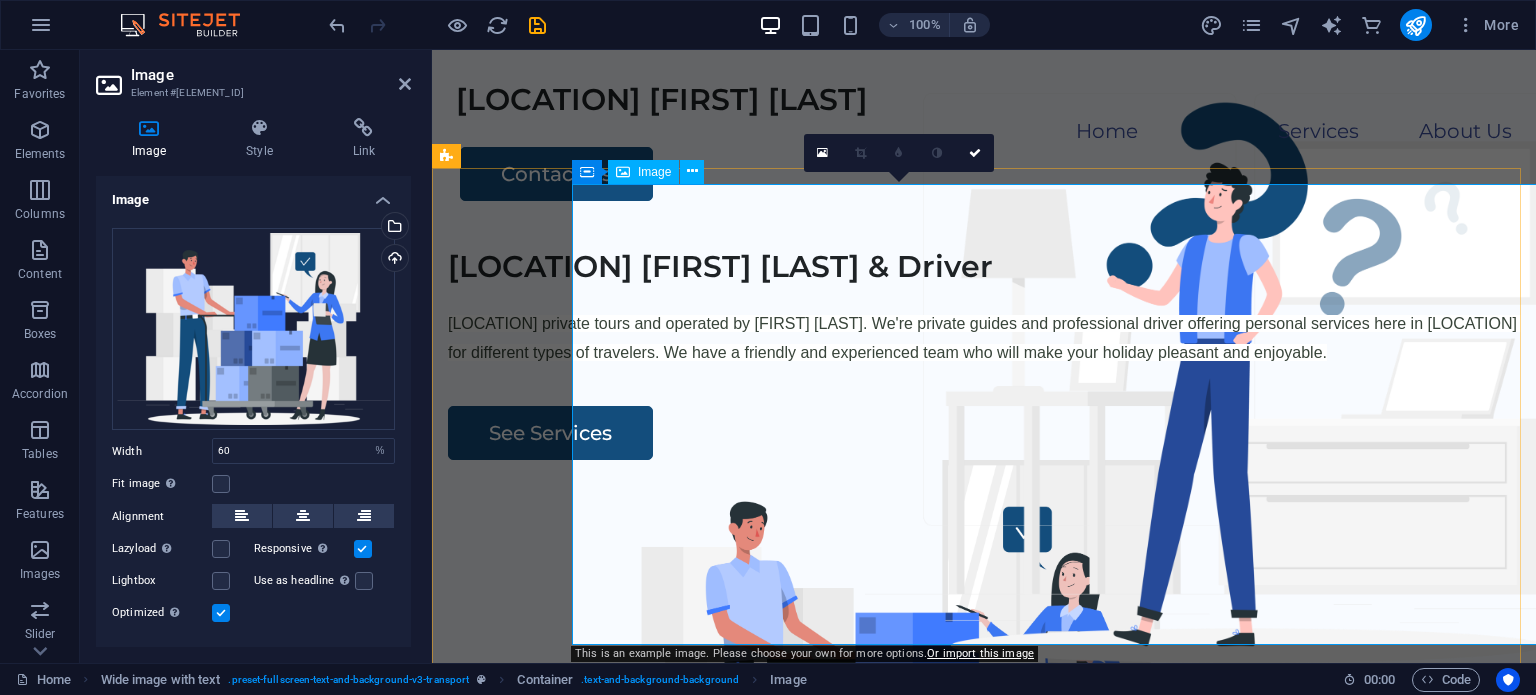 click at bounding box center [1124, 694] 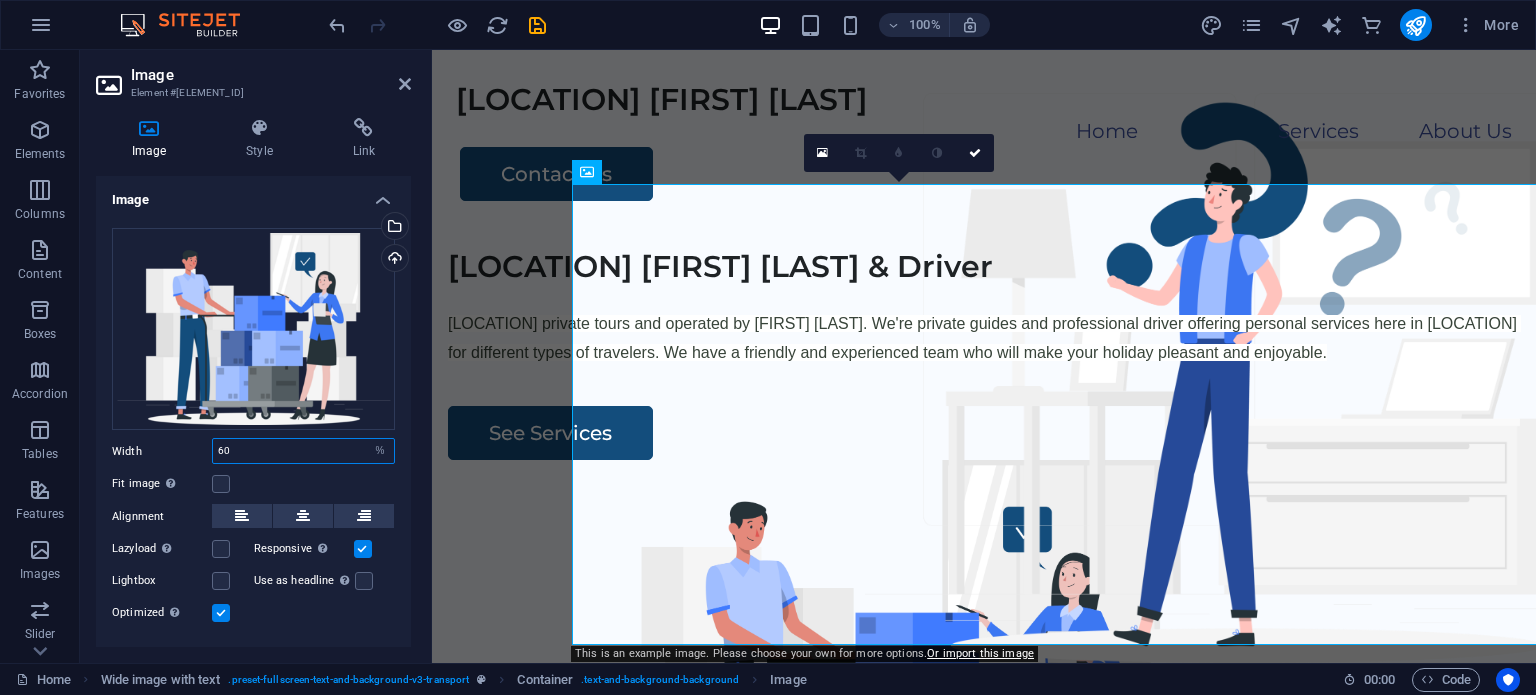 click on "60" at bounding box center [303, 451] 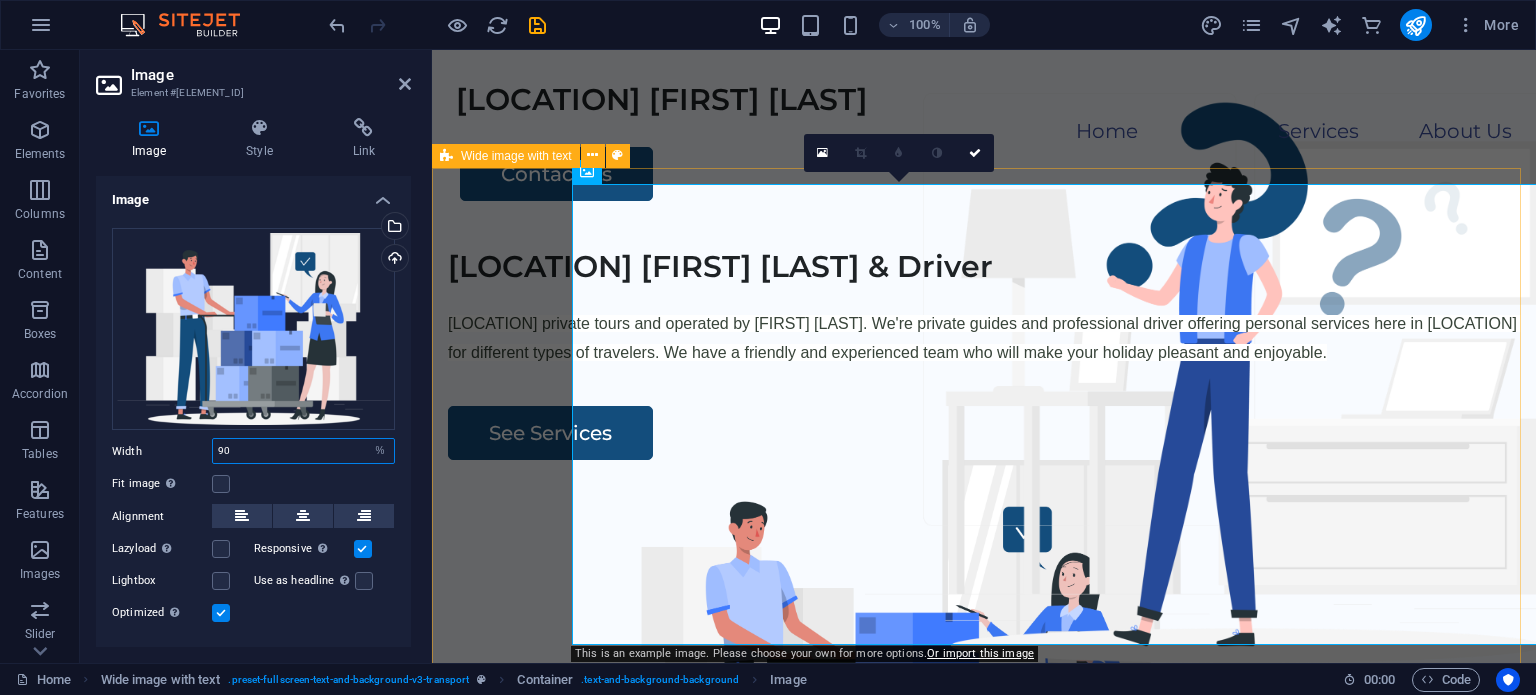 type on "90" 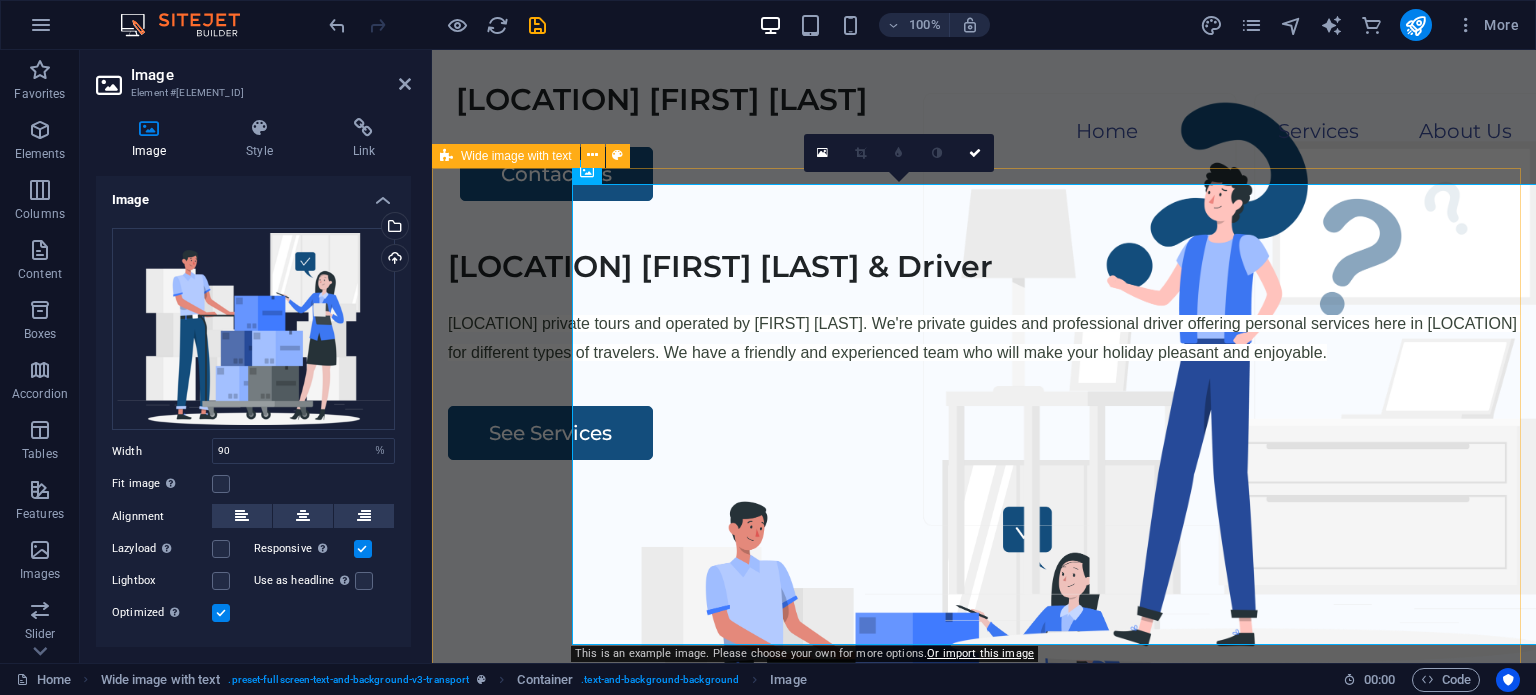 click on "[LOCATION] [FIRST] [LAST] & Driver [LOCATION] private tours and operated by [FIRST] [LAST]. We're private guides and professional driver offering personal services here in [LOCATION] for different types of travelers. We have a friendly and experienced team who will make your holiday pleasant and enjoyable. See Services" at bounding box center (984, 616) 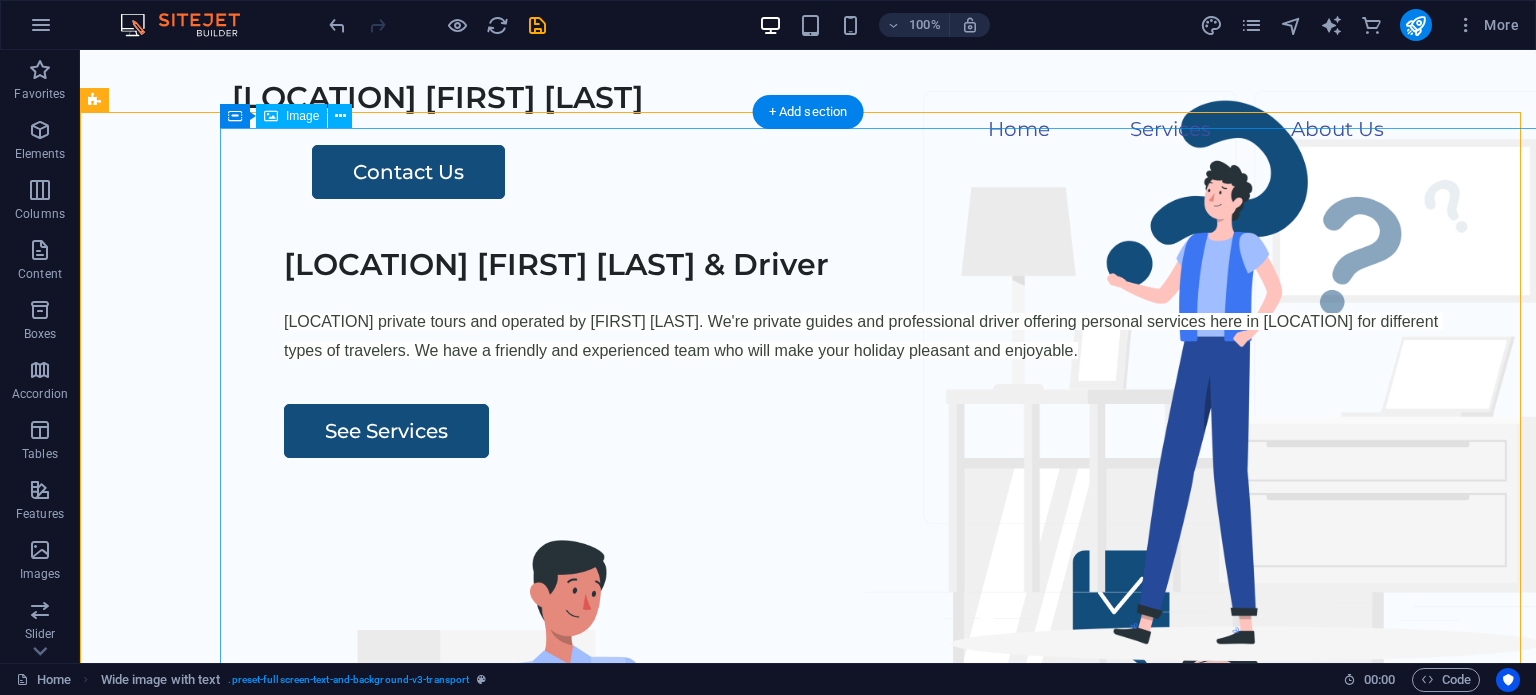 scroll, scrollTop: 0, scrollLeft: 0, axis: both 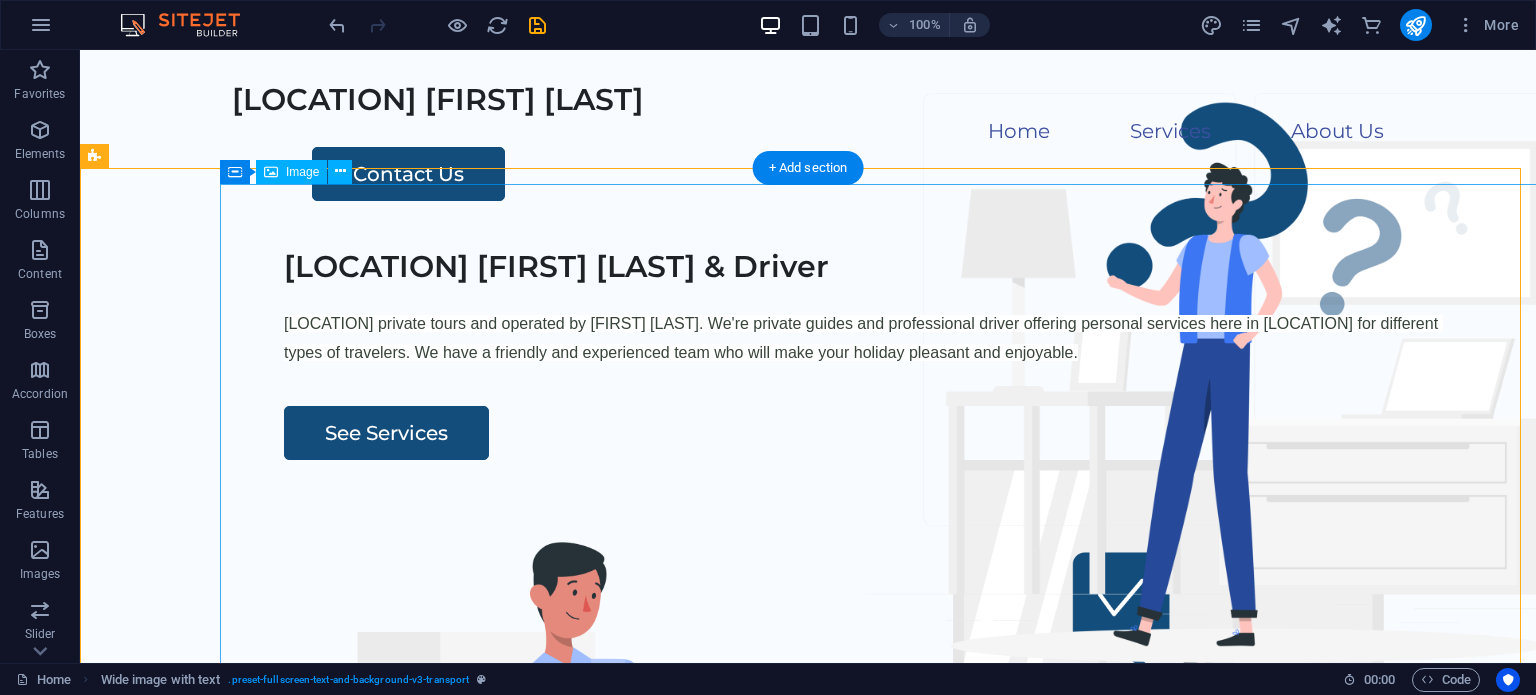 click at bounding box center [948, 922] 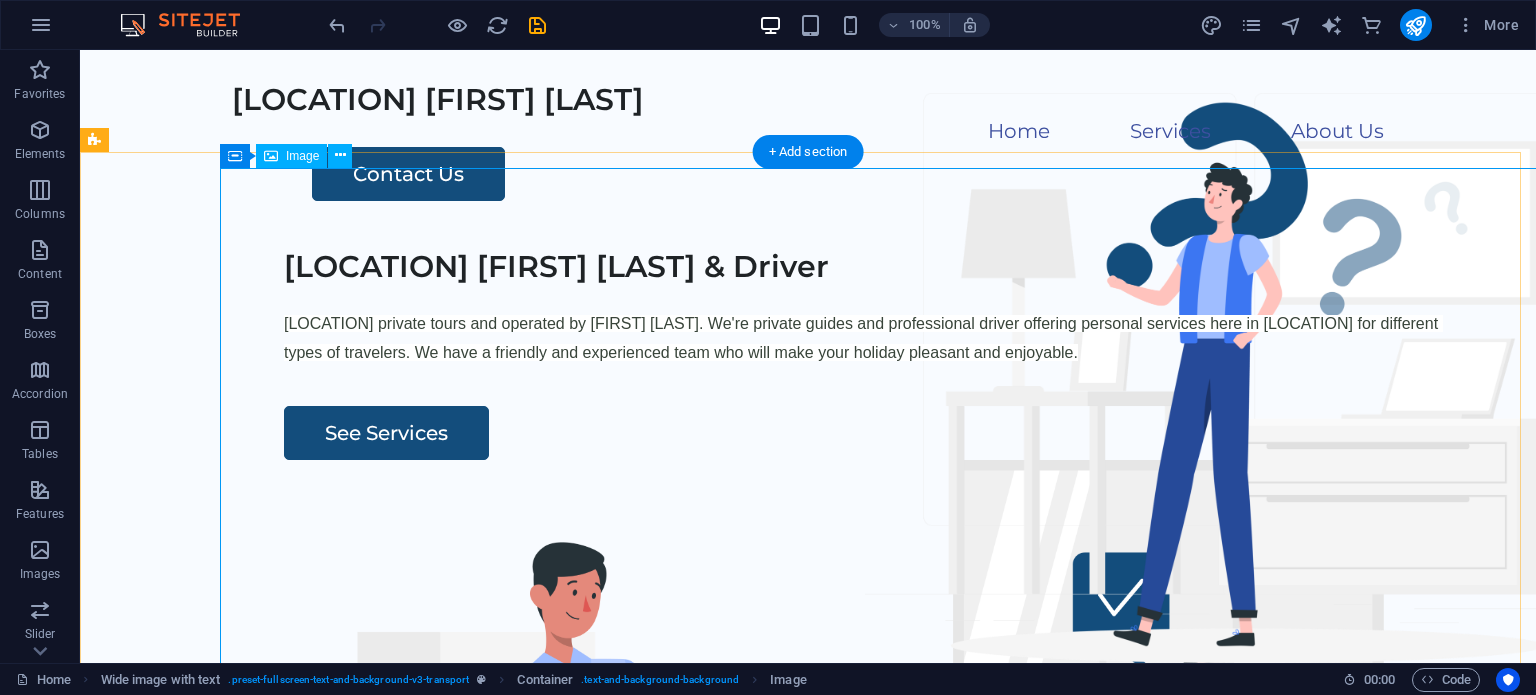 scroll, scrollTop: 0, scrollLeft: 0, axis: both 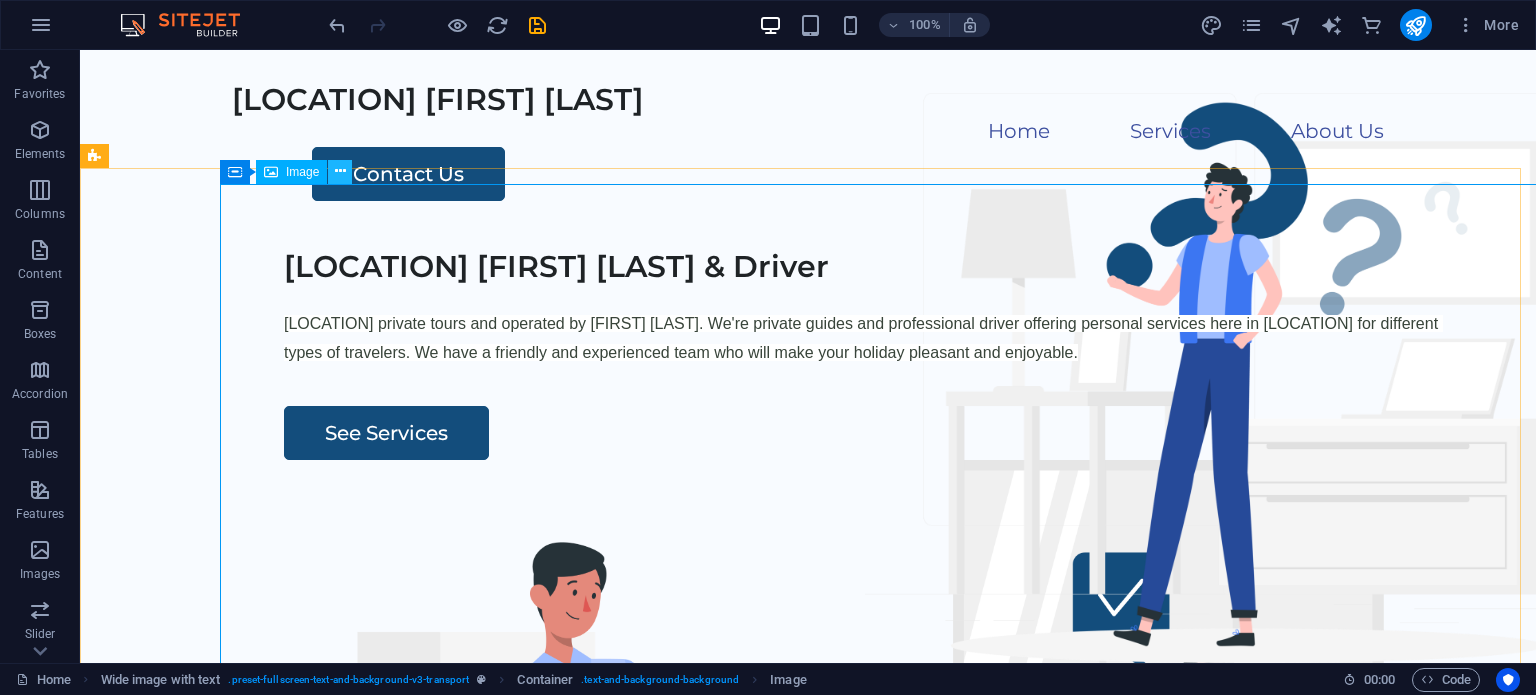 click at bounding box center (340, 171) 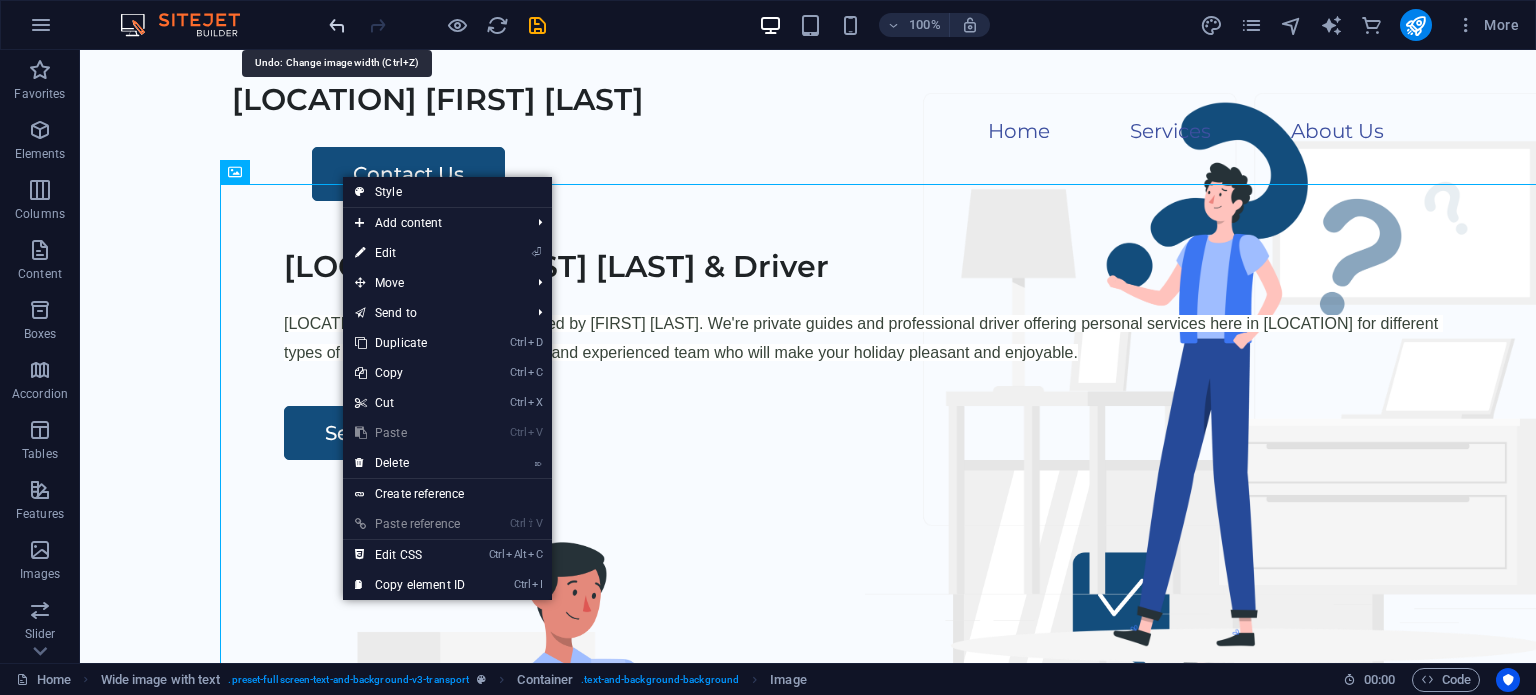 click at bounding box center (337, 25) 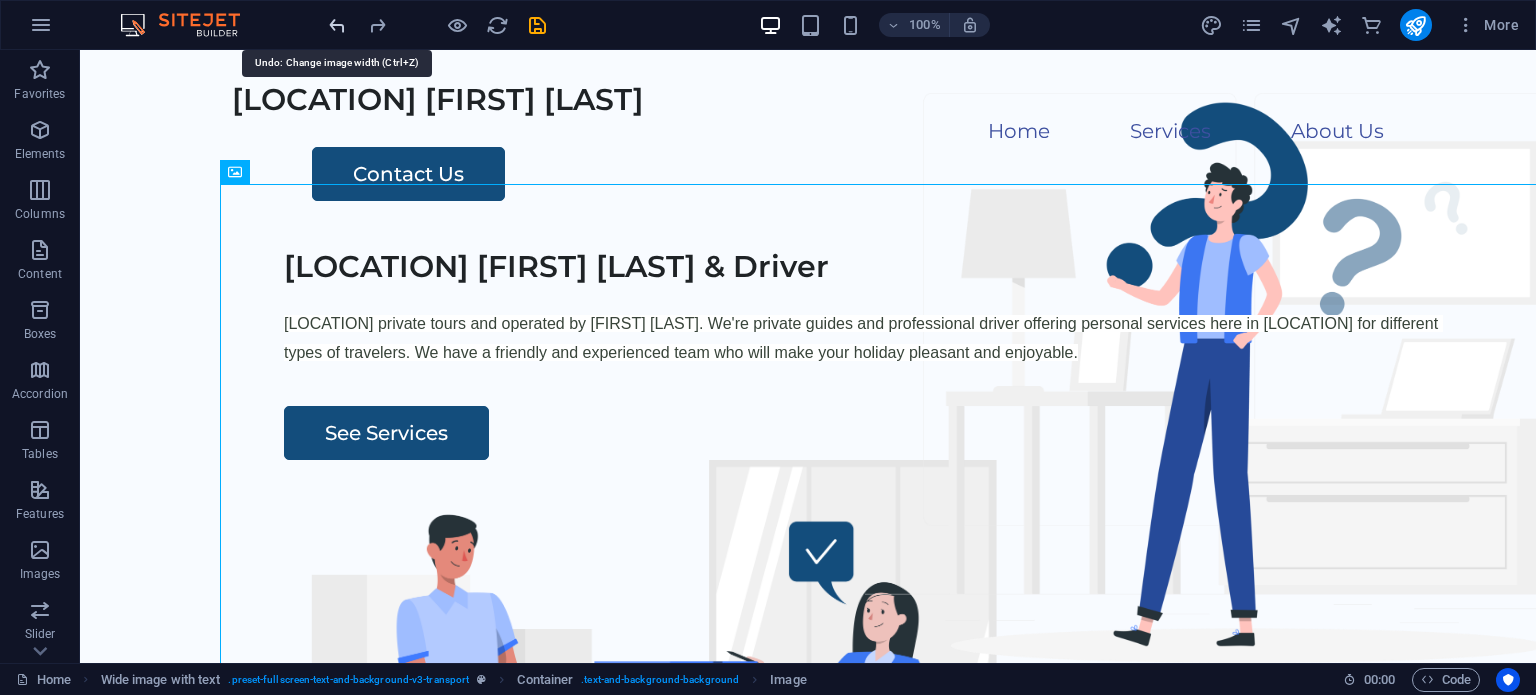 click at bounding box center (337, 25) 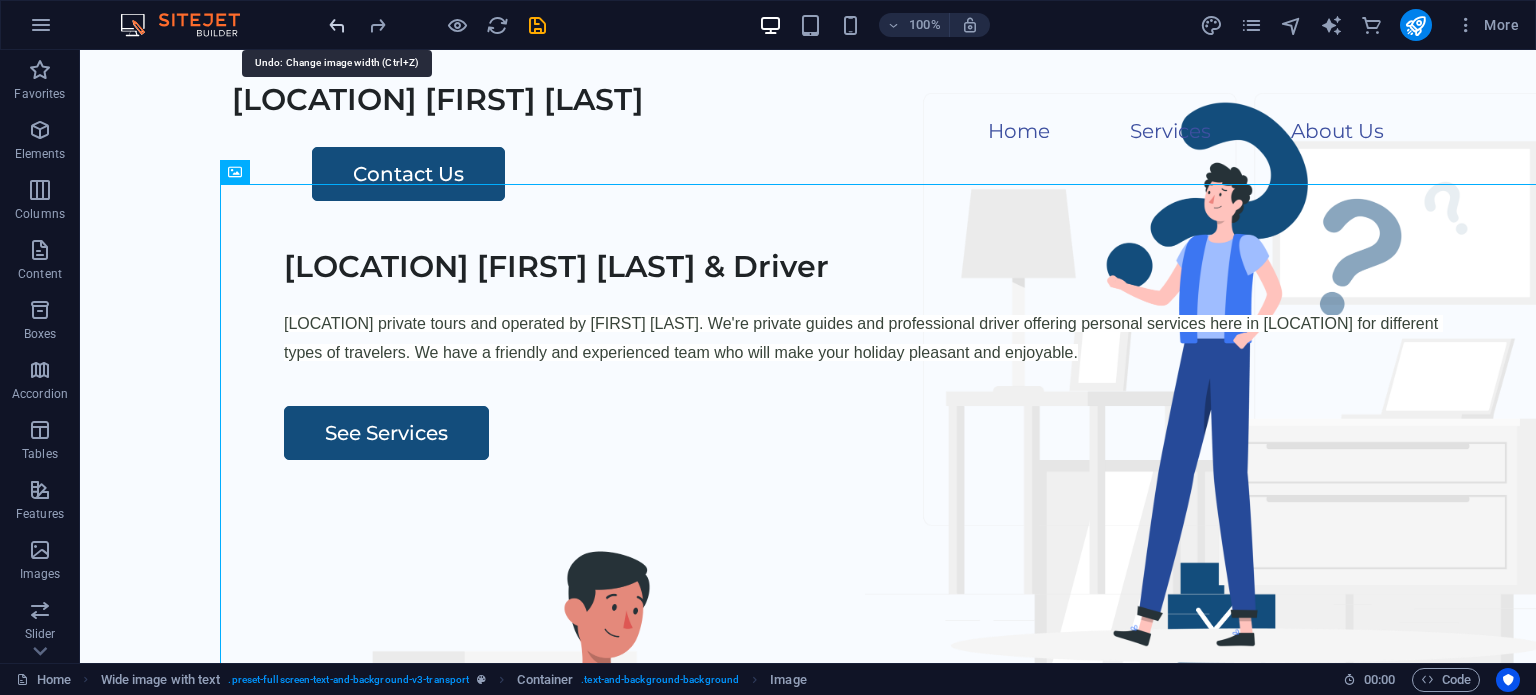 click at bounding box center [337, 25] 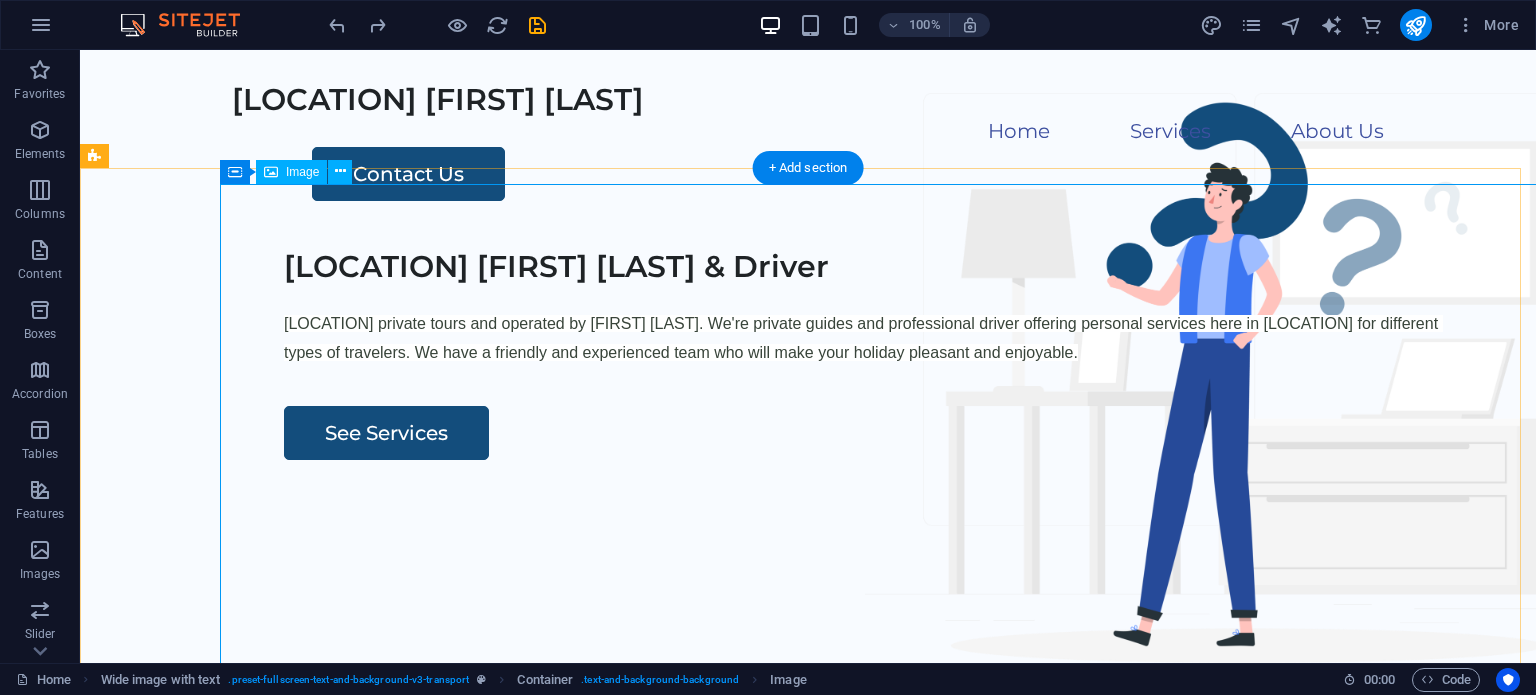 click at bounding box center [948, 1802] 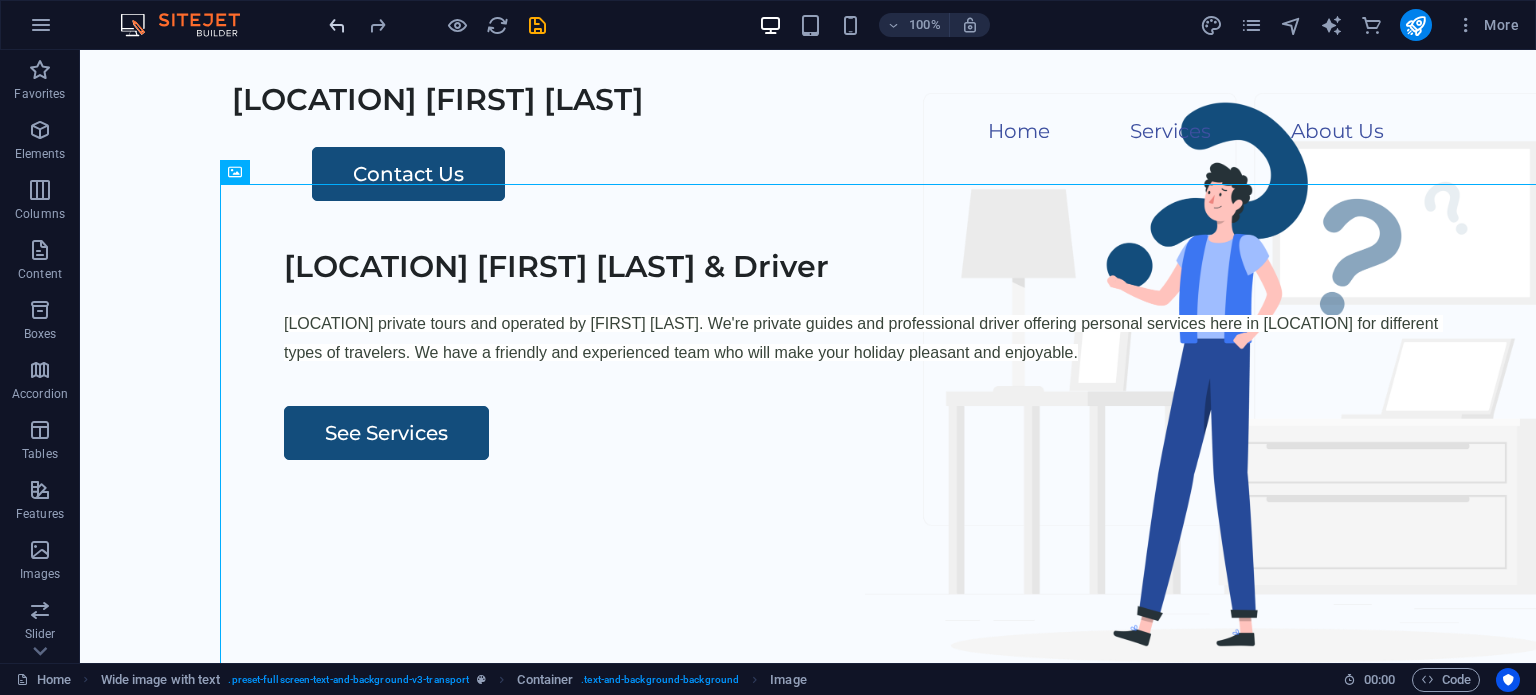 click at bounding box center [337, 25] 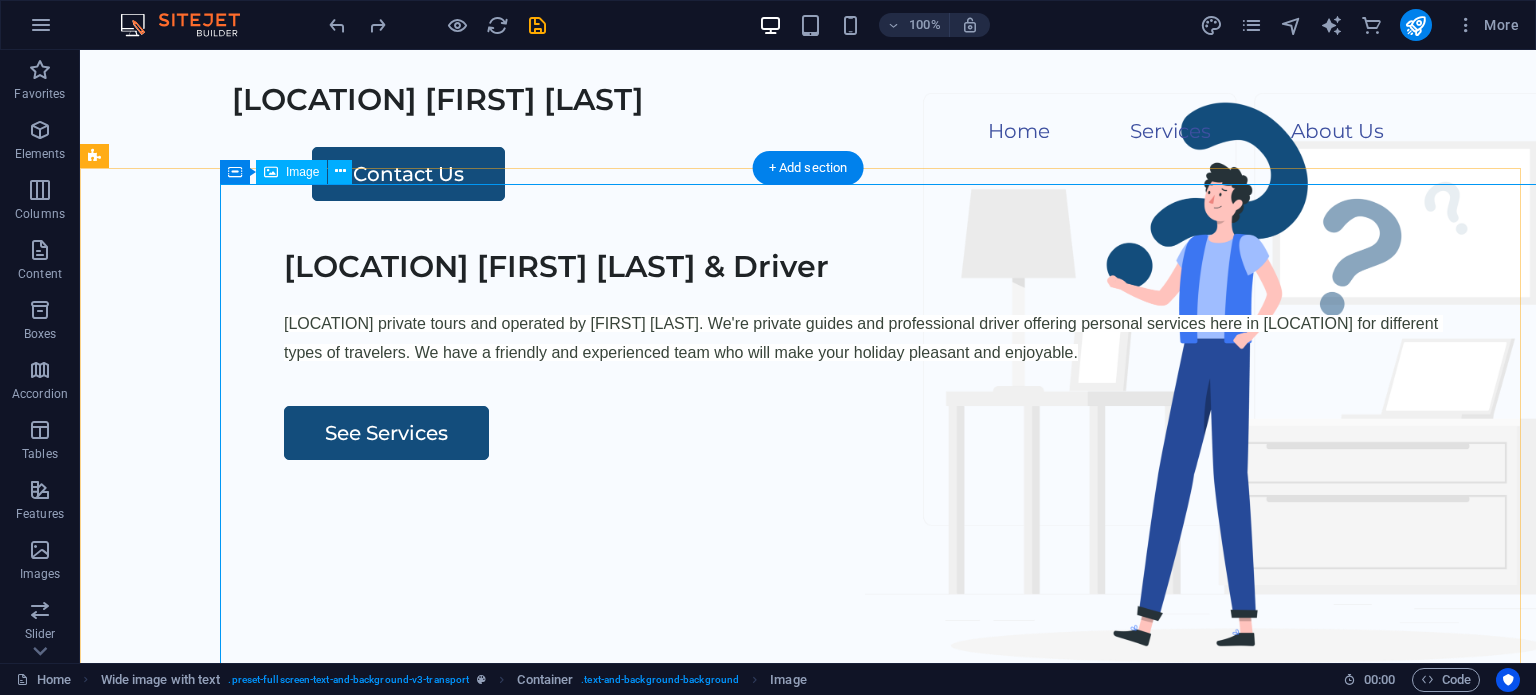 click at bounding box center [948, 1802] 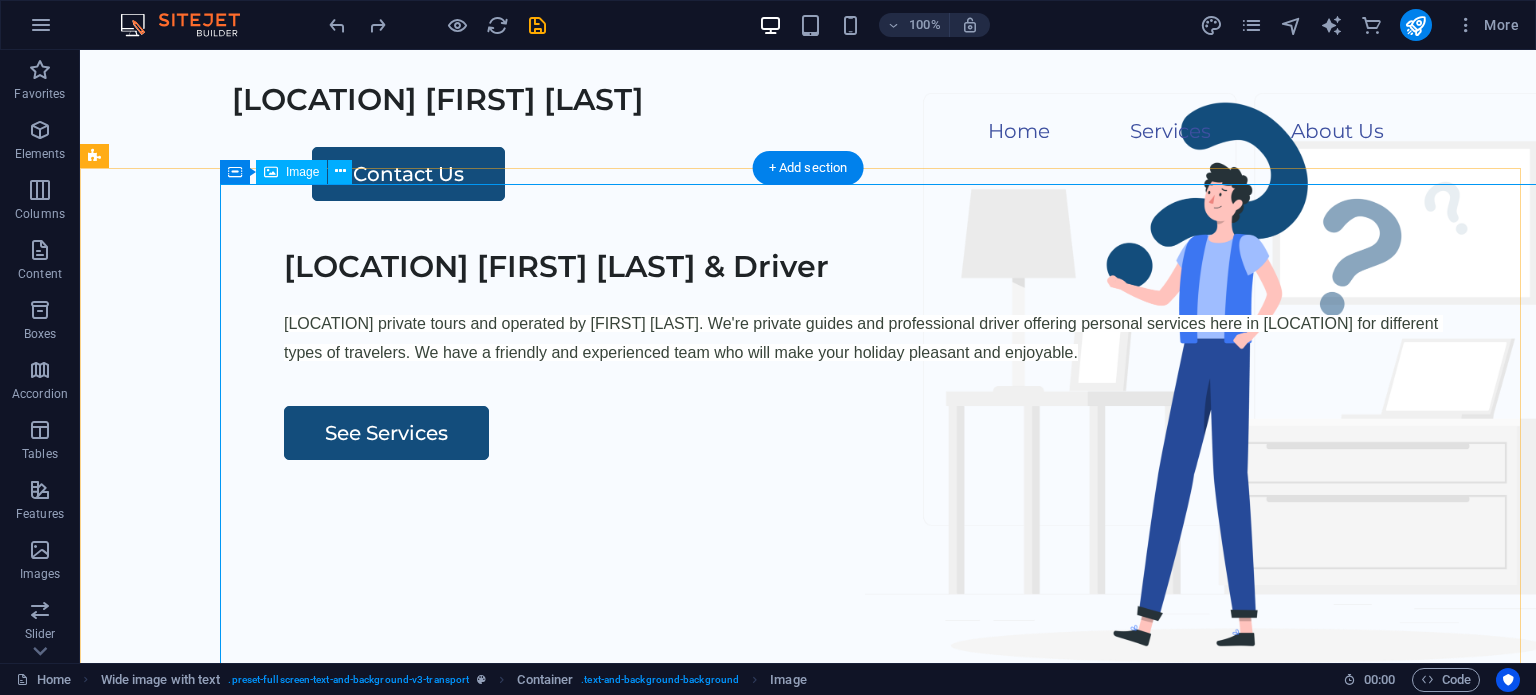 click at bounding box center [948, 1802] 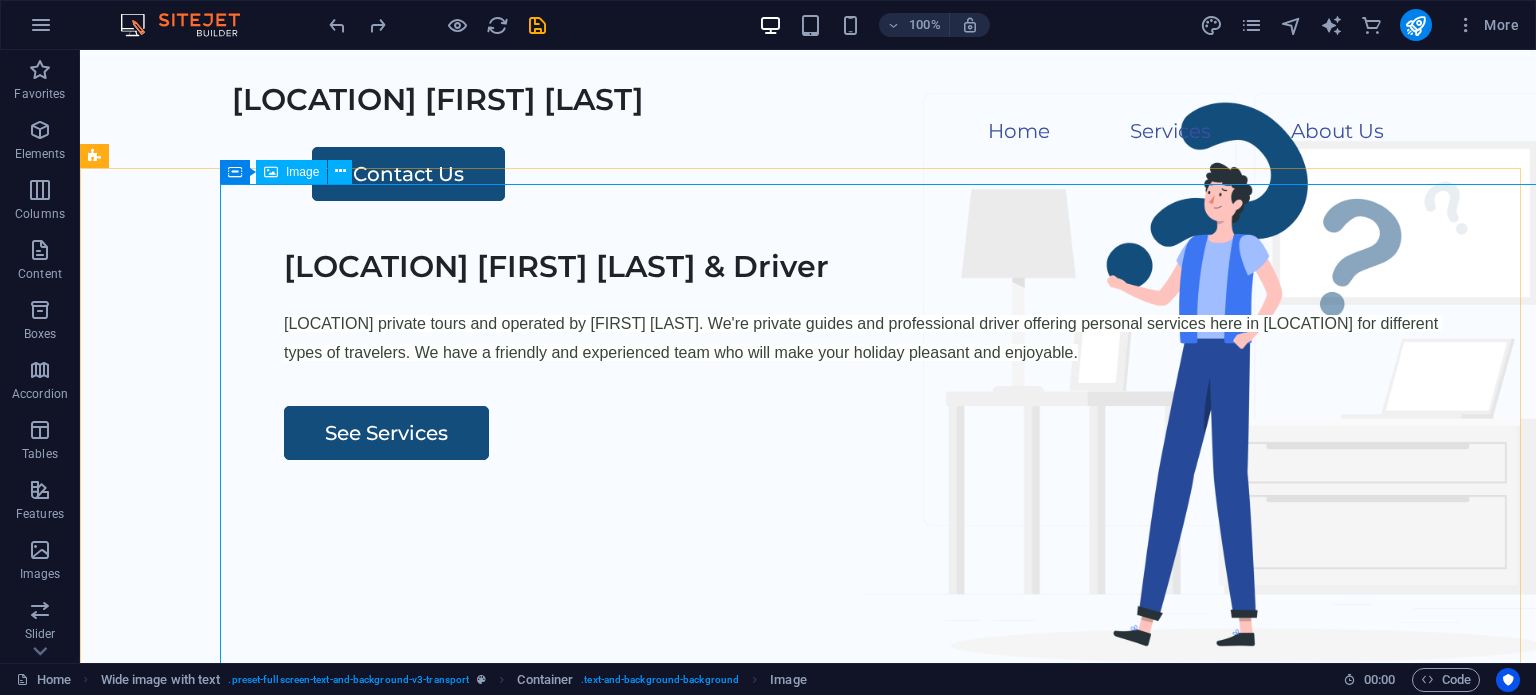 click on "Image" at bounding box center (302, 172) 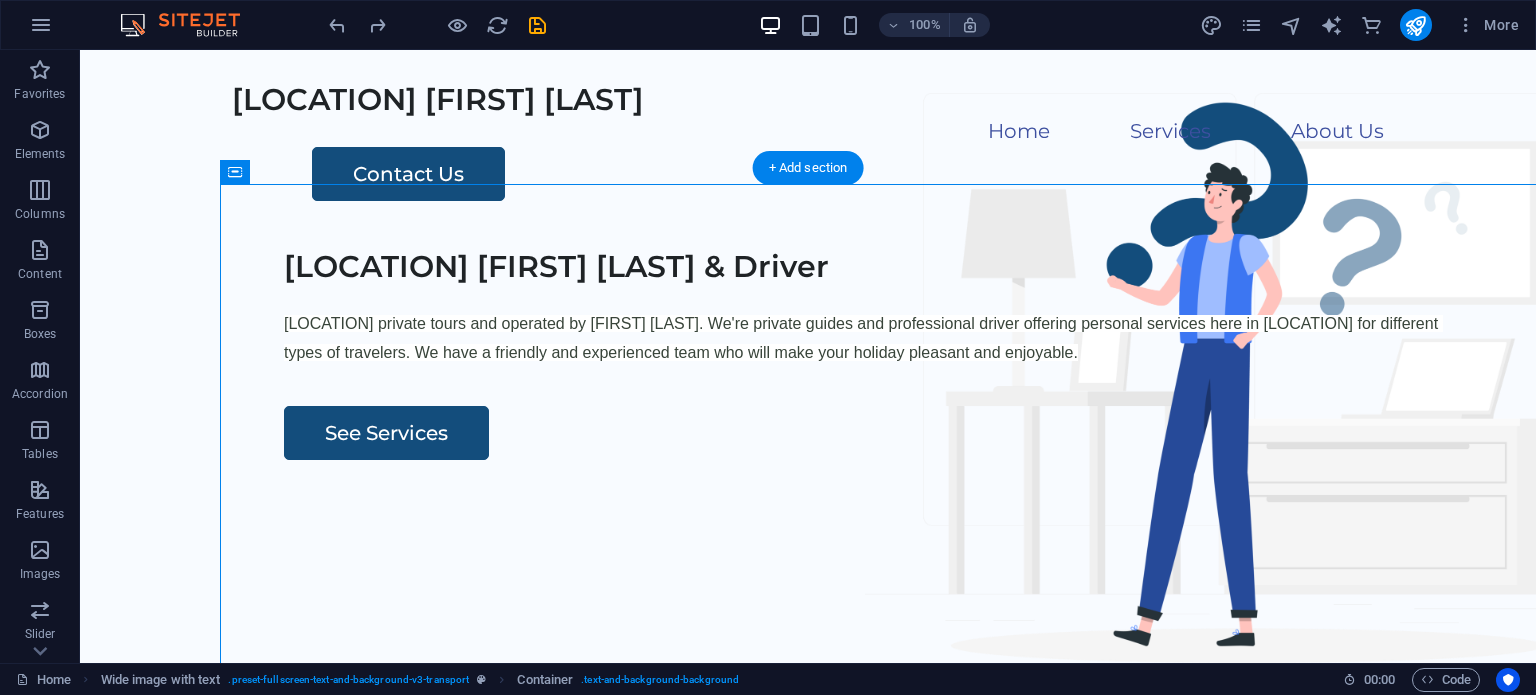 drag, startPoint x: 337, startPoint y: 222, endPoint x: 473, endPoint y: 188, distance: 140.1856 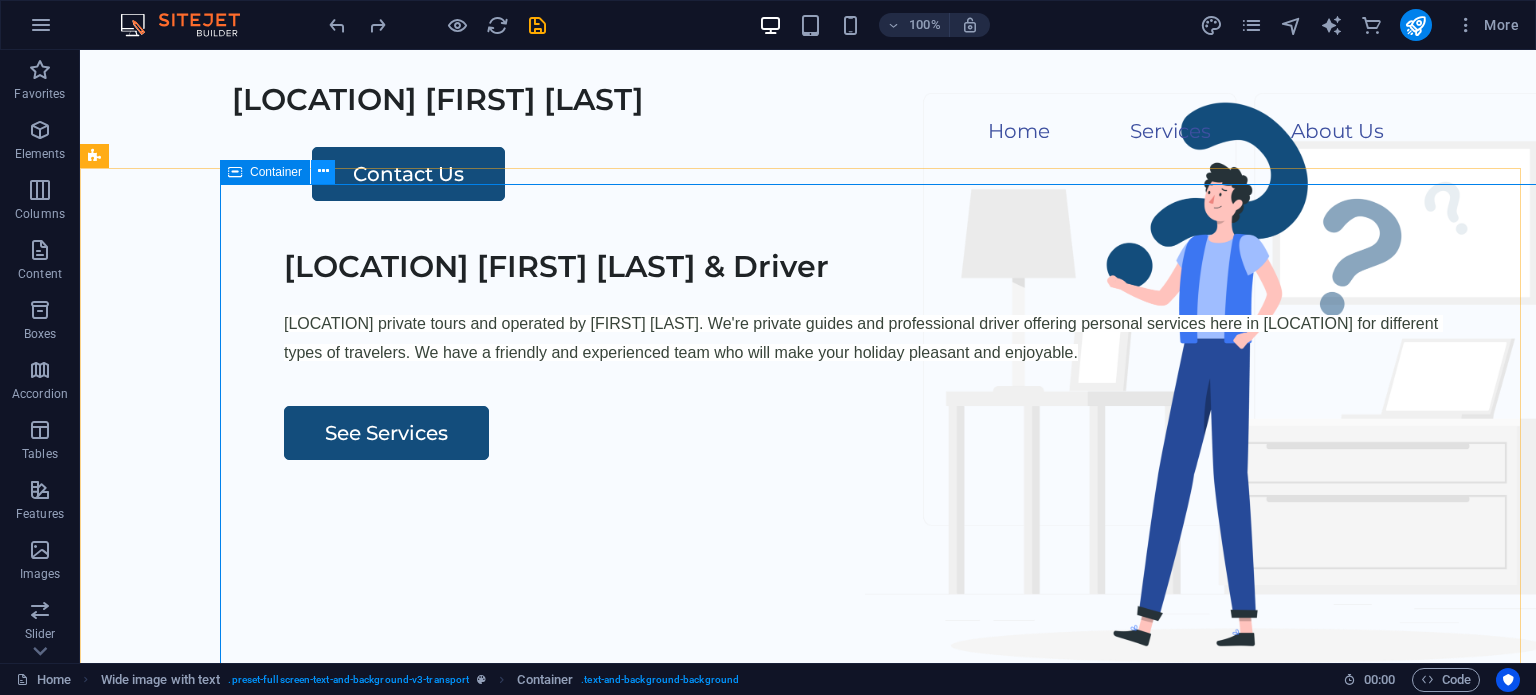 click at bounding box center (323, 171) 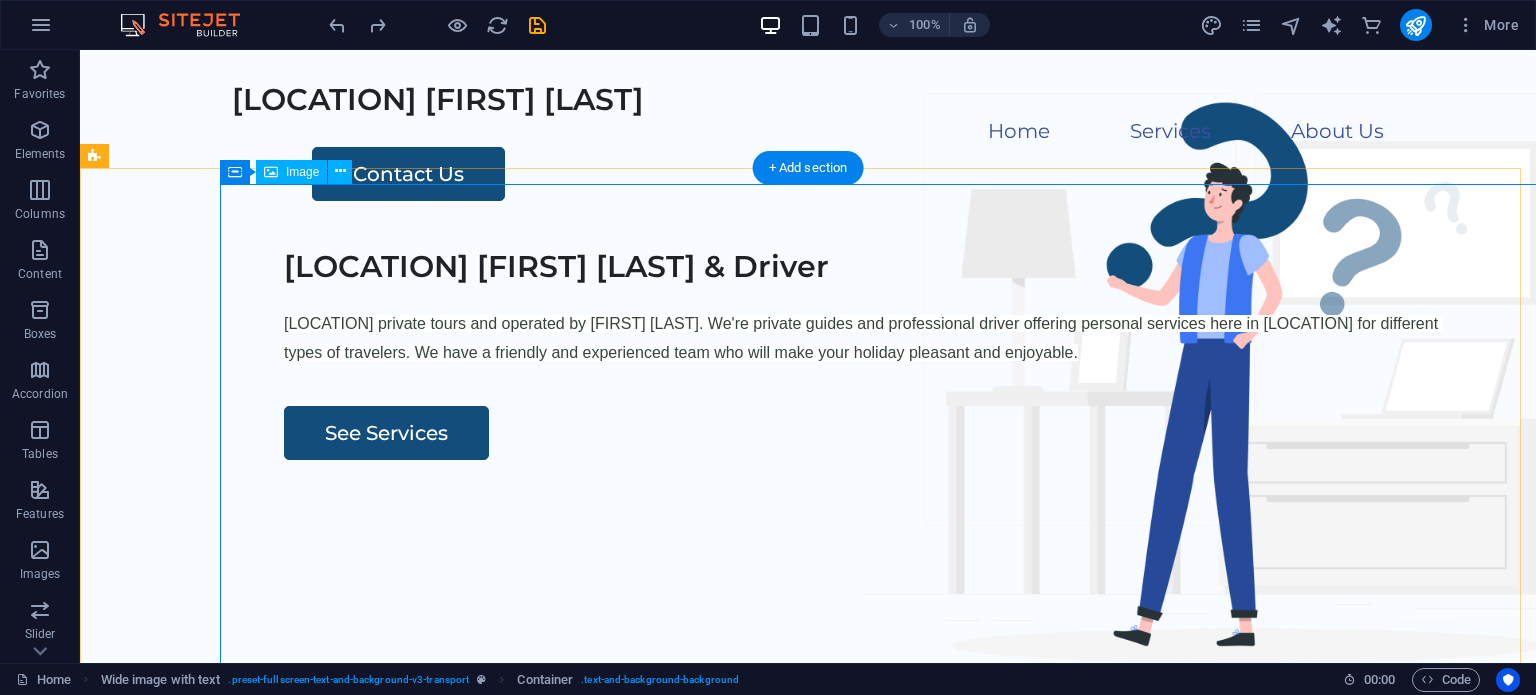 click at bounding box center [948, 1802] 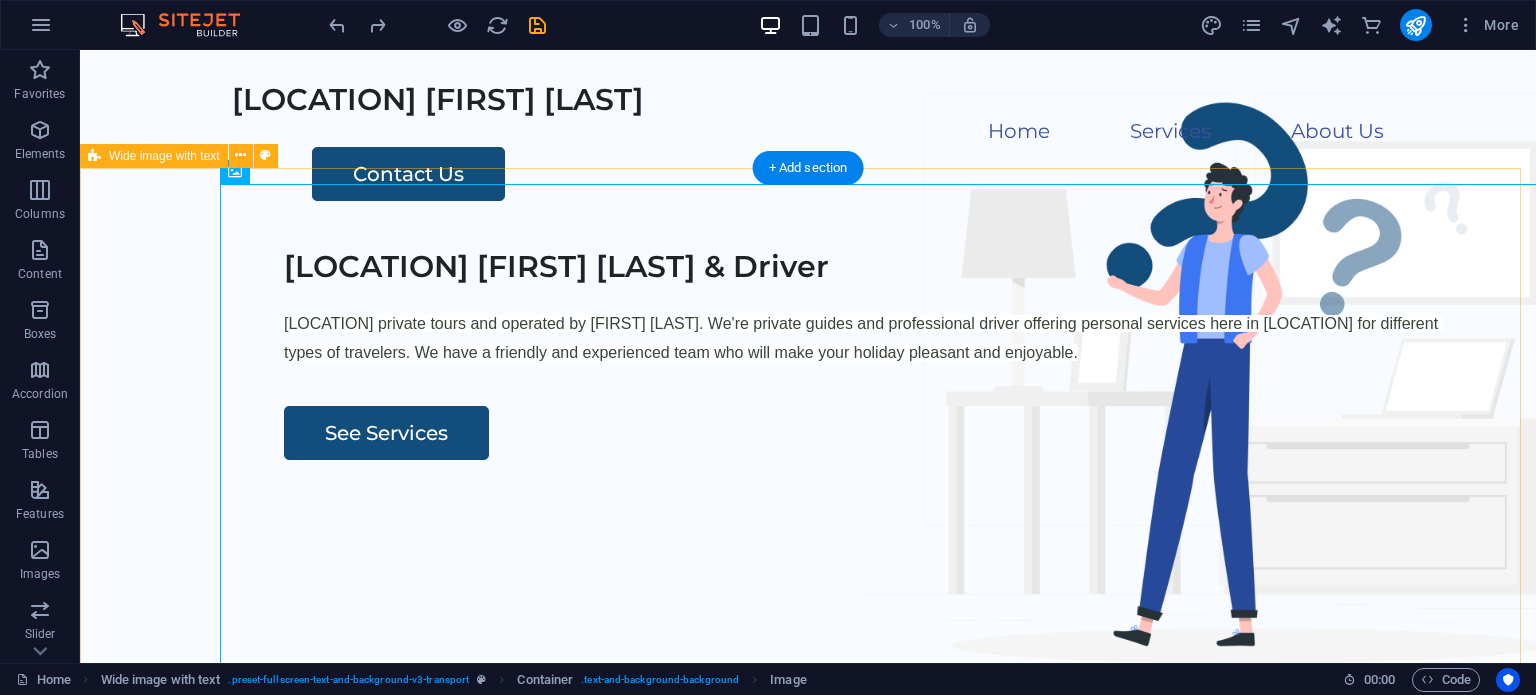 click on "[LOCATION] [FIRST] [LAST] & Driver [LOCATION] private tours and operated by [FIRST] [LAST]. We're private guides and professional driver offering personal services here in [LOCATION] for different types of travelers. We have a friendly and experienced team who will make your holiday pleasant and enjoyable. See Services" at bounding box center (808, 616) 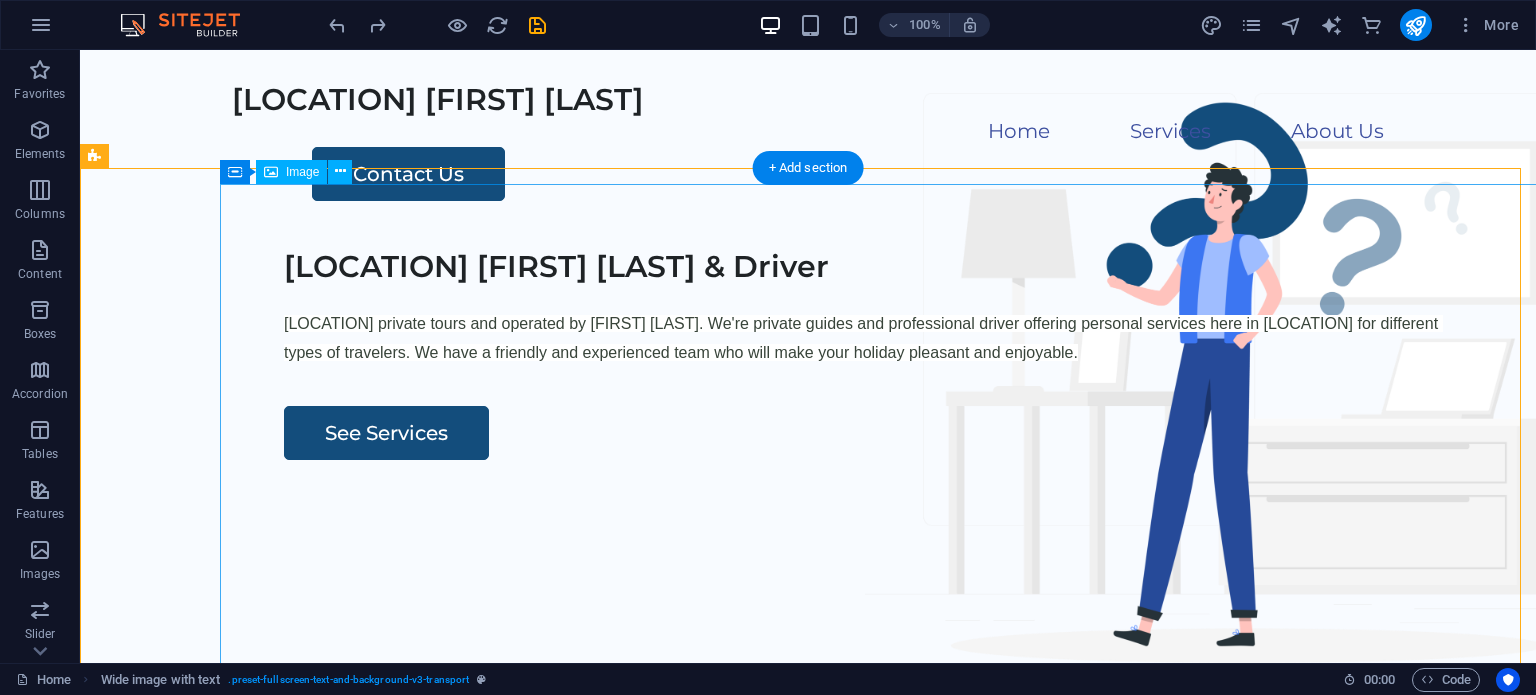 click at bounding box center (948, 1802) 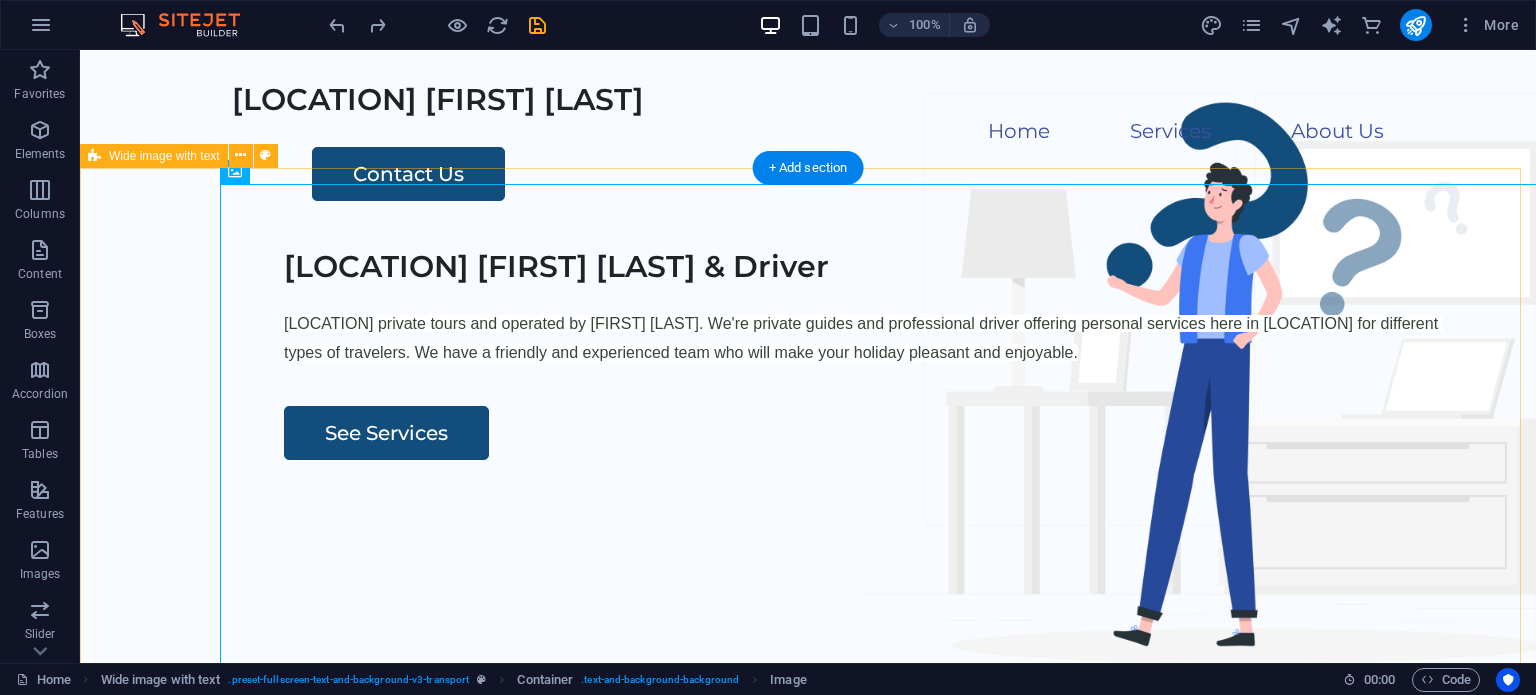click on "[LOCATION] [FIRST] [LAST] & Driver [LOCATION] private tours and operated by [FIRST] [LAST]. We're private guides and professional driver offering personal services here in [LOCATION] for different types of travelers. We have a friendly and experienced team who will make your holiday pleasant and enjoyable. See Services" at bounding box center [808, 616] 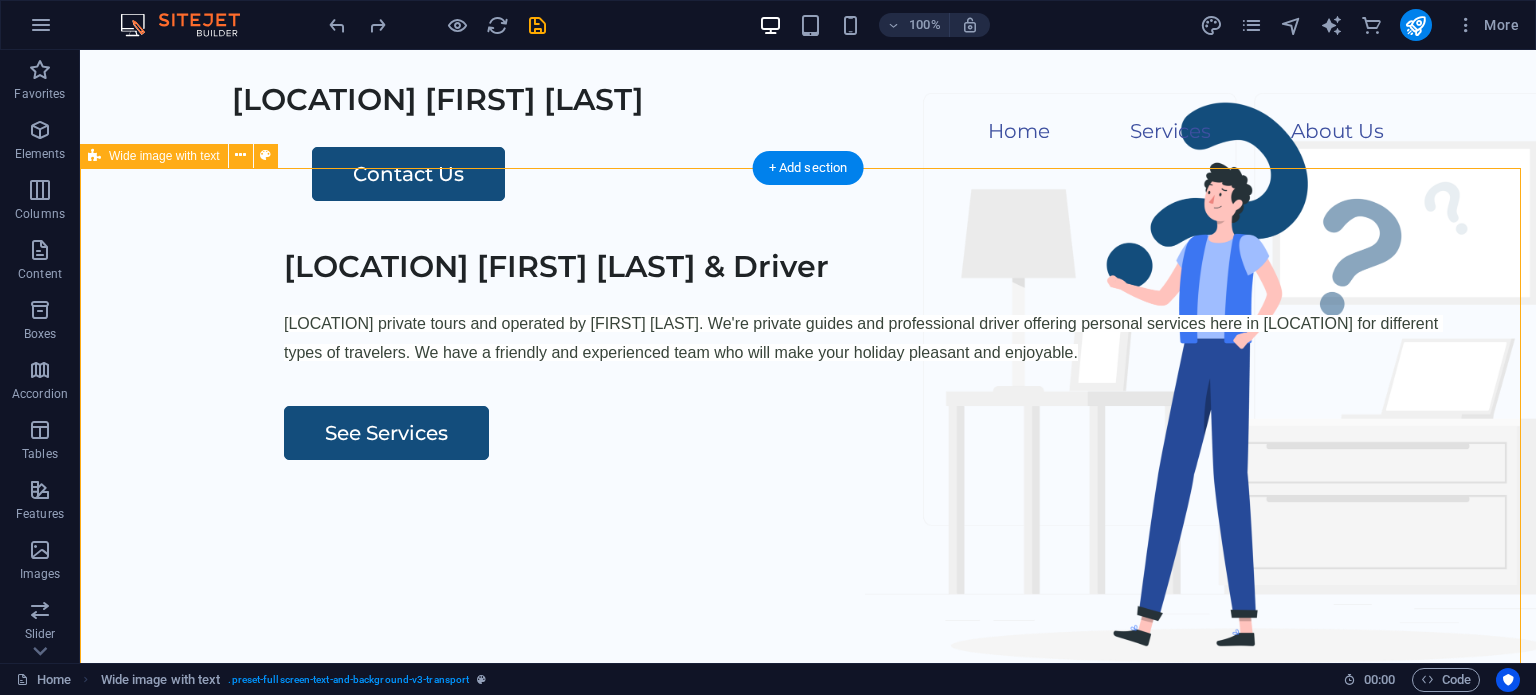 click on "[LOCATION] [FIRST] [LAST] & Driver [LOCATION] private tours and operated by [FIRST] [LAST]. We're private guides and professional driver offering personal services here in [LOCATION] for different types of travelers. We have a friendly and experienced team who will make your holiday pleasant and enjoyable. See Services" at bounding box center [808, 616] 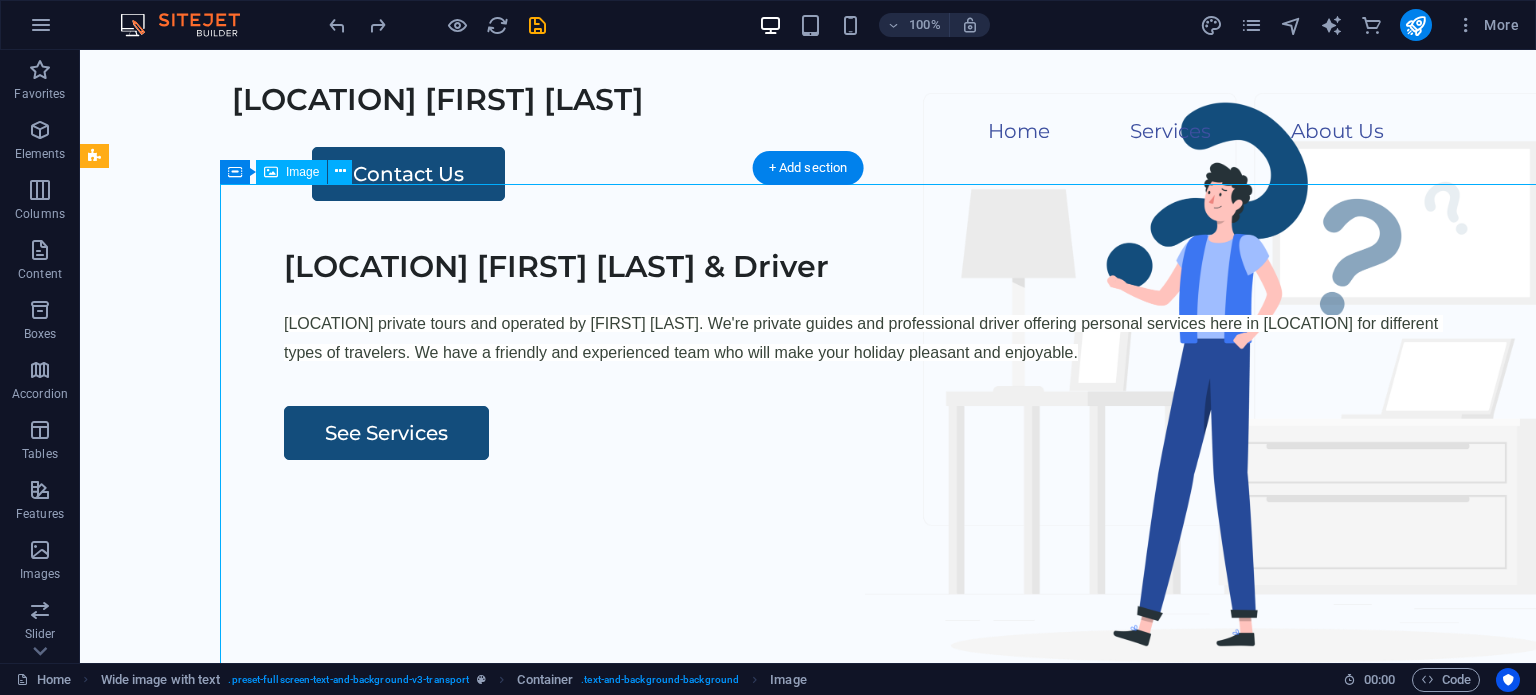 drag, startPoint x: 236, startPoint y: 268, endPoint x: 314, endPoint y: 255, distance: 79.07591 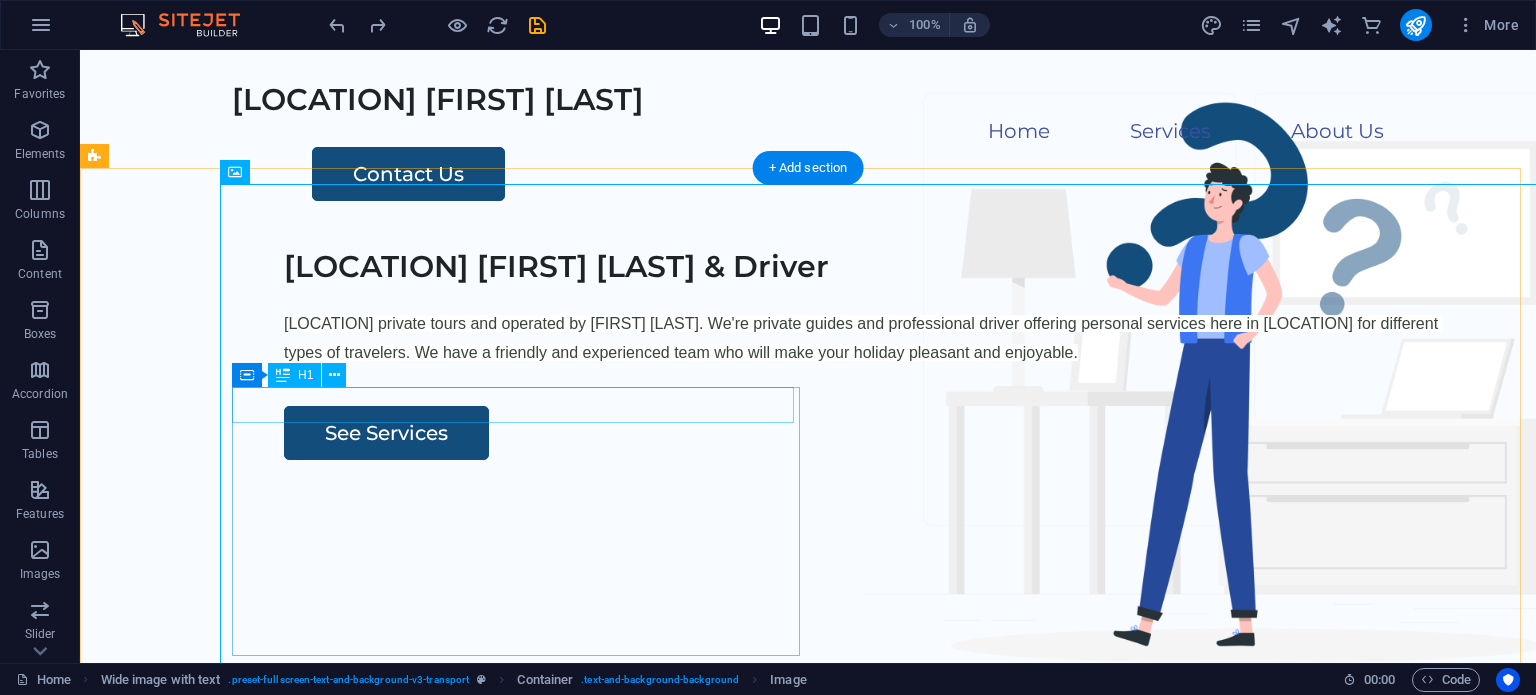 click on "[LOCATION] [FIRST] [LAST] & Driver" at bounding box center [876, 267] 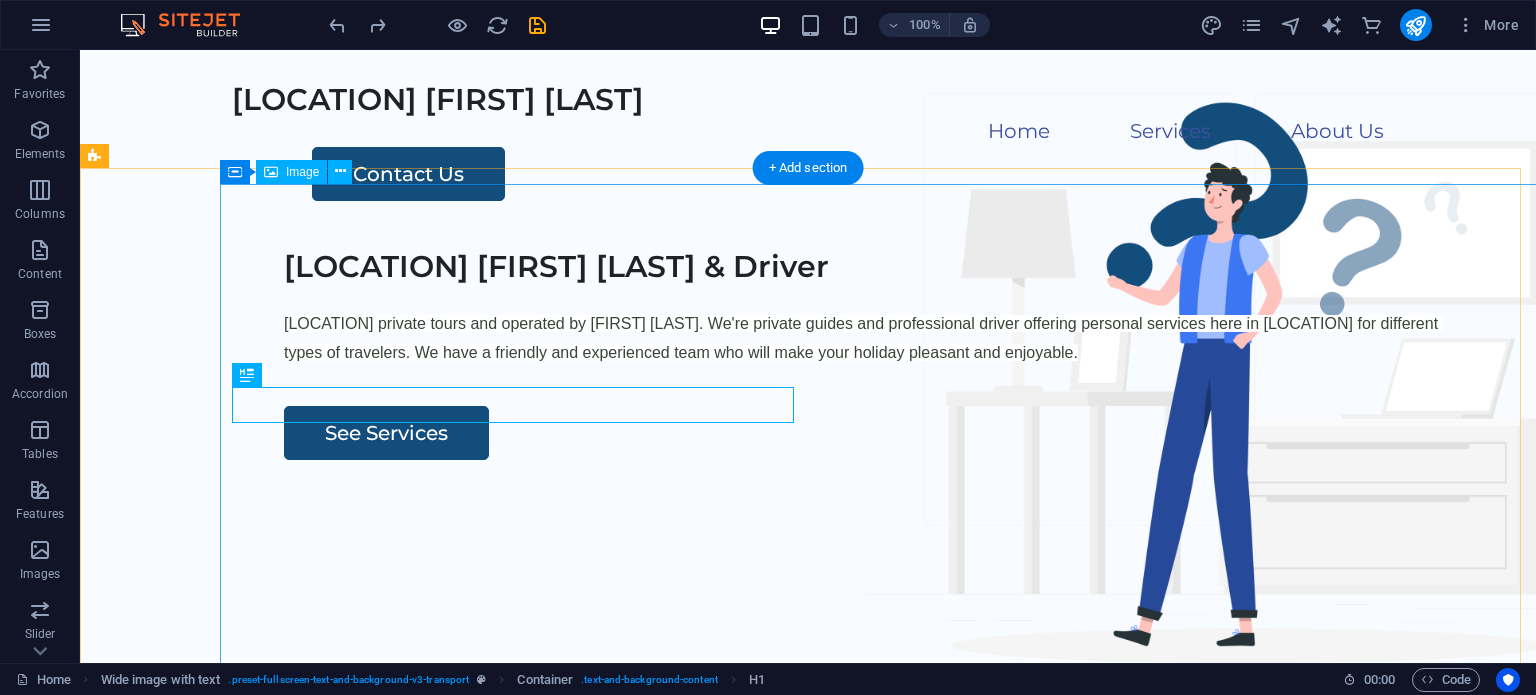 click at bounding box center [948, 1802] 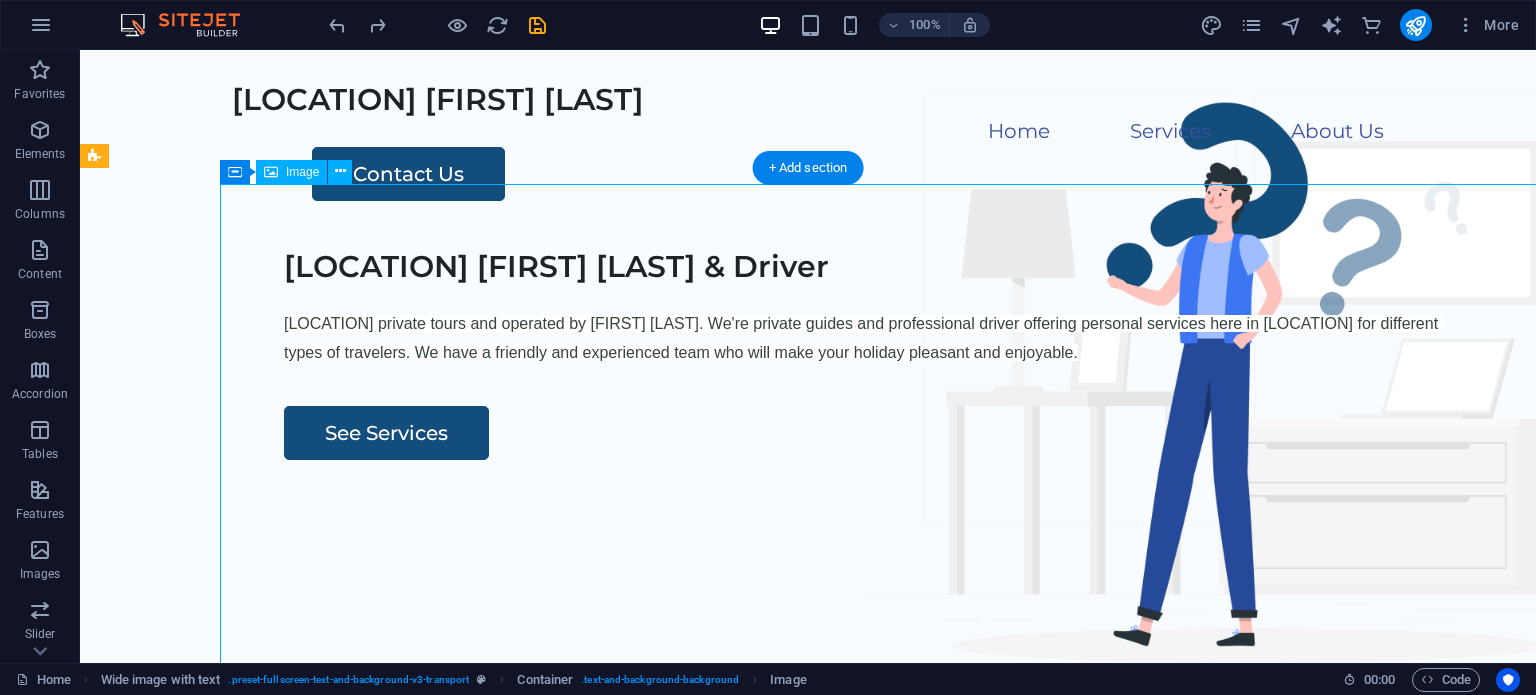 drag, startPoint x: 1088, startPoint y: 361, endPoint x: 1065, endPoint y: 368, distance: 24.04163 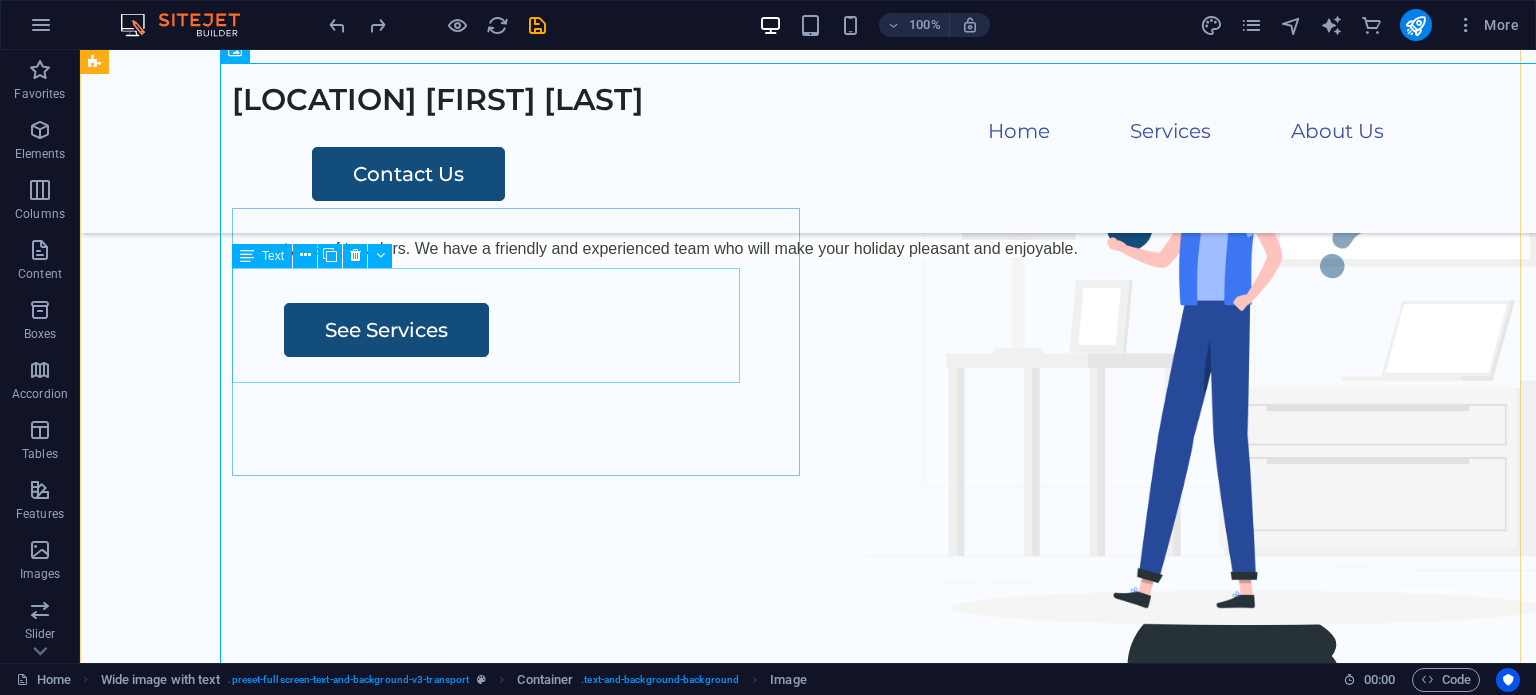 scroll, scrollTop: 0, scrollLeft: 0, axis: both 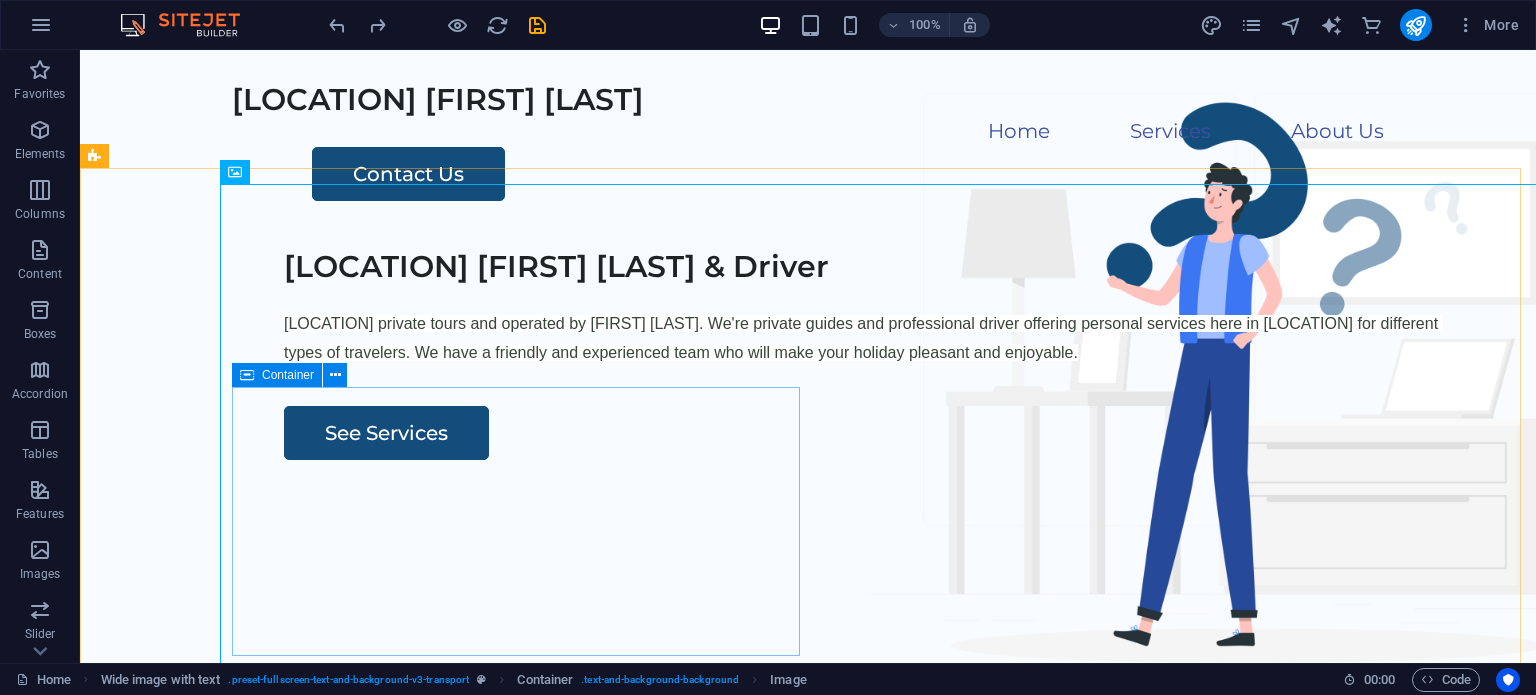 click at bounding box center (247, 375) 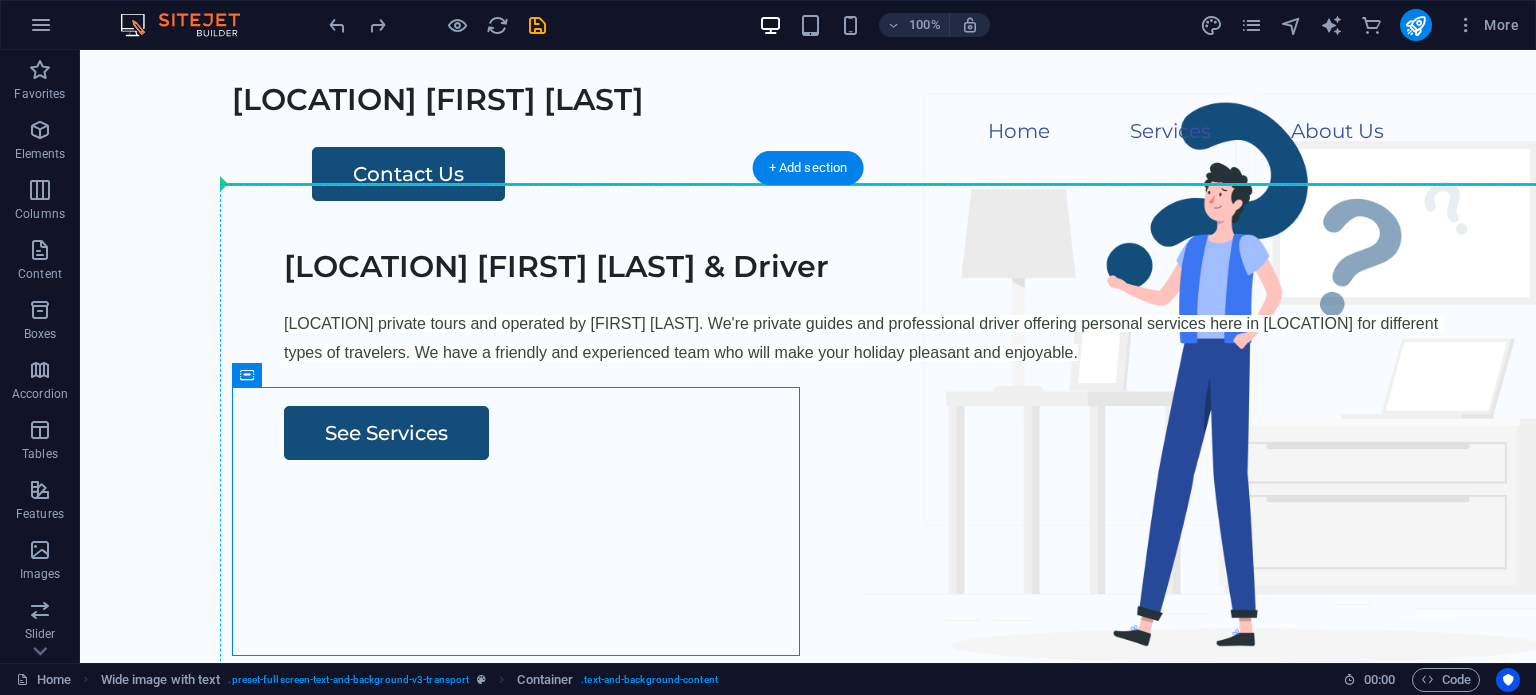 drag, startPoint x: 326, startPoint y: 427, endPoint x: 374, endPoint y: 291, distance: 144.22205 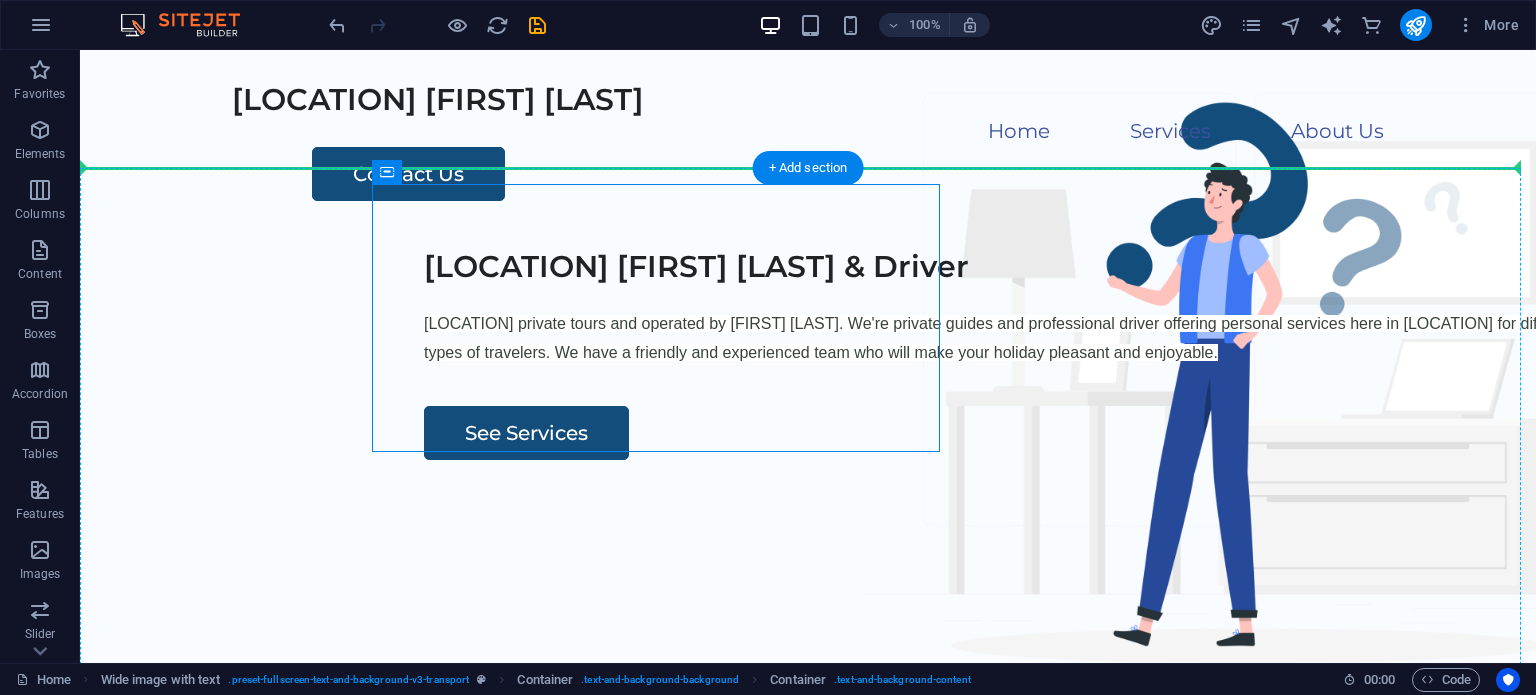 drag, startPoint x: 388, startPoint y: 214, endPoint x: 293, endPoint y: 369, distance: 181.79659 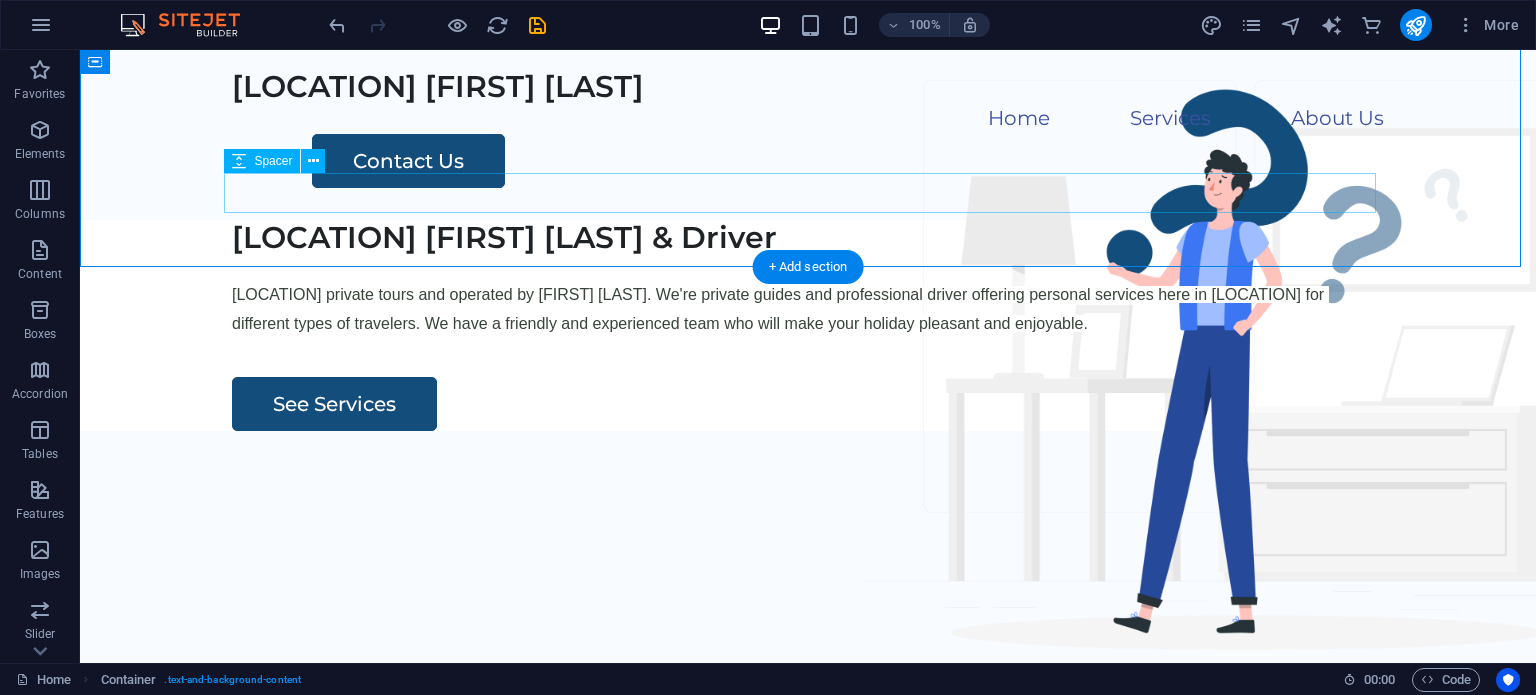 scroll, scrollTop: 0, scrollLeft: 0, axis: both 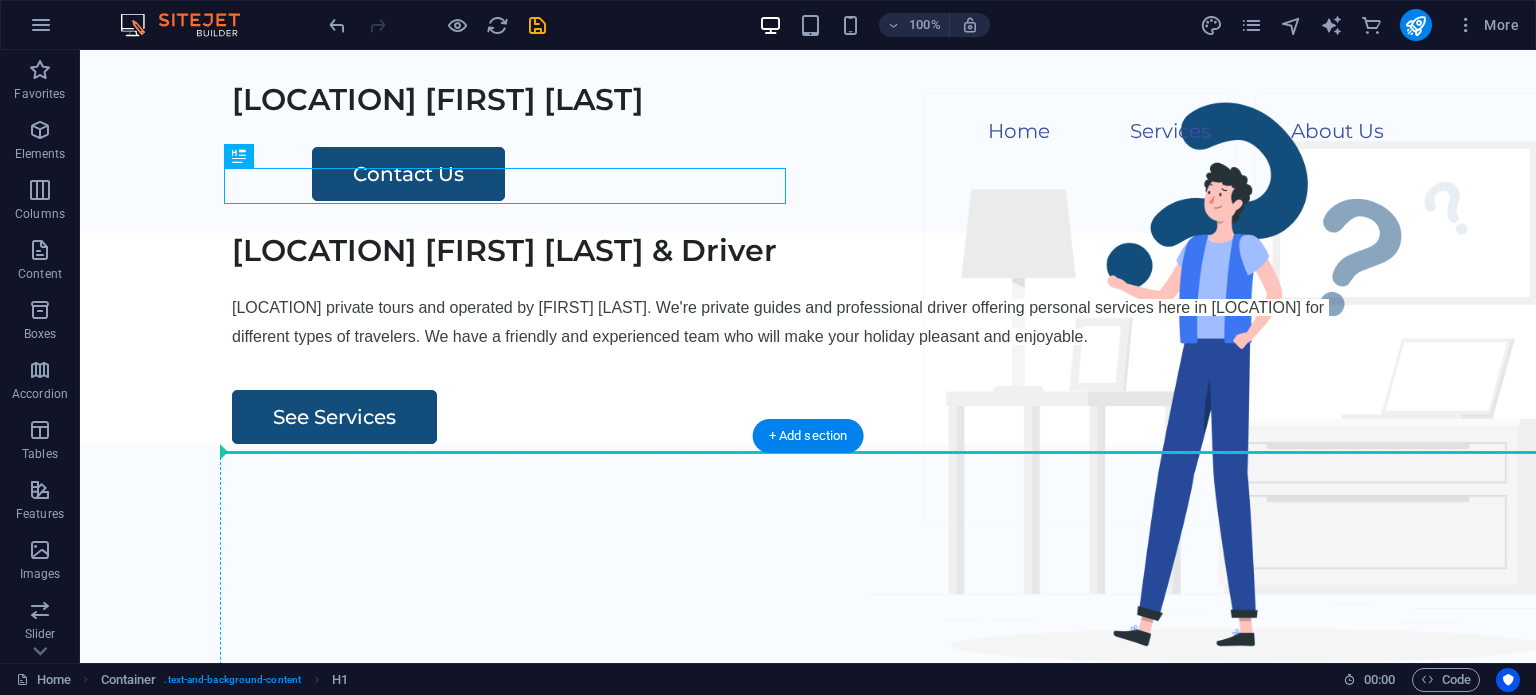 drag, startPoint x: 333, startPoint y: 206, endPoint x: 253, endPoint y: 500, distance: 304.69 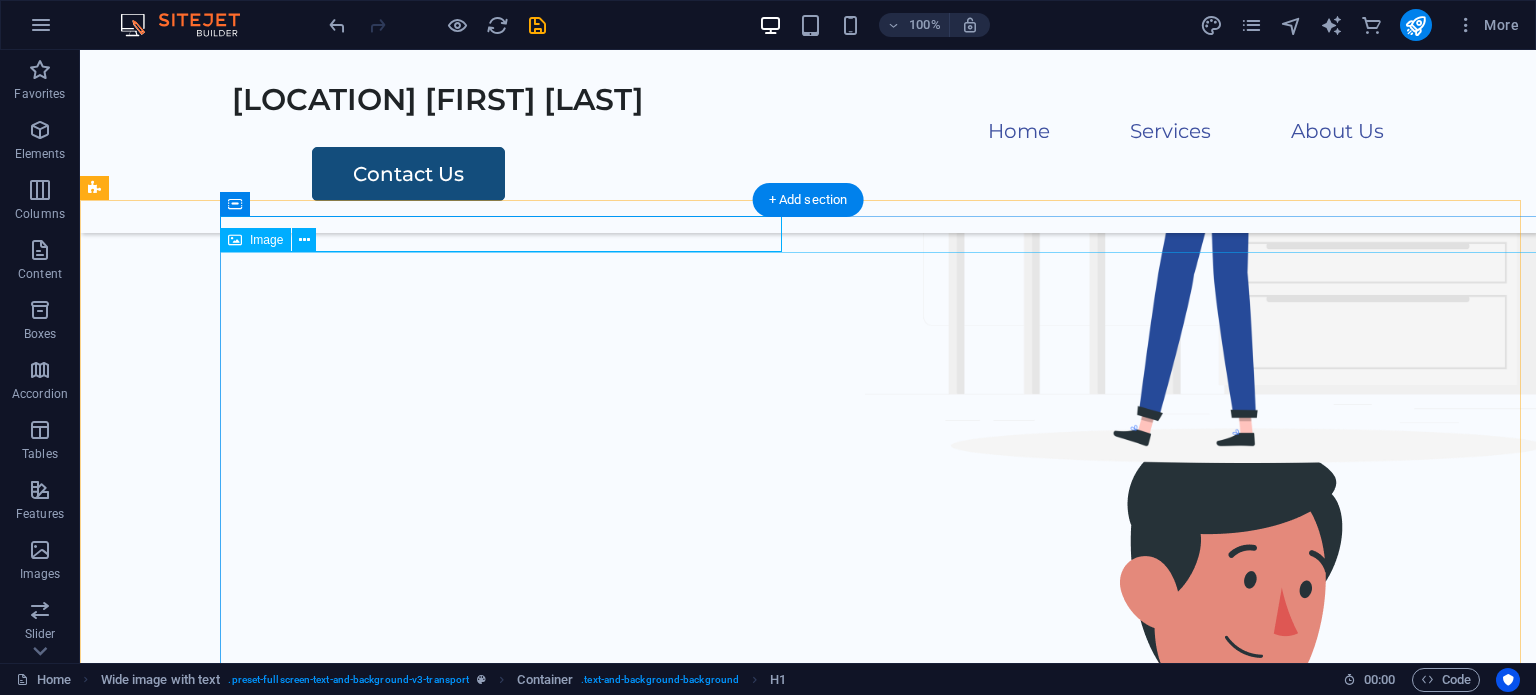 scroll, scrollTop: 0, scrollLeft: 0, axis: both 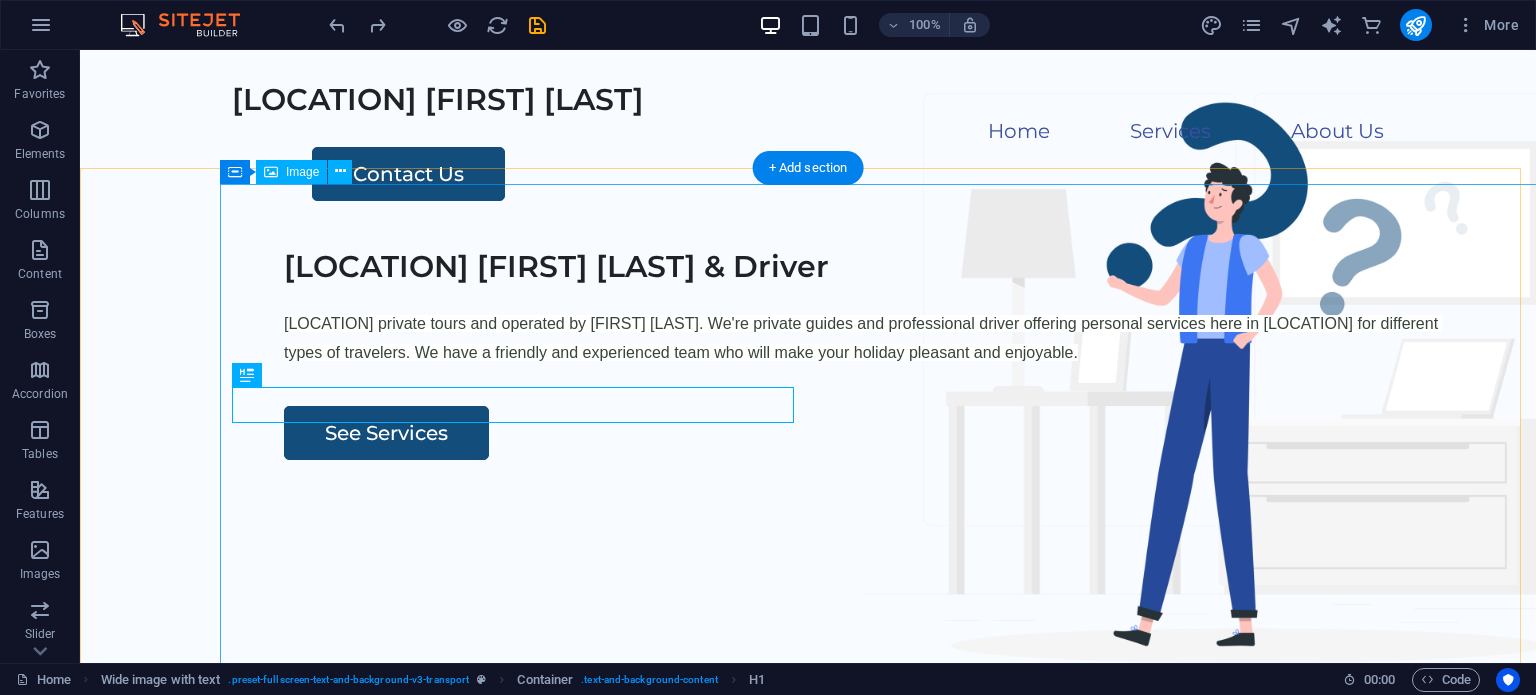 click at bounding box center (948, 1802) 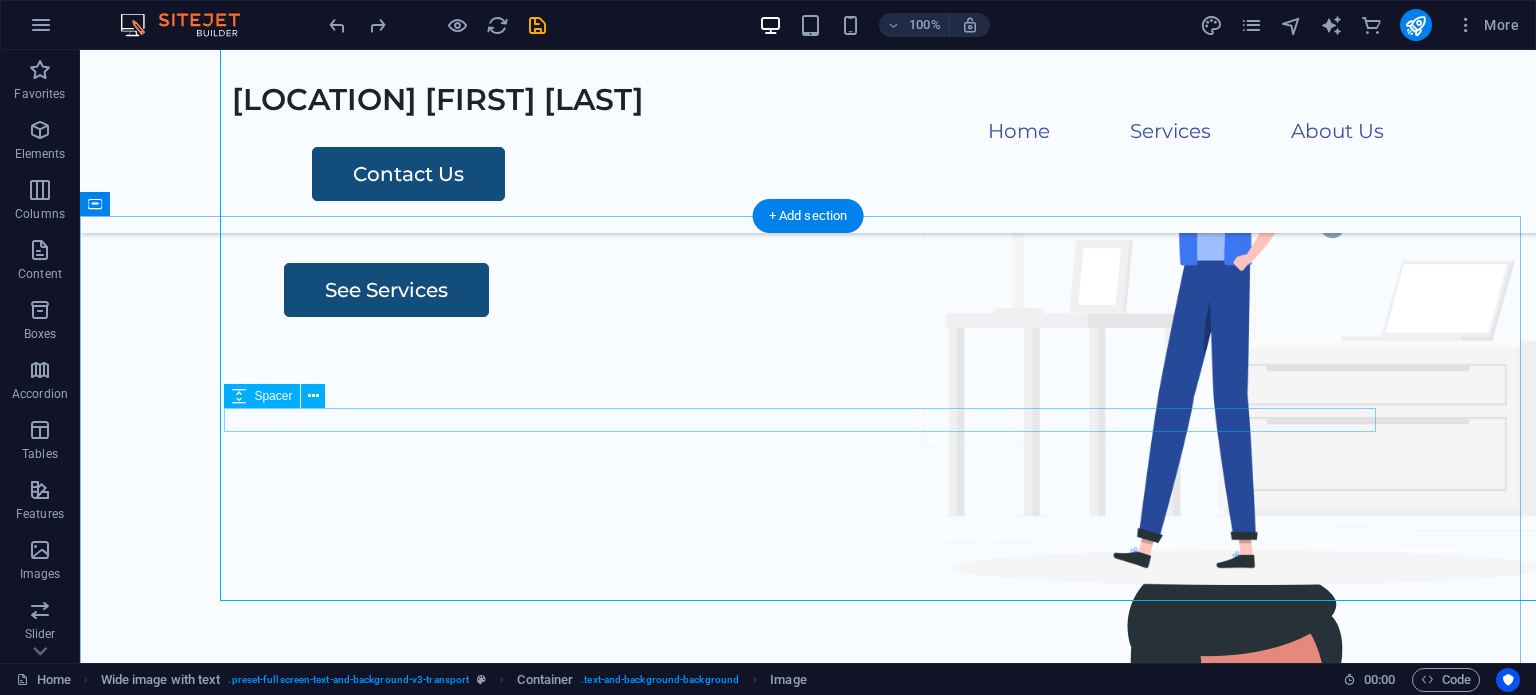 scroll, scrollTop: 0, scrollLeft: 0, axis: both 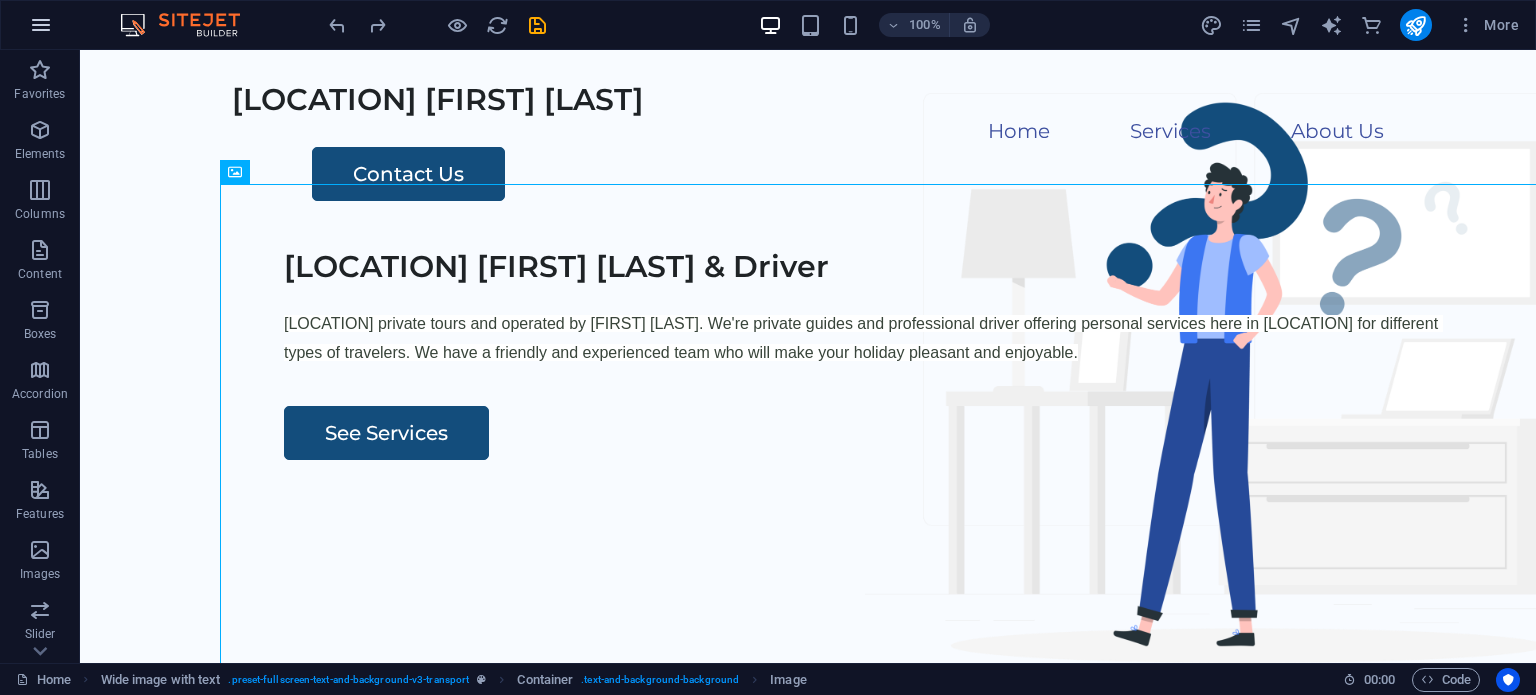 click at bounding box center (41, 25) 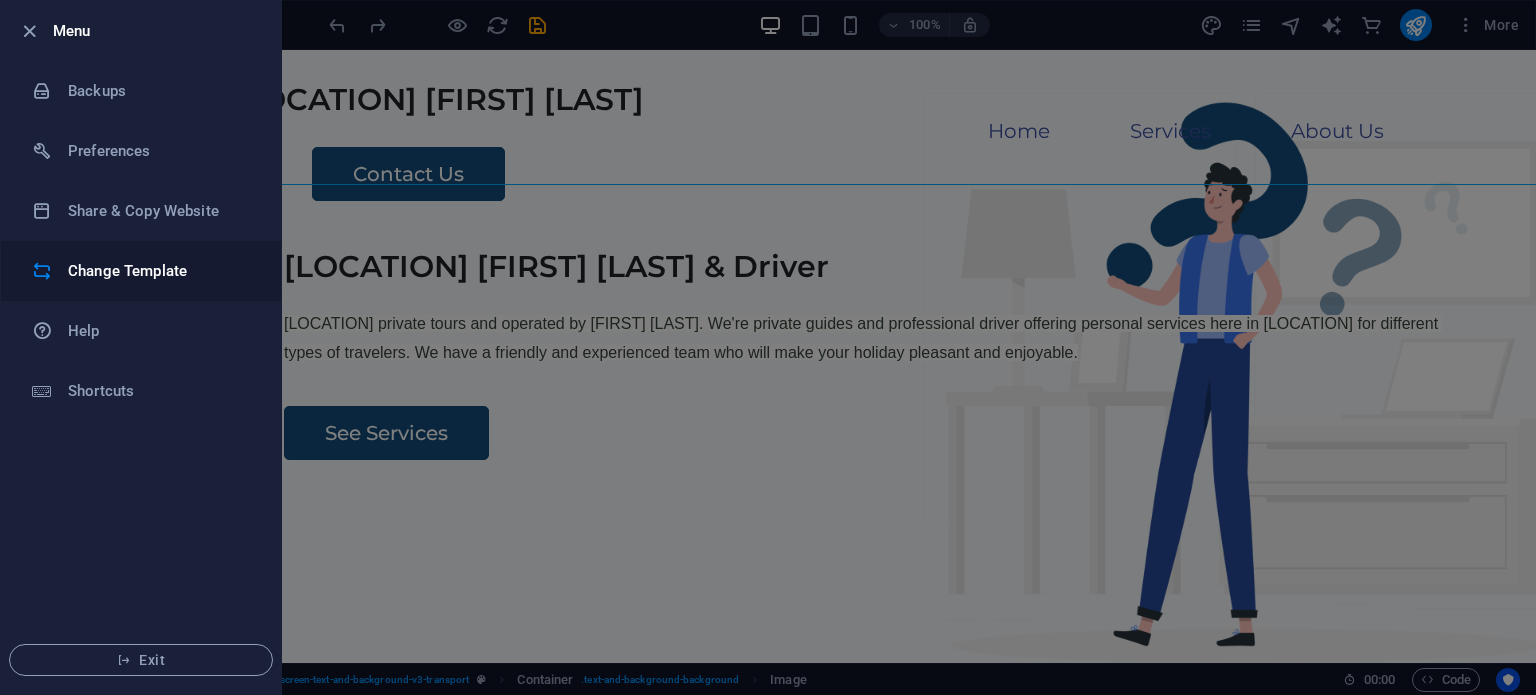 click on "Change Template" at bounding box center (160, 271) 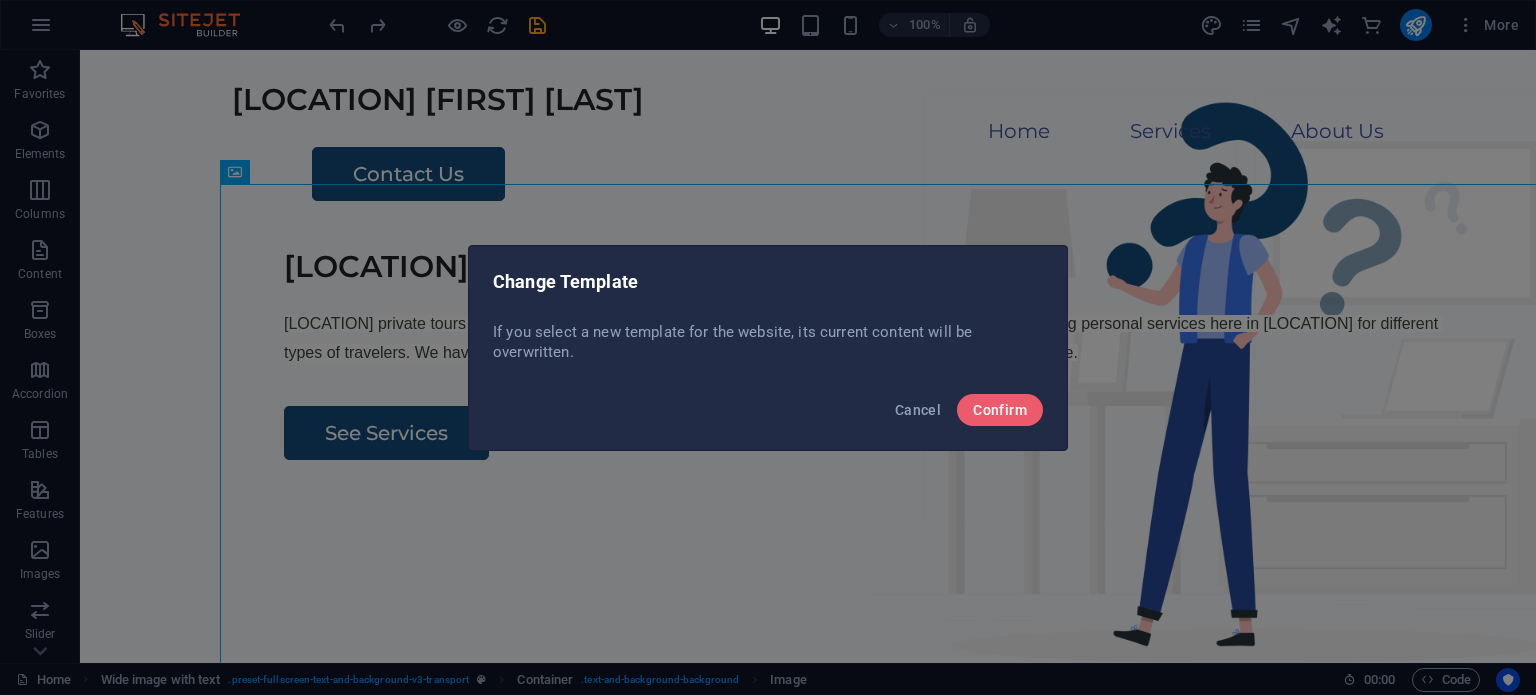 click on "Cancel Confirm" at bounding box center [768, 416] 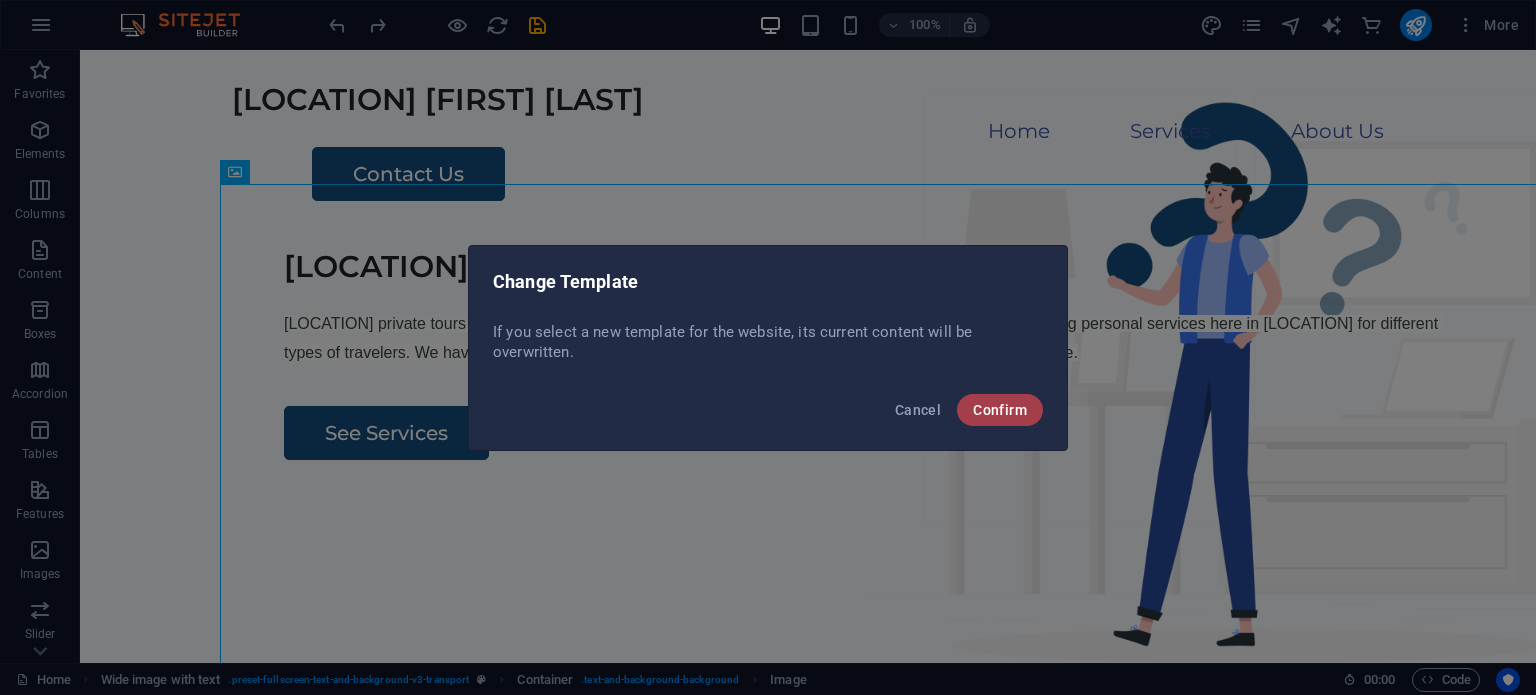 click on "Confirm" at bounding box center [1000, 410] 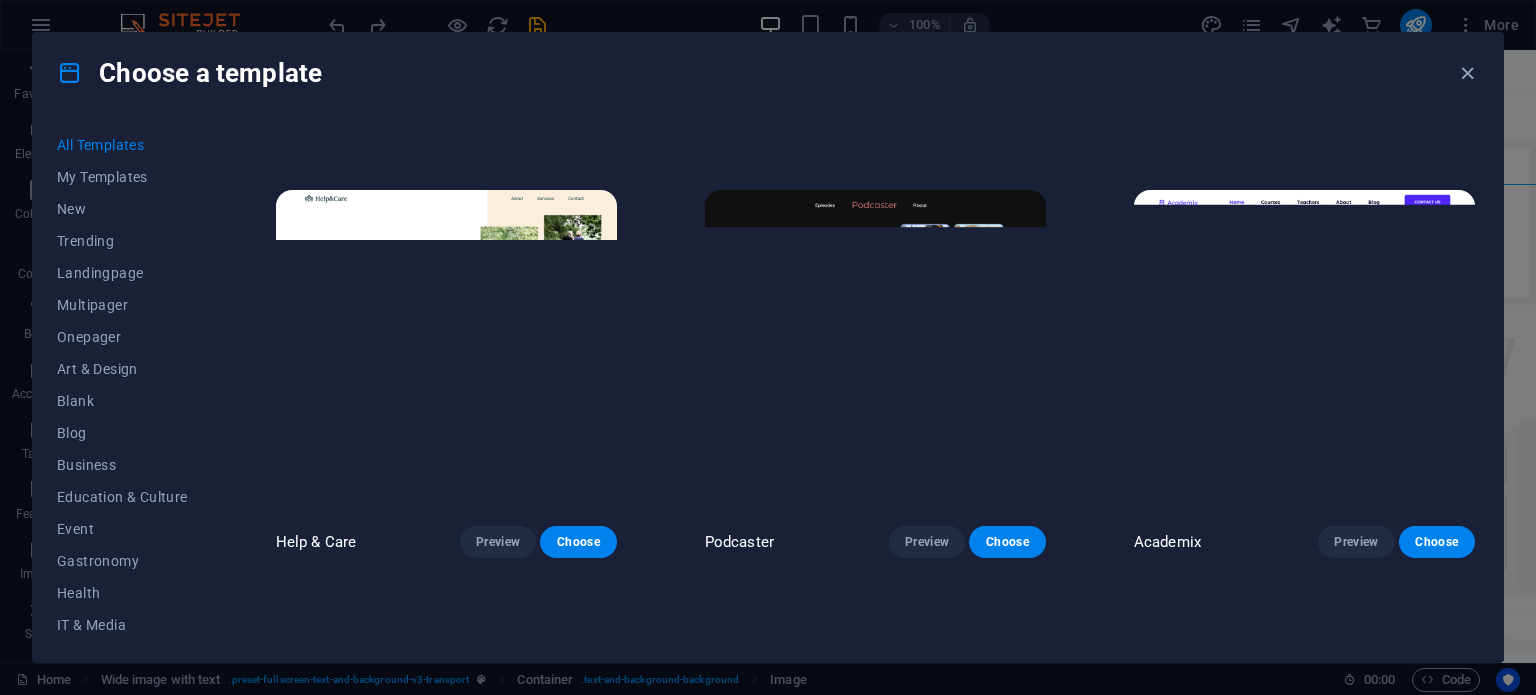 scroll, scrollTop: 2200, scrollLeft: 0, axis: vertical 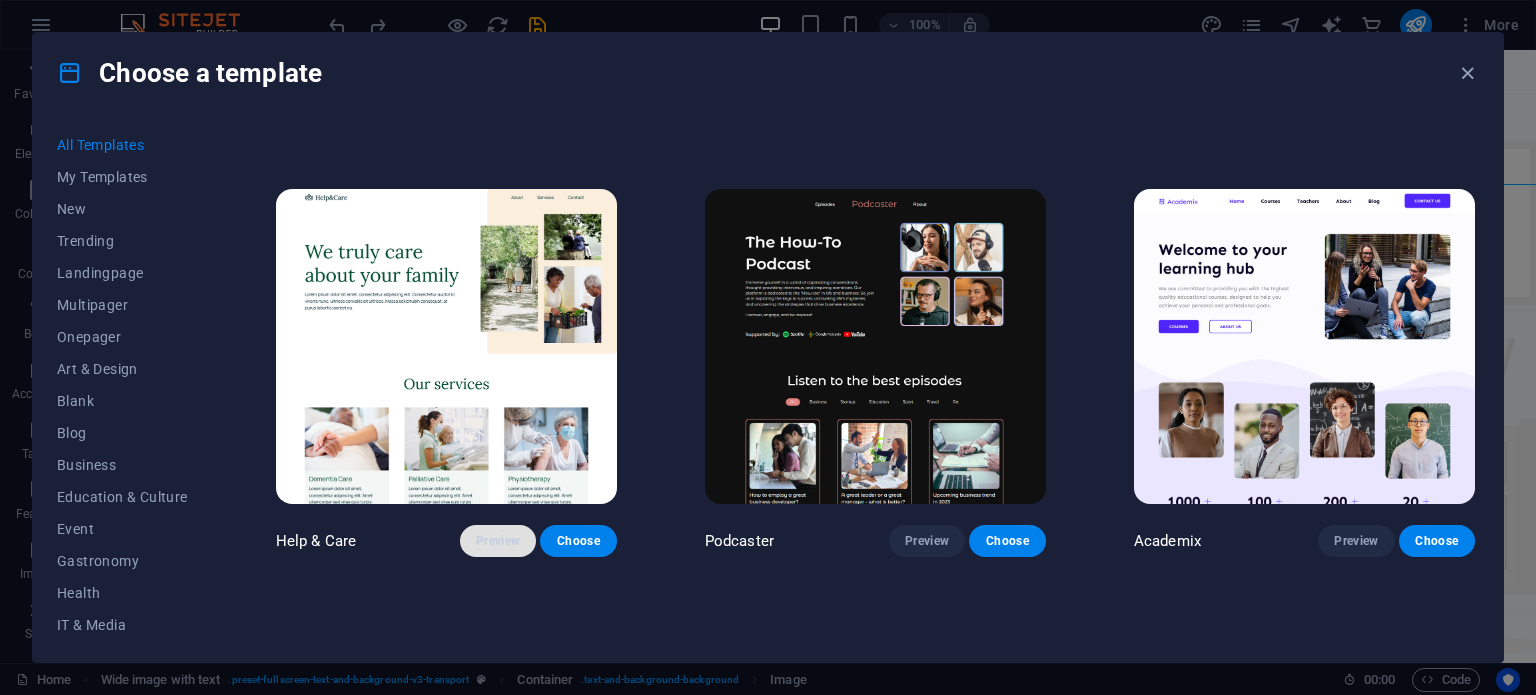 click on "Preview" at bounding box center [498, 541] 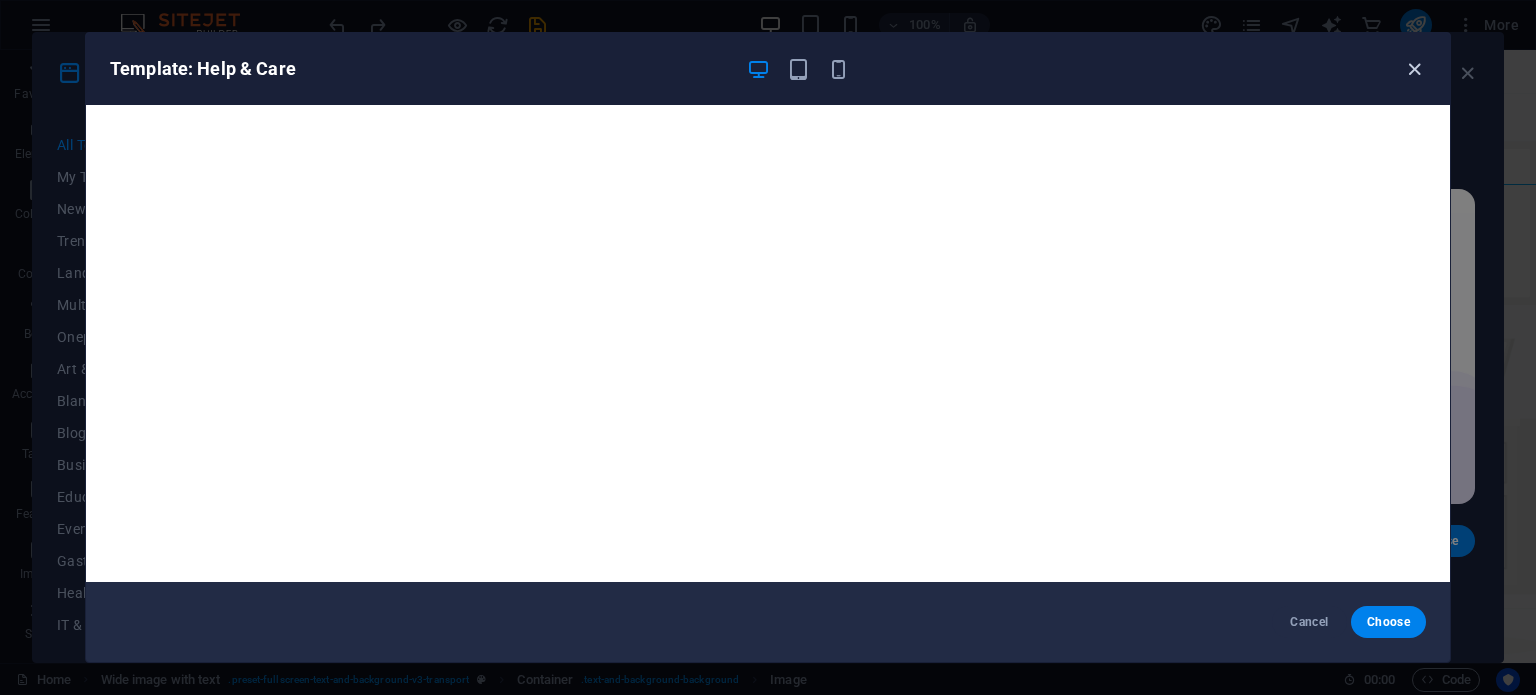 click at bounding box center (1414, 69) 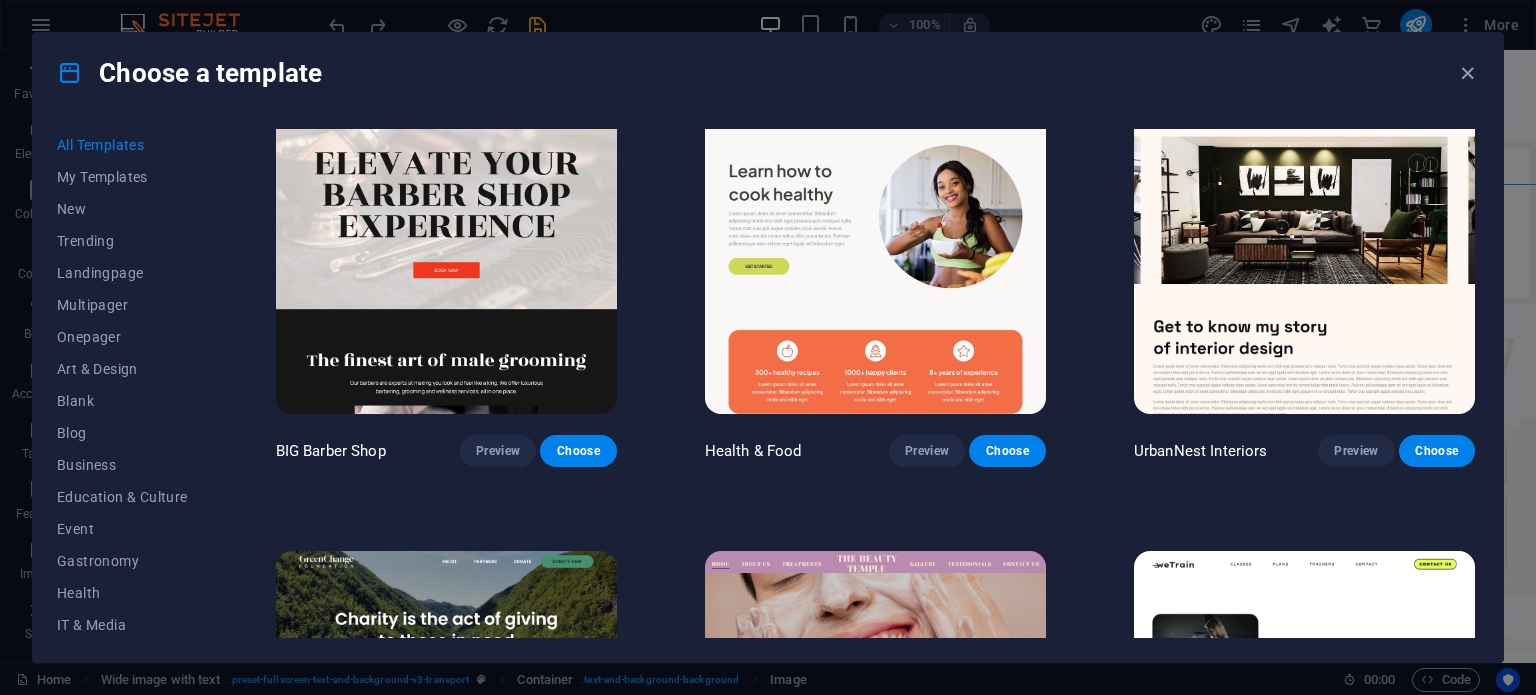 scroll, scrollTop: 2800, scrollLeft: 0, axis: vertical 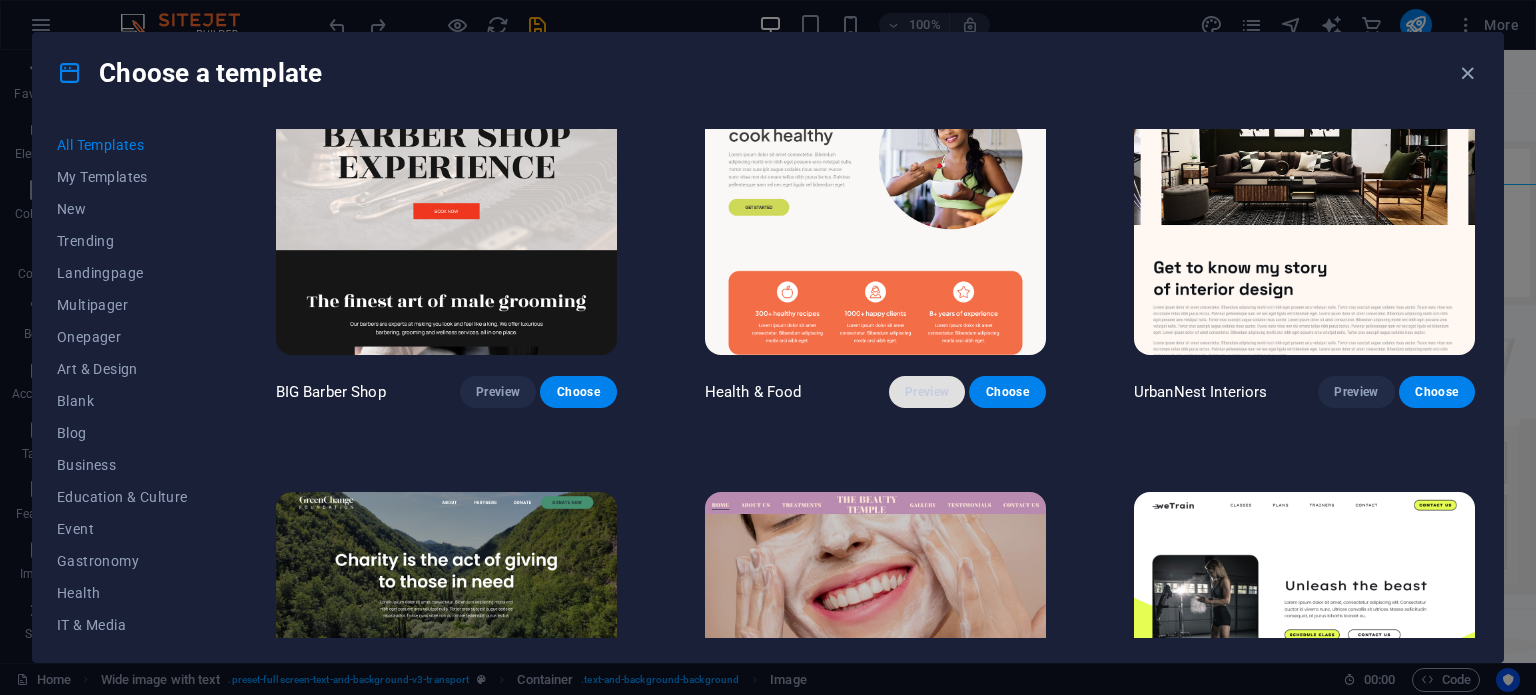 click on "Preview" at bounding box center [927, 392] 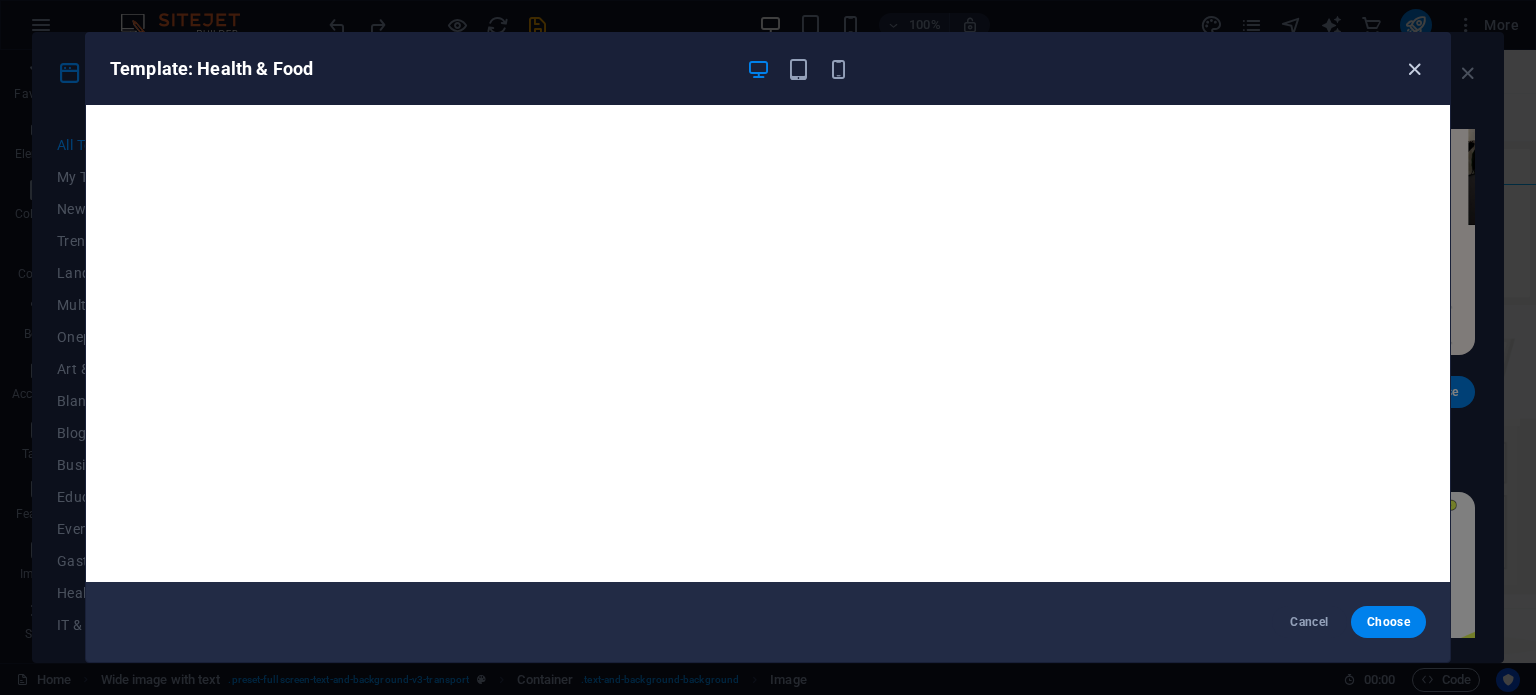 click at bounding box center (1414, 69) 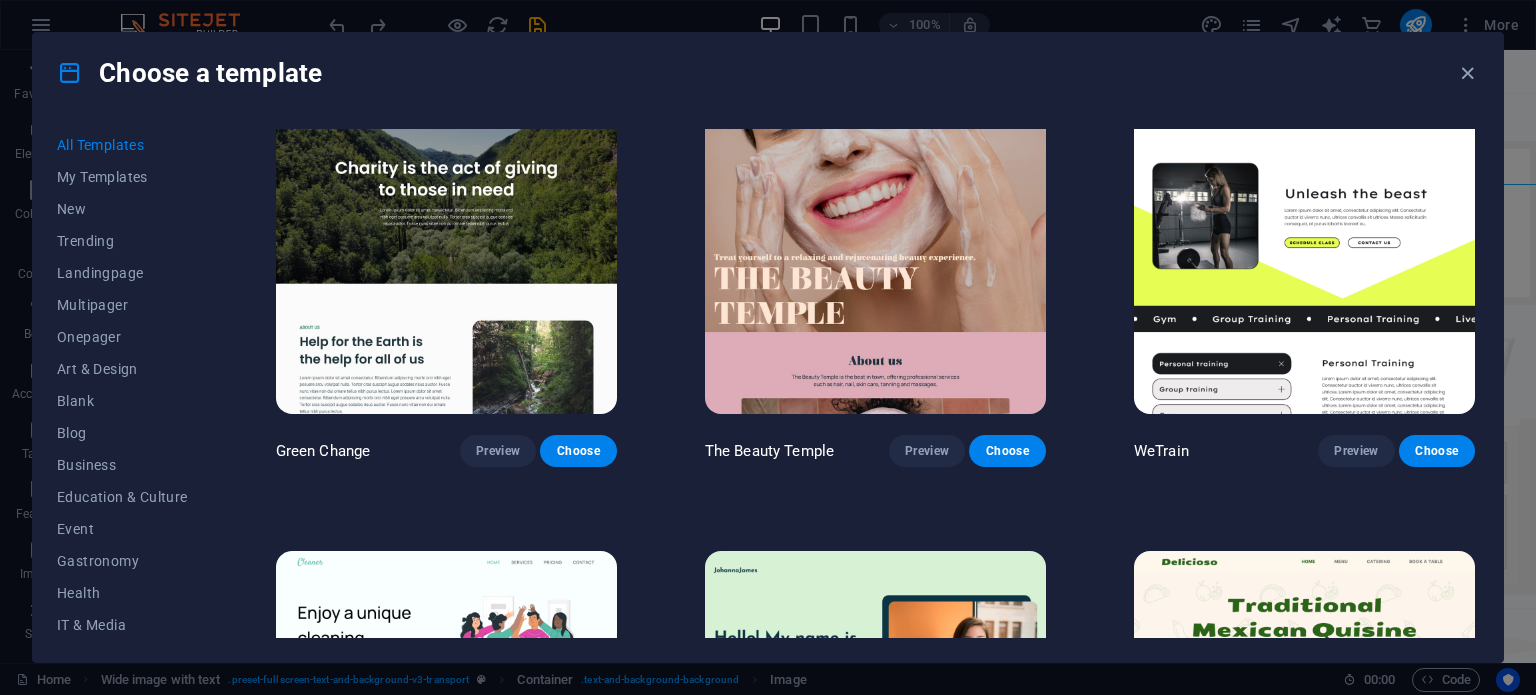 scroll, scrollTop: 3300, scrollLeft: 0, axis: vertical 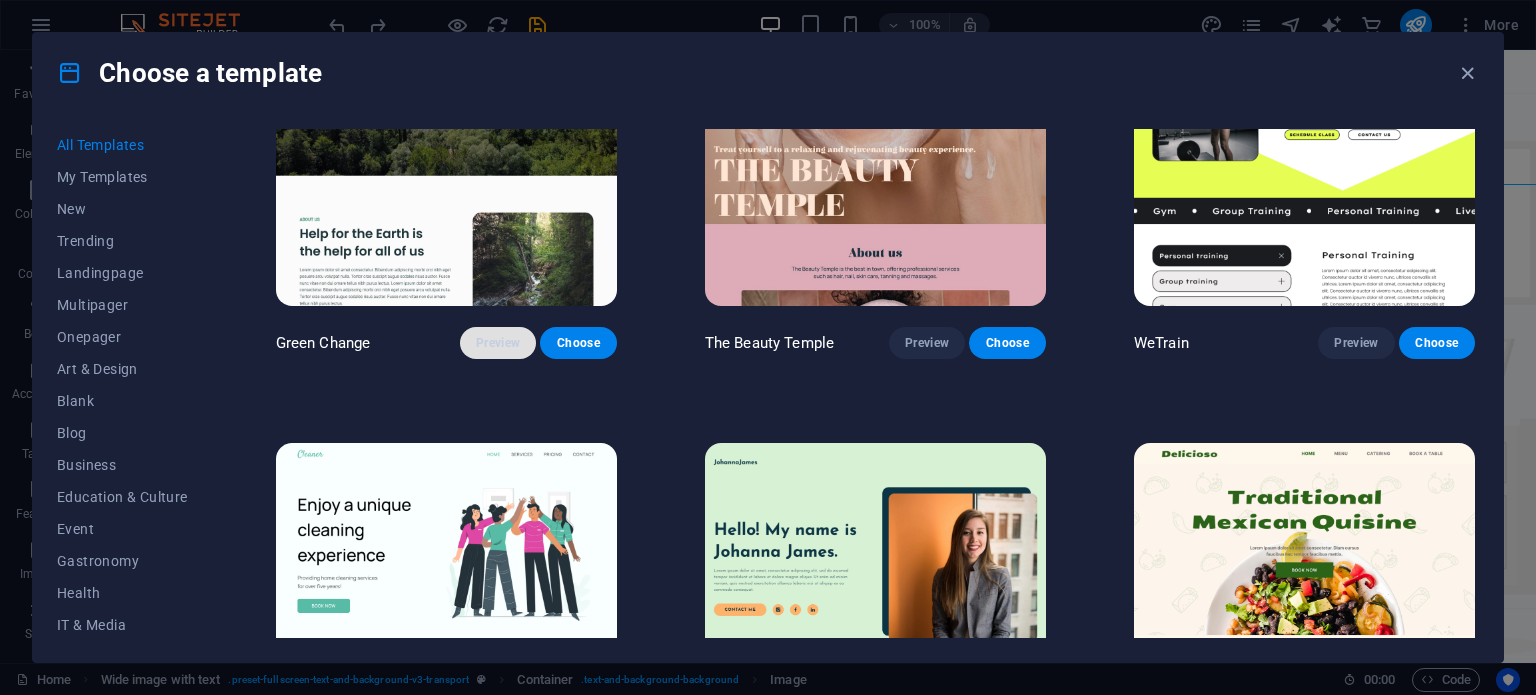 click on "Preview" at bounding box center (498, 343) 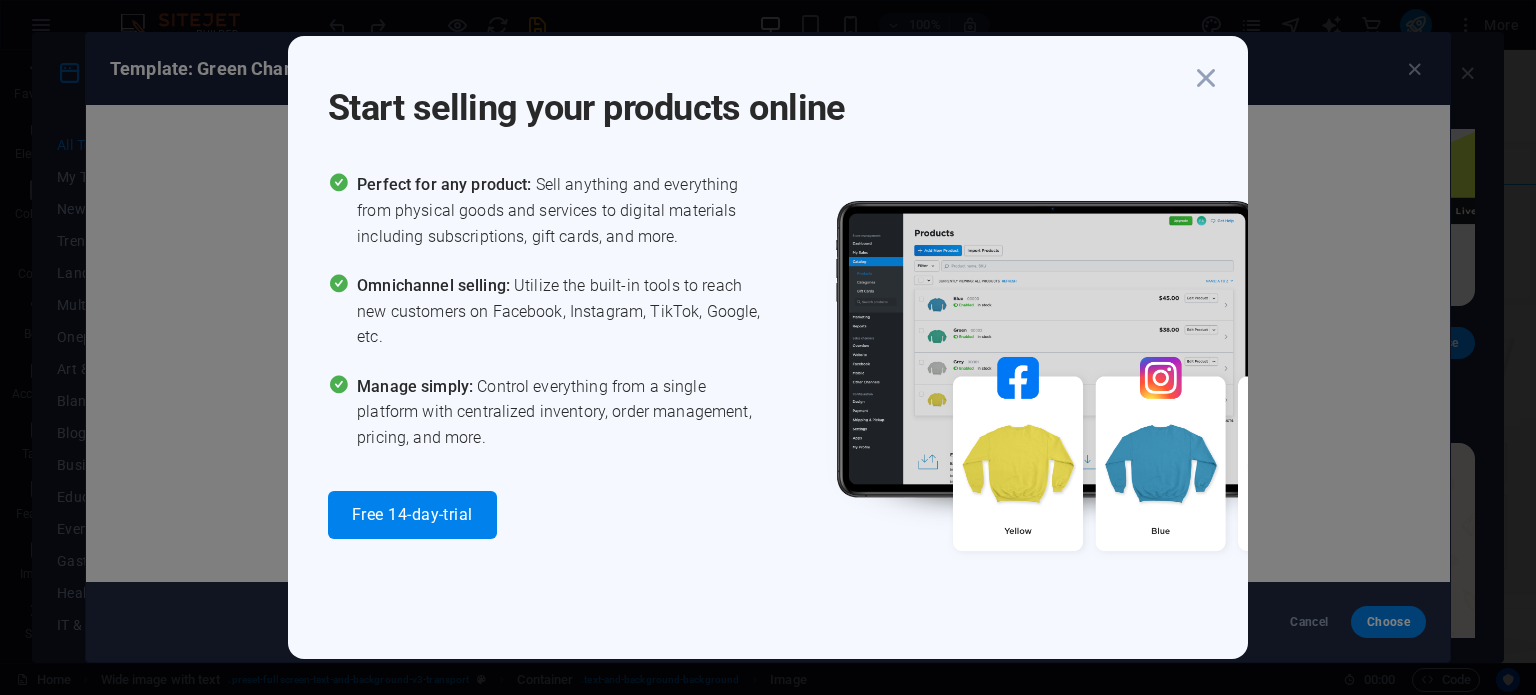 click on "Start selling your products online" at bounding box center [758, 96] 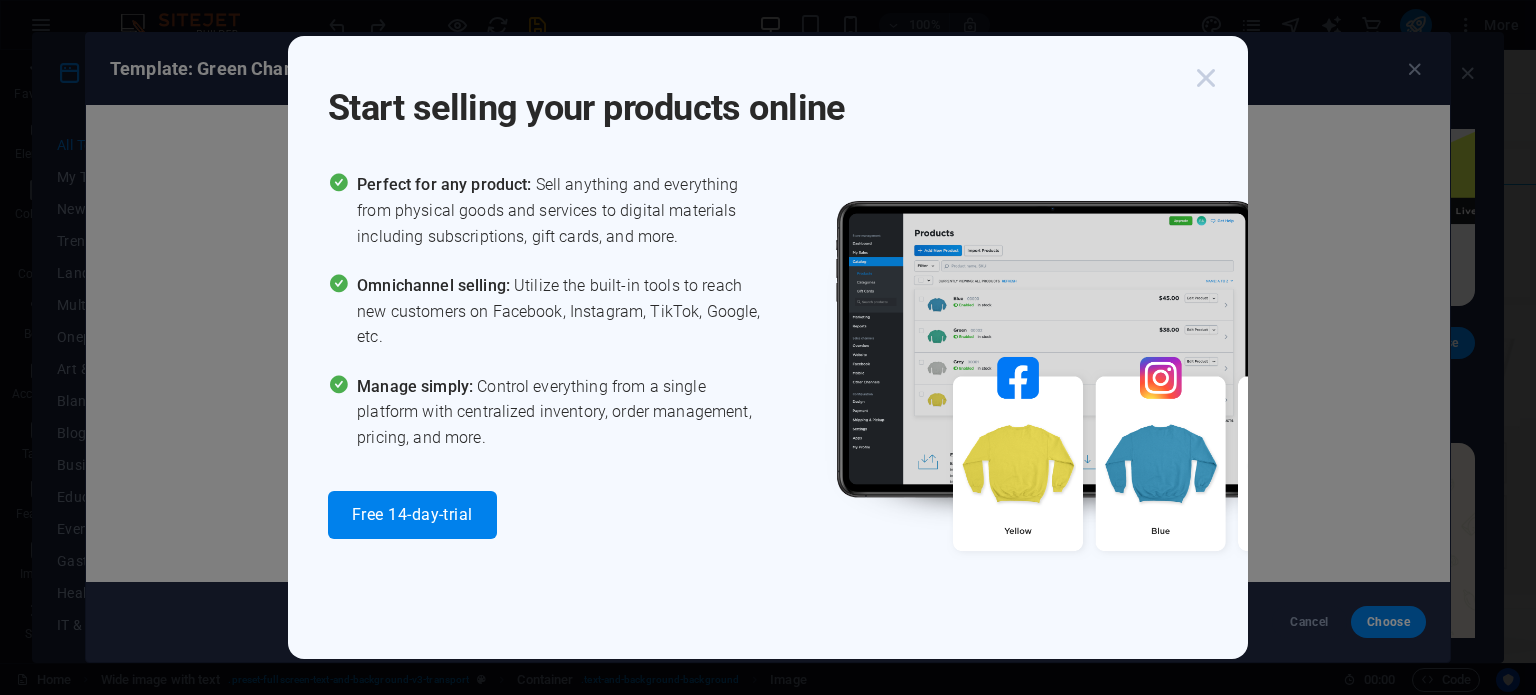 click at bounding box center (1206, 78) 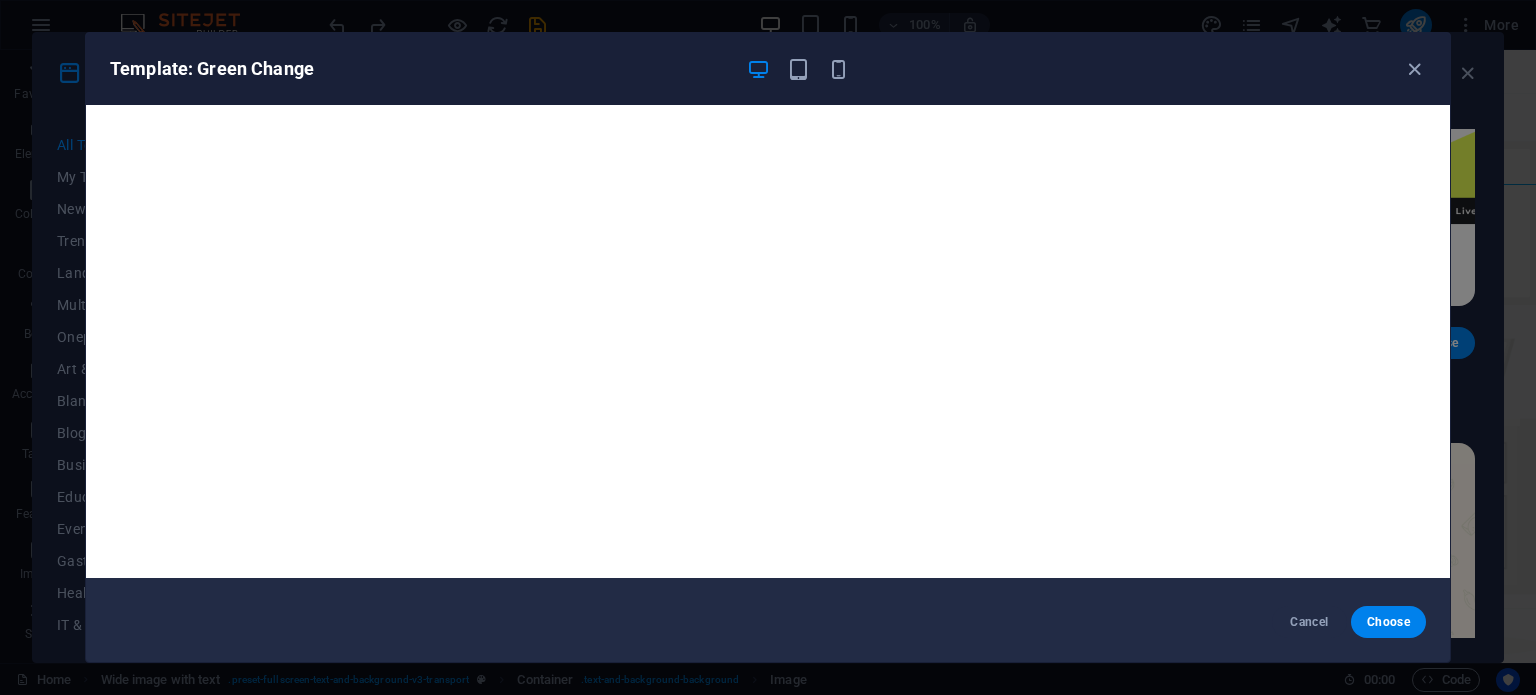 scroll, scrollTop: 5, scrollLeft: 0, axis: vertical 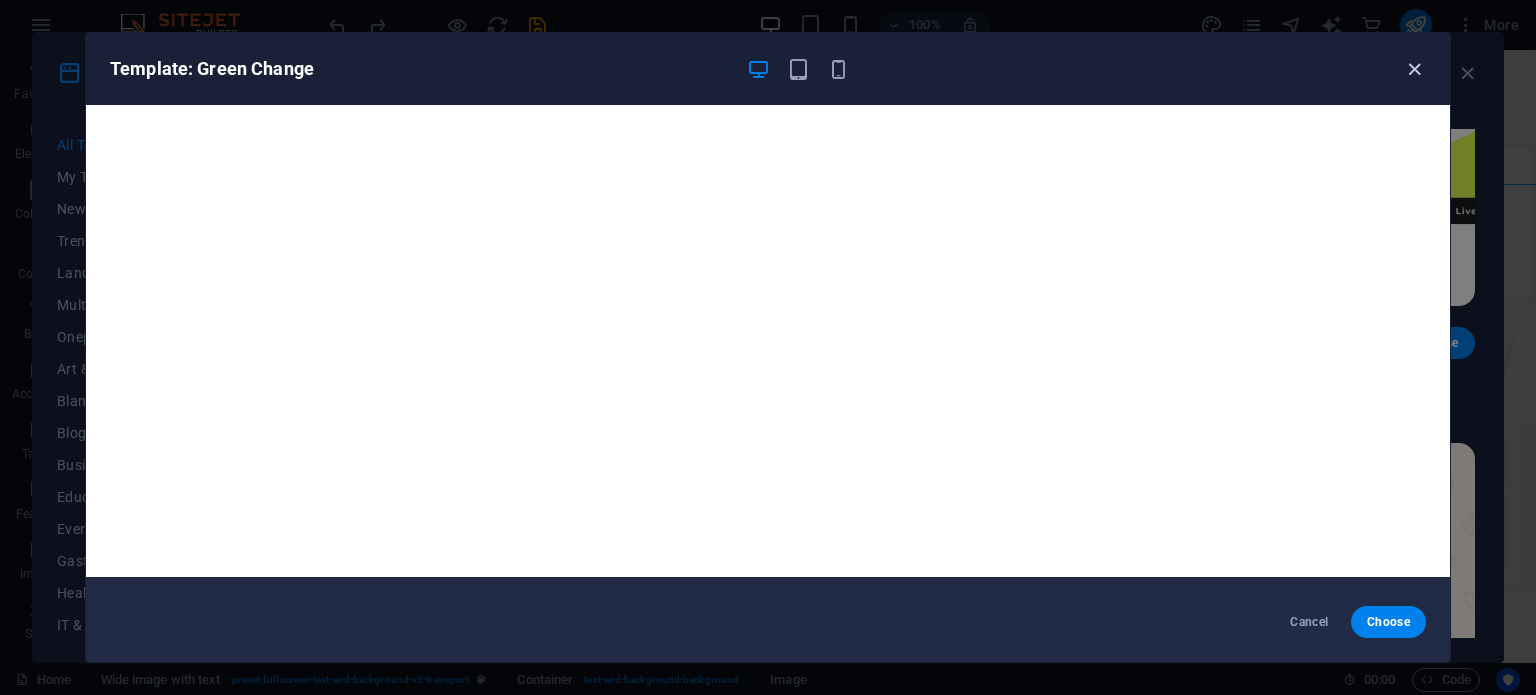 click at bounding box center (1414, 69) 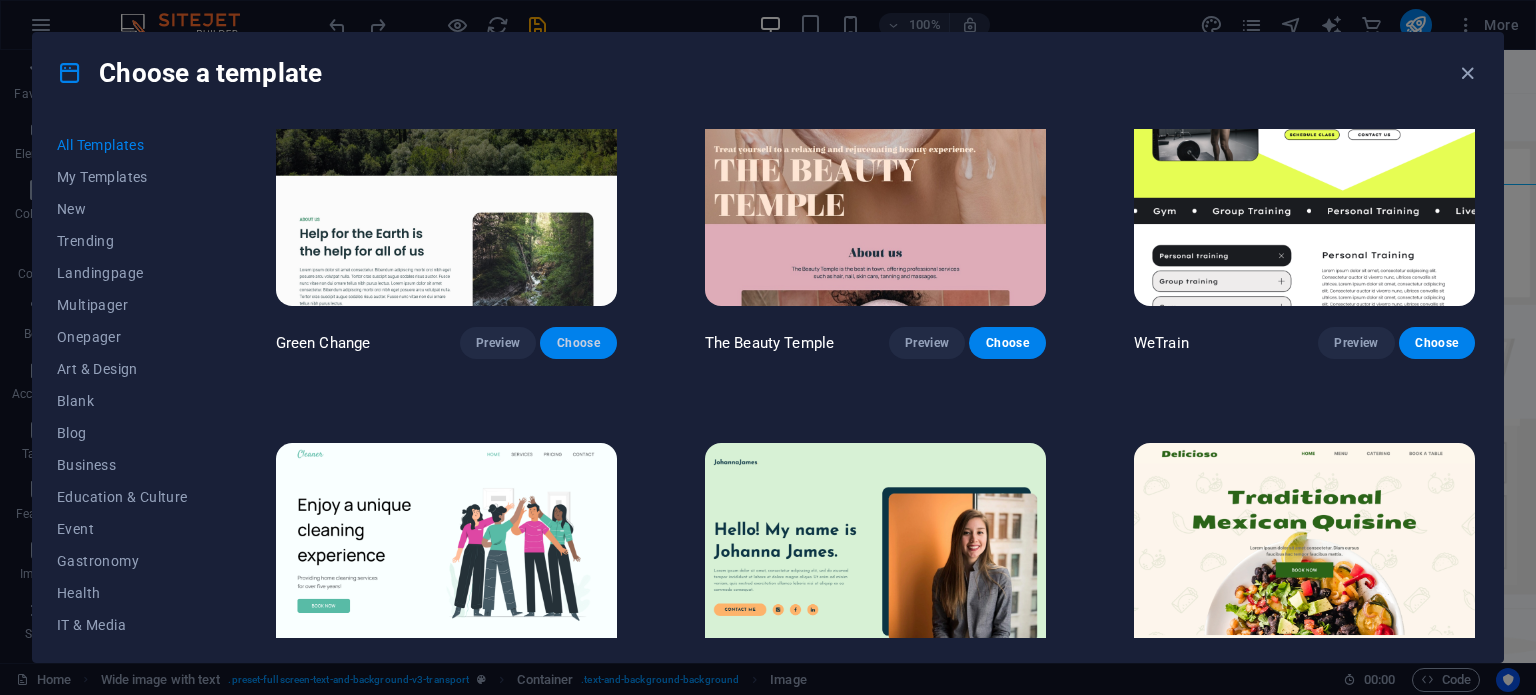 click on "Choose" at bounding box center (578, 343) 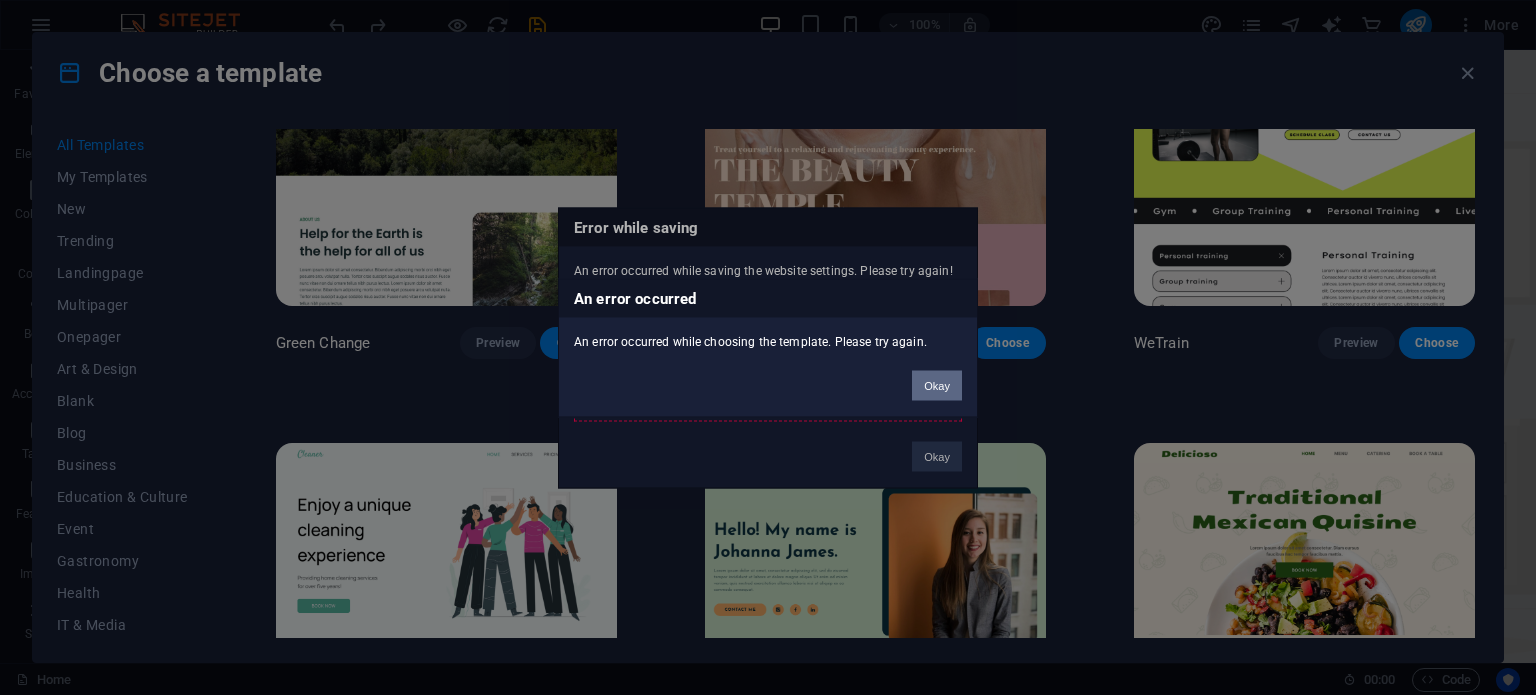 click on "Okay" at bounding box center [937, 385] 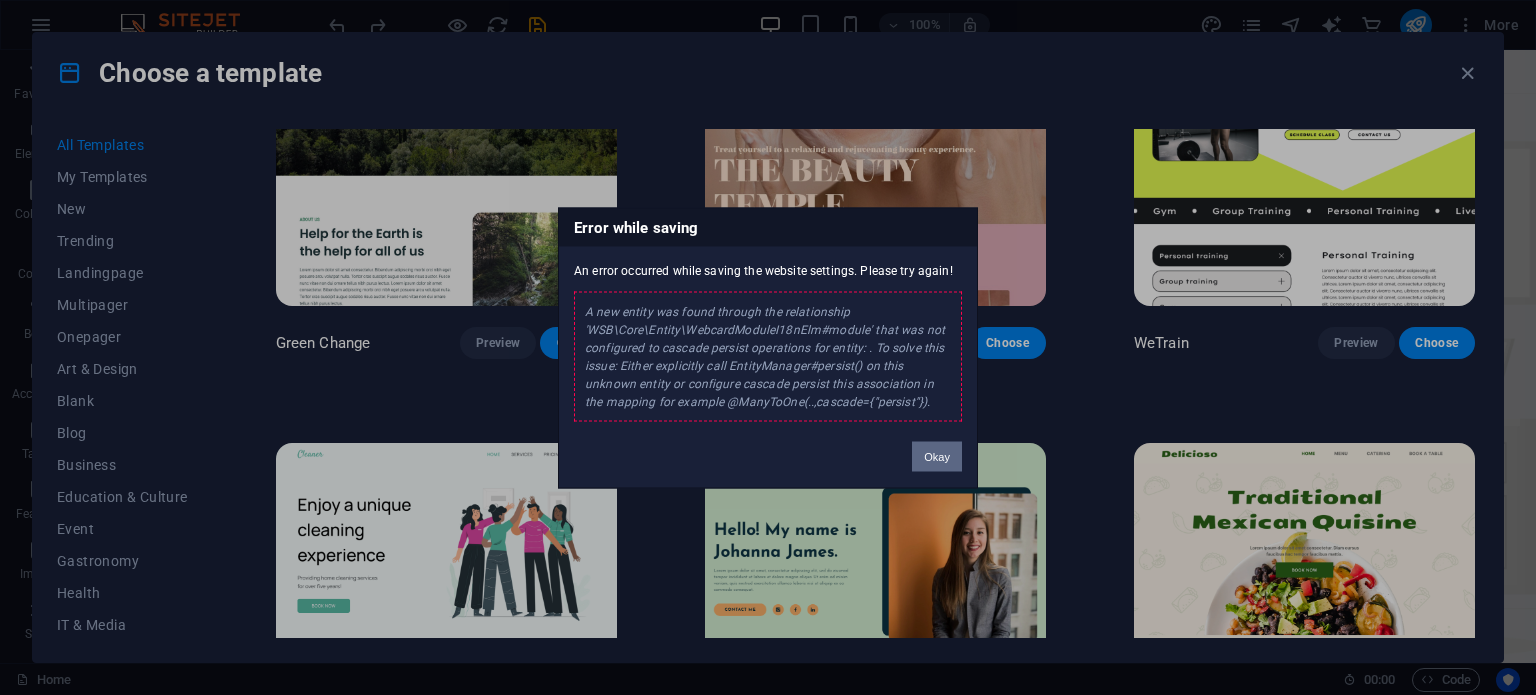 click on "Okay" at bounding box center [937, 456] 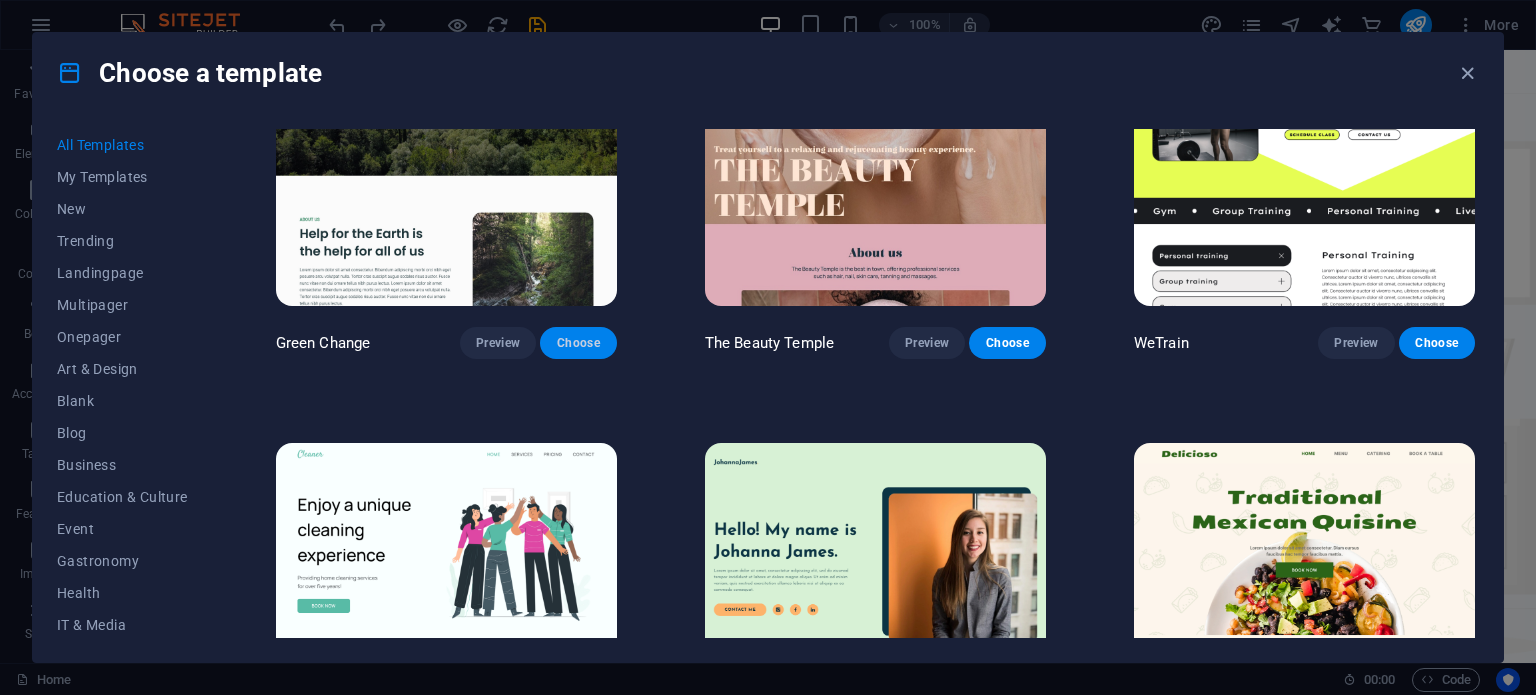 click on "Choose" at bounding box center [578, 343] 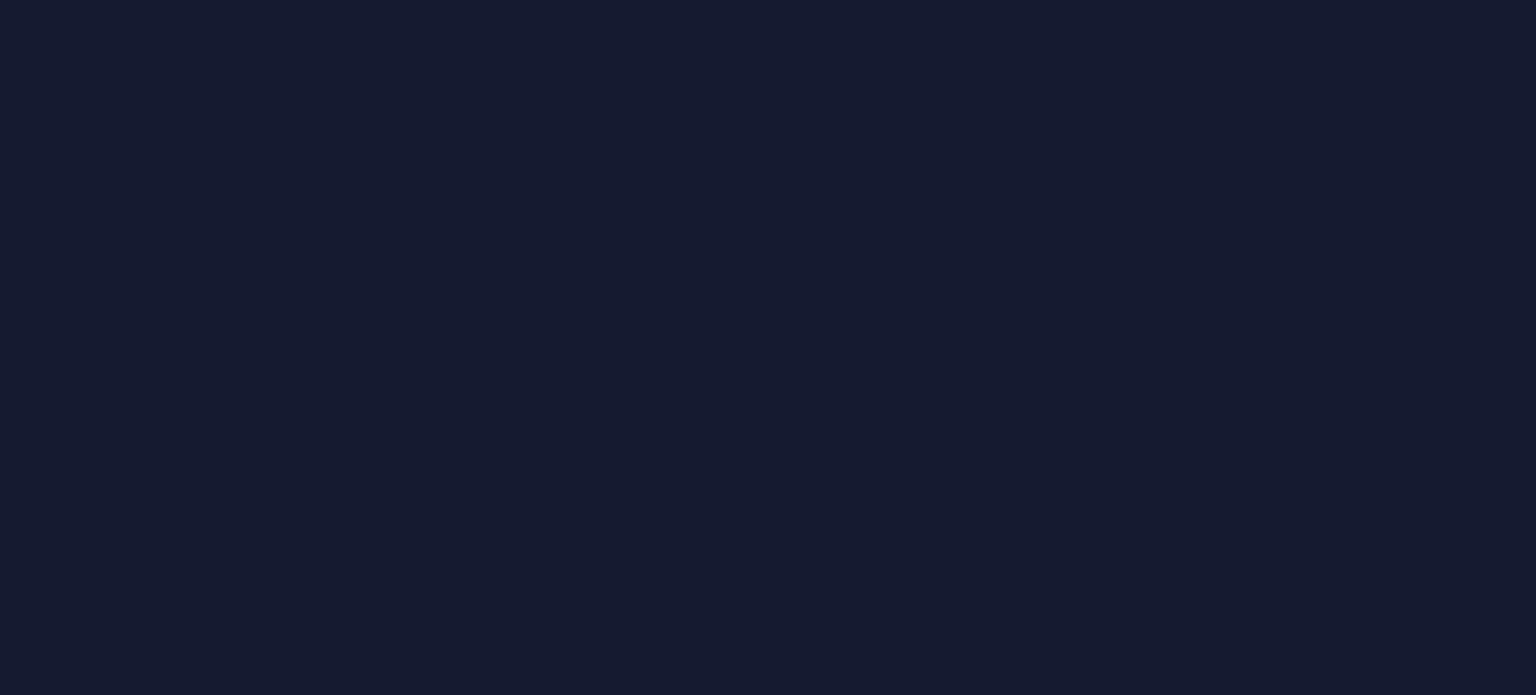 scroll, scrollTop: 0, scrollLeft: 0, axis: both 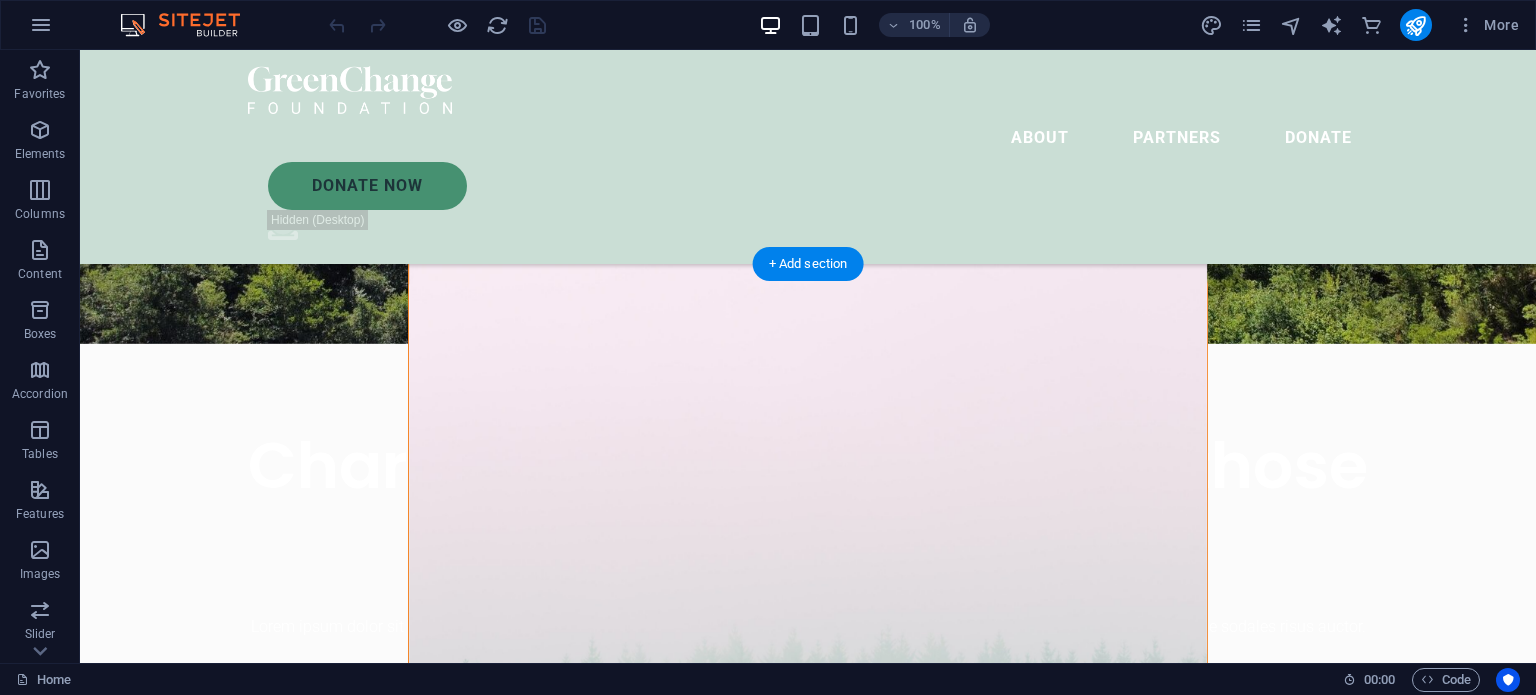 click at bounding box center [808, 652] 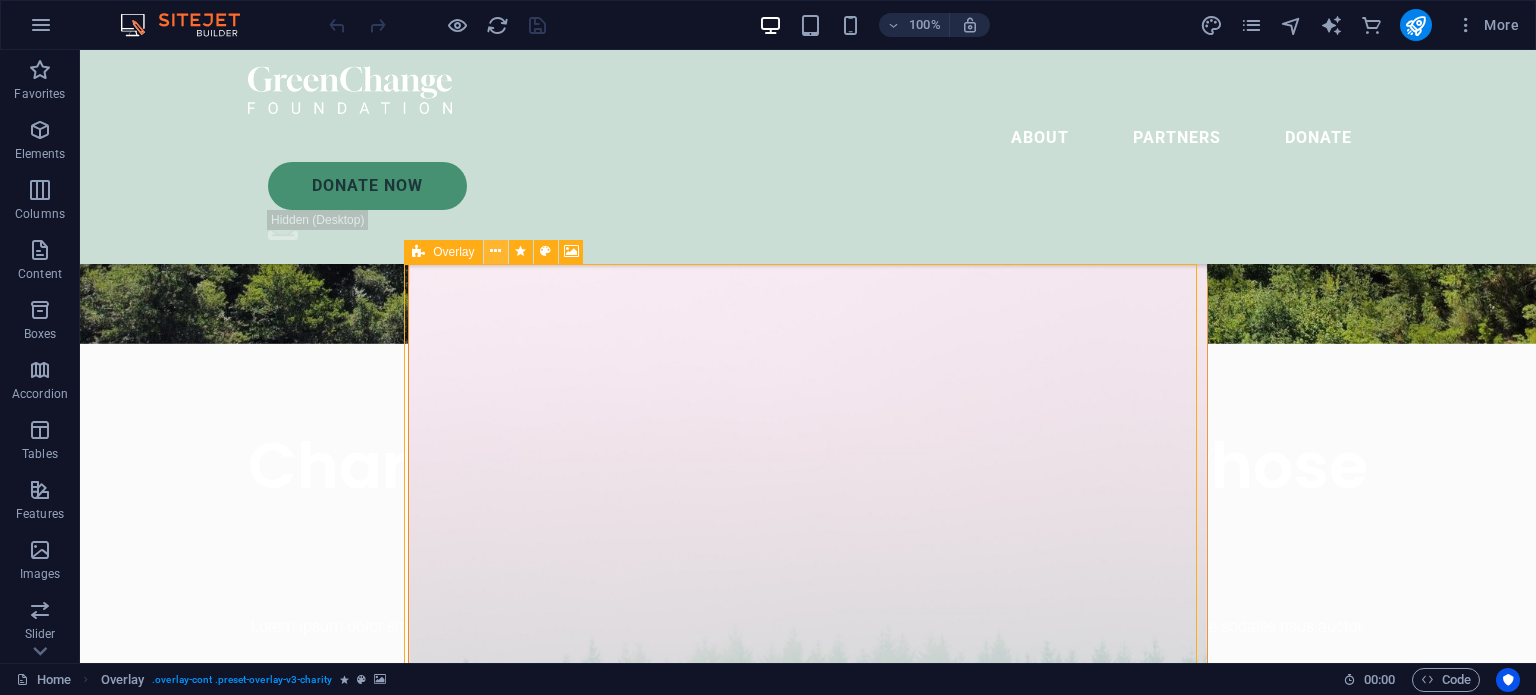 click at bounding box center (495, 251) 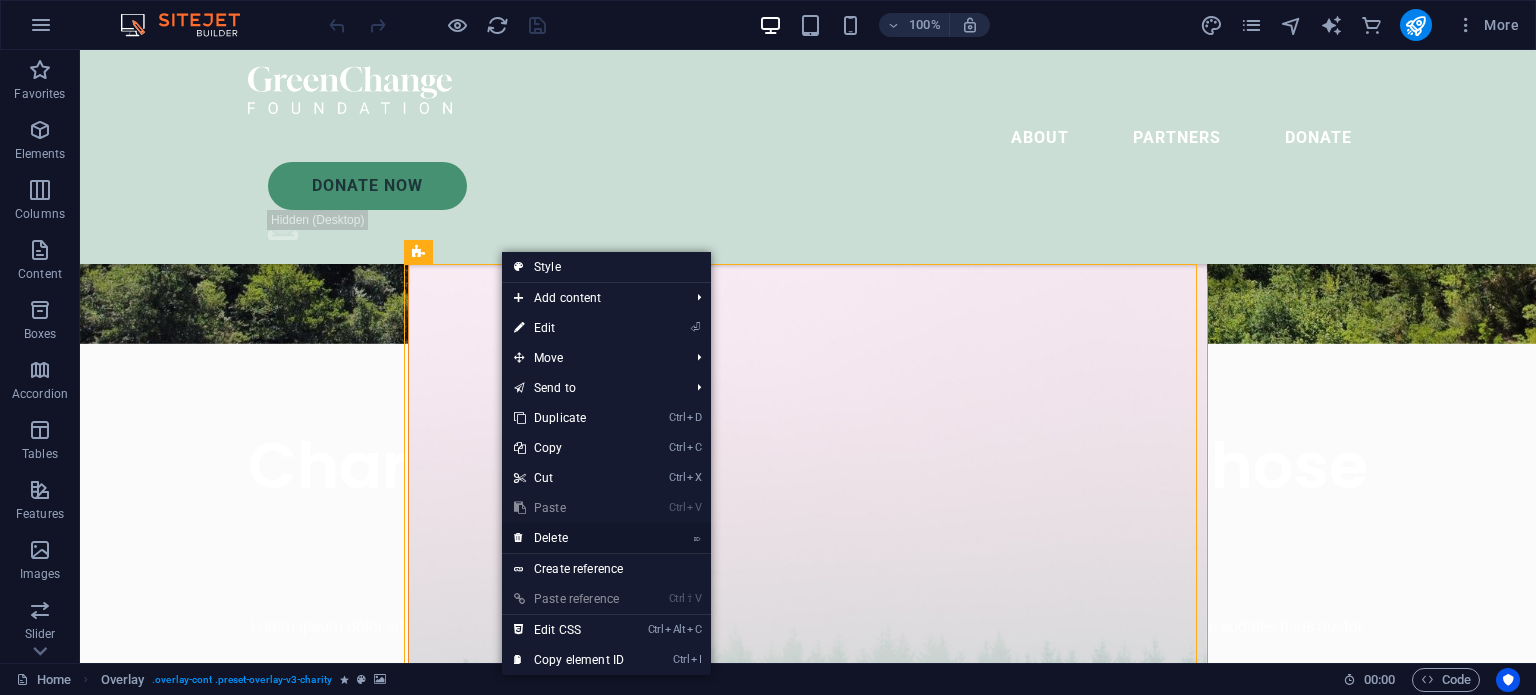 click on "⌦  Delete" at bounding box center [569, 538] 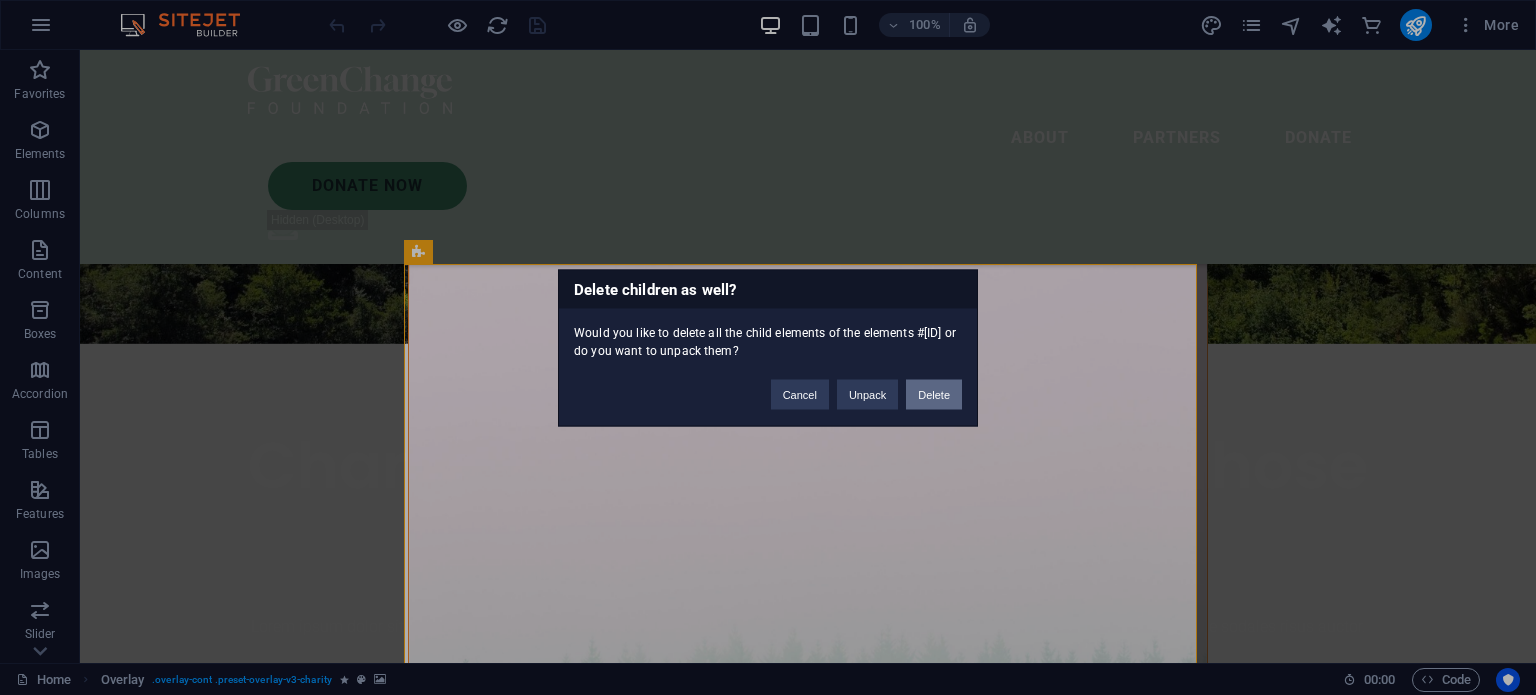 click on "Delete" at bounding box center [934, 394] 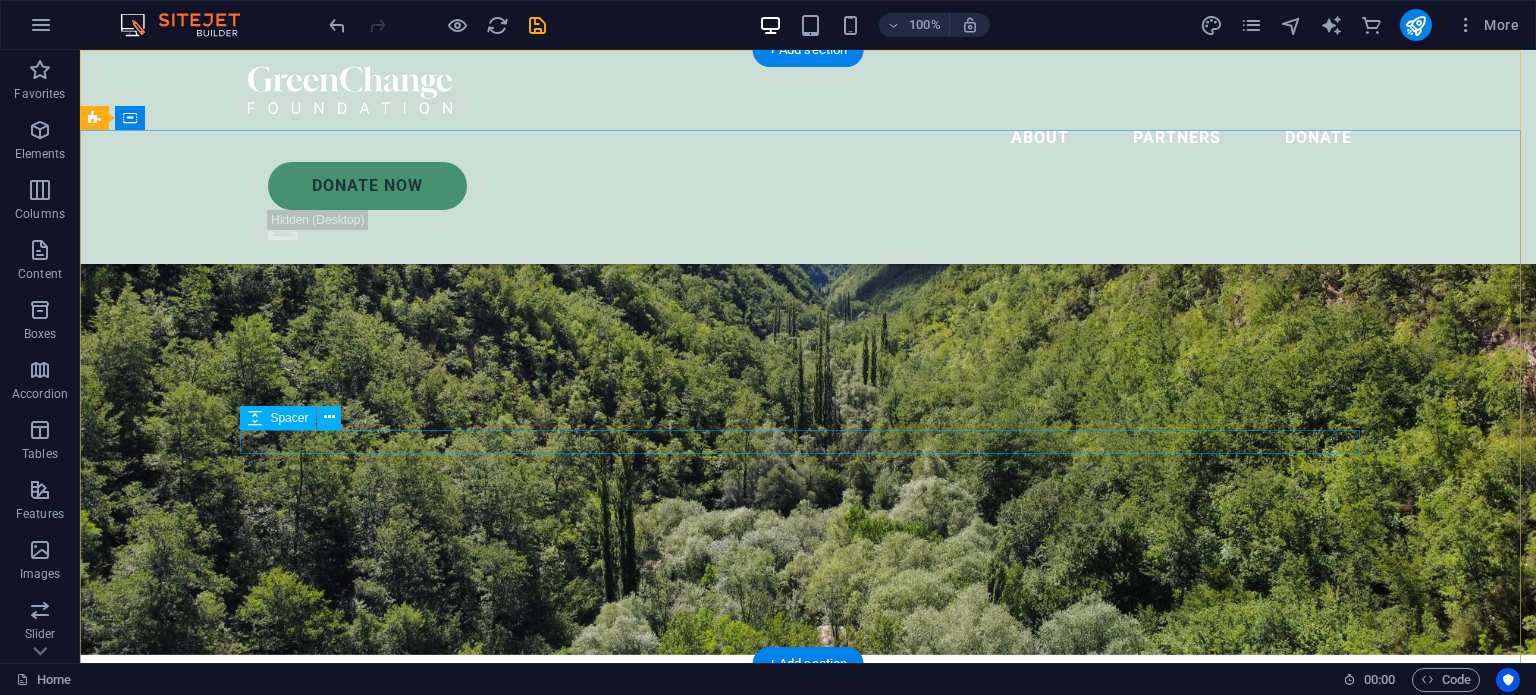 scroll, scrollTop: 0, scrollLeft: 0, axis: both 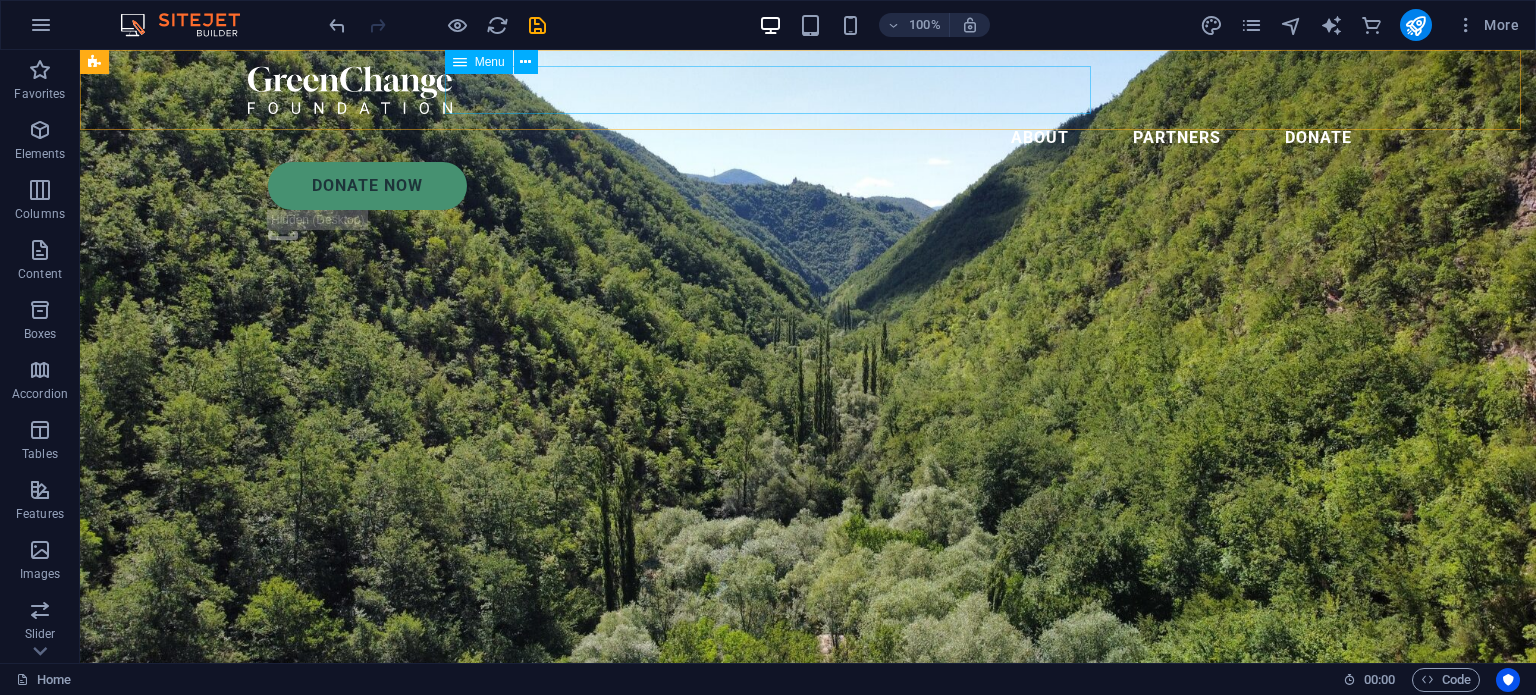 click on "About Partners Donate" at bounding box center [808, 138] 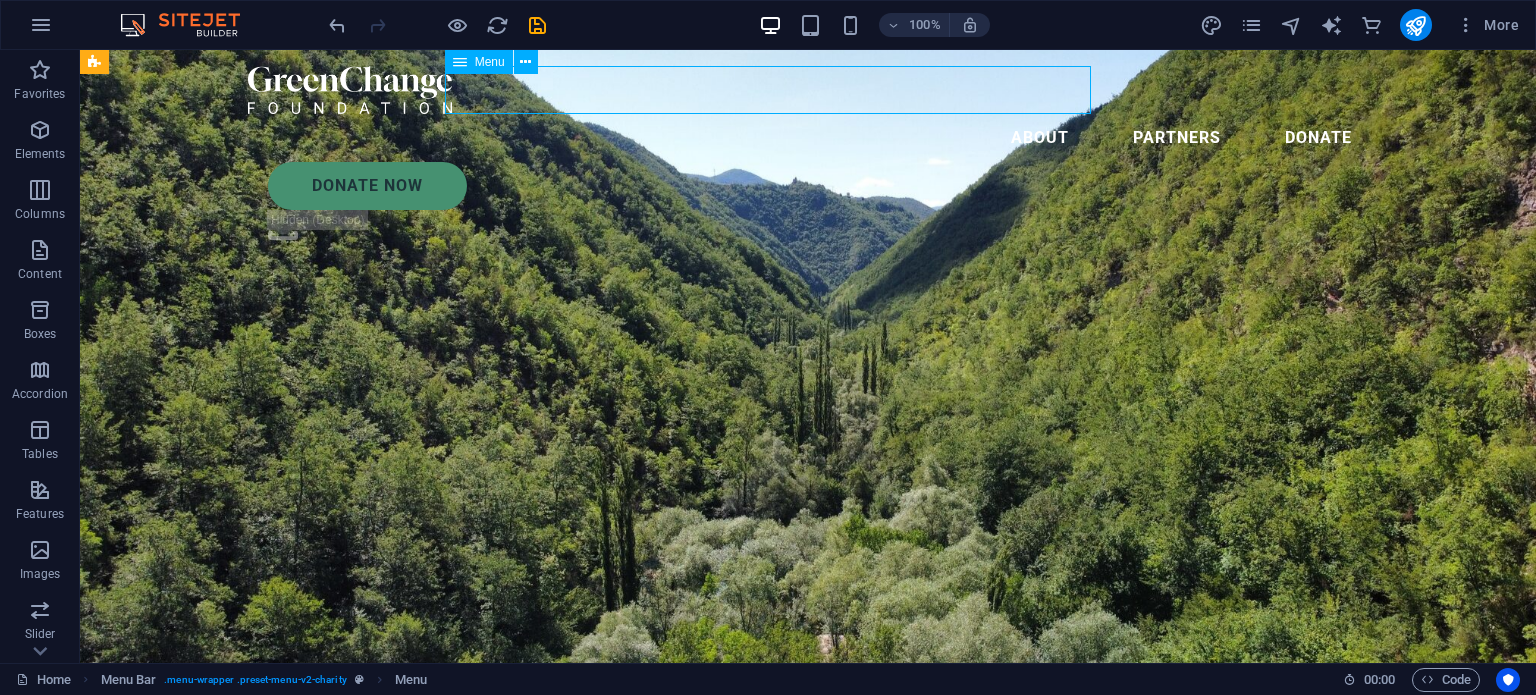 click on "About Partners Donate" at bounding box center [808, 138] 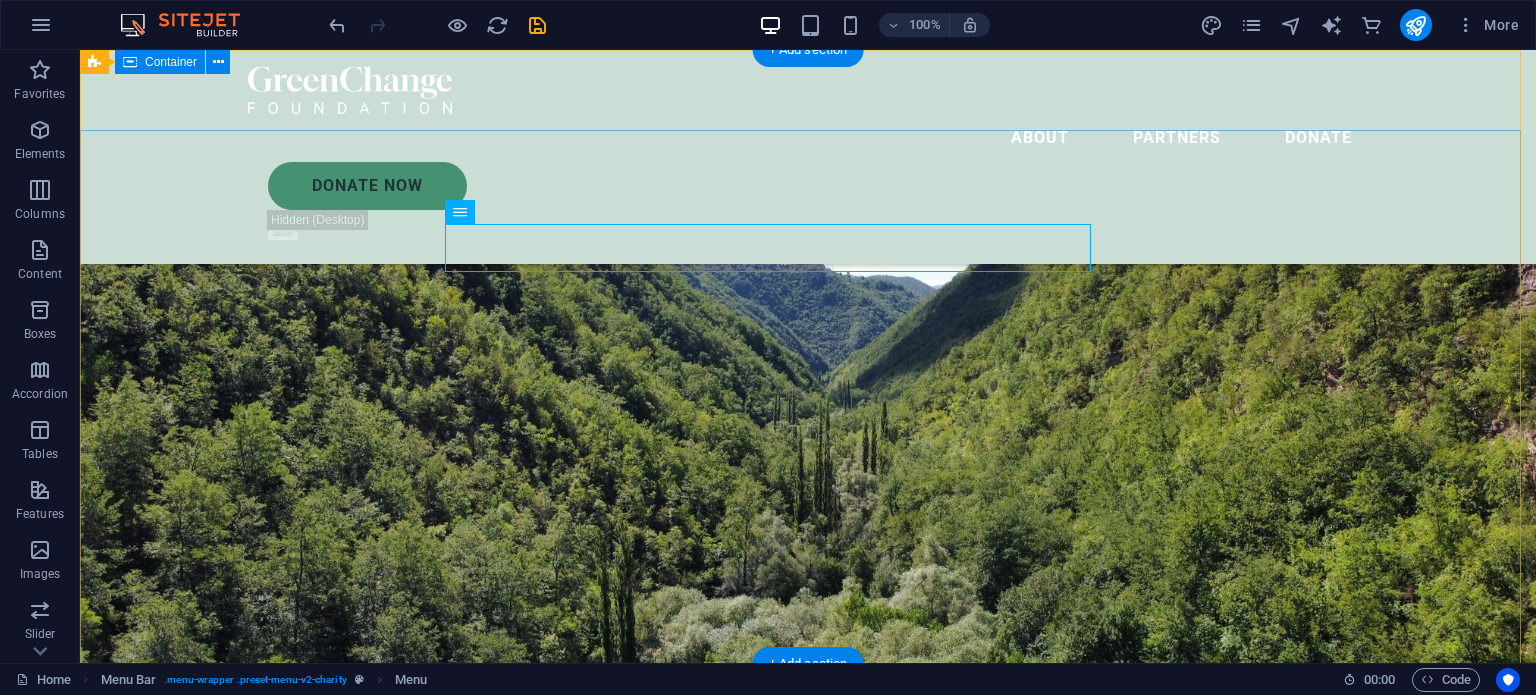 scroll, scrollTop: 0, scrollLeft: 0, axis: both 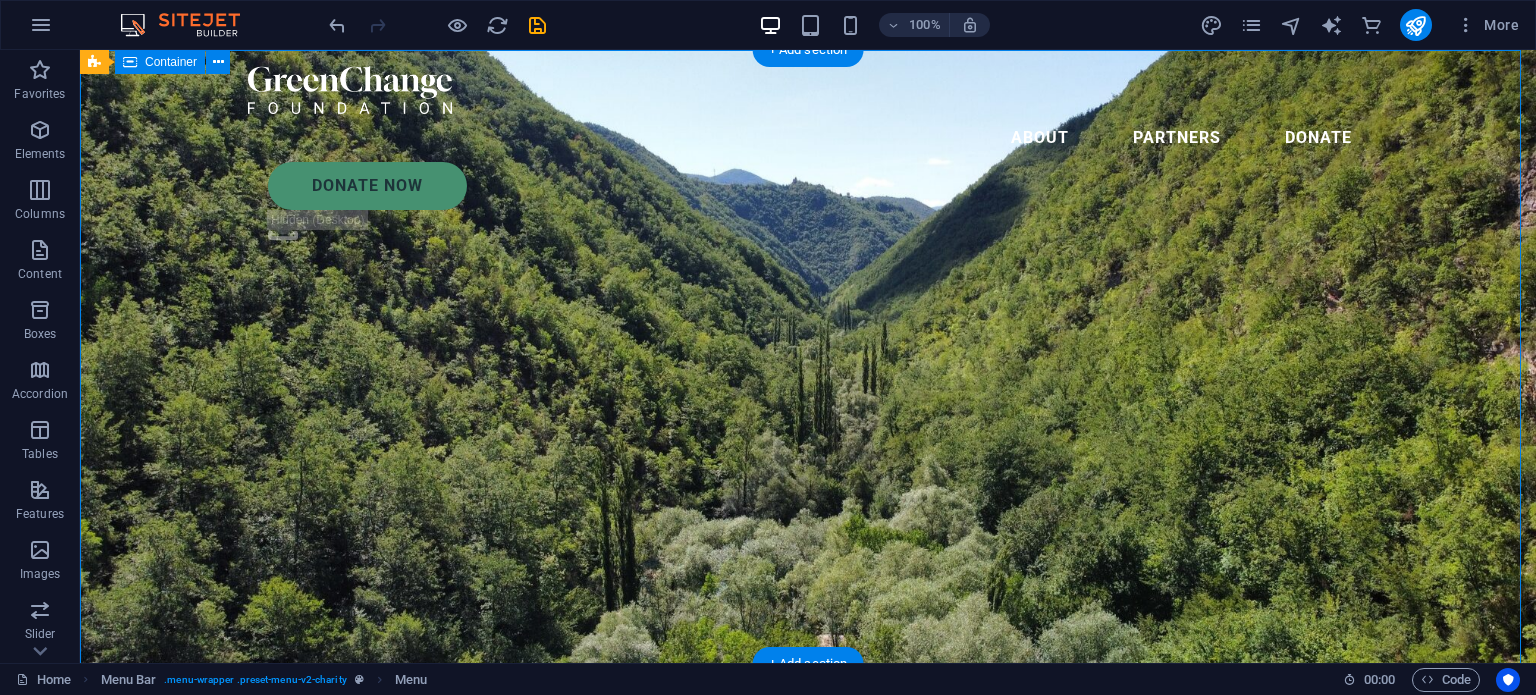 click on "Charity is the act of giving to those in need Lorem ipsum dolor sit amet consectetur. Bibendum adipiscing morbi orci nibh eget posuere arcu volutpat nulla. Tortor cras suscipit augue sodales risus auctor. Fusce nunc vitae non dui ornare tellus nibh purus lectus." at bounding box center (808, 865) 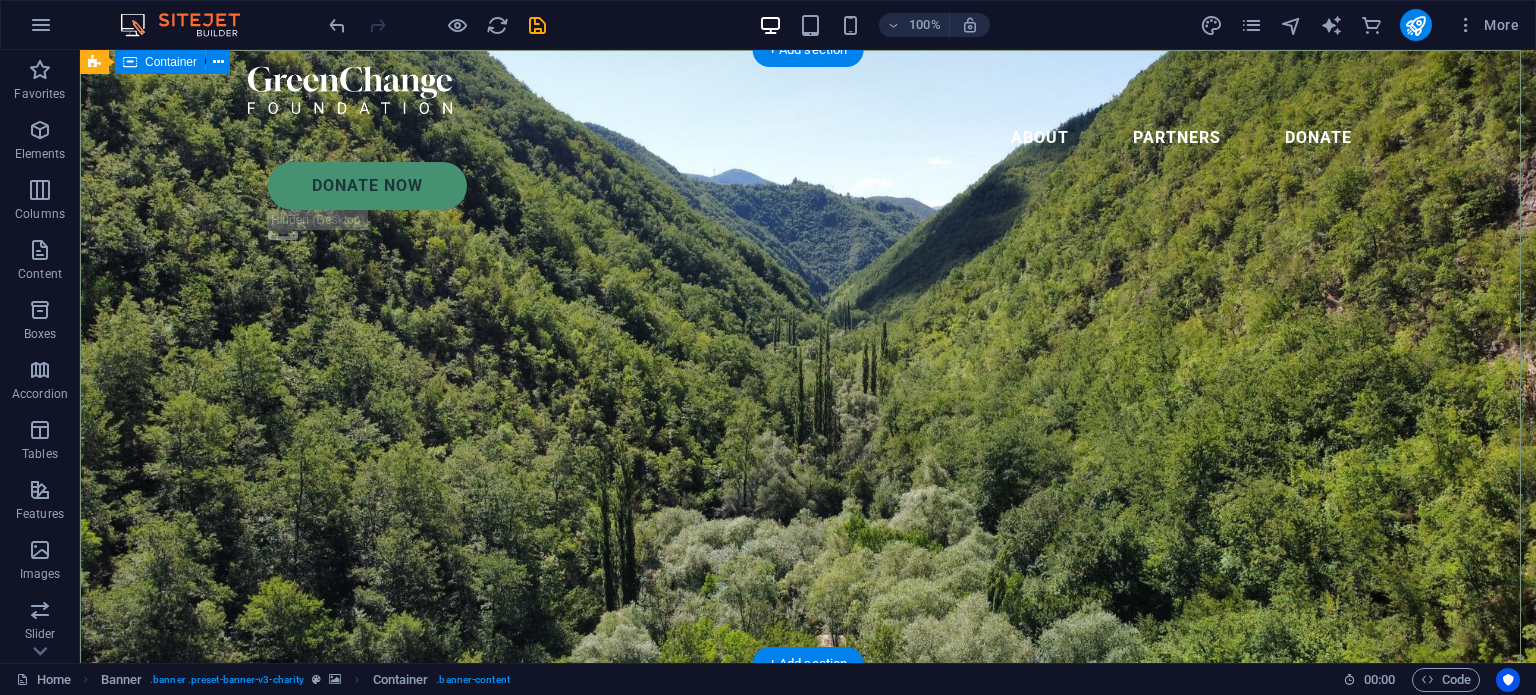 click on "Charity is the act of giving to those in need Lorem ipsum dolor sit amet consectetur. Bibendum adipiscing morbi orci nibh eget posuere arcu volutpat nulla. Tortor cras suscipit augue sodales risus auctor. Fusce nunc vitae non dui ornare tellus nibh purus lectus." at bounding box center [808, 865] 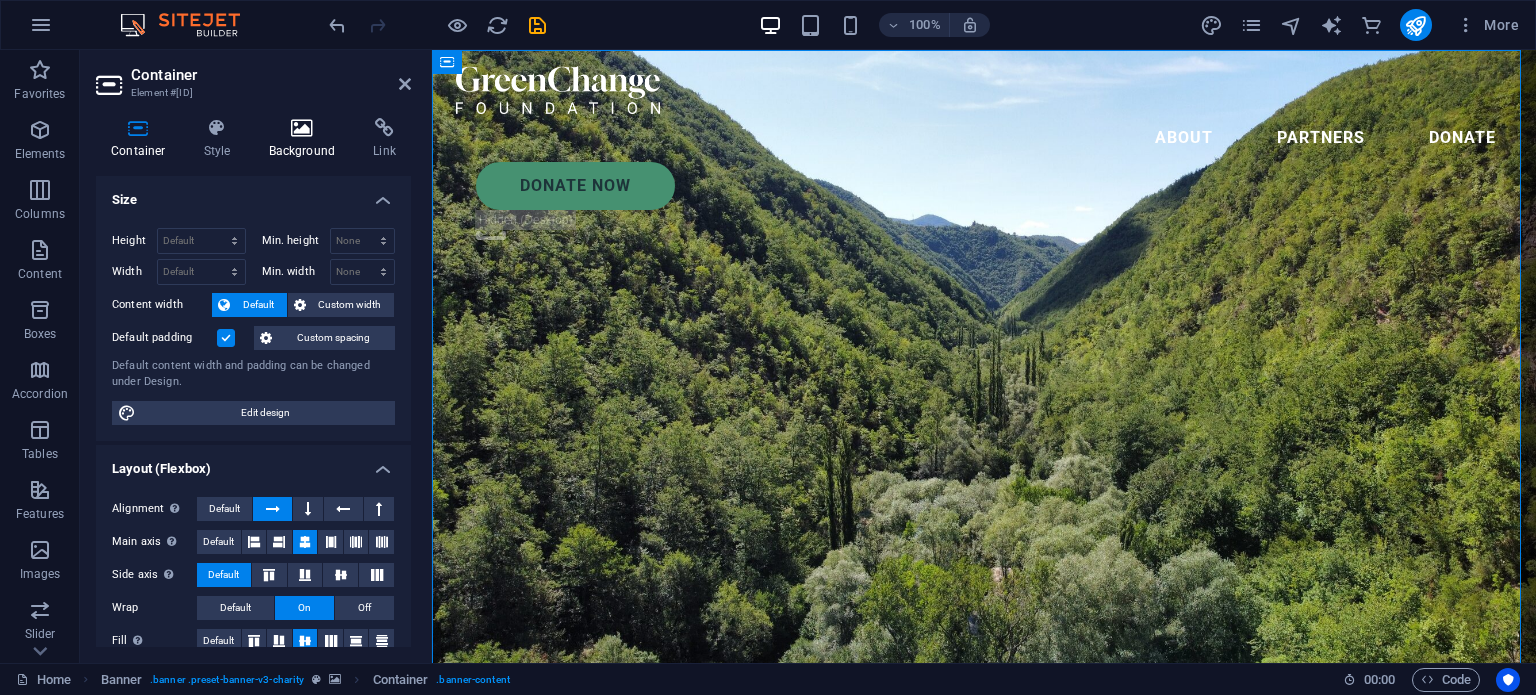 click at bounding box center [302, 128] 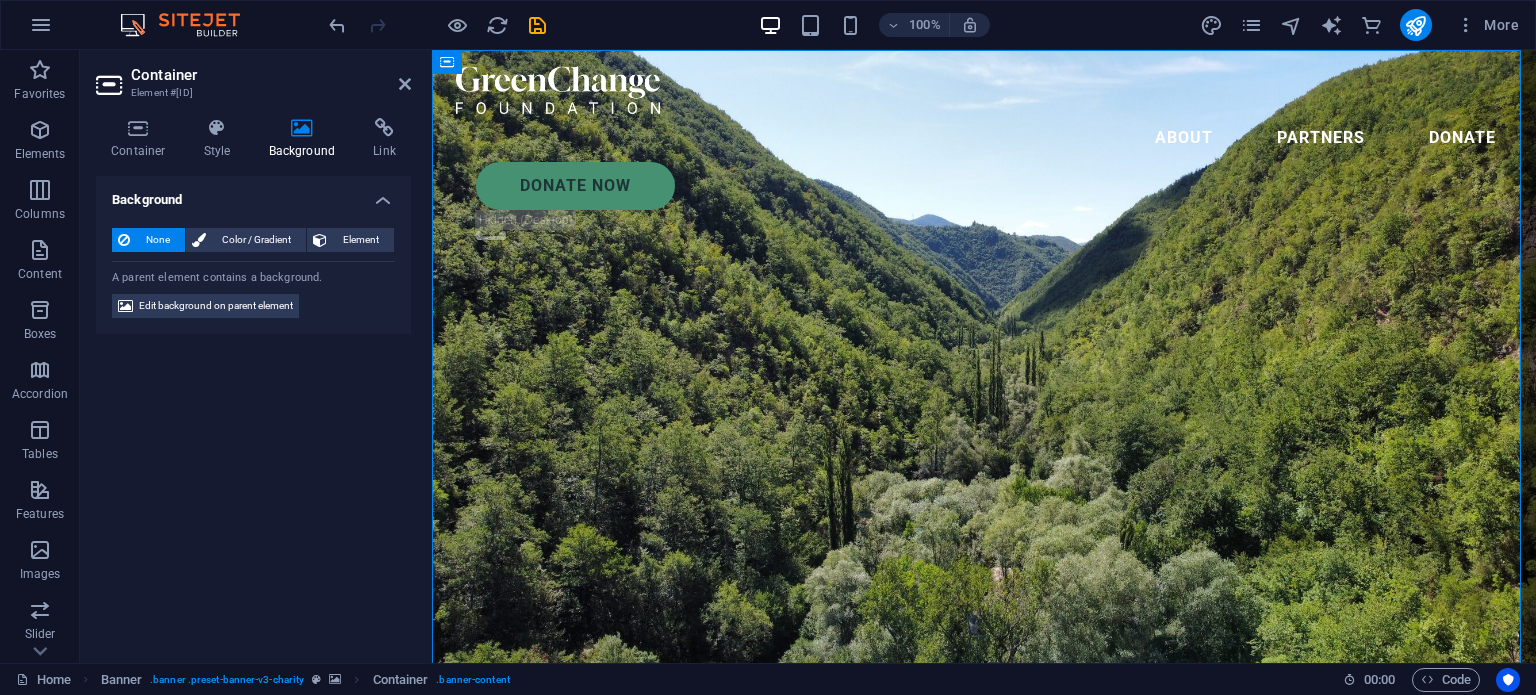 click on "None Color / Gradient Element Stretch background to full-width Color overlay Places an overlay over the background to colorize it Parallax 40 % Image Image slider Map Video YouTube Vimeo HTML Color Gradient Color A parent element contains a background. Edit background on parent element" at bounding box center [253, 273] 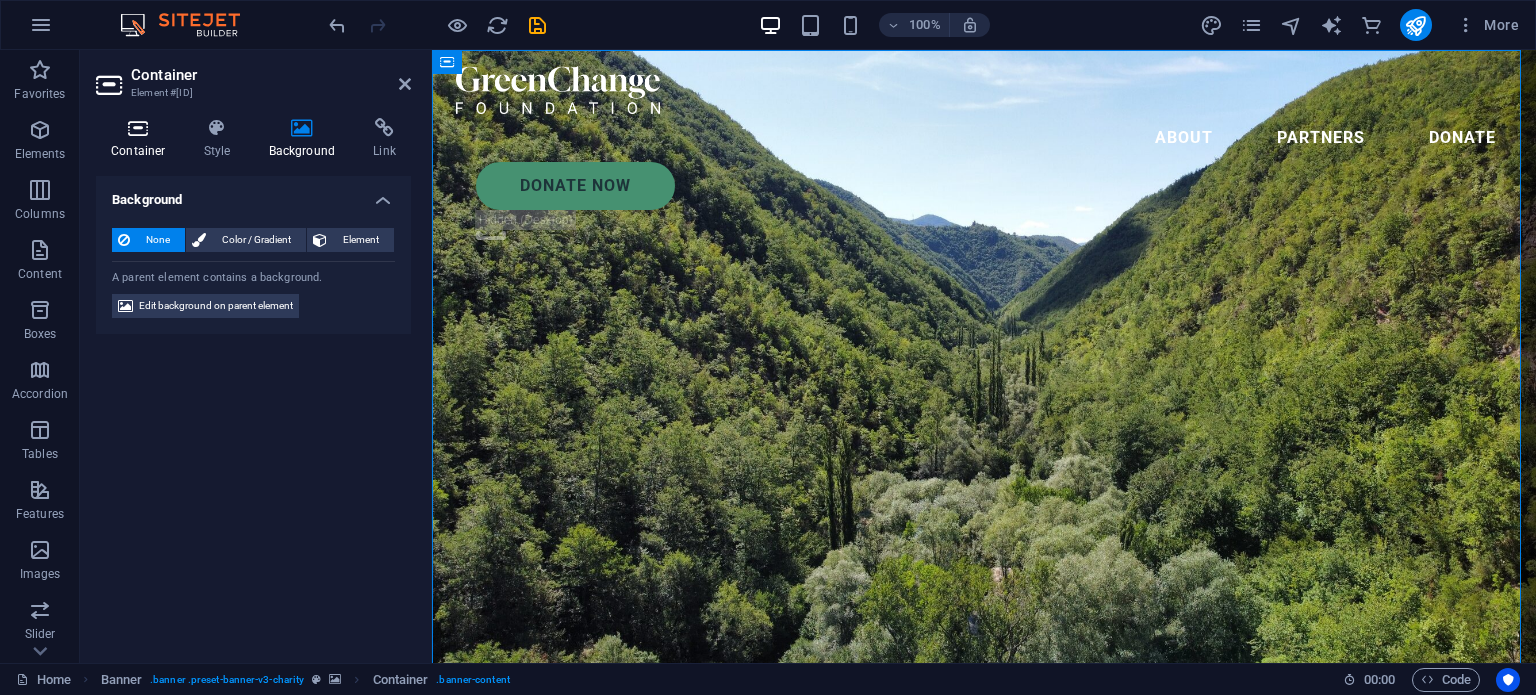click on "Container" at bounding box center (142, 139) 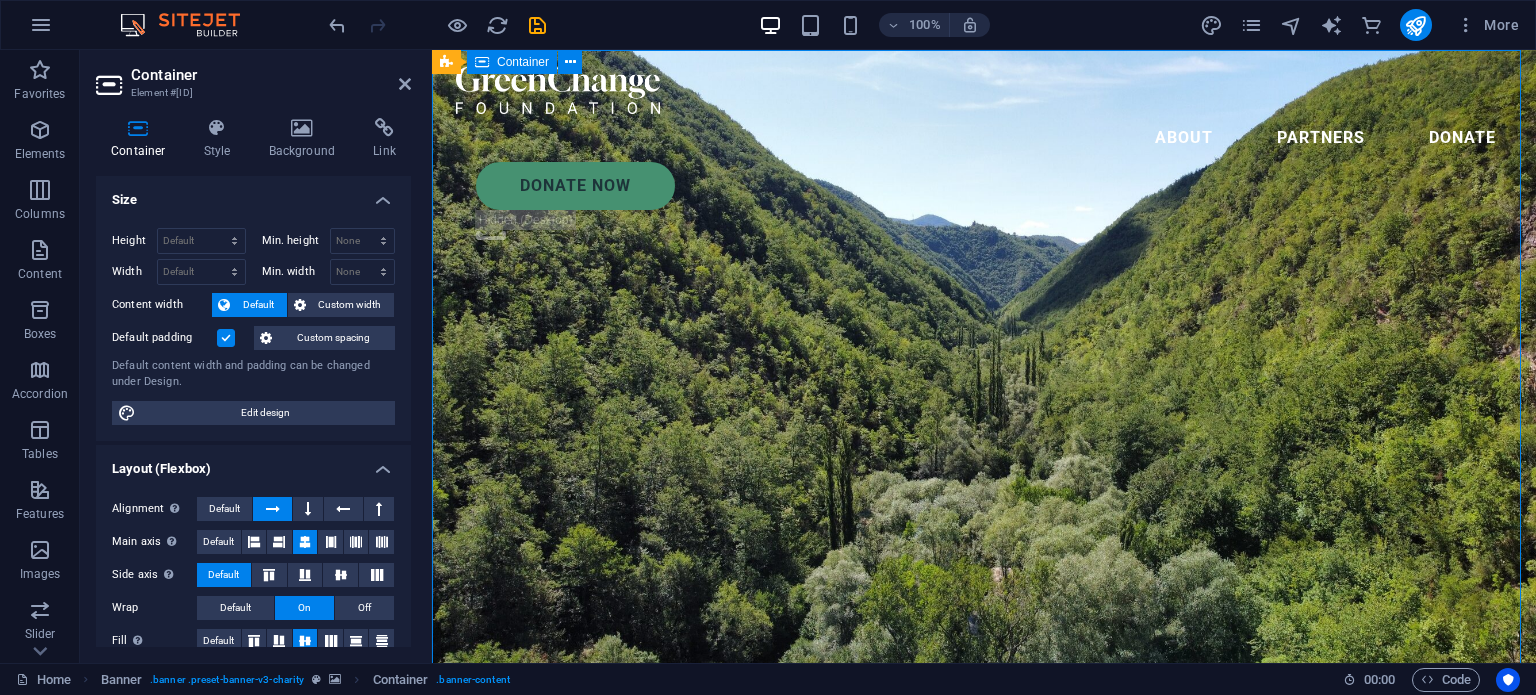 click on "Charity is the act of giving to those in need Lorem ipsum dolor sit amet consectetur. Bibendum adipiscing morbi orci nibh eget posuere arcu volutpat nulla. Tortor cras suscipit augue sodales risus auctor. Fusce nunc vitae non dui ornare tellus nibh purus lectus." at bounding box center [984, 865] 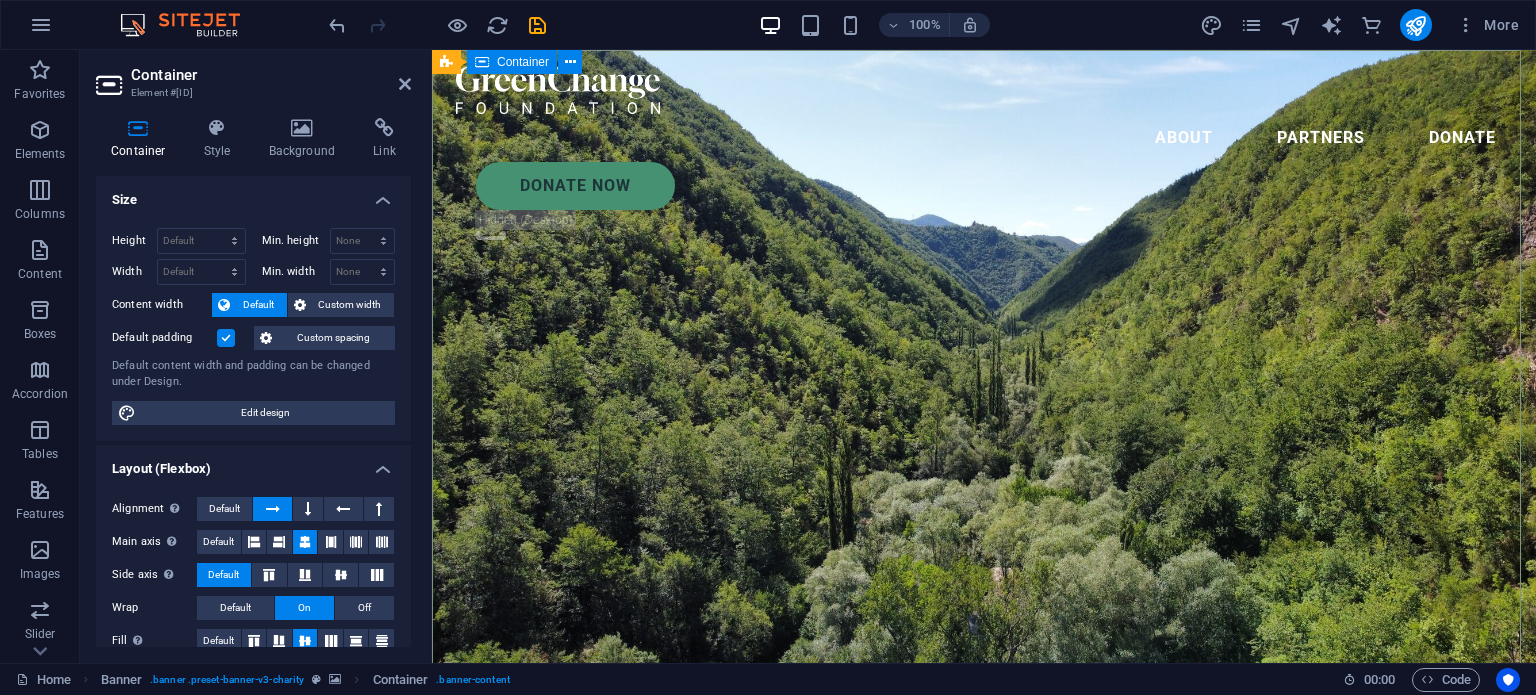 click on "Charity is the act of giving to those in need Lorem ipsum dolor sit amet consectetur. Bibendum adipiscing morbi orci nibh eget posuere arcu volutpat nulla. Tortor cras suscipit augue sodales risus auctor. Fusce nunc vitae non dui ornare tellus nibh purus lectus." at bounding box center [984, 865] 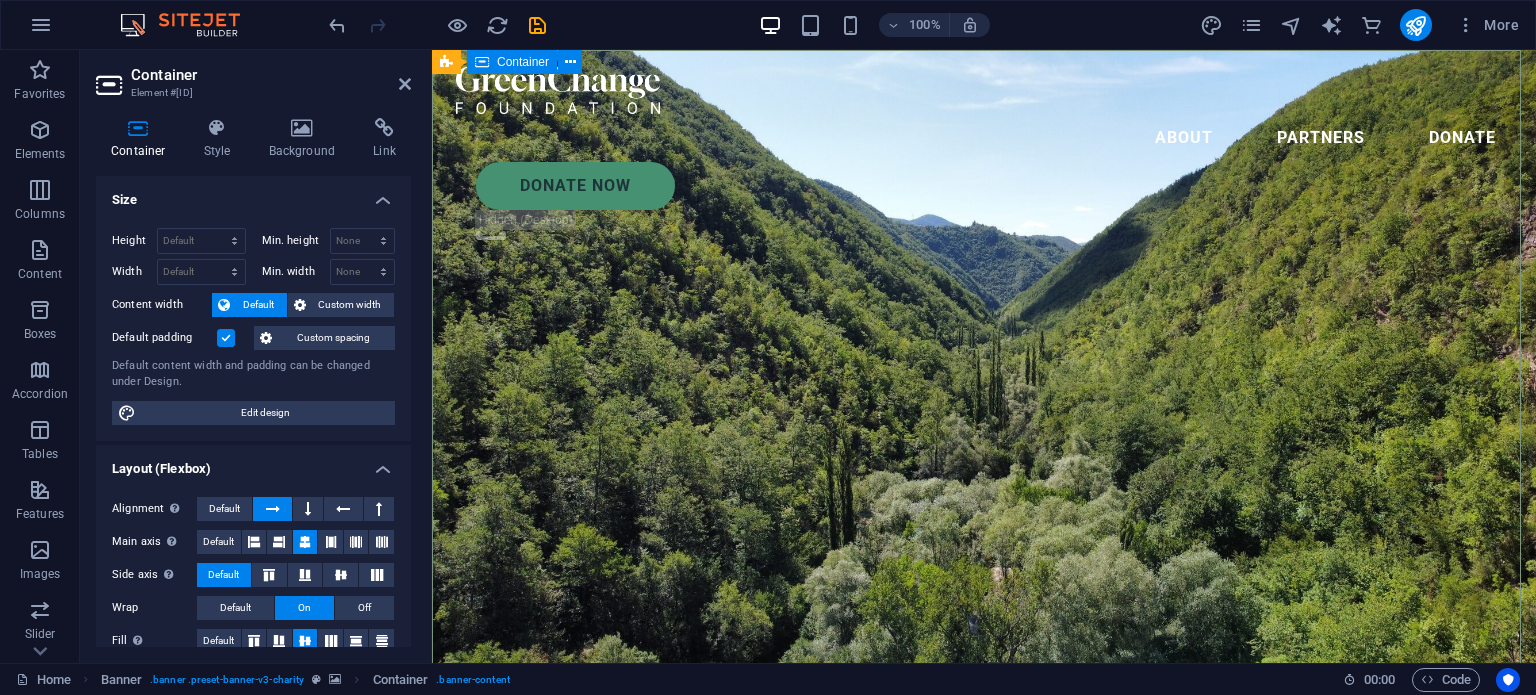 click on "Charity is the act of giving to those in need Lorem ipsum dolor sit amet consectetur. Bibendum adipiscing morbi orci nibh eget posuere arcu volutpat nulla. Tortor cras suscipit augue sodales risus auctor. Fusce nunc vitae non dui ornare tellus nibh purus lectus." at bounding box center (984, 865) 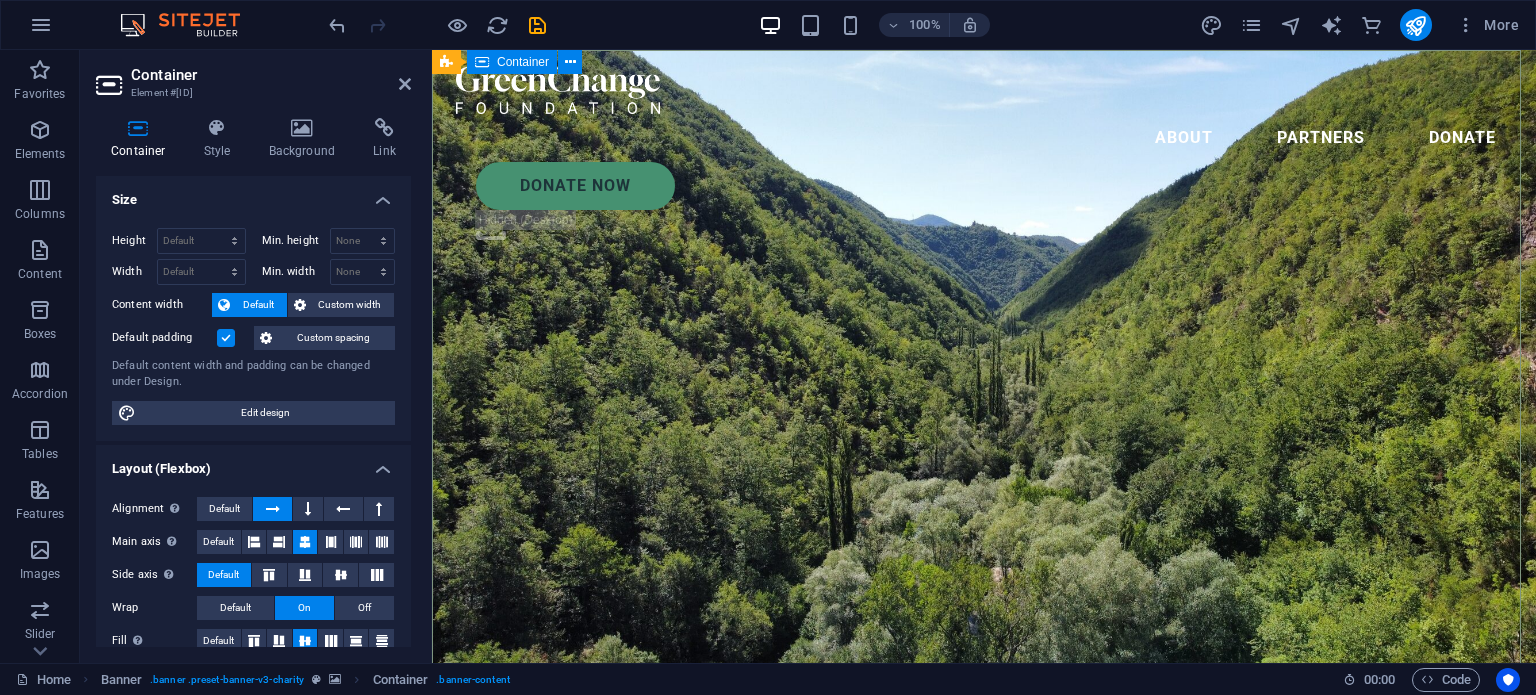 click on "Charity is the act of giving to those in need Lorem ipsum dolor sit amet consectetur. Bibendum adipiscing morbi orci nibh eget posuere arcu volutpat nulla. Tortor cras suscipit augue sodales risus auctor. Fusce nunc vitae non dui ornare tellus nibh purus lectus." at bounding box center (984, 865) 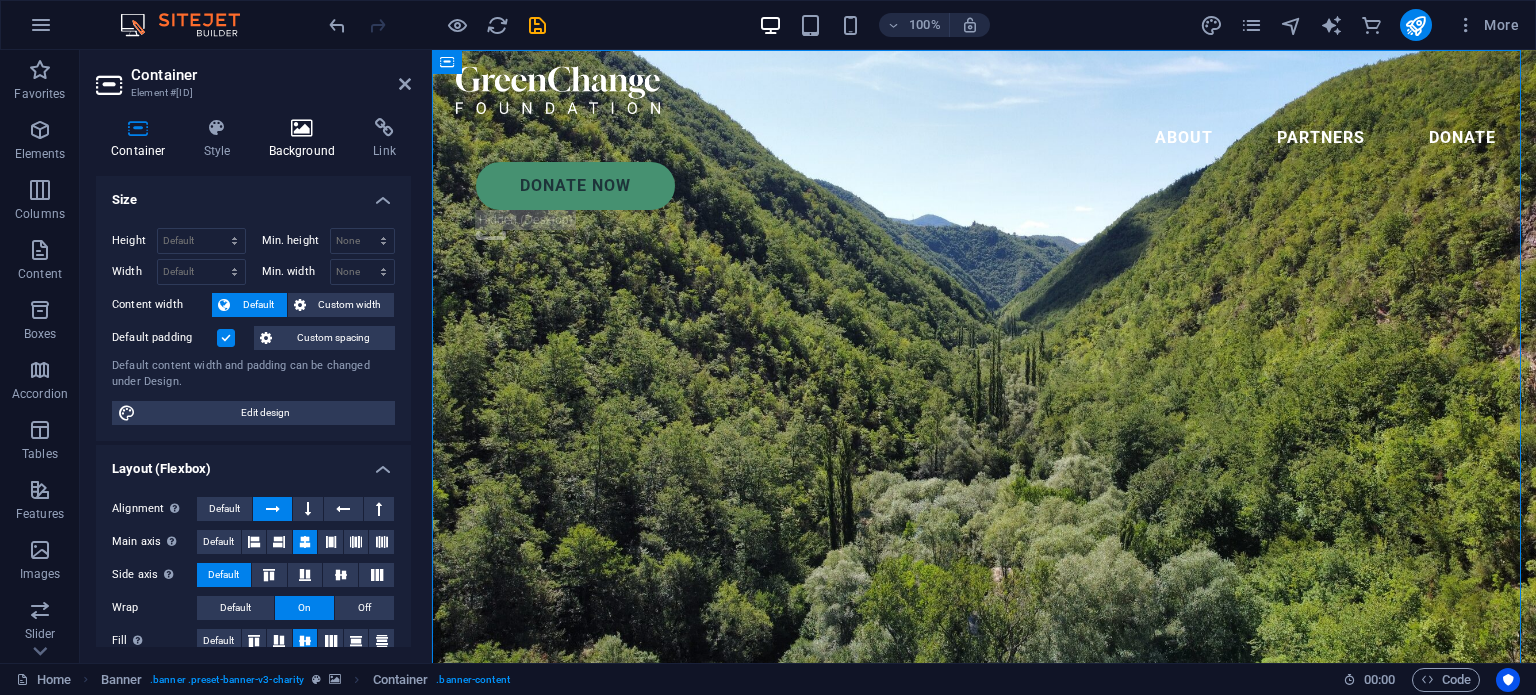 click on "Background" at bounding box center (306, 139) 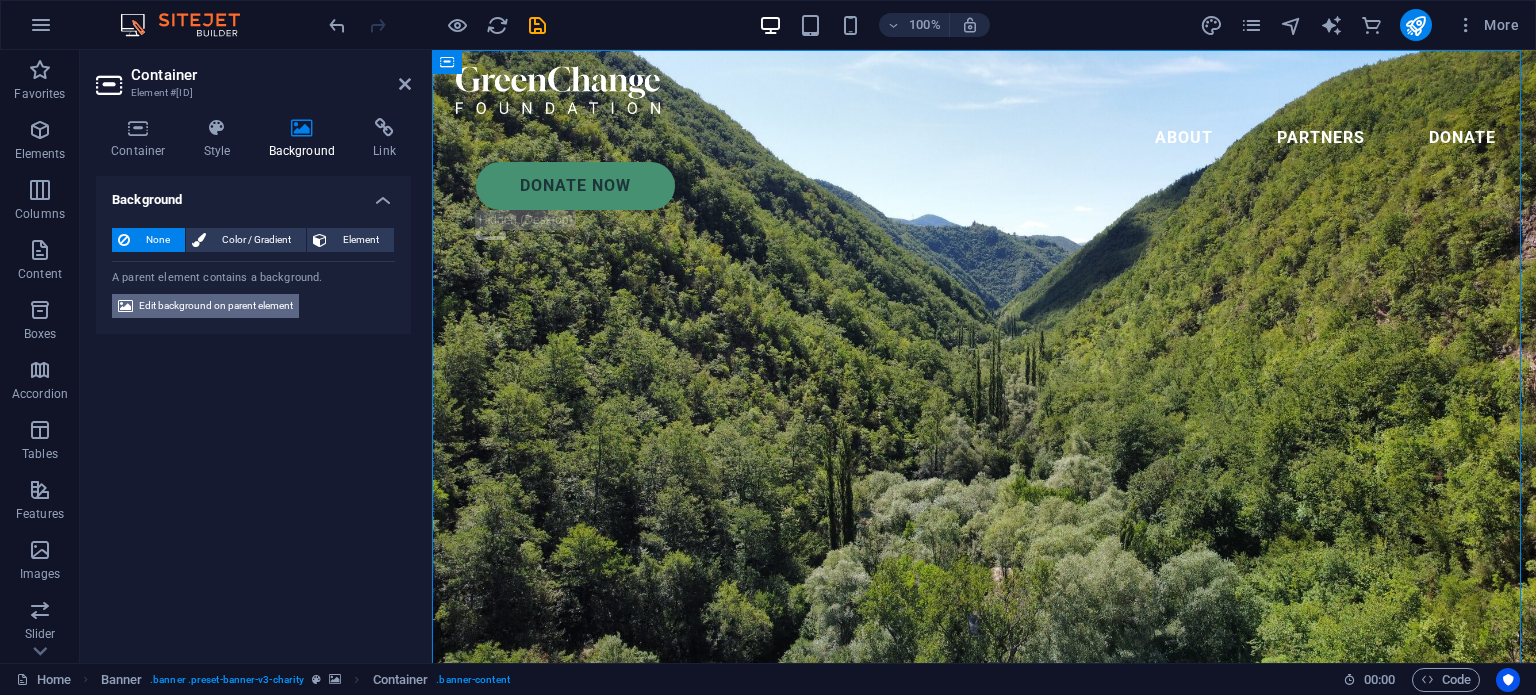 click on "Edit background on parent element" at bounding box center (216, 306) 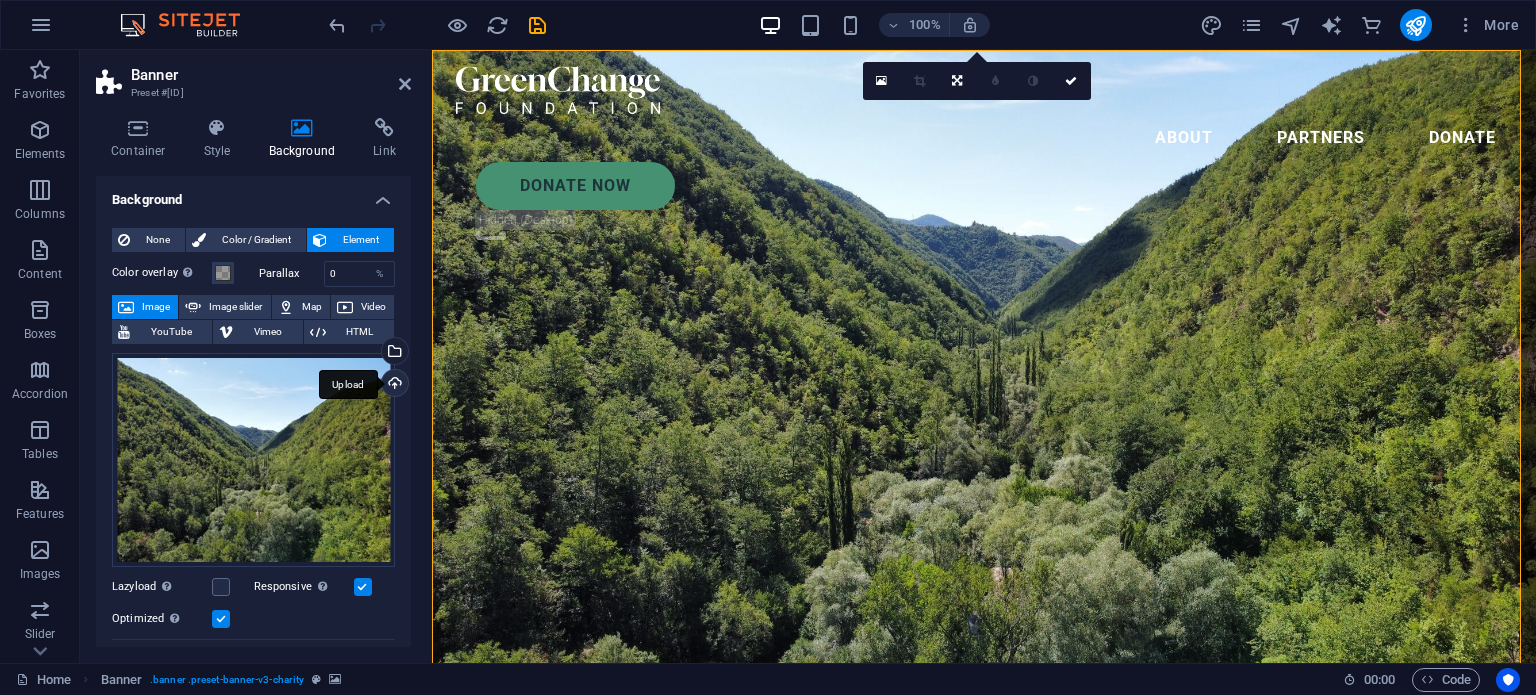 click on "Upload" at bounding box center (393, 385) 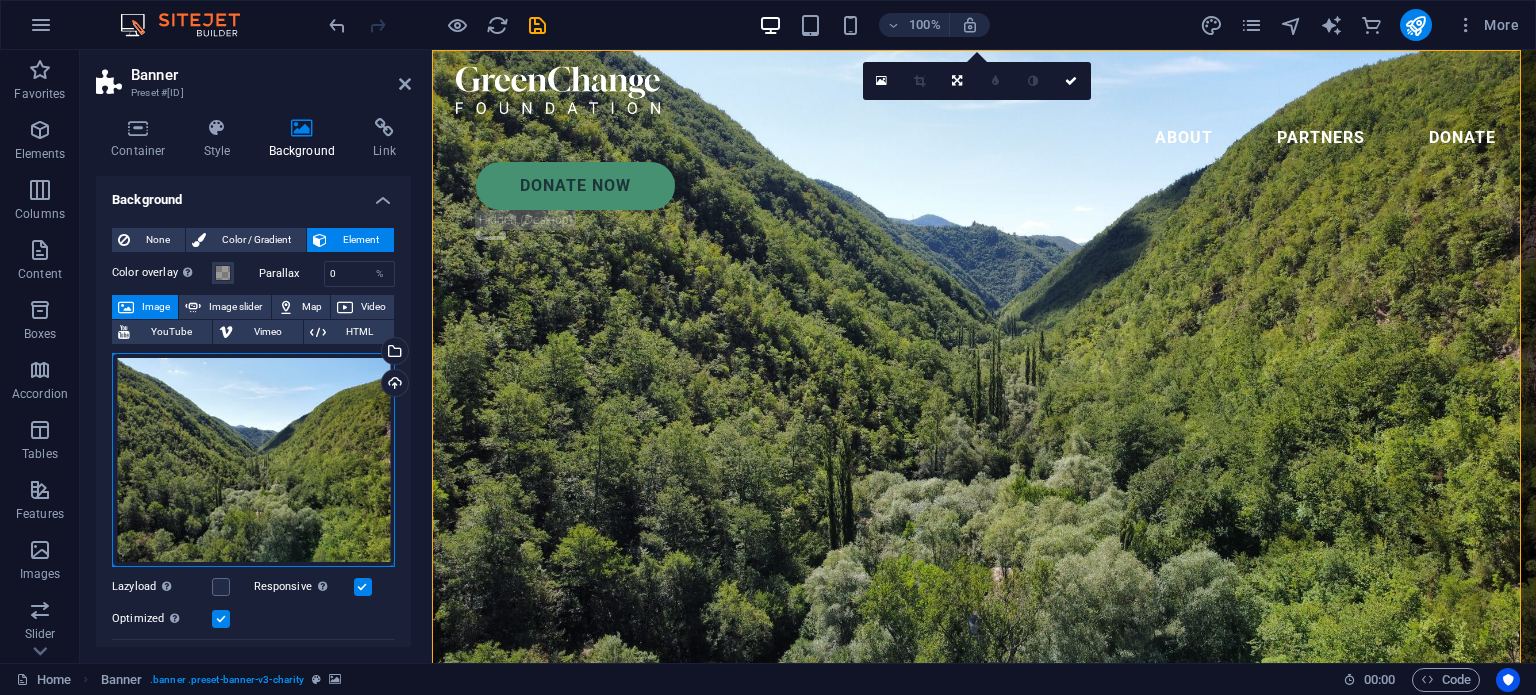 click on "Drag files here, click to choose files or select files from Files or our free stock photos & videos" at bounding box center (253, 460) 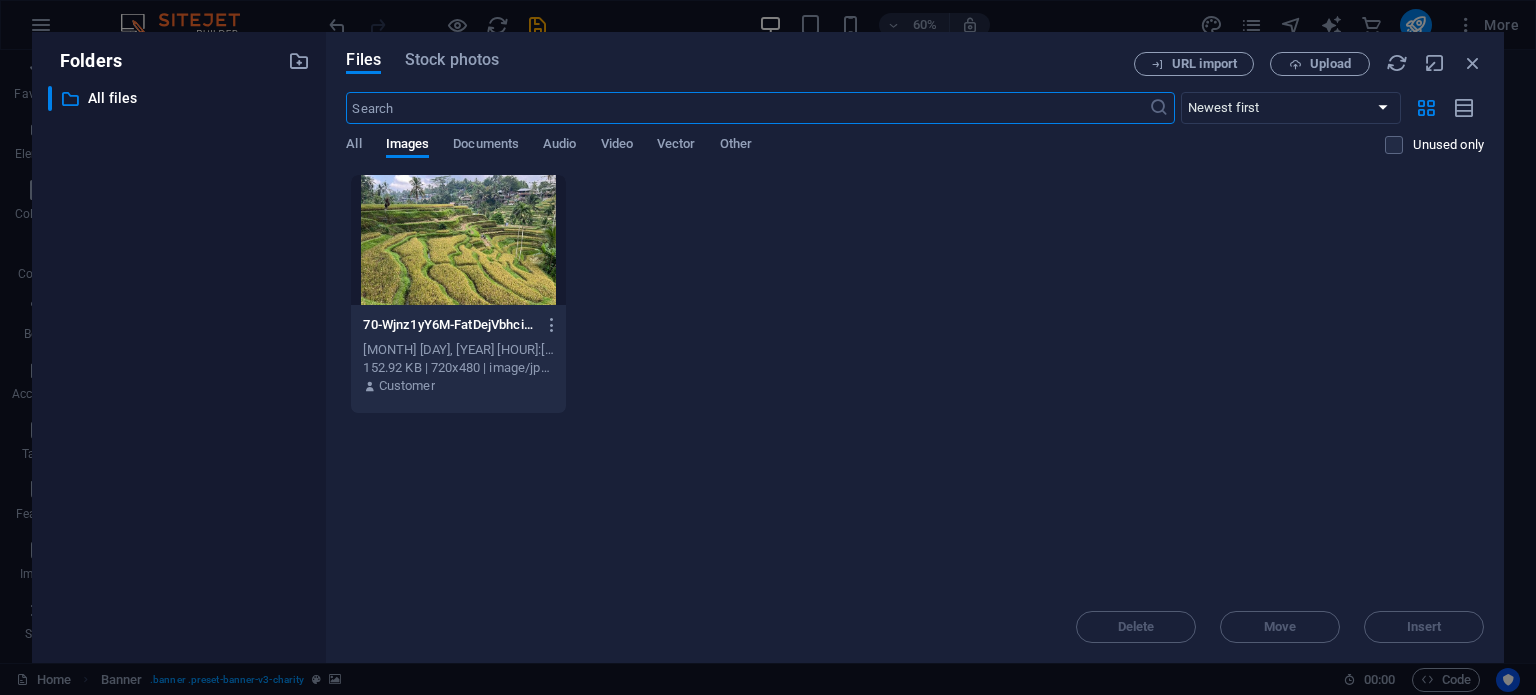 click at bounding box center (458, 240) 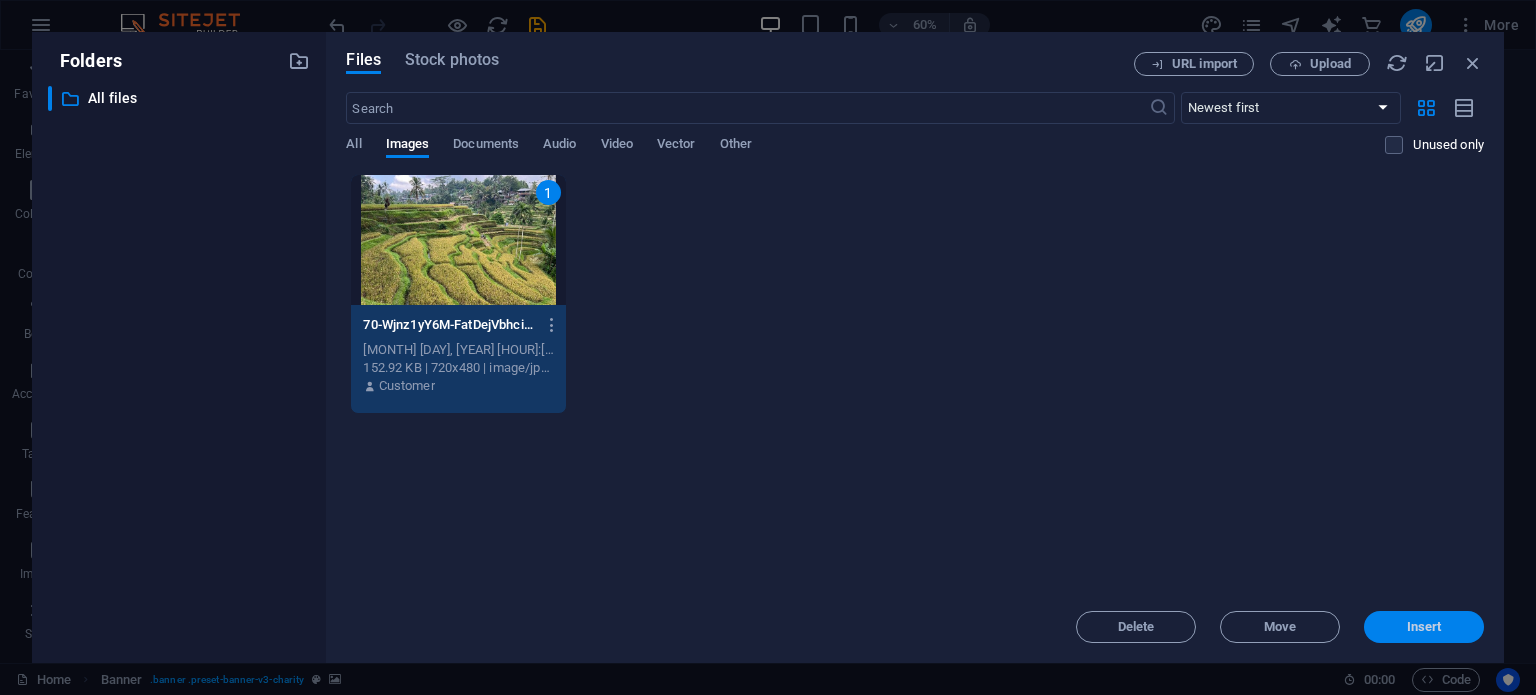 click on "Insert" at bounding box center [1424, 627] 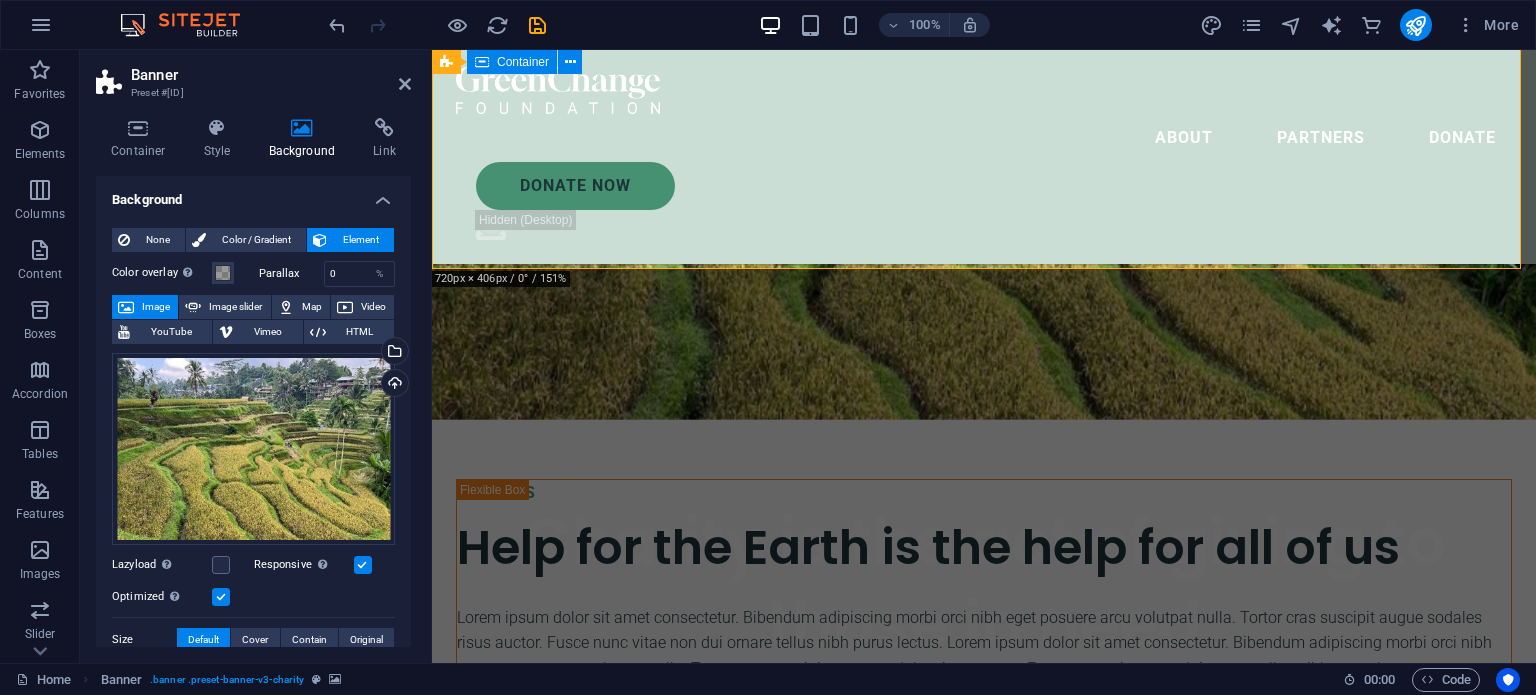 scroll, scrollTop: 400, scrollLeft: 0, axis: vertical 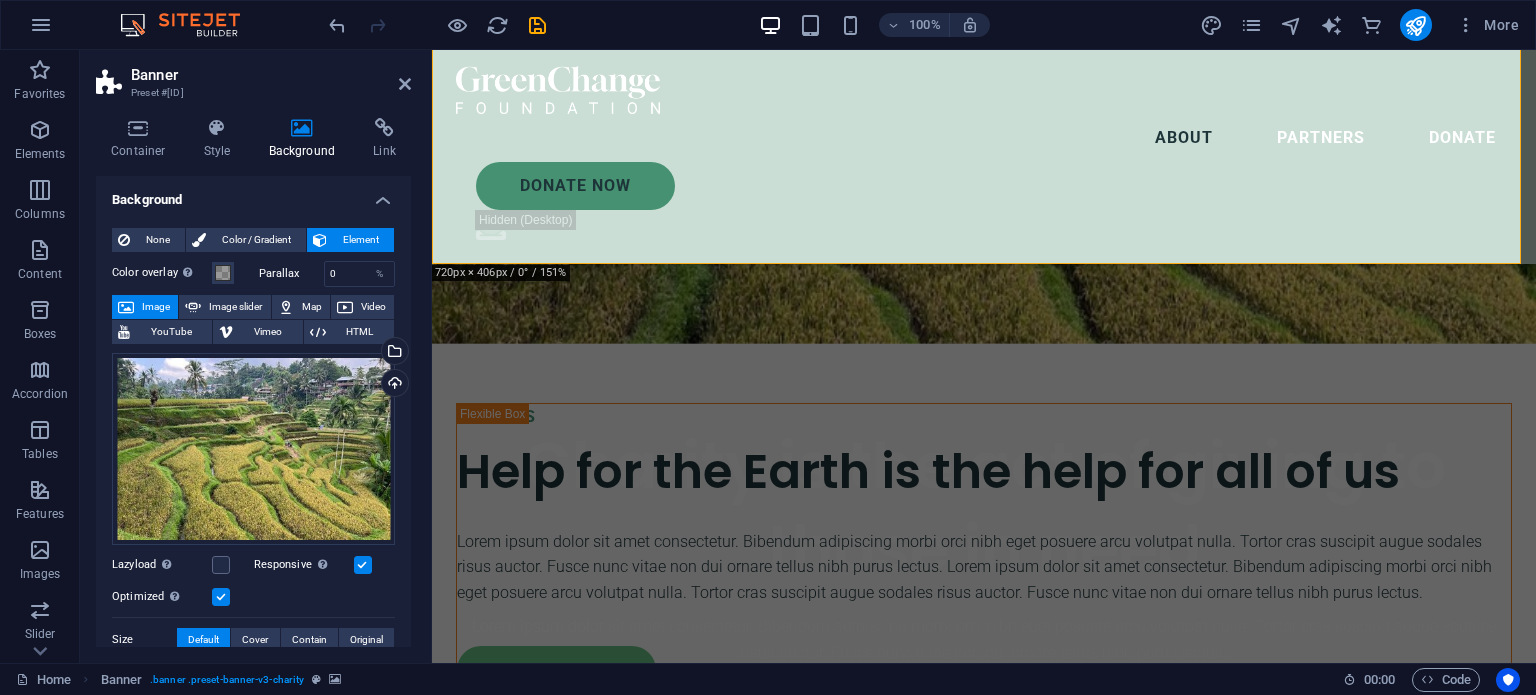 click on "Banner" at bounding box center [271, 75] 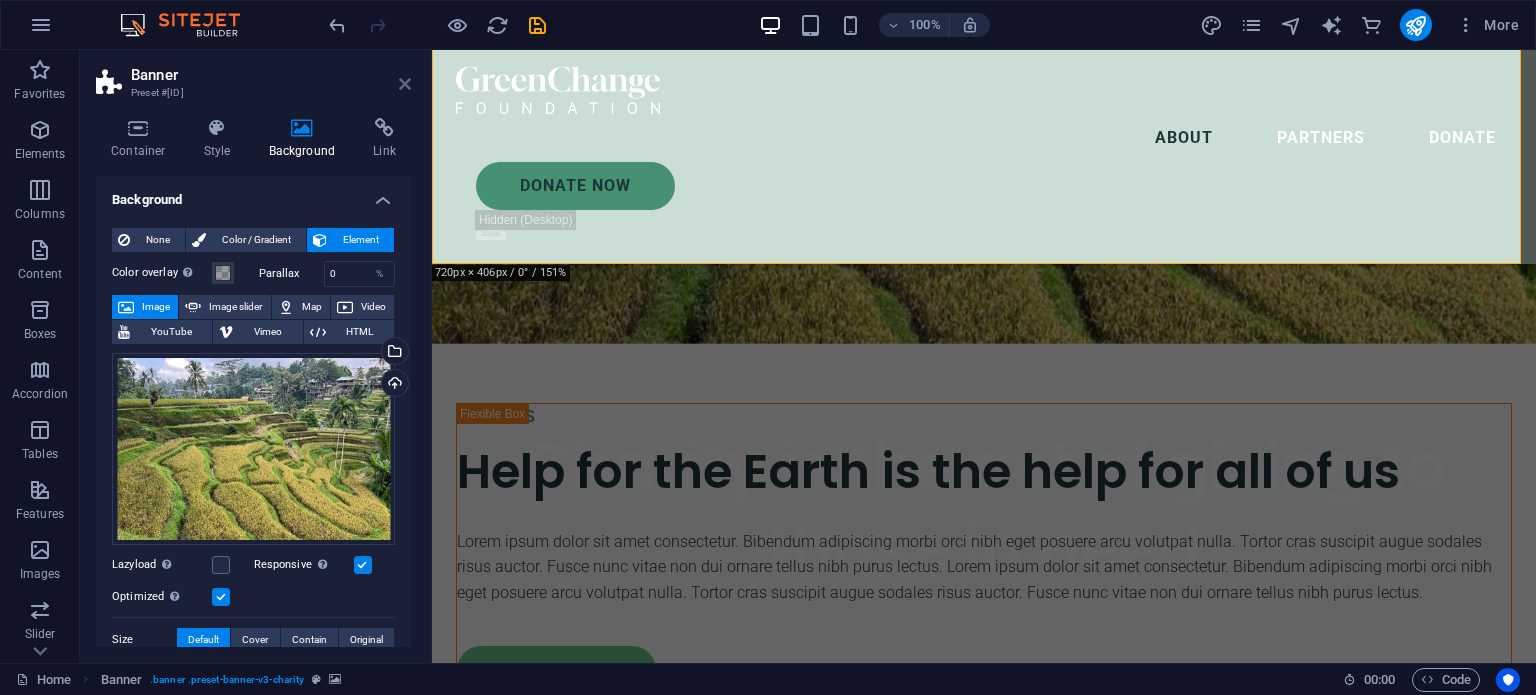 click at bounding box center (405, 84) 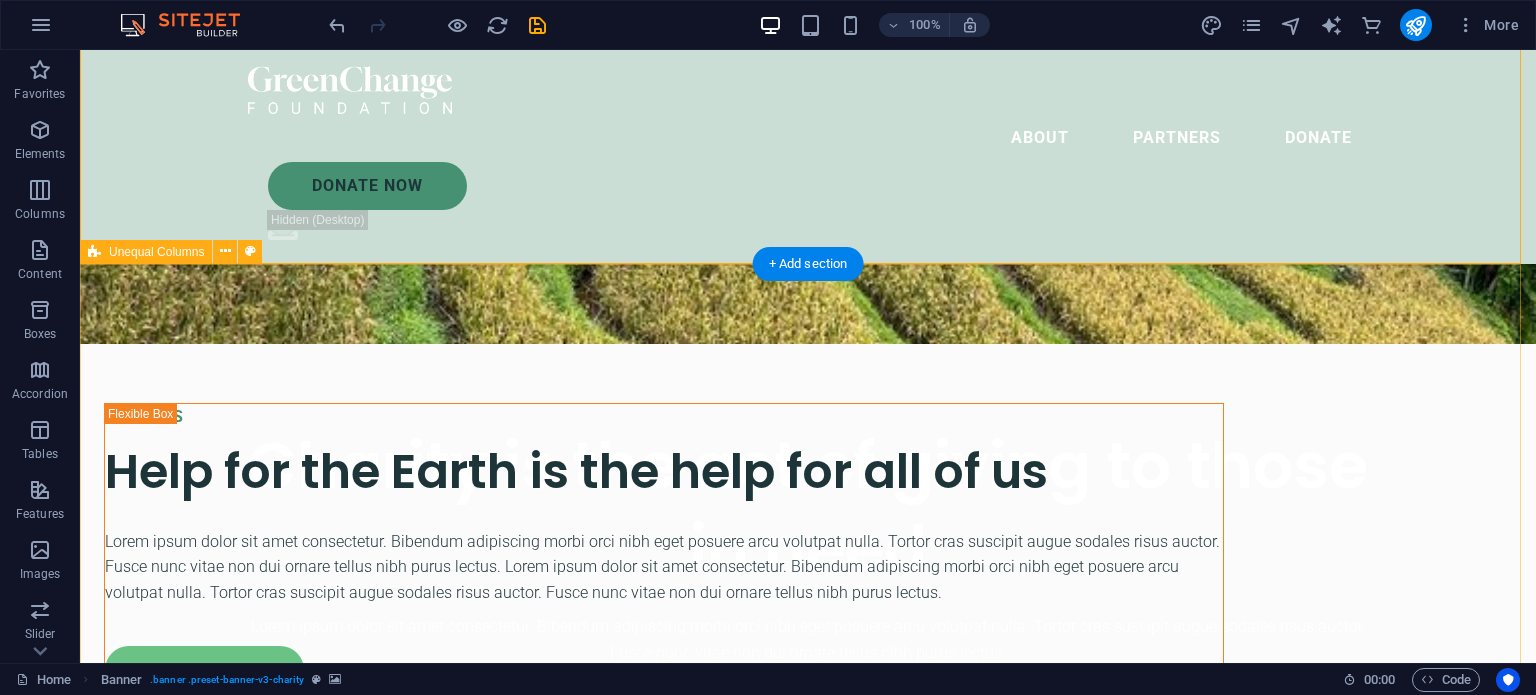 scroll, scrollTop: 0, scrollLeft: 0, axis: both 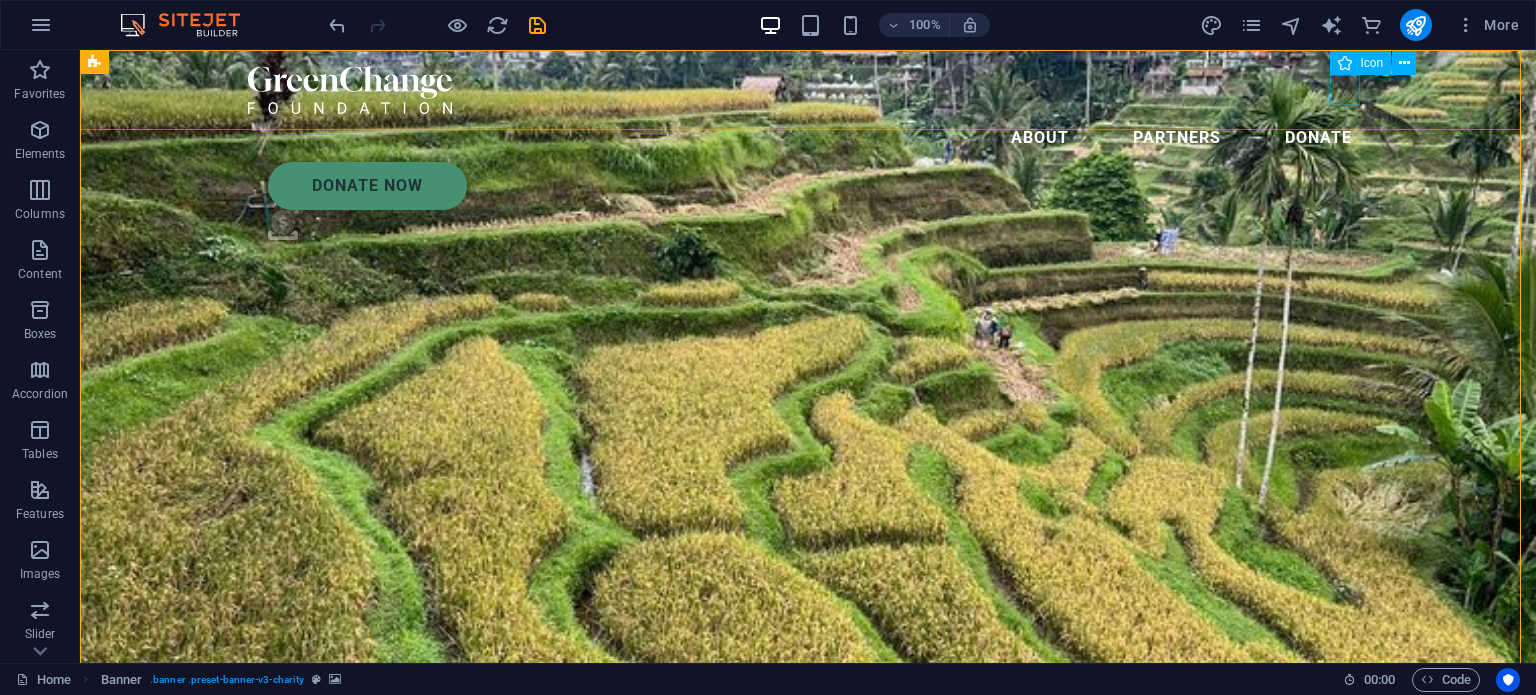 click on ".fa-secondary{opacity:.4}" at bounding box center (818, 229) 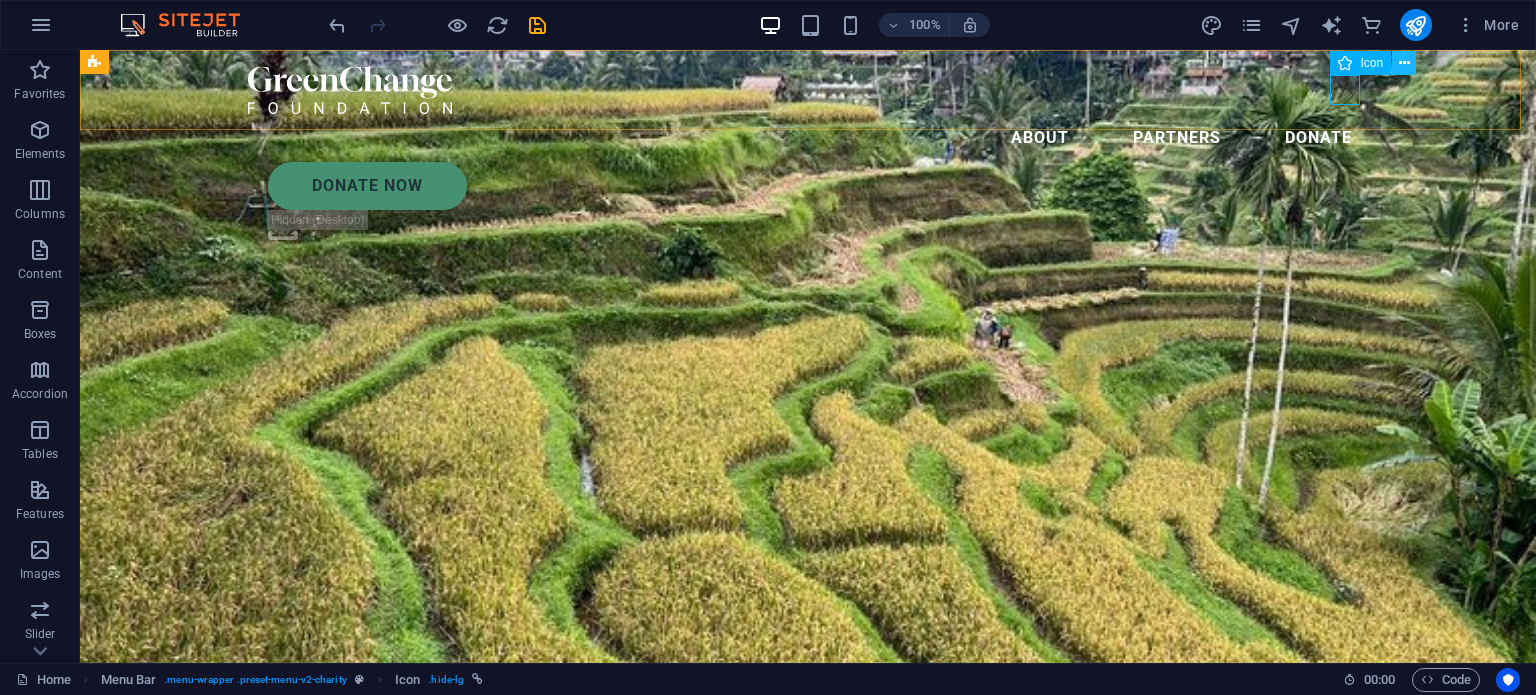 click at bounding box center [1404, 63] 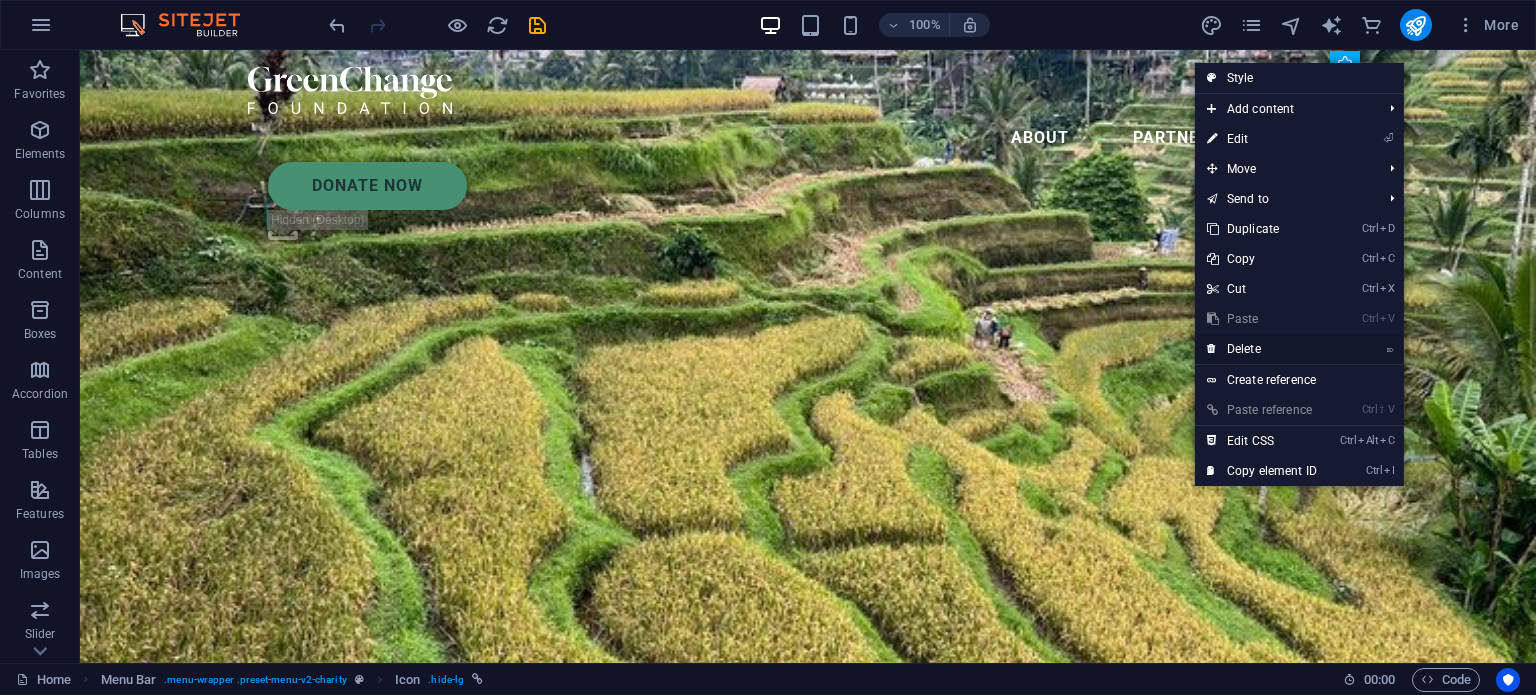 click on "⌦  Delete" at bounding box center [1262, 349] 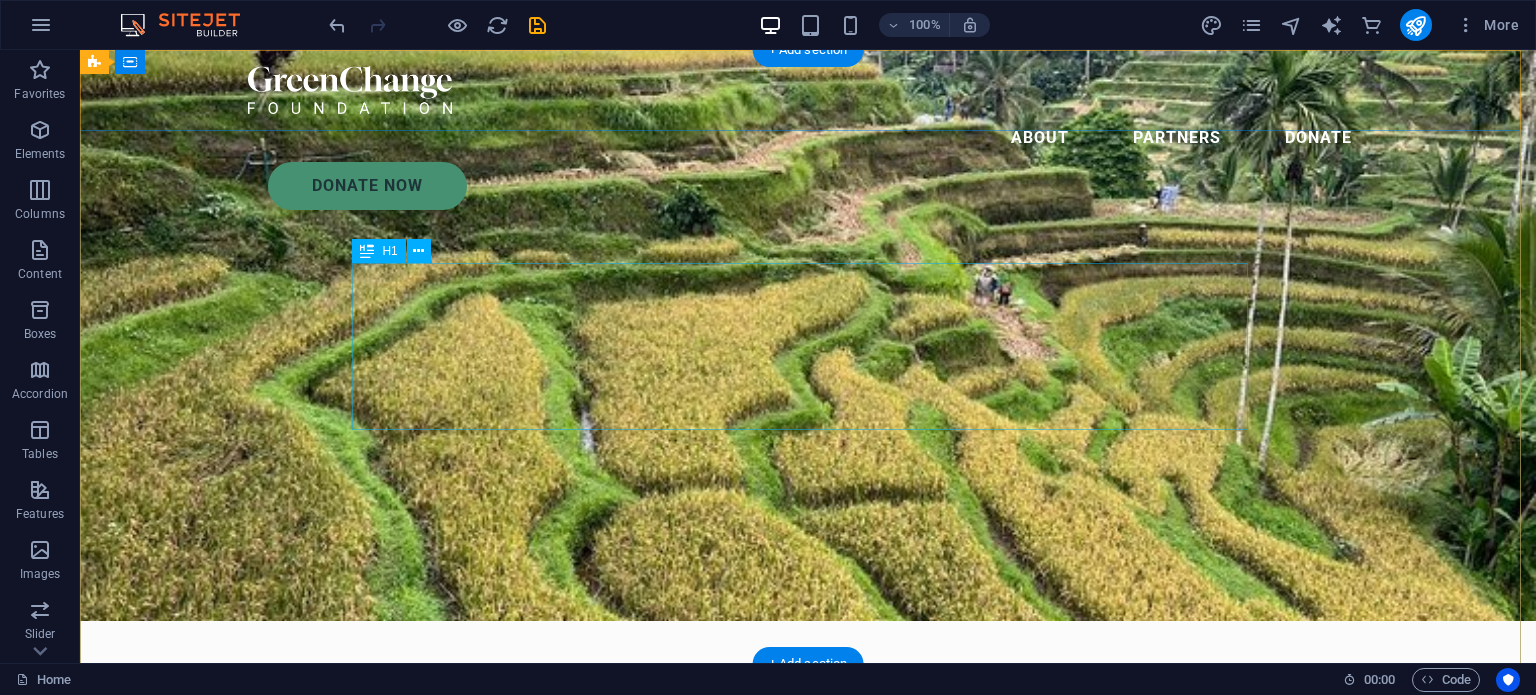 scroll, scrollTop: 0, scrollLeft: 0, axis: both 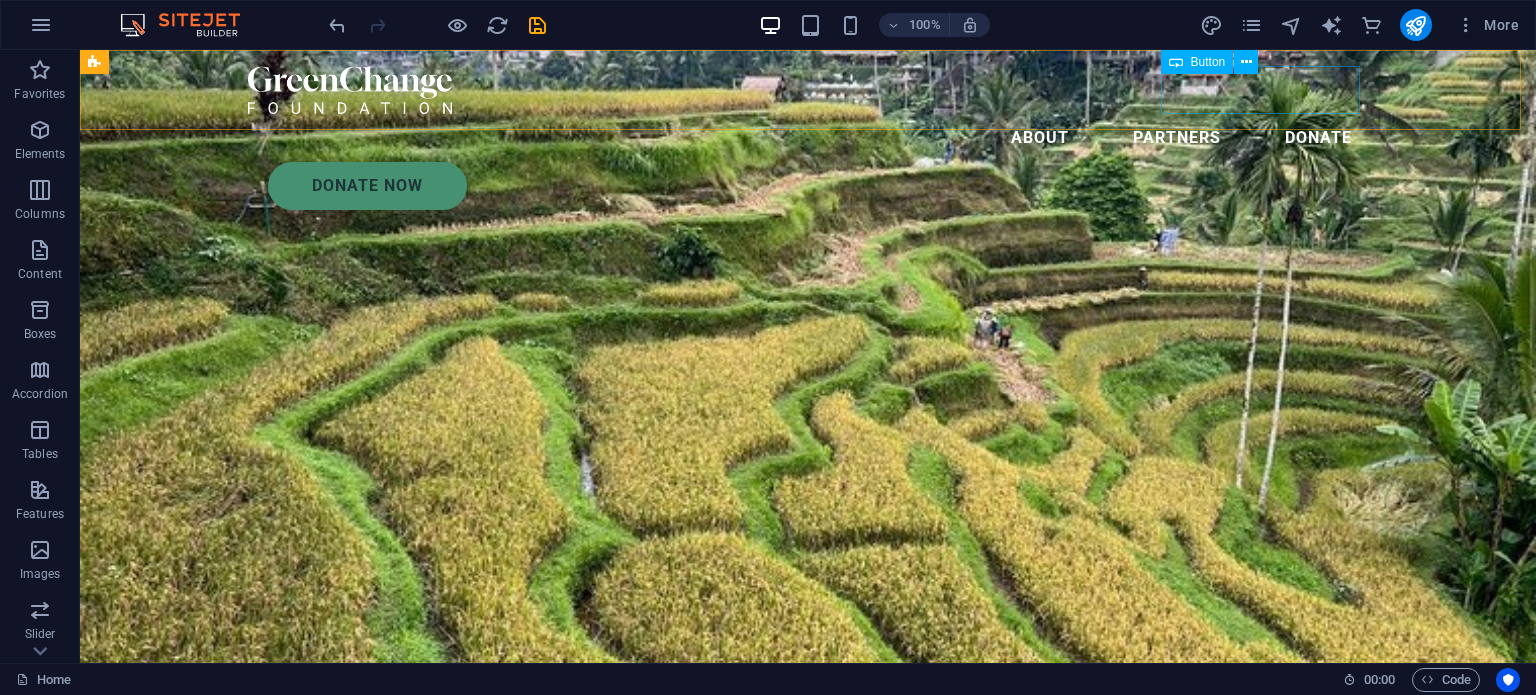 click on "Donate Now" at bounding box center [818, 186] 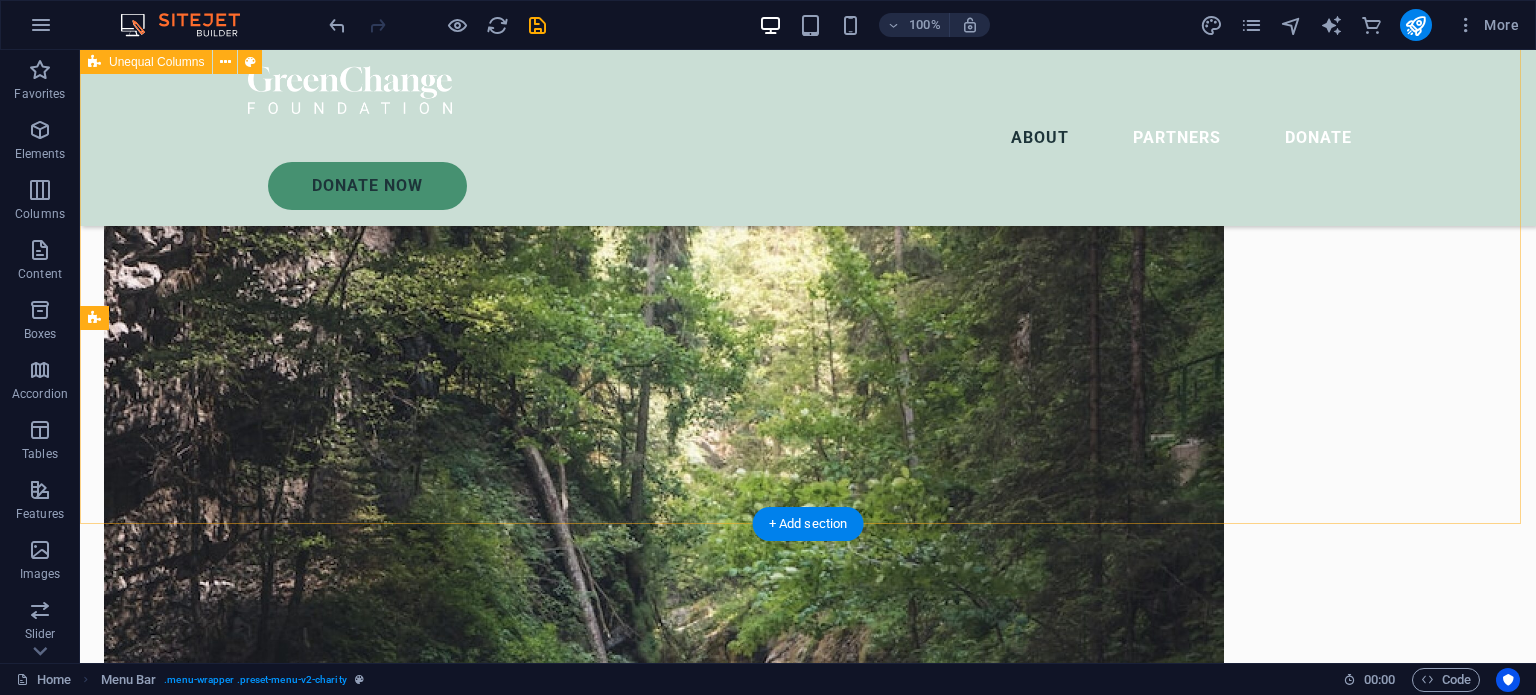 scroll, scrollTop: 900, scrollLeft: 0, axis: vertical 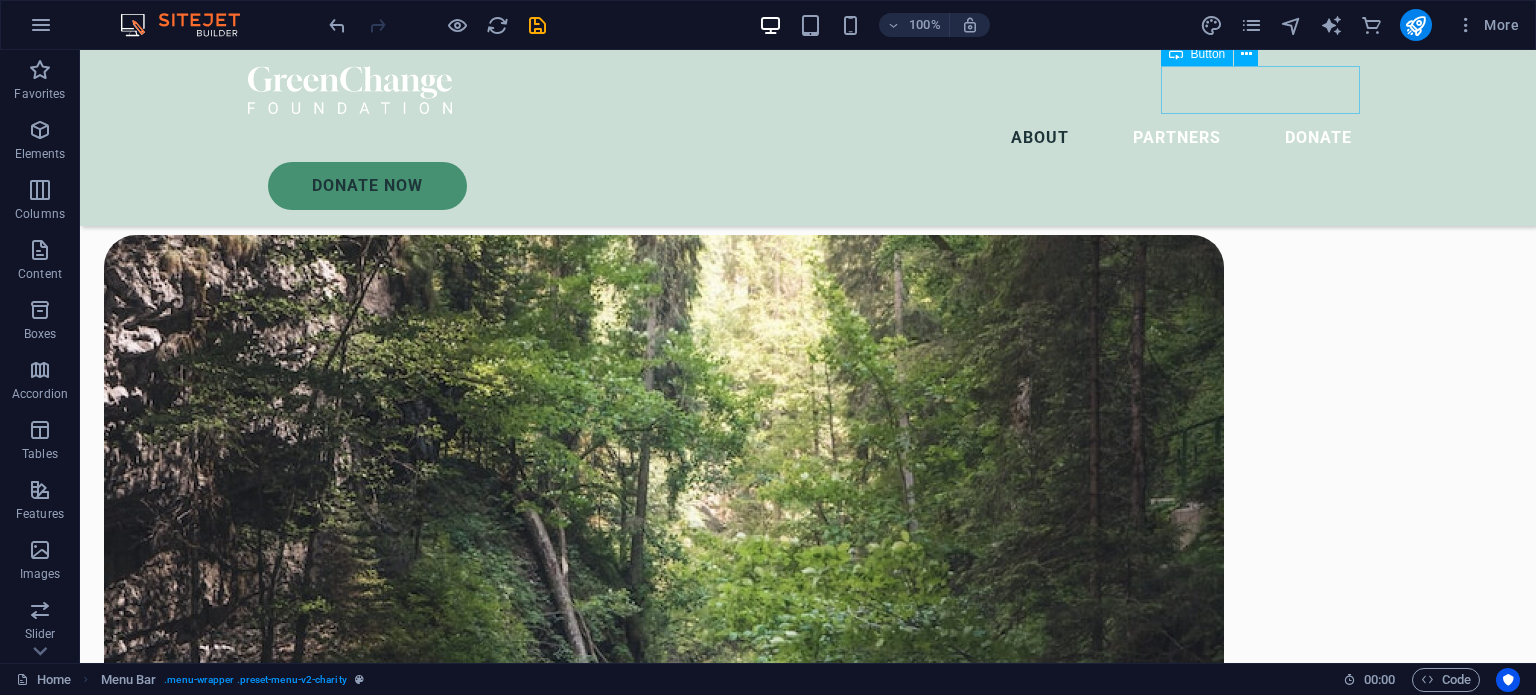 click on "Donate Now" at bounding box center (818, 186) 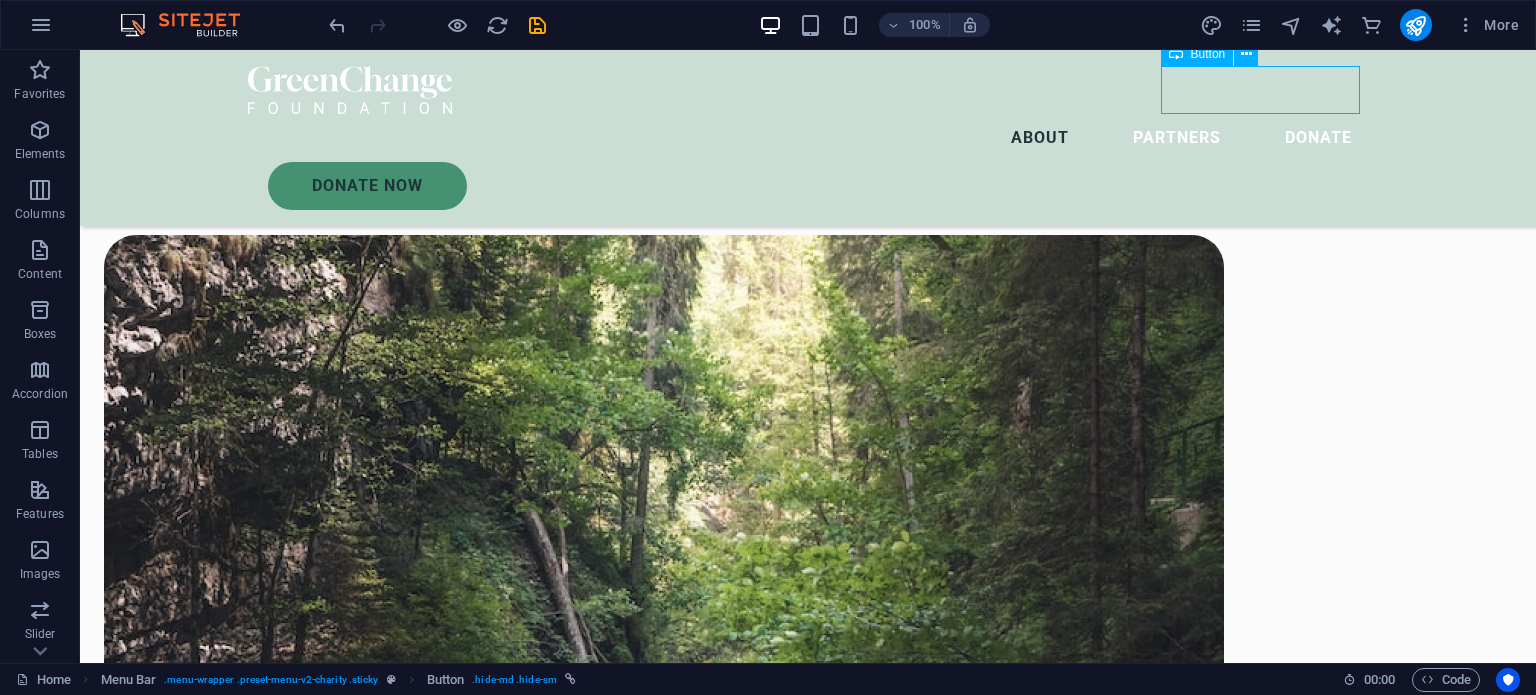 click on "Donate Now" at bounding box center [818, 186] 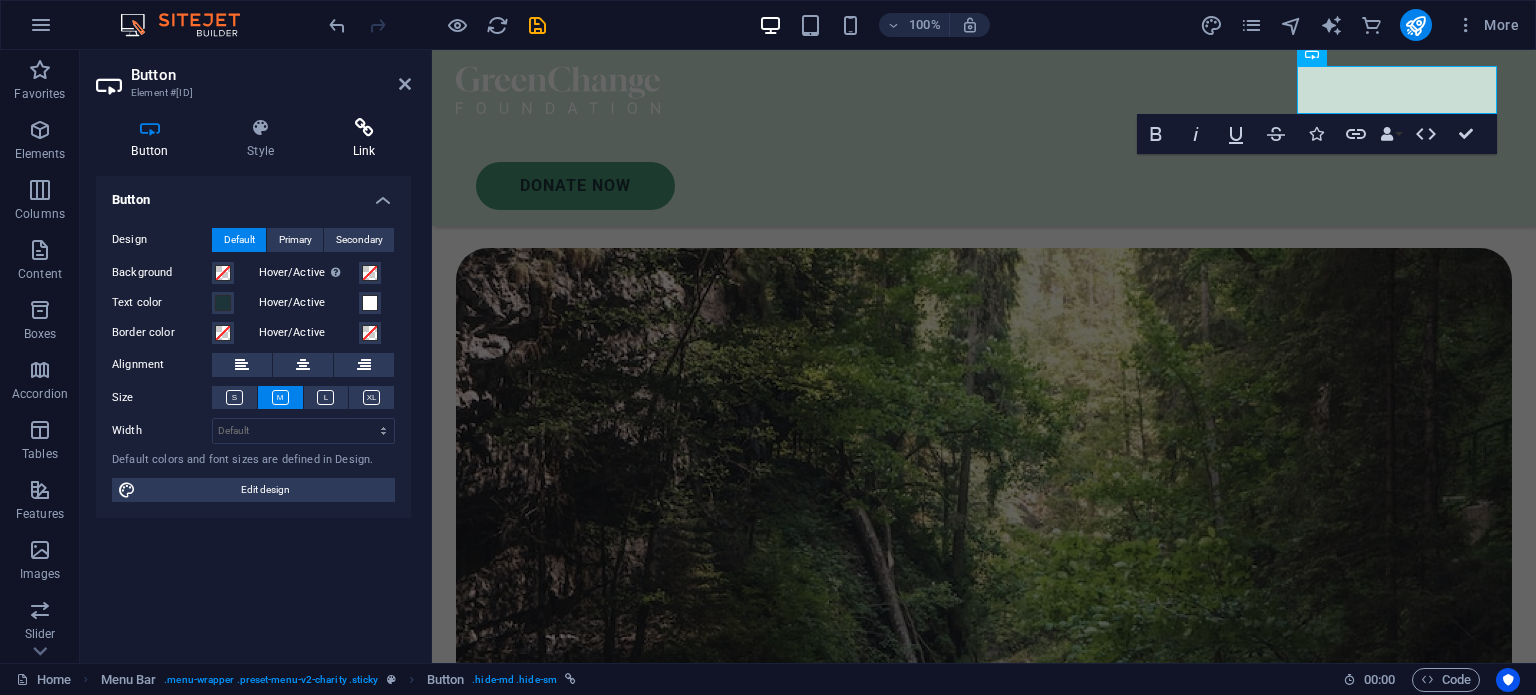 click at bounding box center (364, 128) 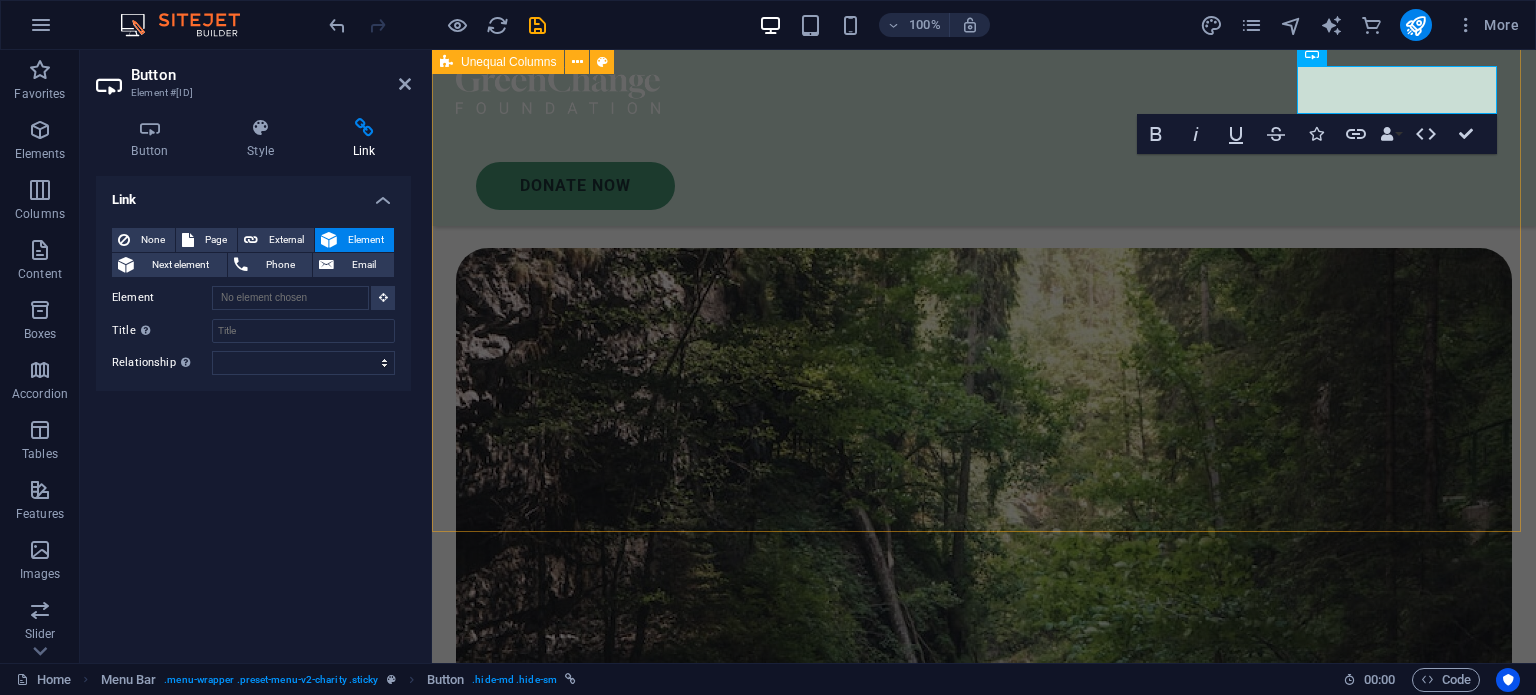 click on "ABOUT US Help for the Earth is the help for all of us Lorem ipsum dolor sit amet consectetur. Bibendum adipiscing morbi orci nibh eget posuere arcu volutpat nulla. Tortor cras suscipit augue sodales risus auctor. Fusce nunc vitae non dui ornare tellus nibh purus lectus. Lorem ipsum dolor sit amet consectetur. Bibendum adipiscing morbi orci nibh eget posuere arcu volutpat nulla. Tortor cras suscipit augue sodales risus auctor. Fusce nunc vitae non dui ornare tellus nibh purus lectus. donate now" at bounding box center [984, 630] 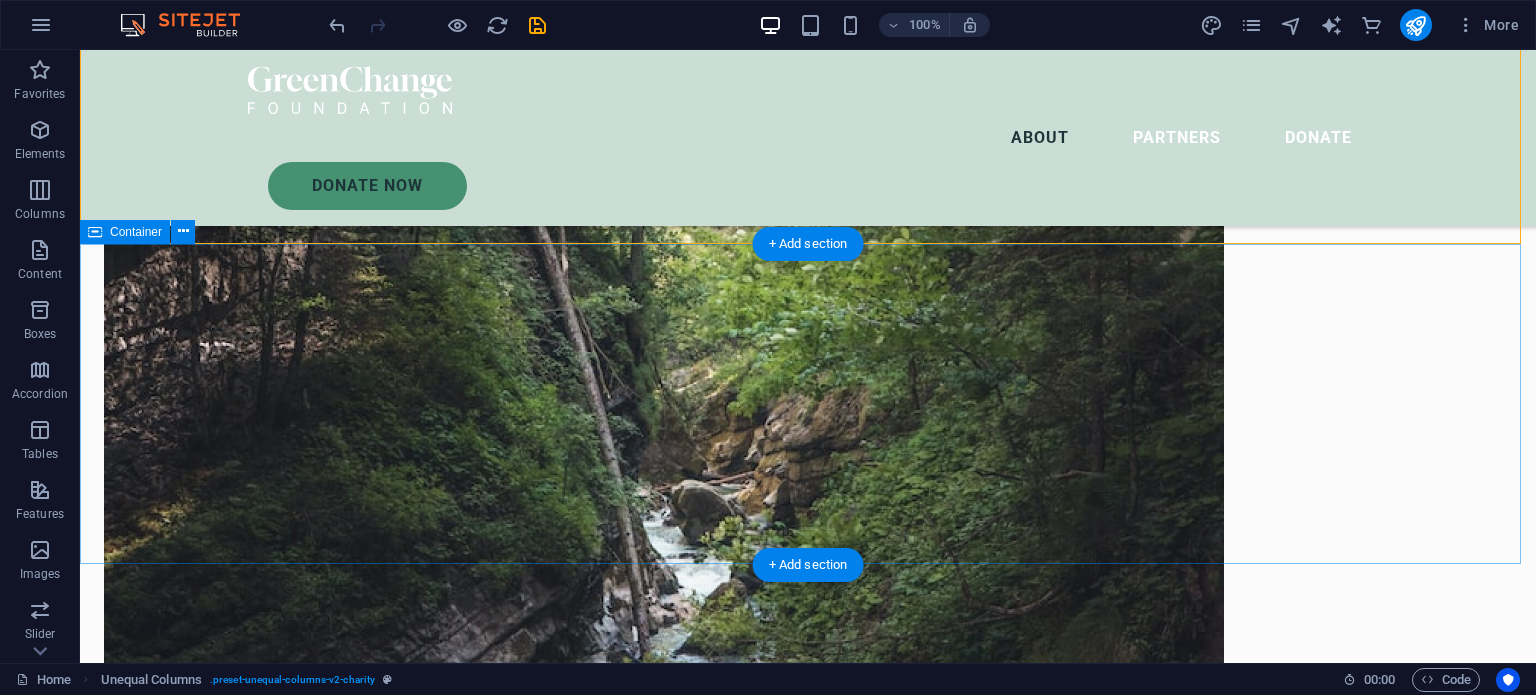 scroll, scrollTop: 1800, scrollLeft: 0, axis: vertical 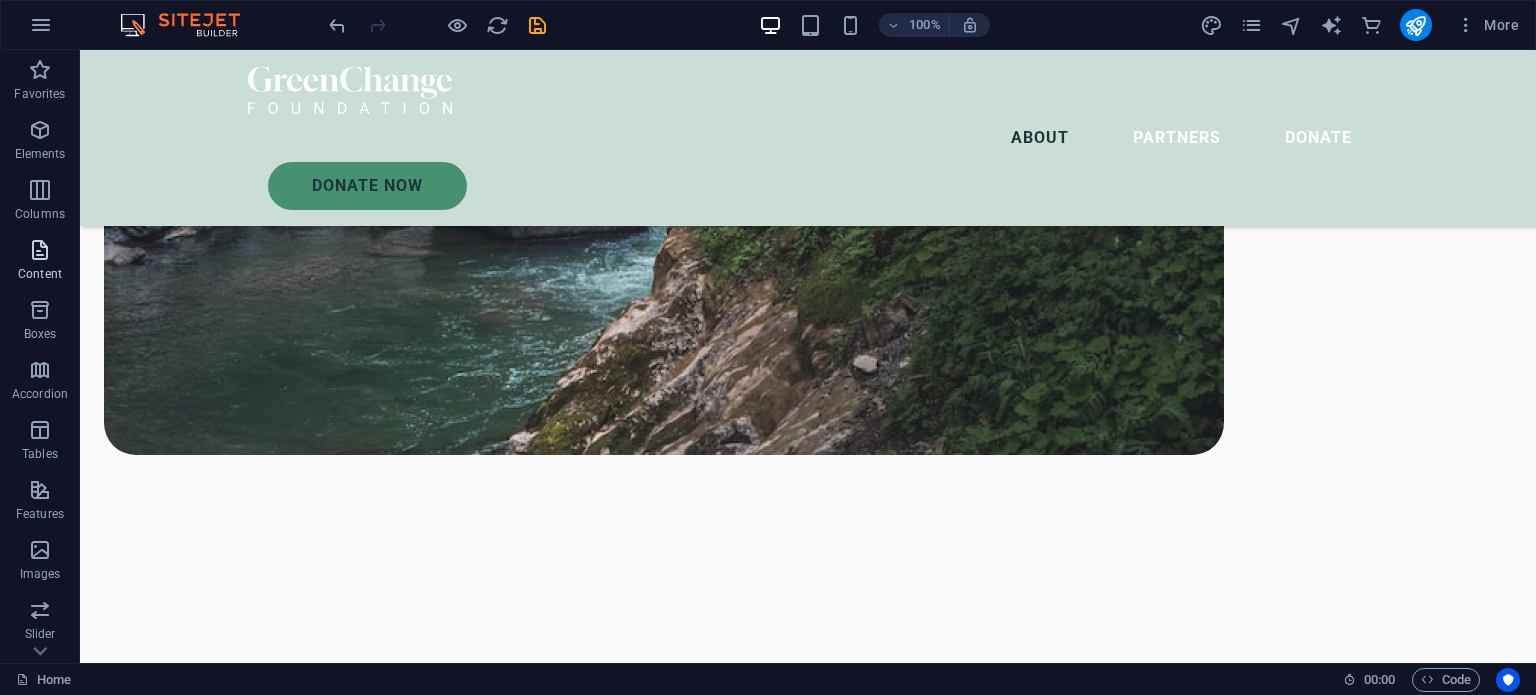 click on "Content" at bounding box center [40, 274] 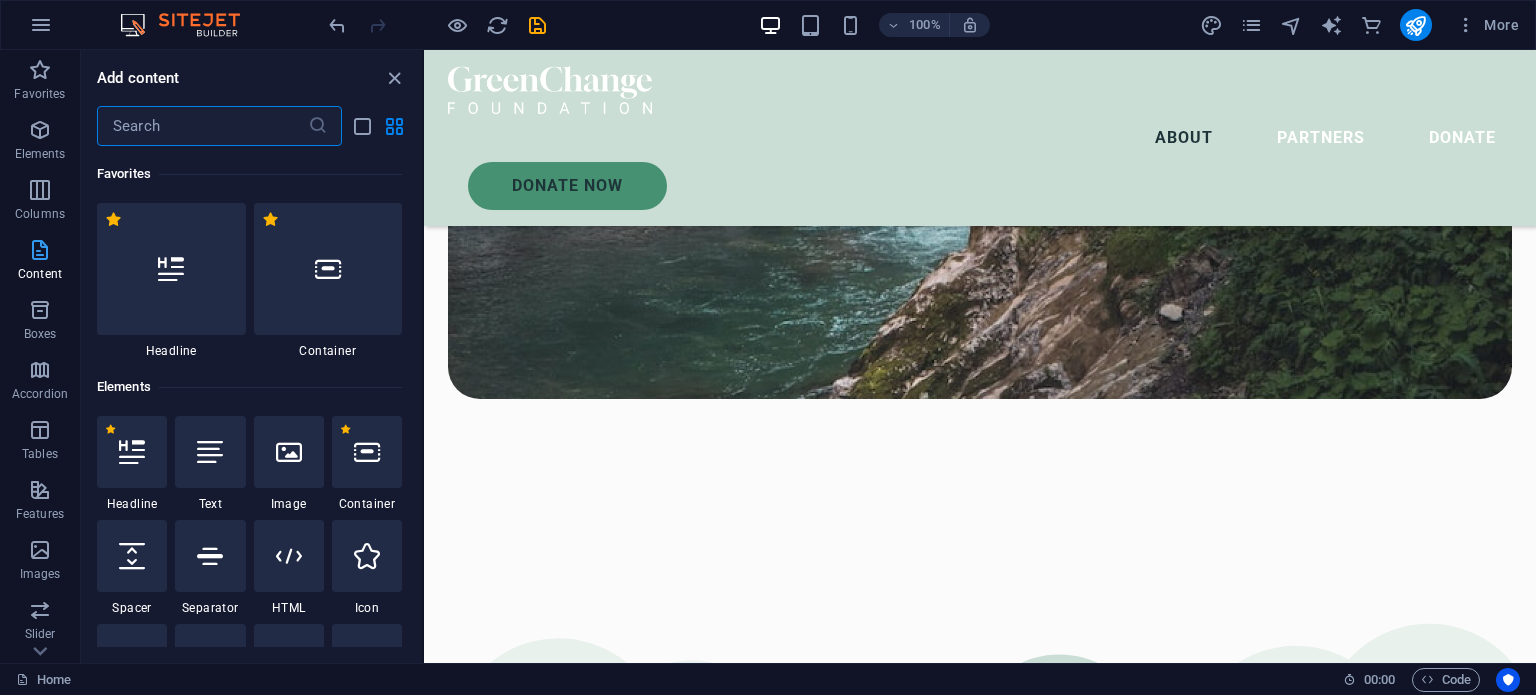 scroll, scrollTop: 1775, scrollLeft: 0, axis: vertical 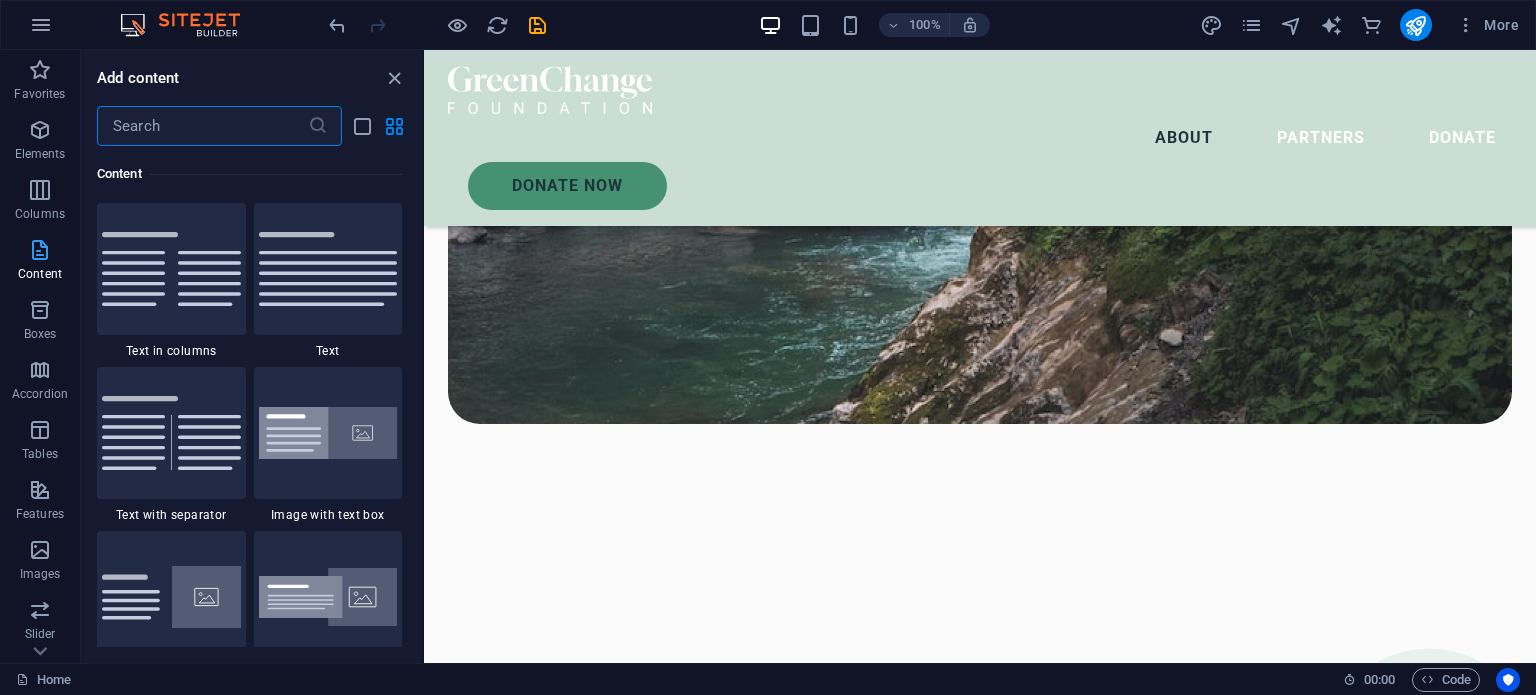click on "Content" at bounding box center [40, 274] 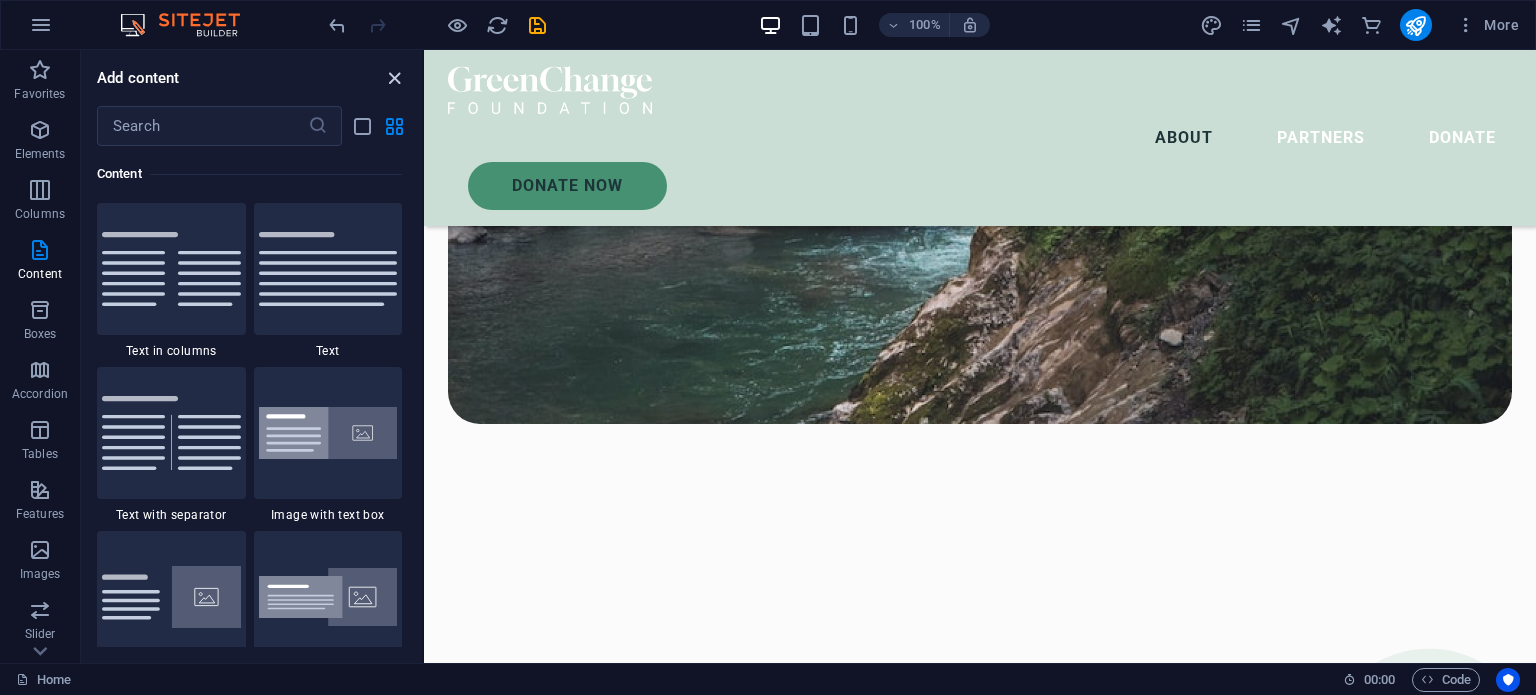 click at bounding box center (394, 78) 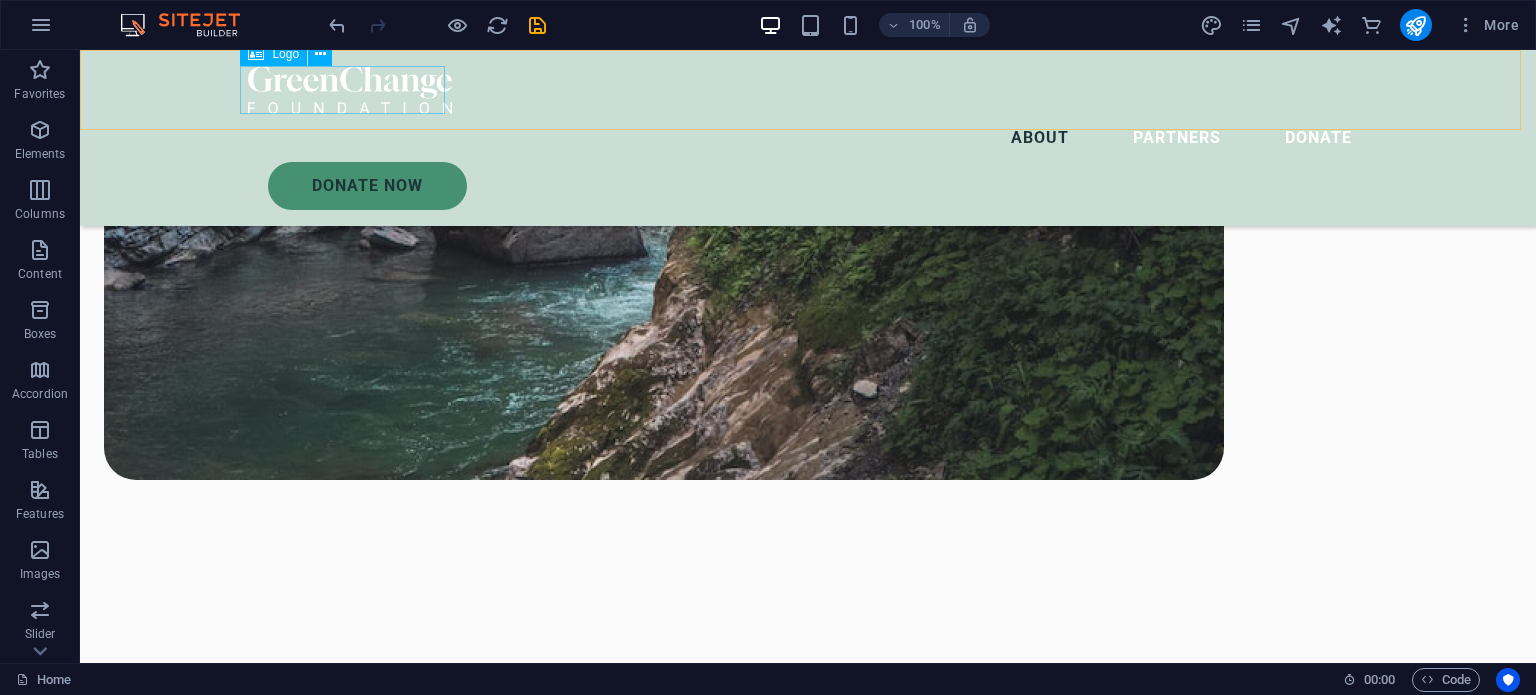 scroll, scrollTop: 1800, scrollLeft: 0, axis: vertical 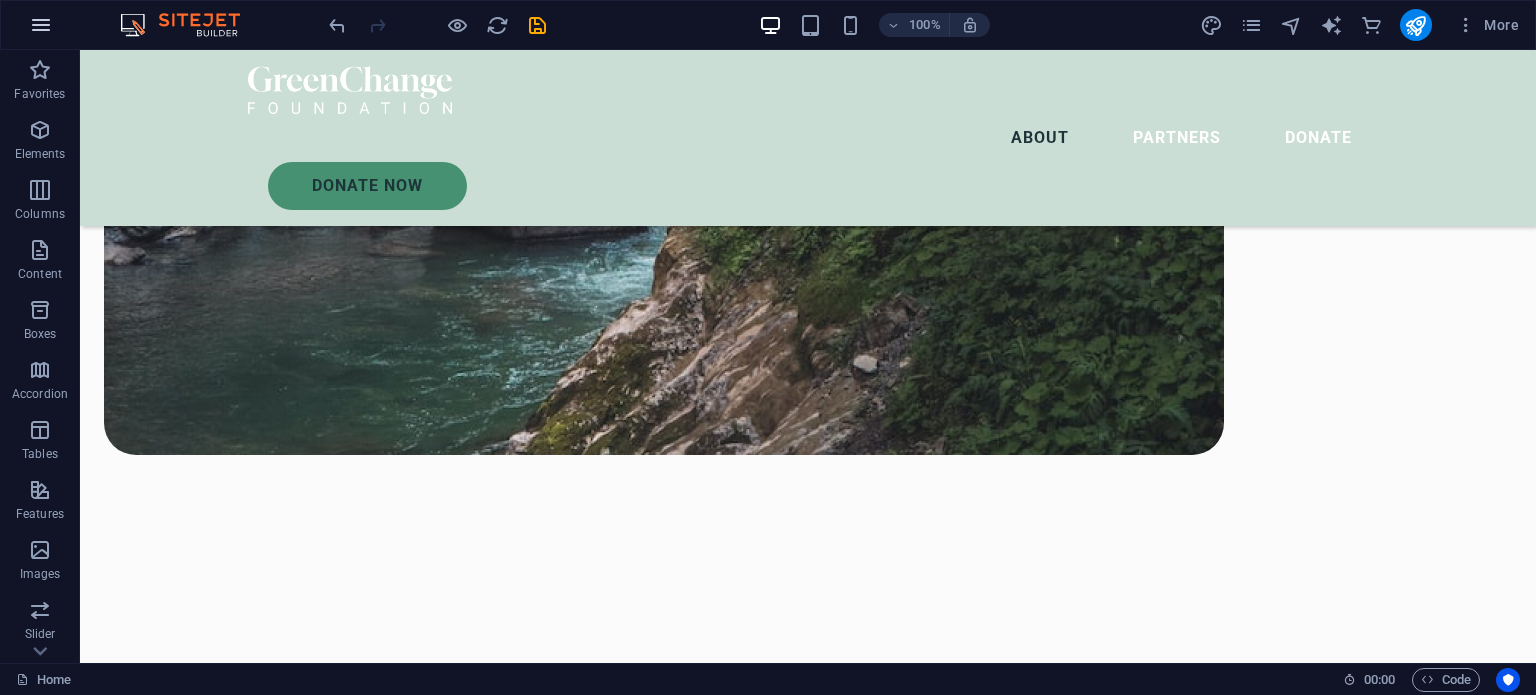 click at bounding box center (41, 25) 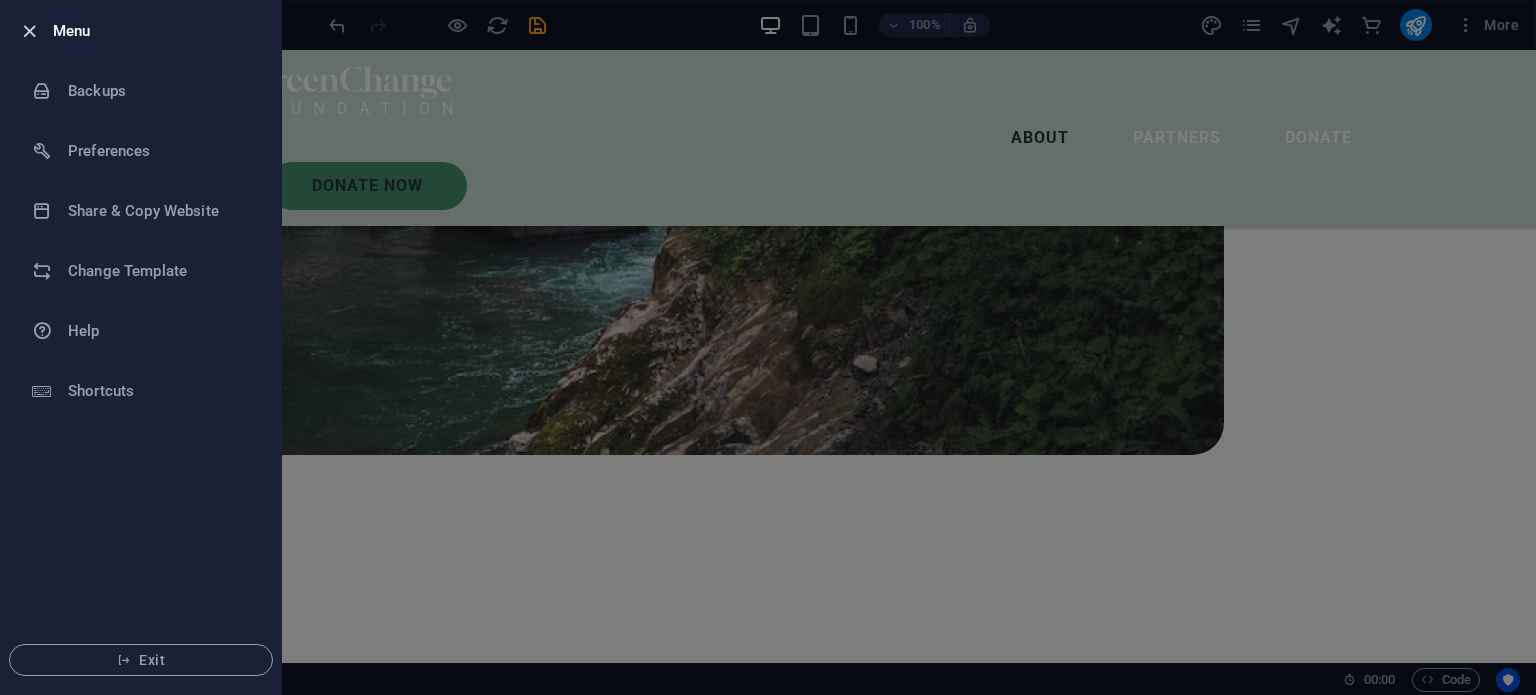 click at bounding box center (29, 31) 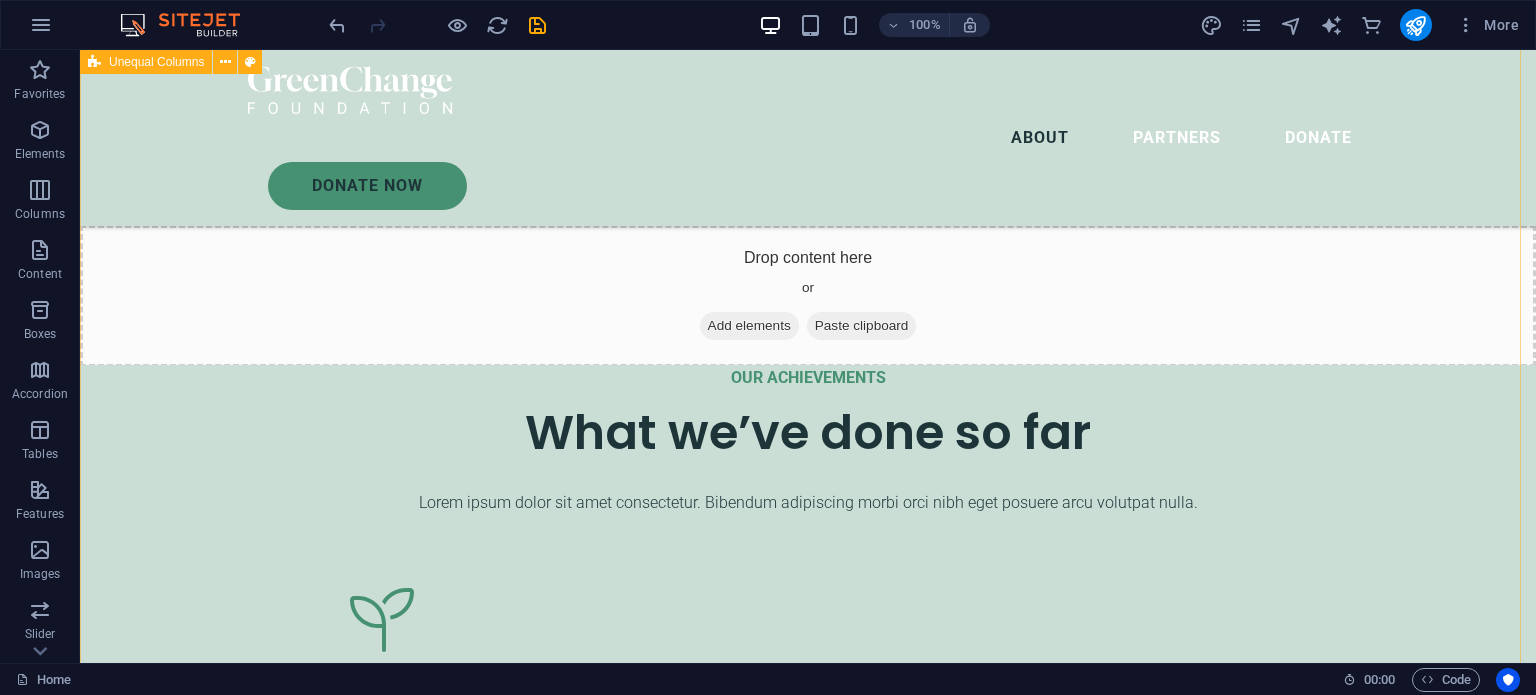 scroll, scrollTop: 2600, scrollLeft: 0, axis: vertical 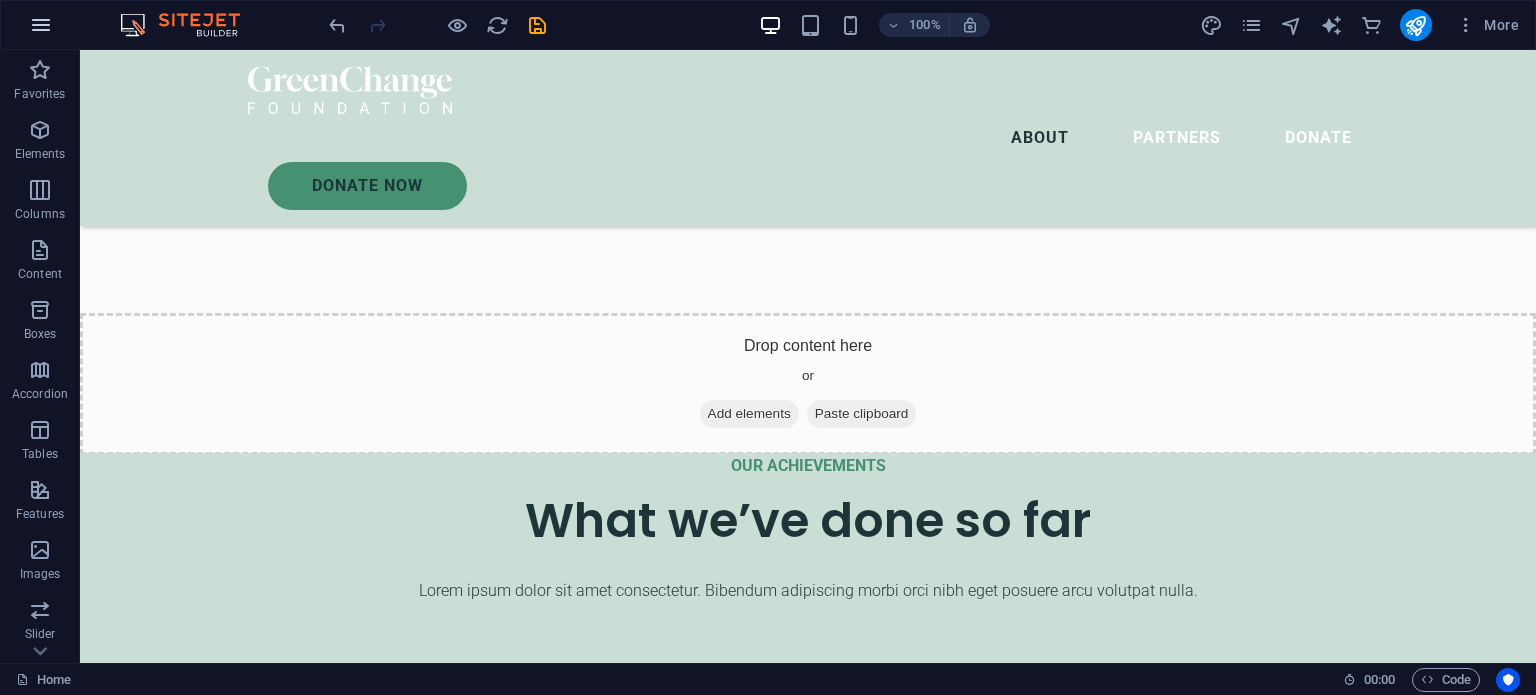 click at bounding box center (41, 25) 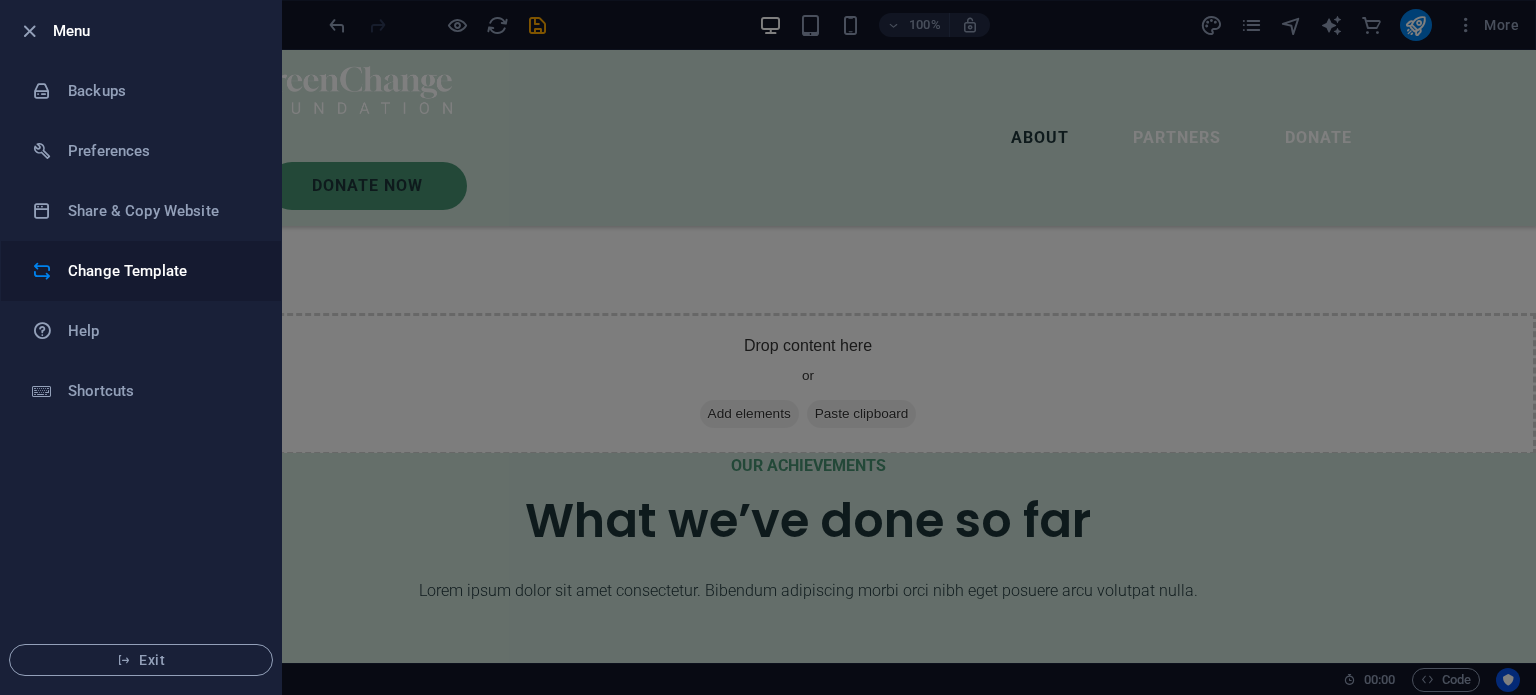 click on "Change Template" at bounding box center [160, 271] 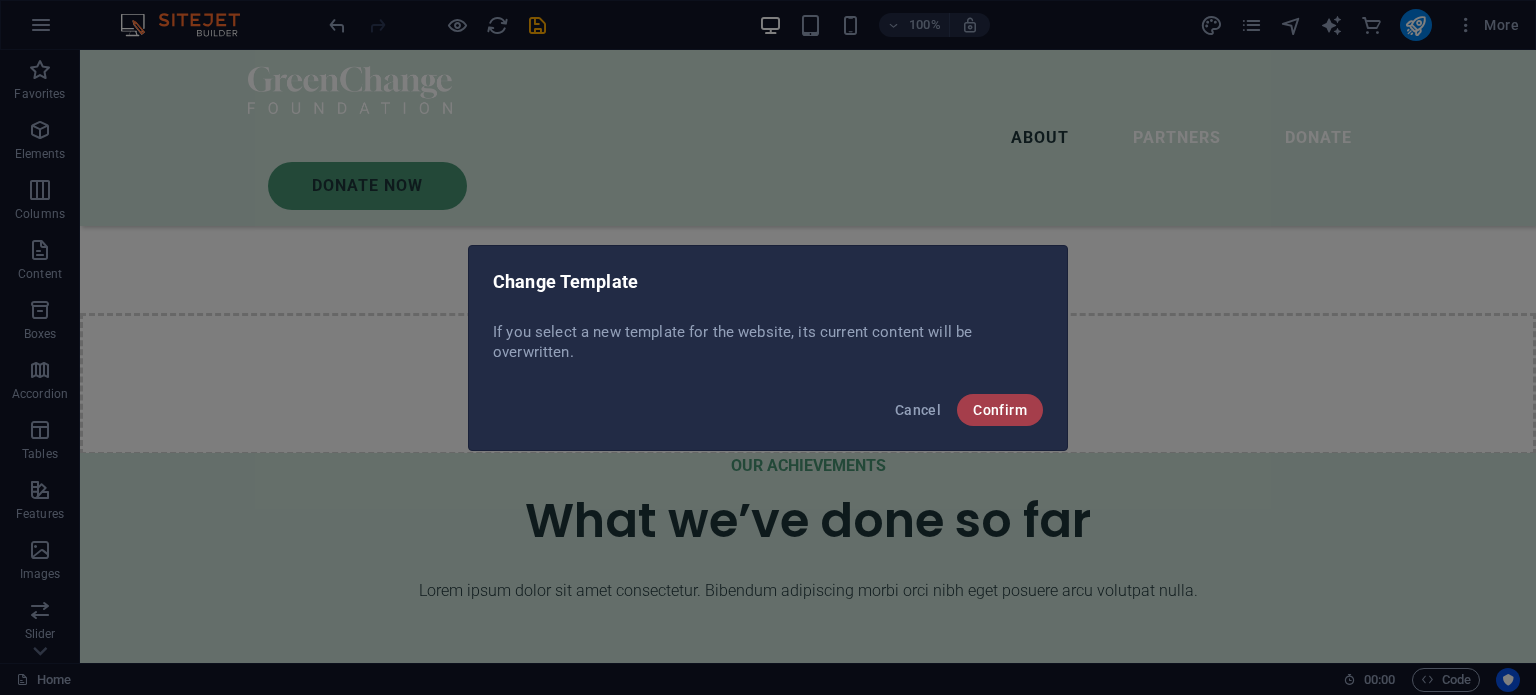 click on "Confirm" at bounding box center [1000, 410] 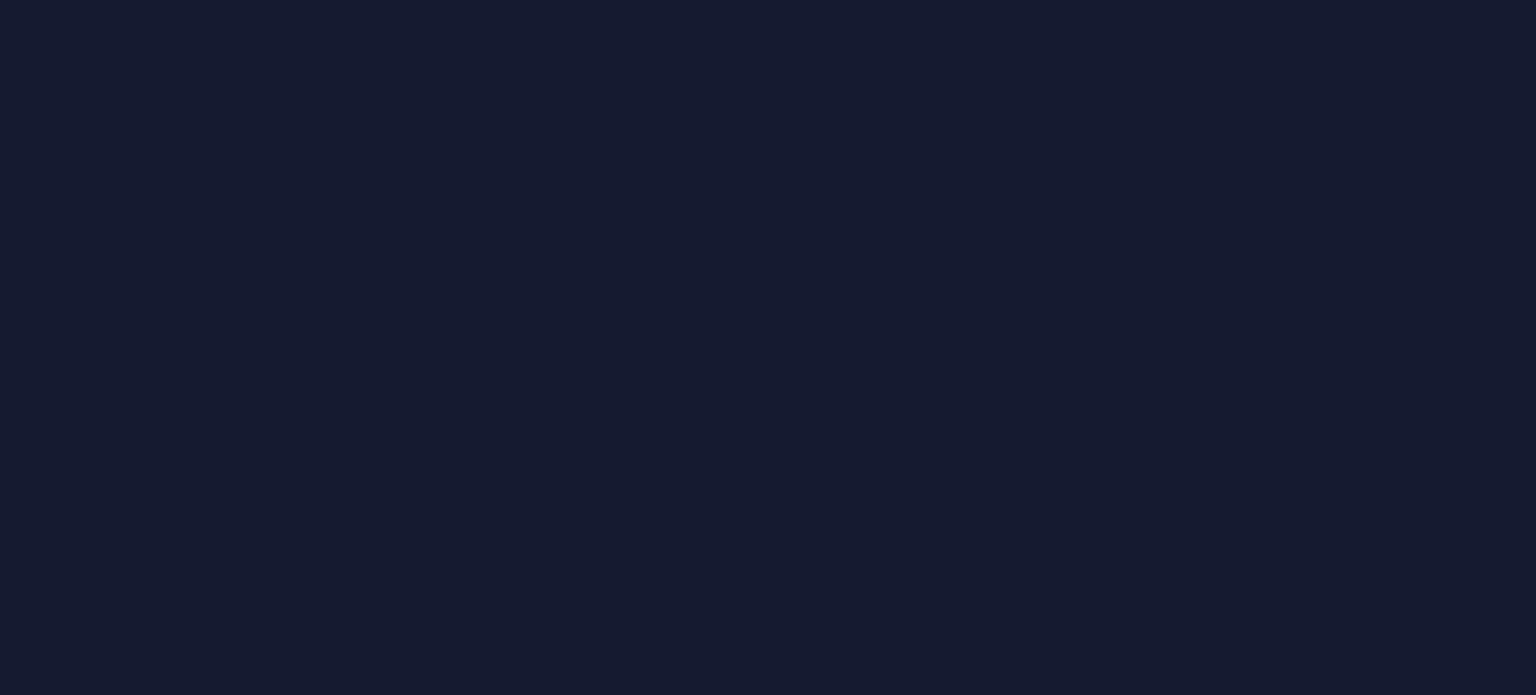 scroll, scrollTop: 0, scrollLeft: 0, axis: both 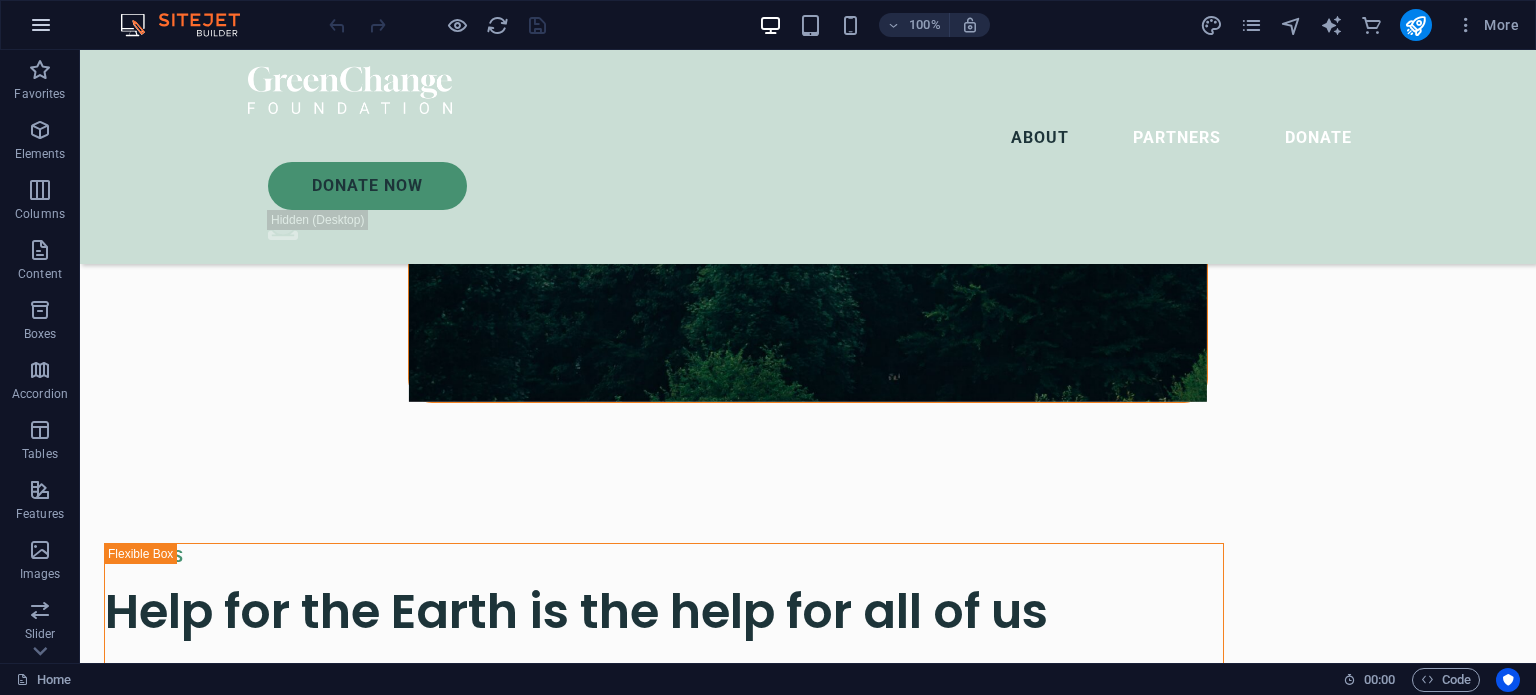 click at bounding box center [41, 25] 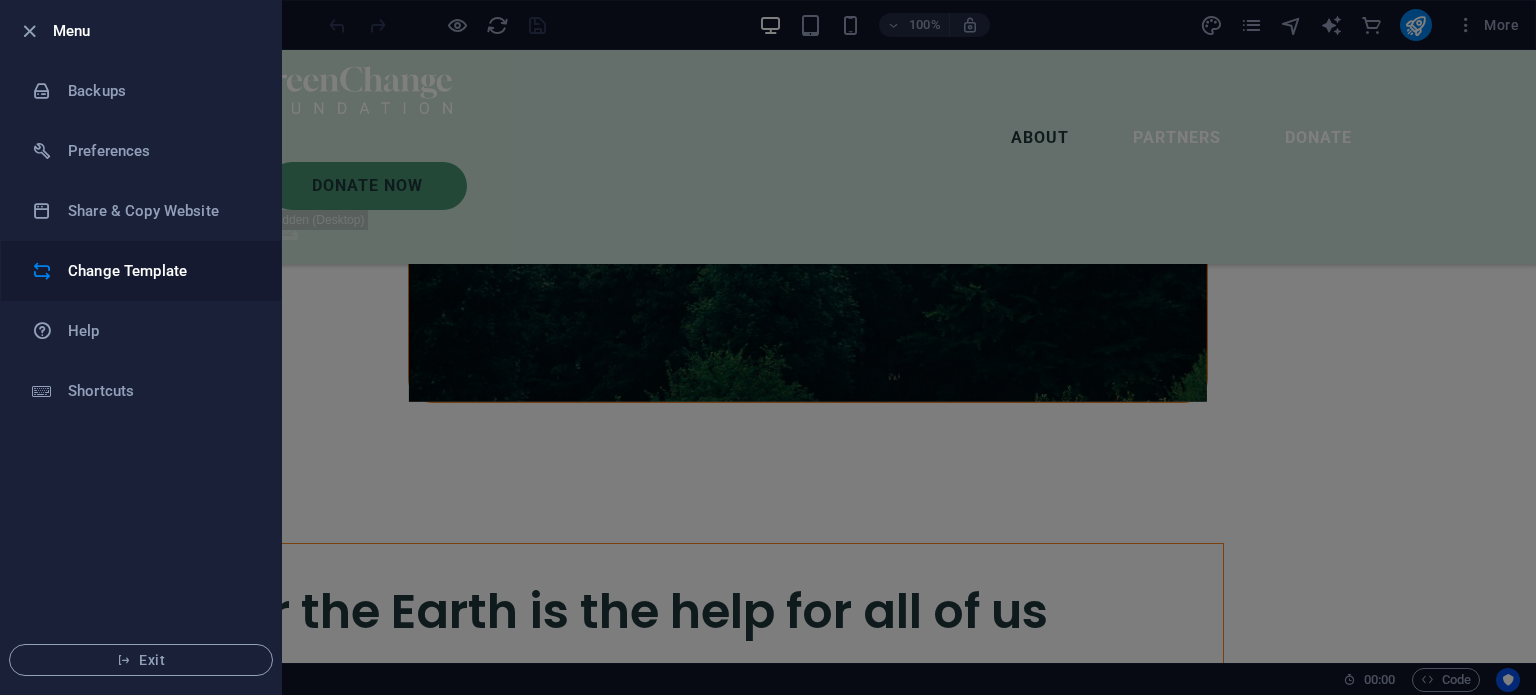 click on "Change Template" at bounding box center (160, 271) 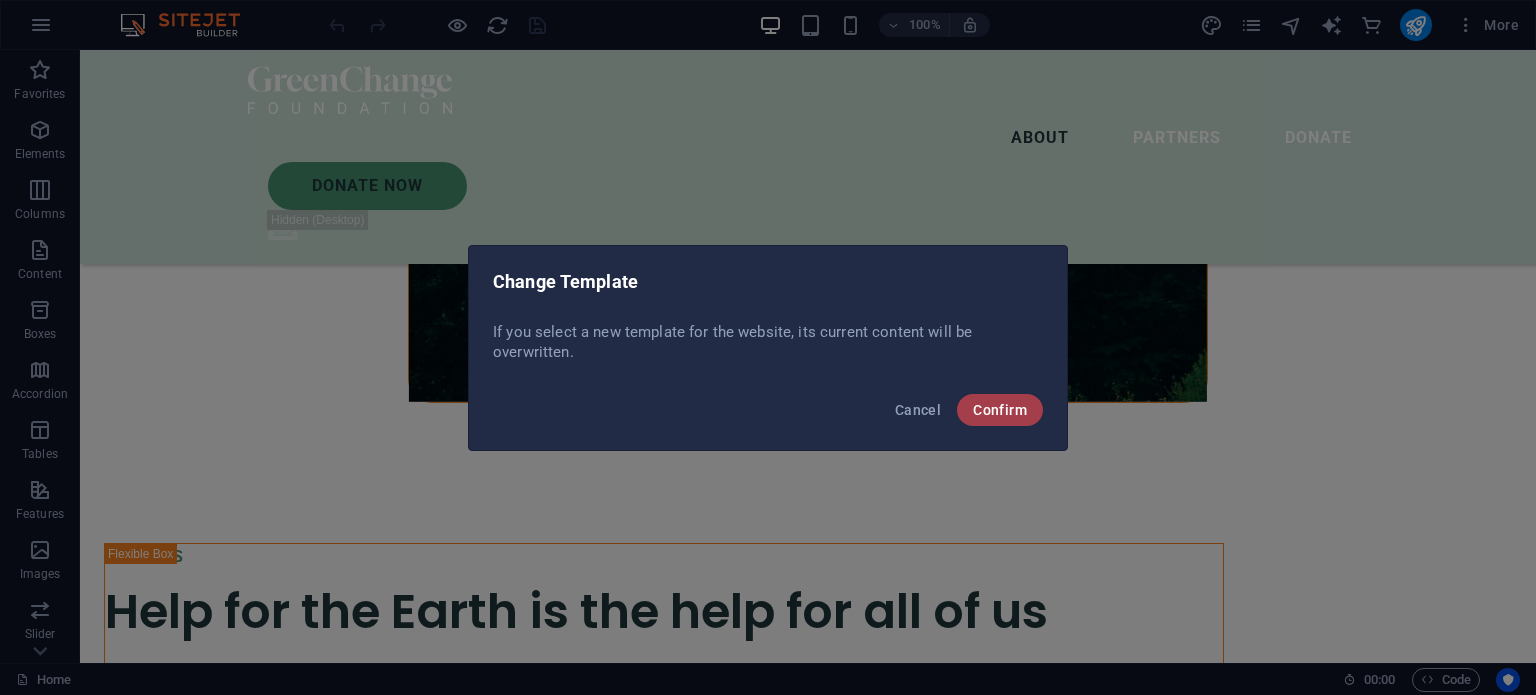 click on "Confirm" at bounding box center (1000, 410) 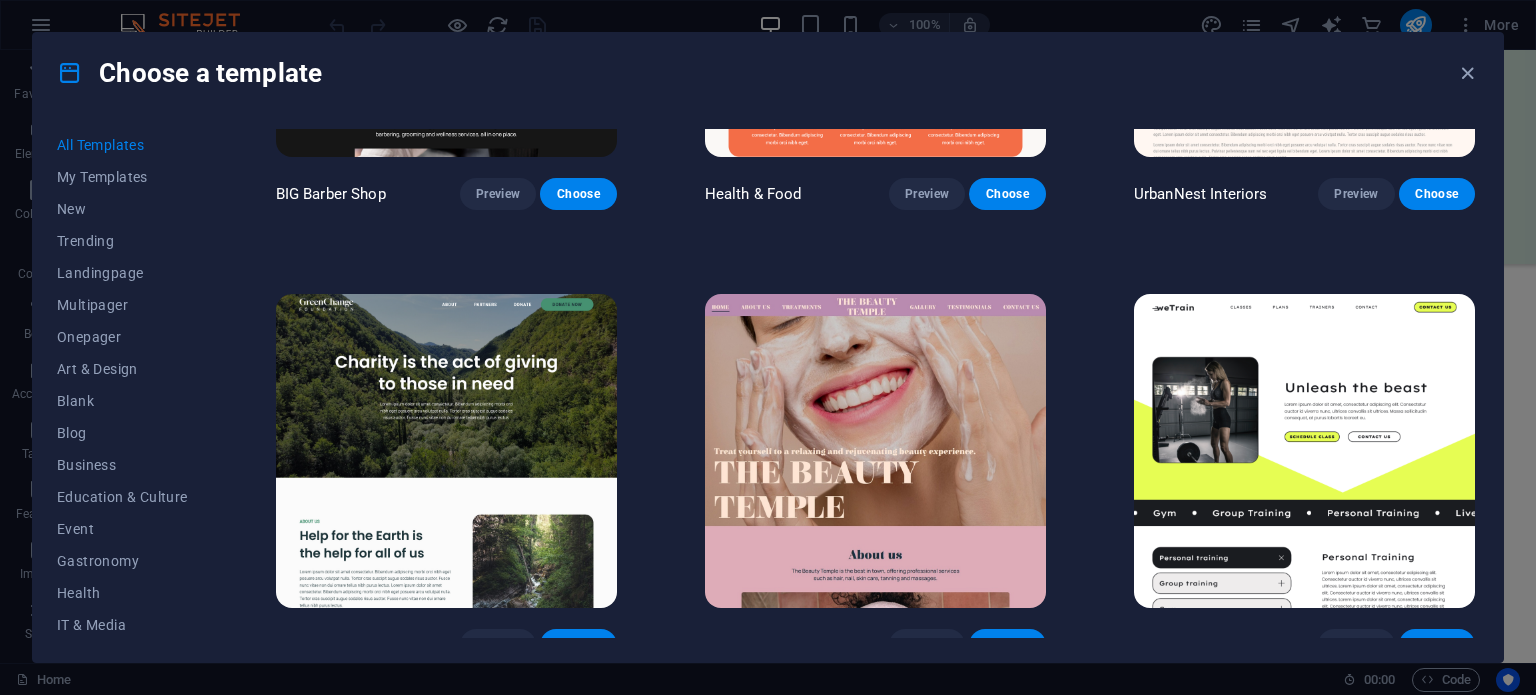 scroll, scrollTop: 3198, scrollLeft: 0, axis: vertical 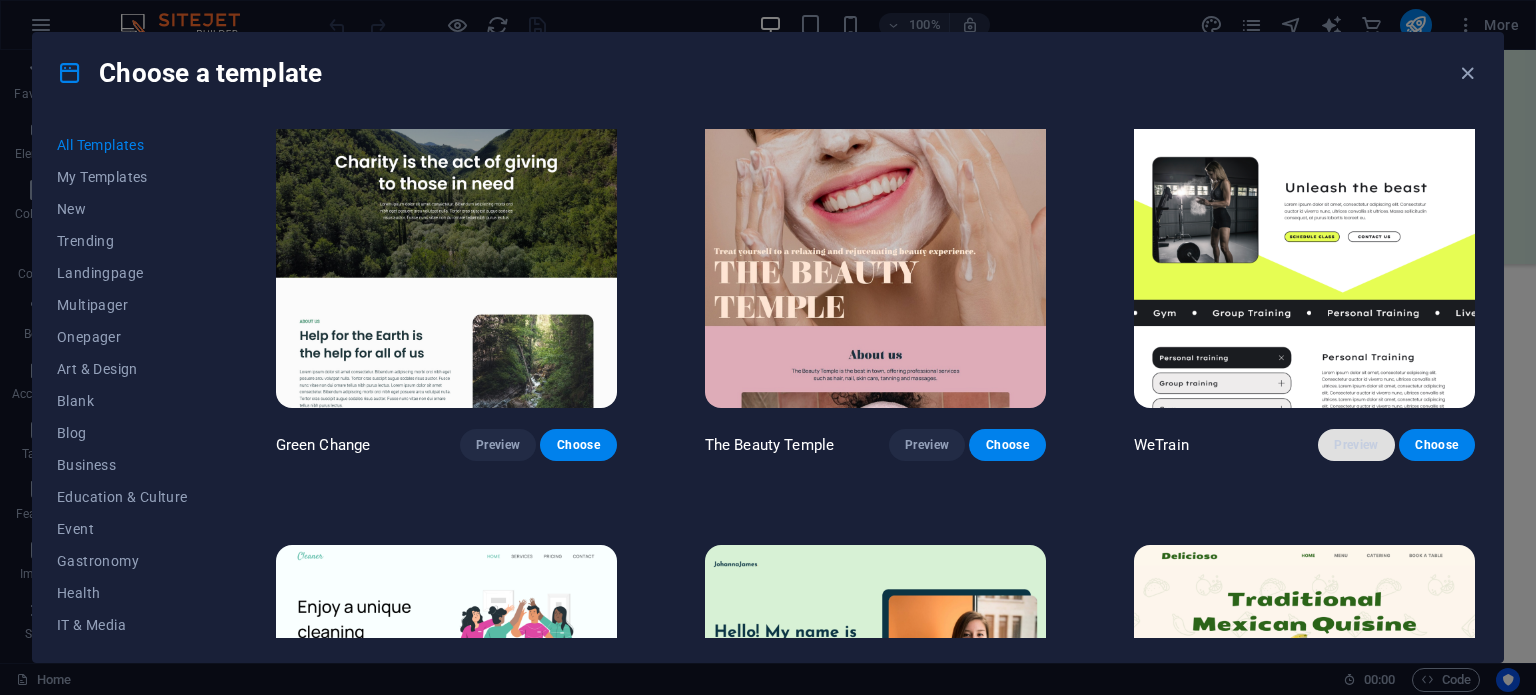 click on "Preview" at bounding box center (1356, 445) 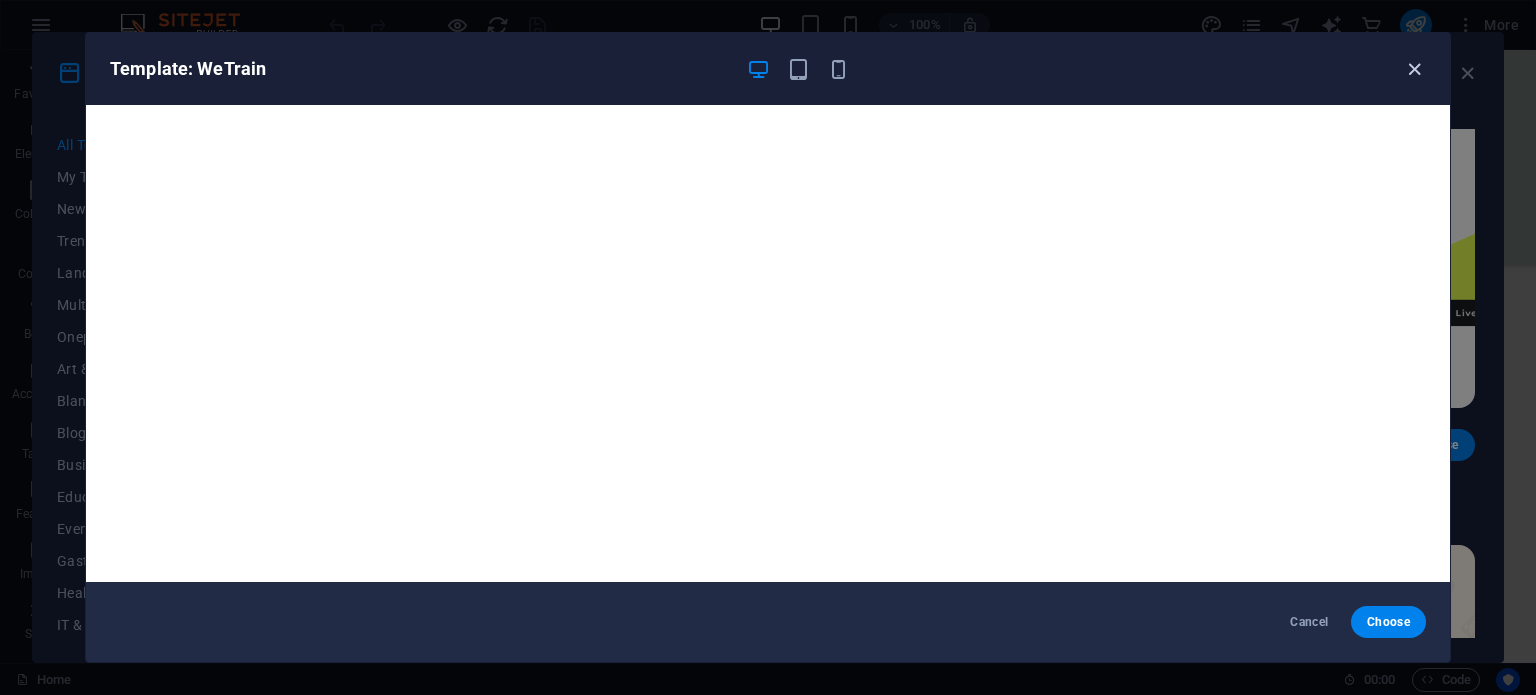 click at bounding box center [1414, 69] 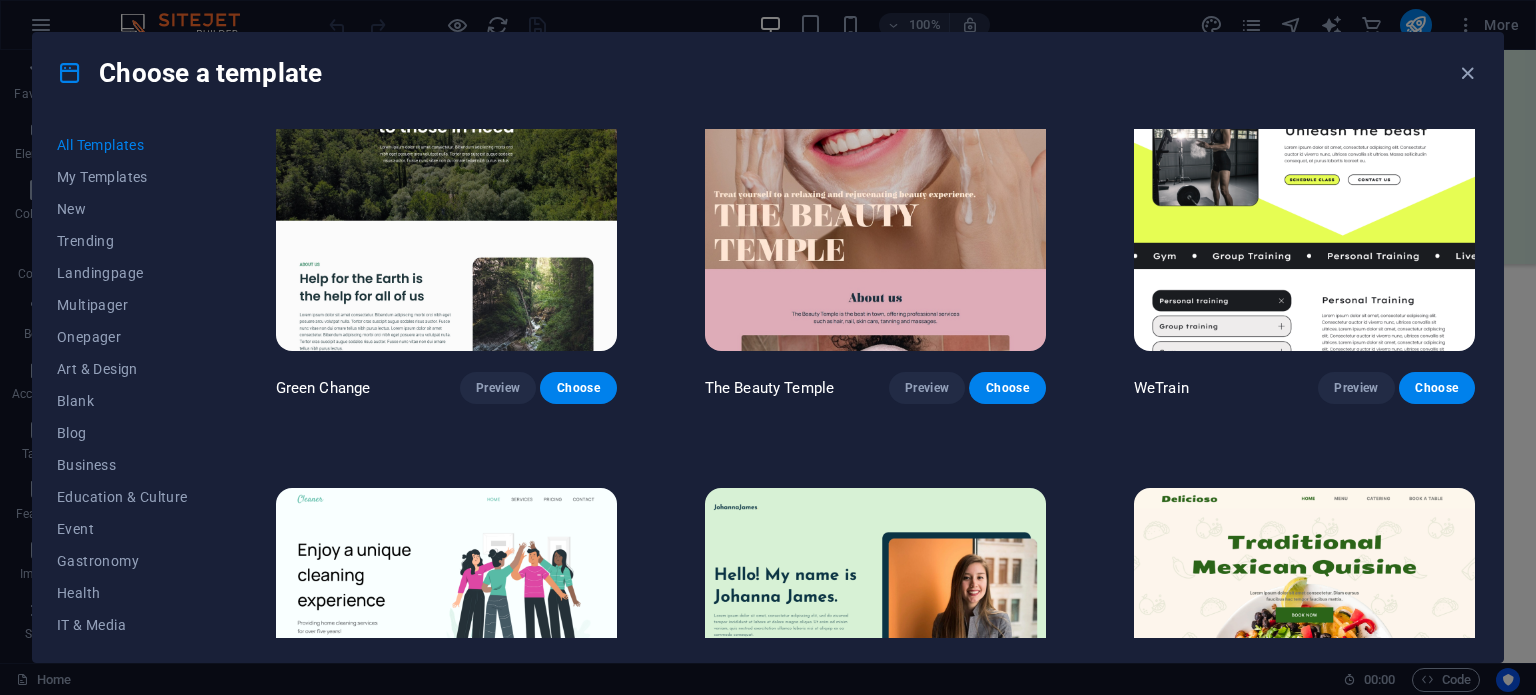 scroll, scrollTop: 3498, scrollLeft: 0, axis: vertical 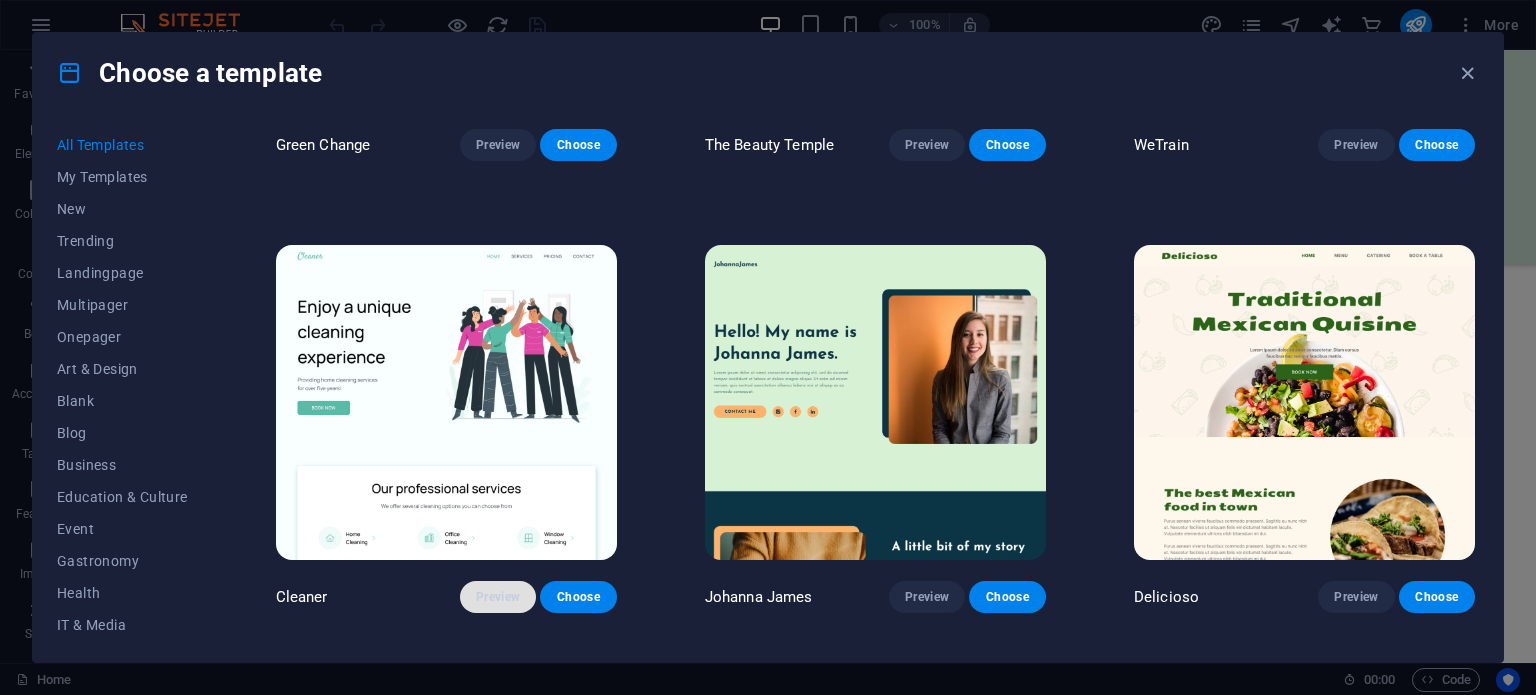 click on "Preview" at bounding box center [498, 597] 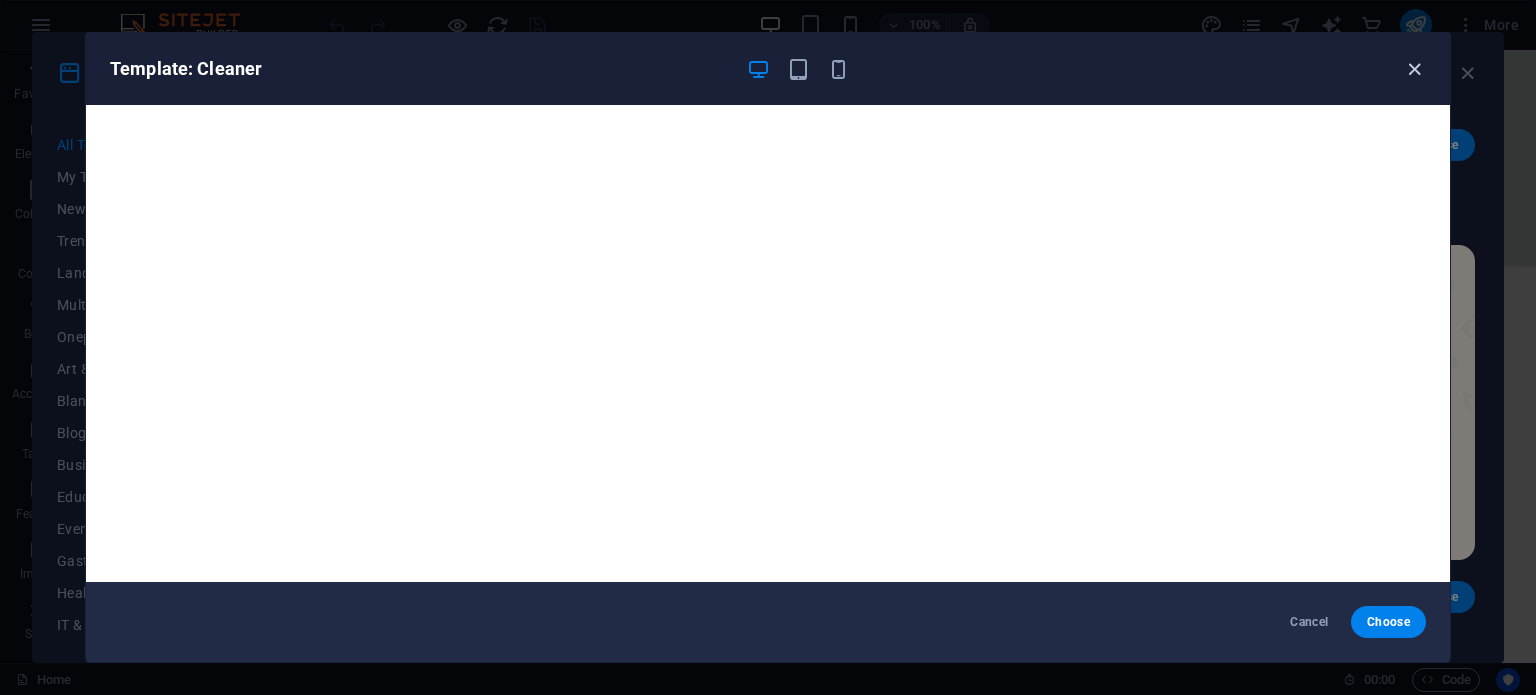 click at bounding box center [1414, 69] 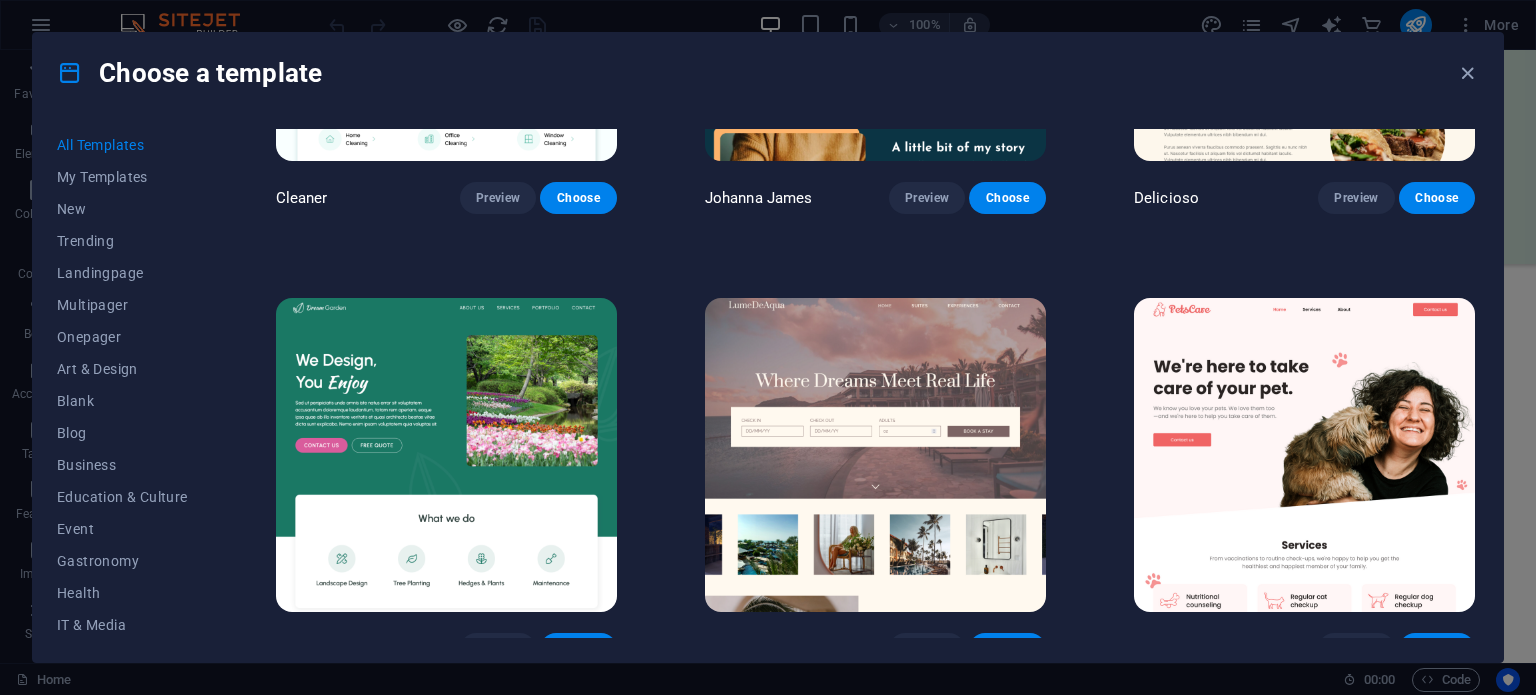 scroll, scrollTop: 3898, scrollLeft: 0, axis: vertical 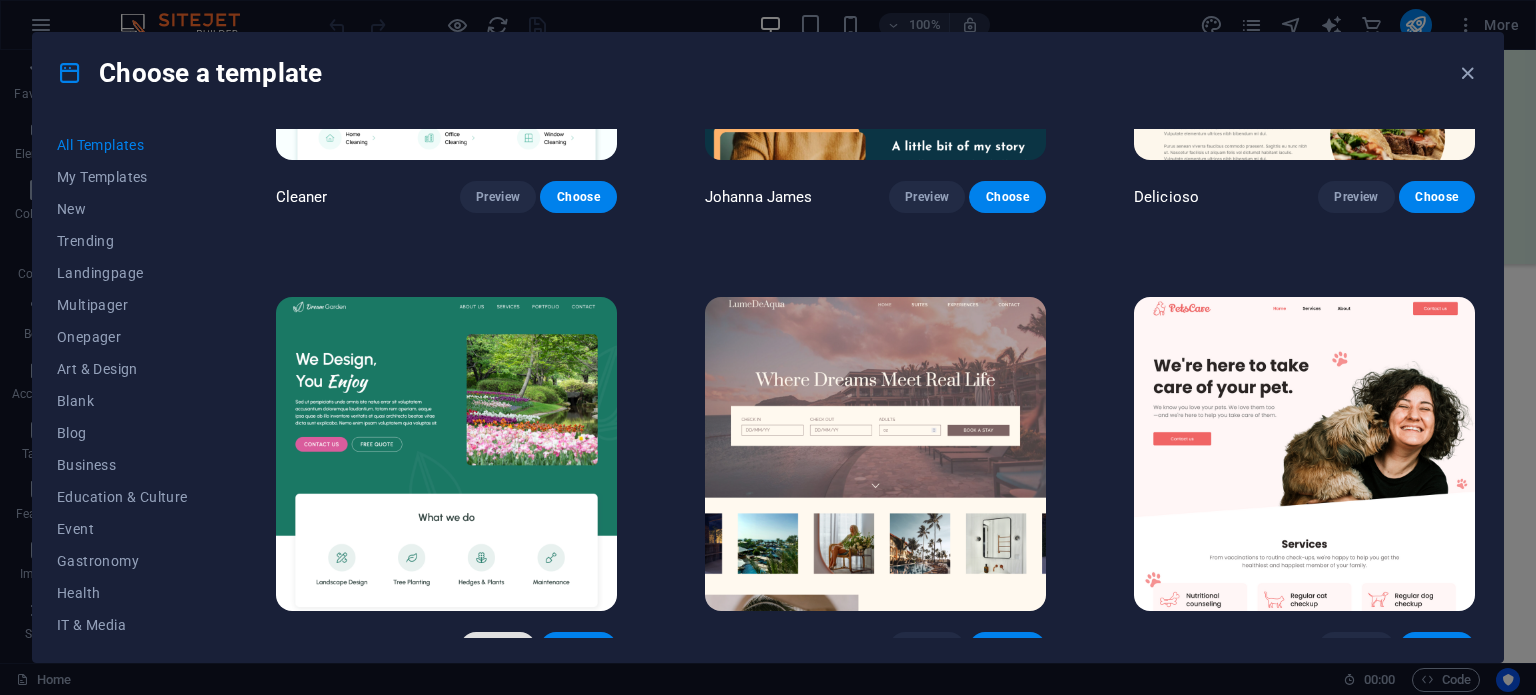 click on "Preview" at bounding box center (498, 648) 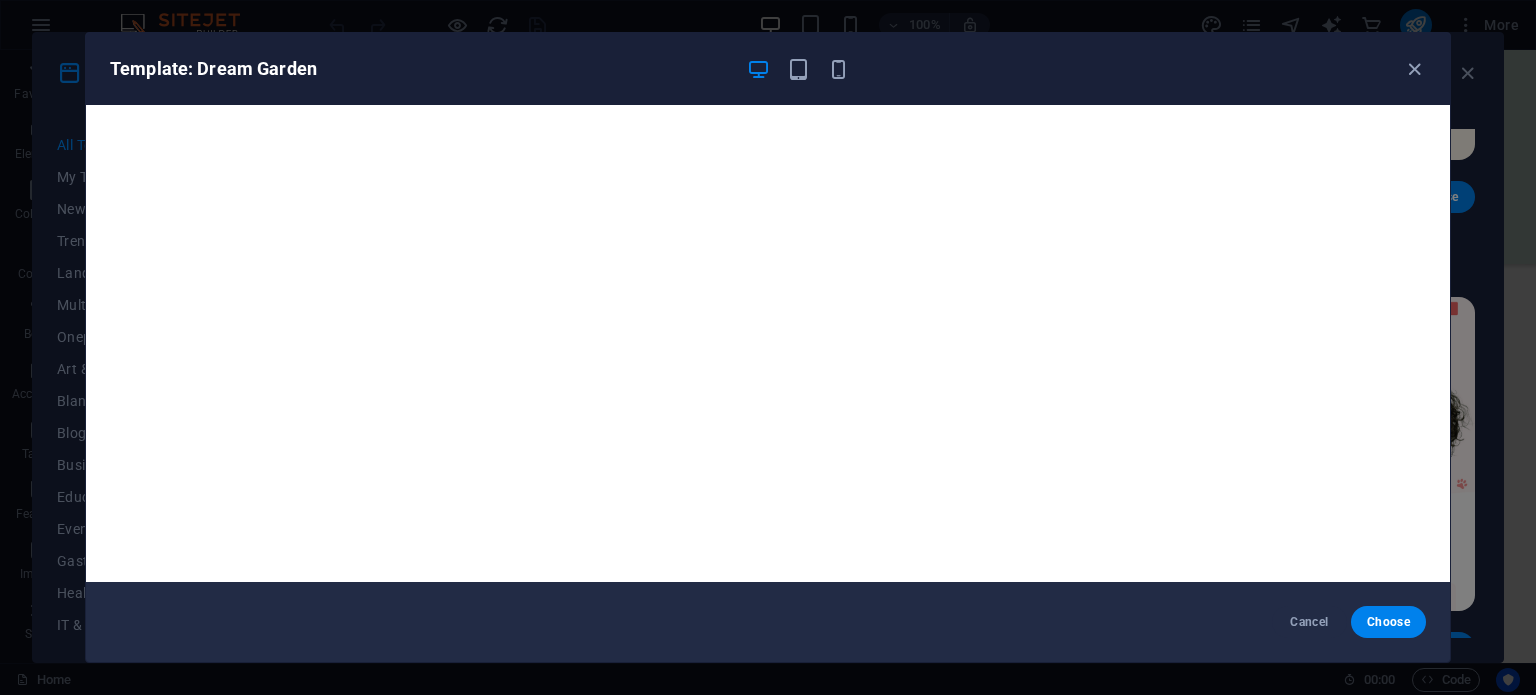 click on "Template: Dream Garden" at bounding box center (756, 69) 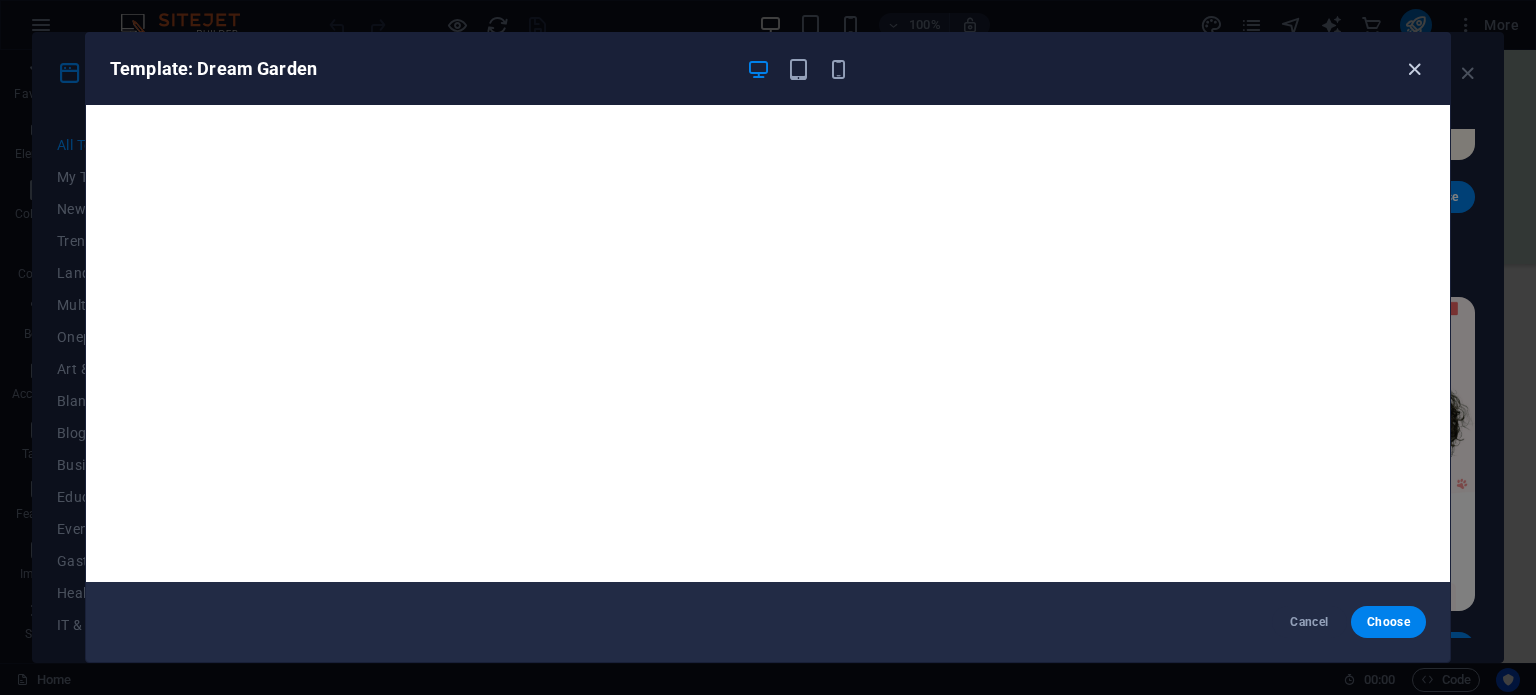 click at bounding box center [1414, 69] 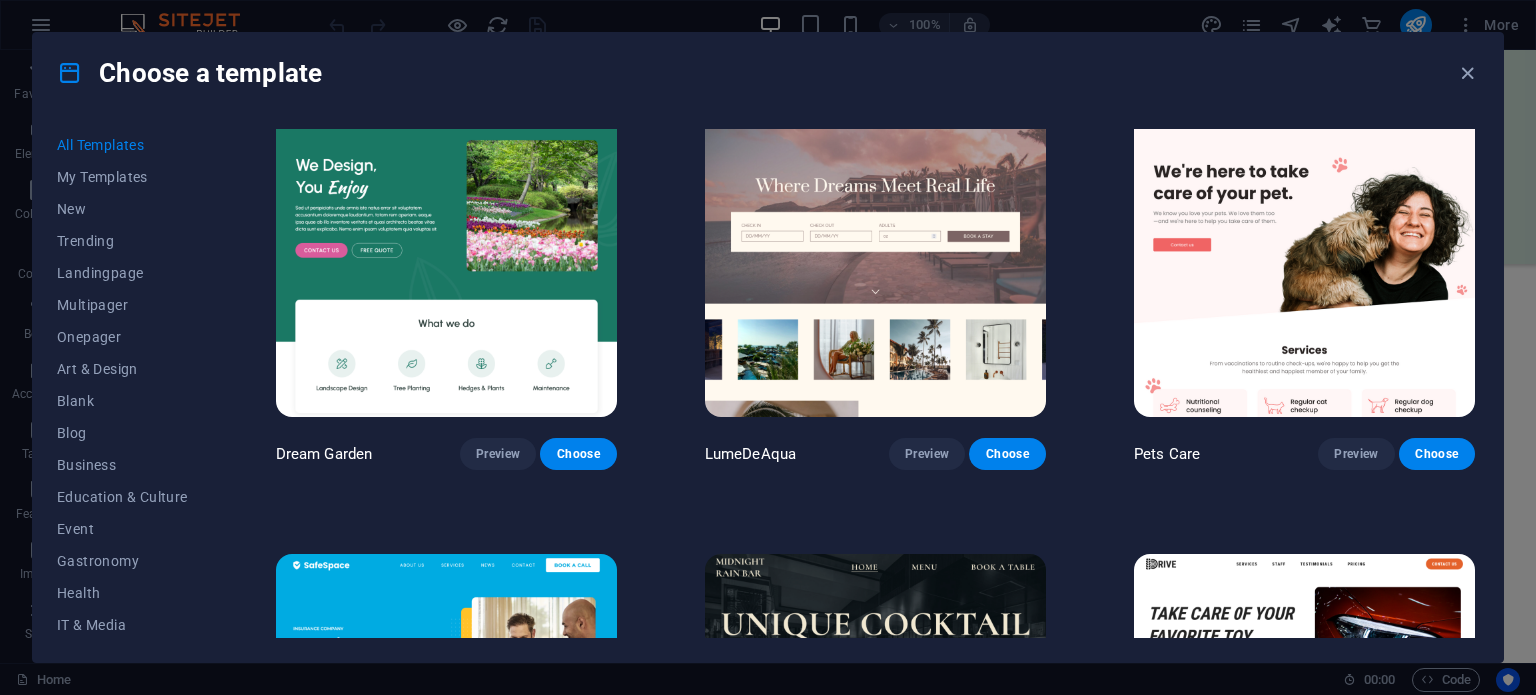 scroll, scrollTop: 4104, scrollLeft: 0, axis: vertical 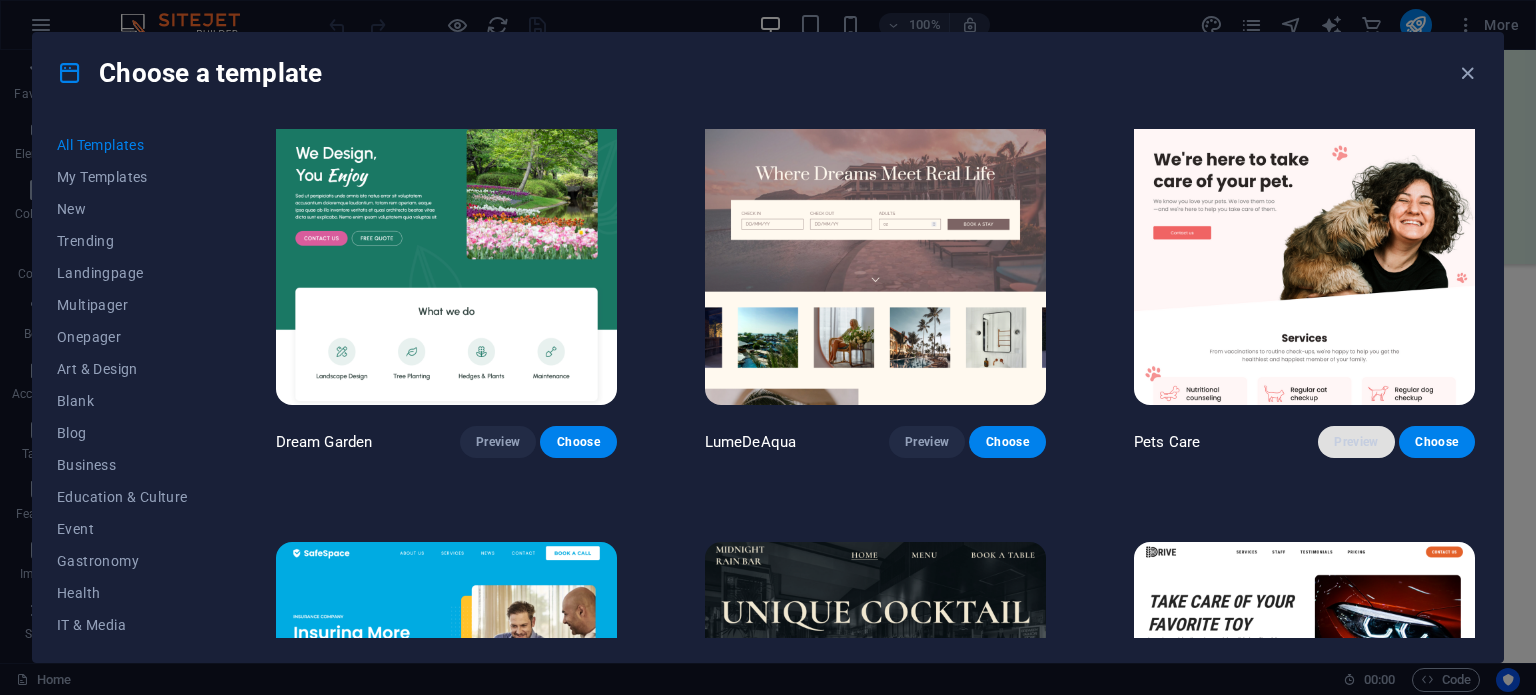 click on "Preview" at bounding box center [1356, 442] 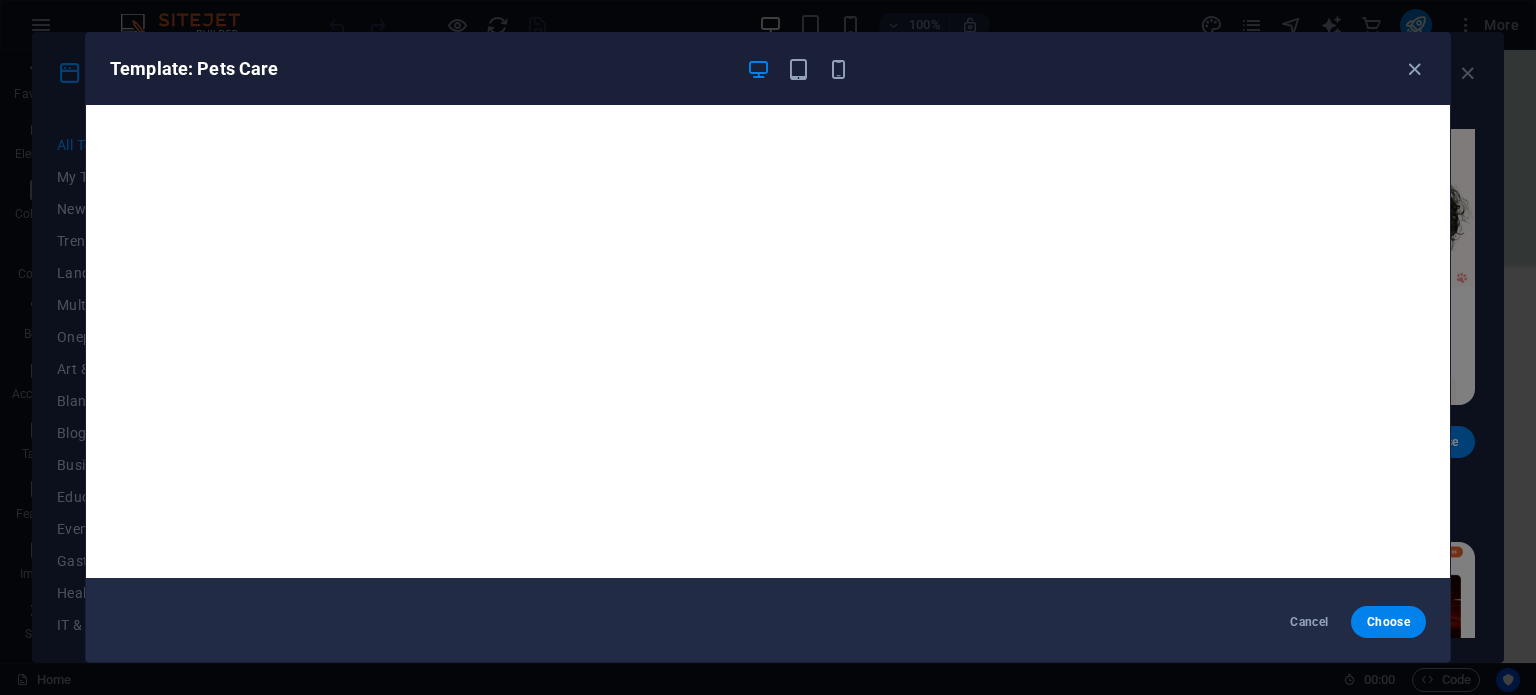 scroll, scrollTop: 5, scrollLeft: 0, axis: vertical 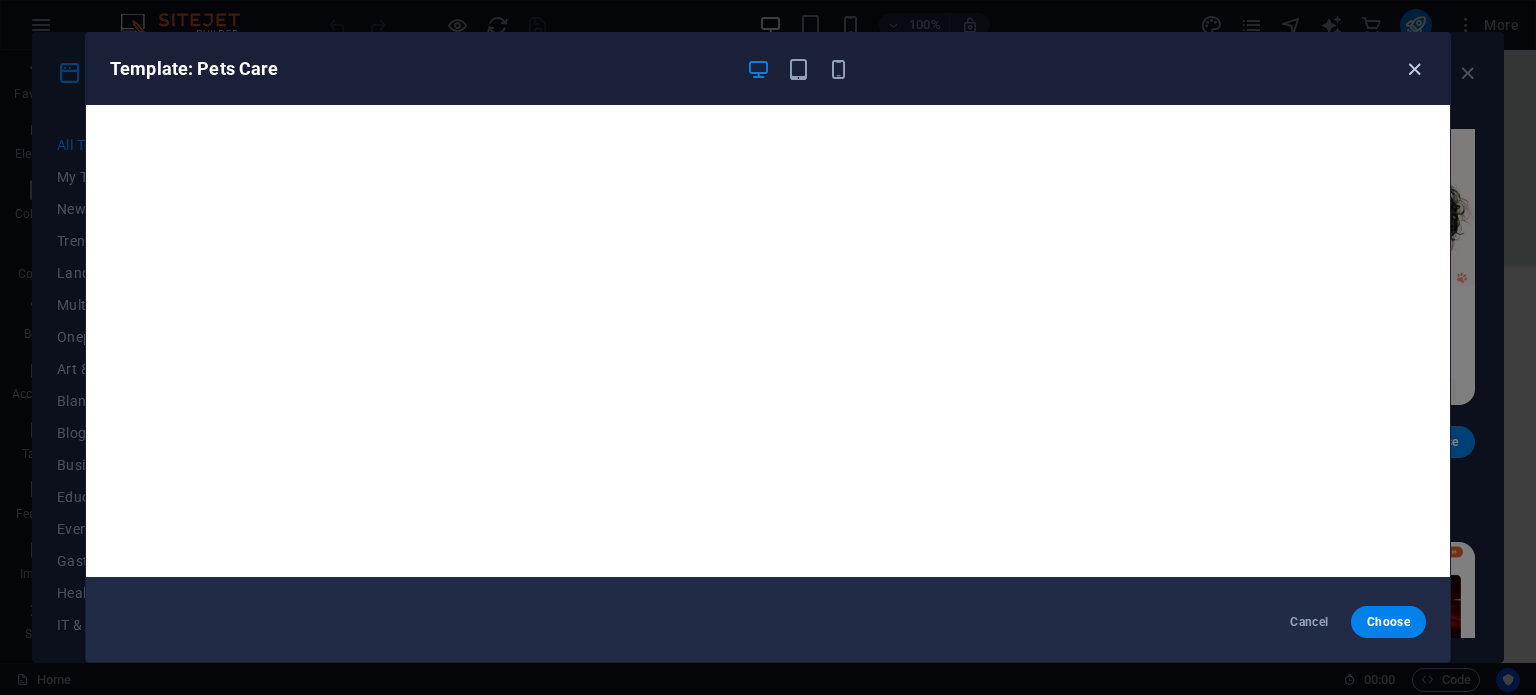 click at bounding box center (1414, 69) 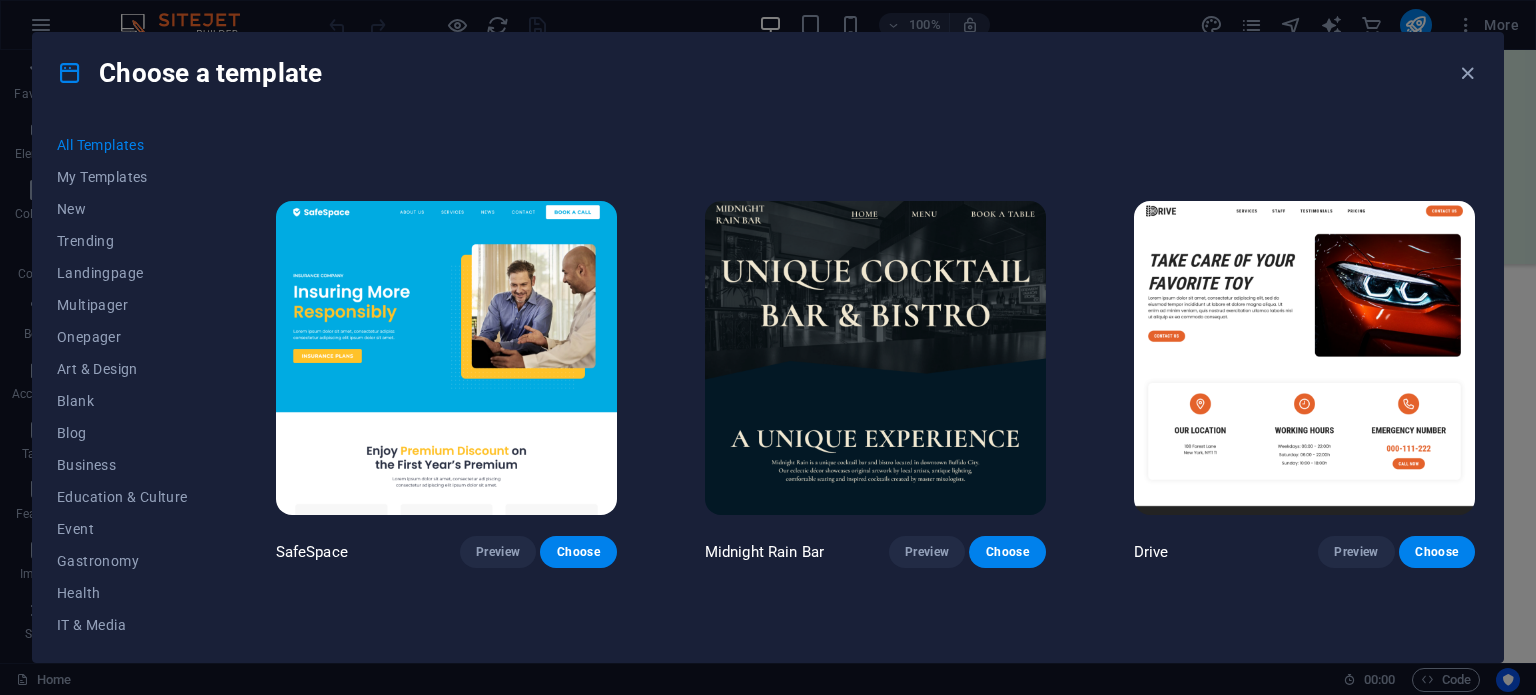 scroll, scrollTop: 4504, scrollLeft: 0, axis: vertical 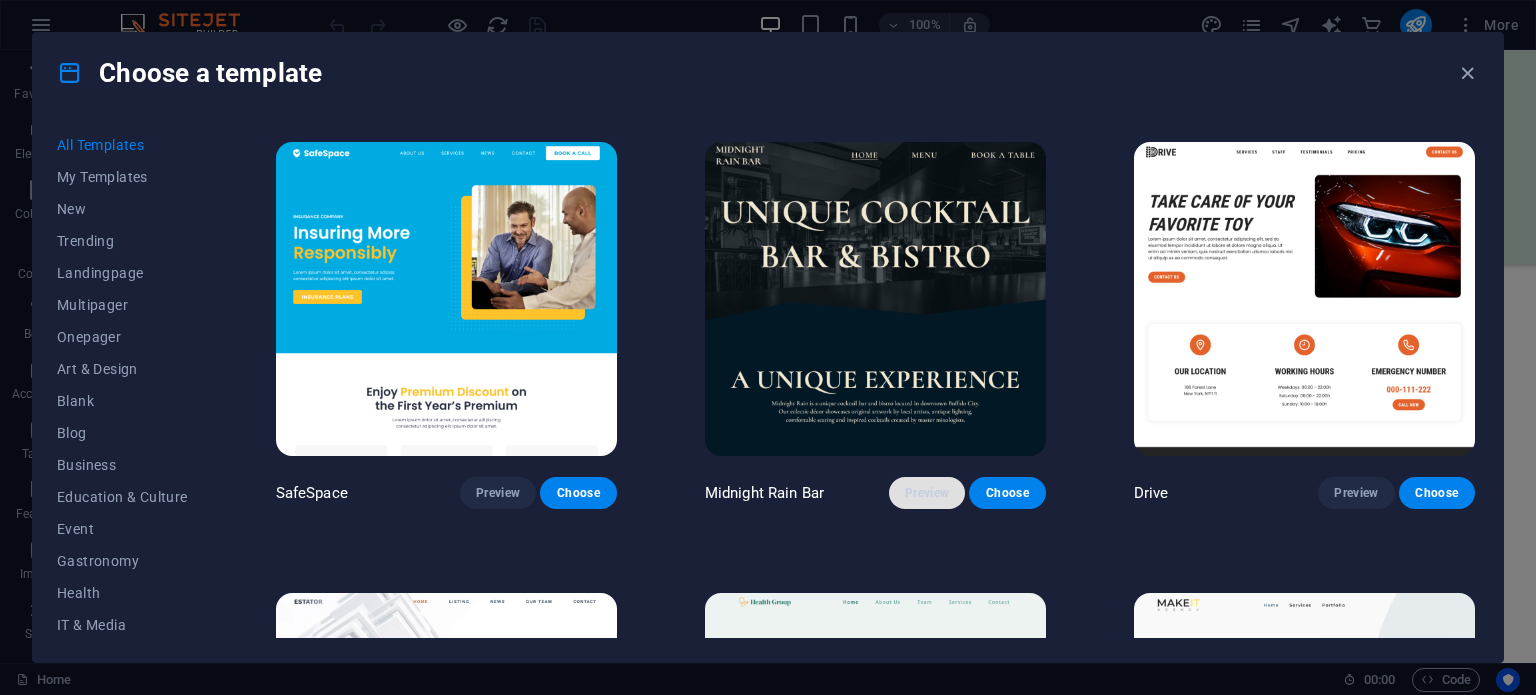 click on "Preview" at bounding box center (927, 493) 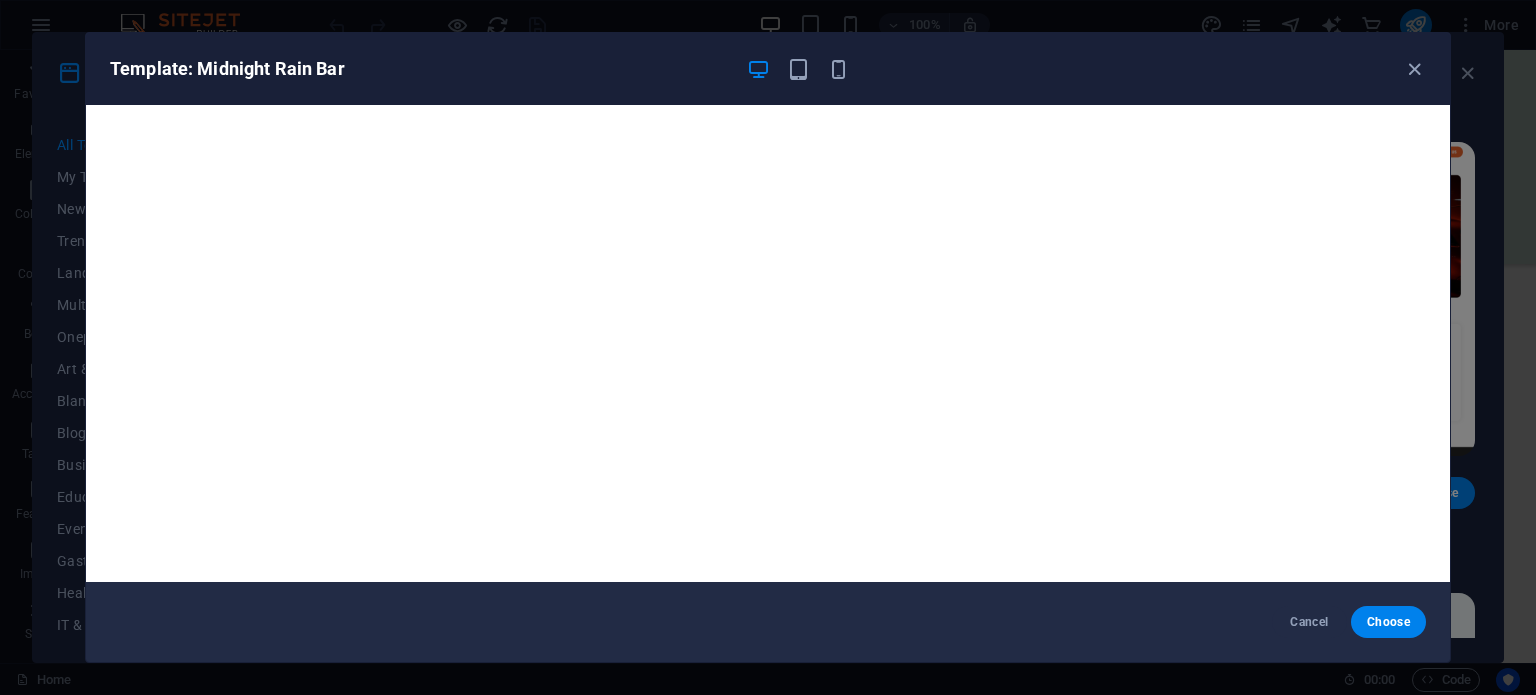 click on "Template: Midnight Rain Bar" at bounding box center [768, 69] 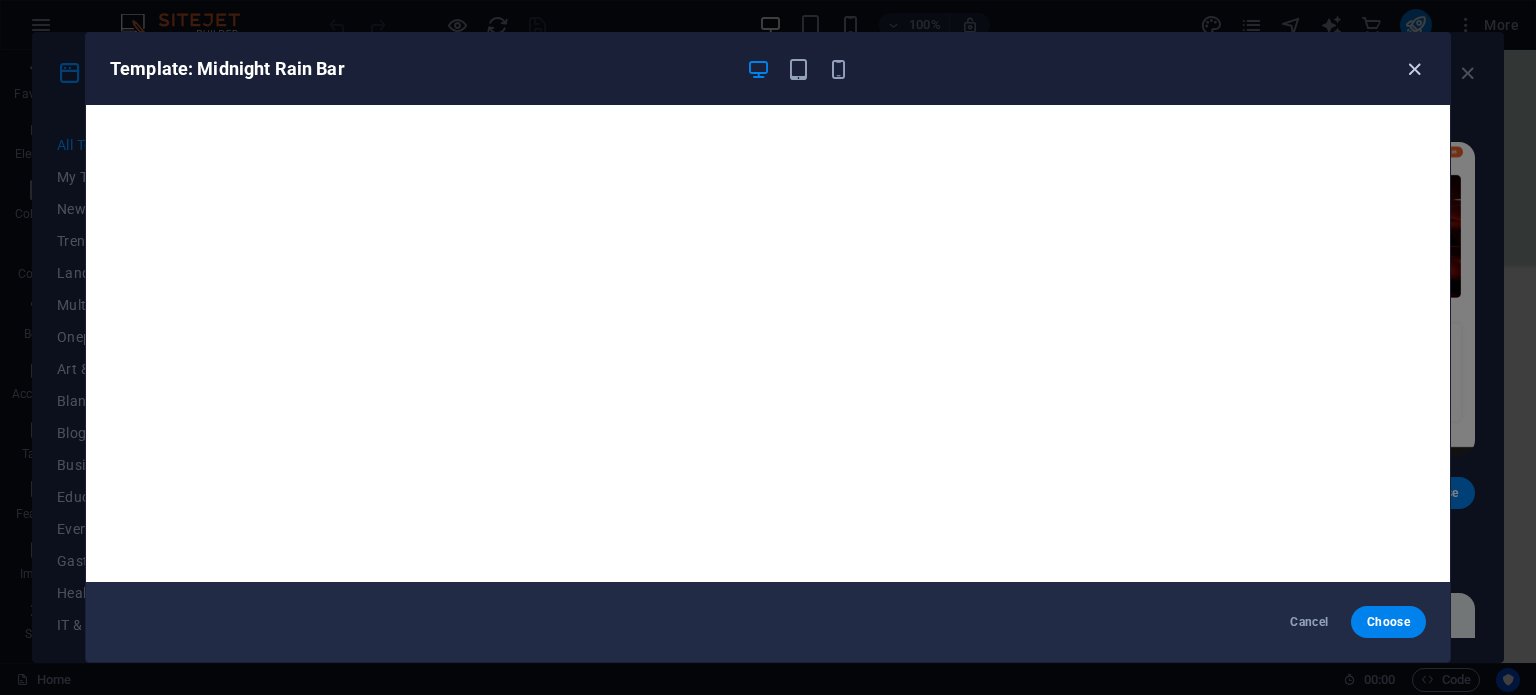 click at bounding box center [1414, 69] 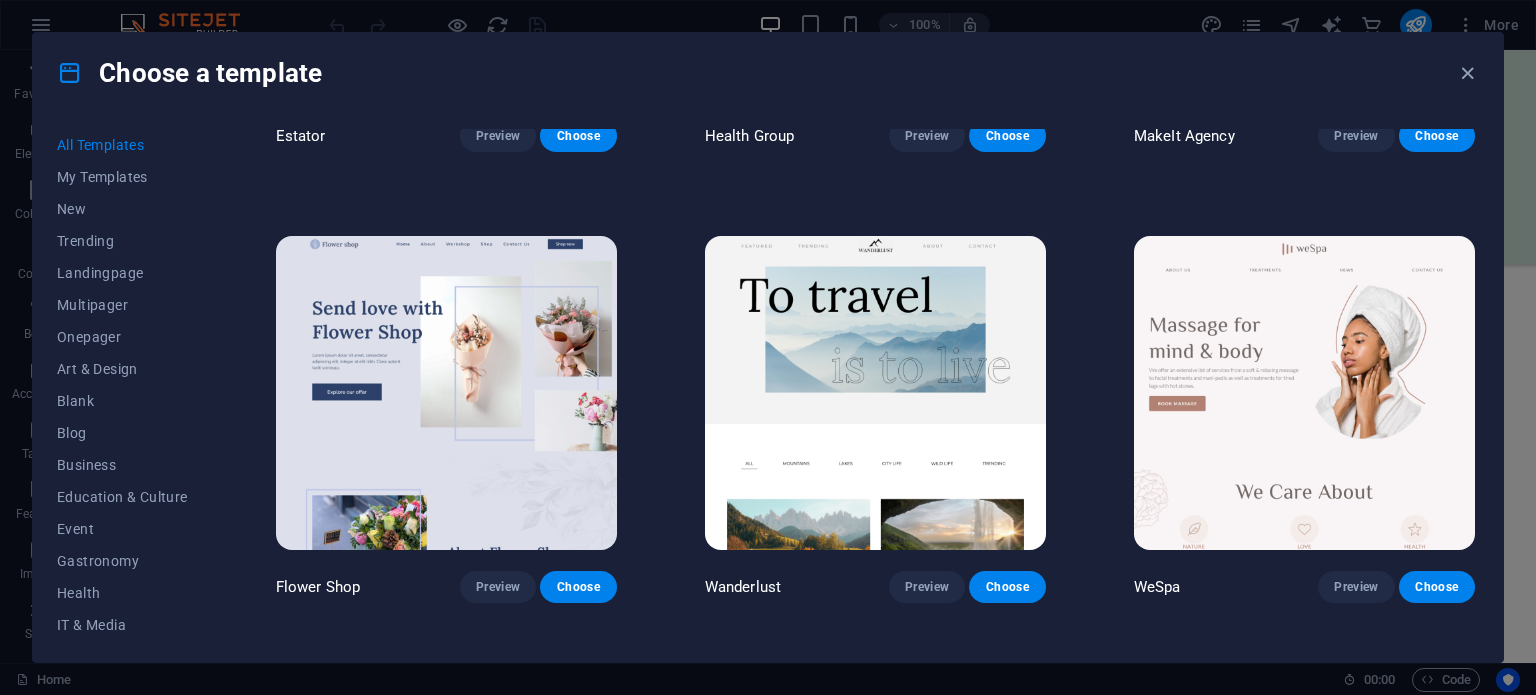 scroll, scrollTop: 5404, scrollLeft: 0, axis: vertical 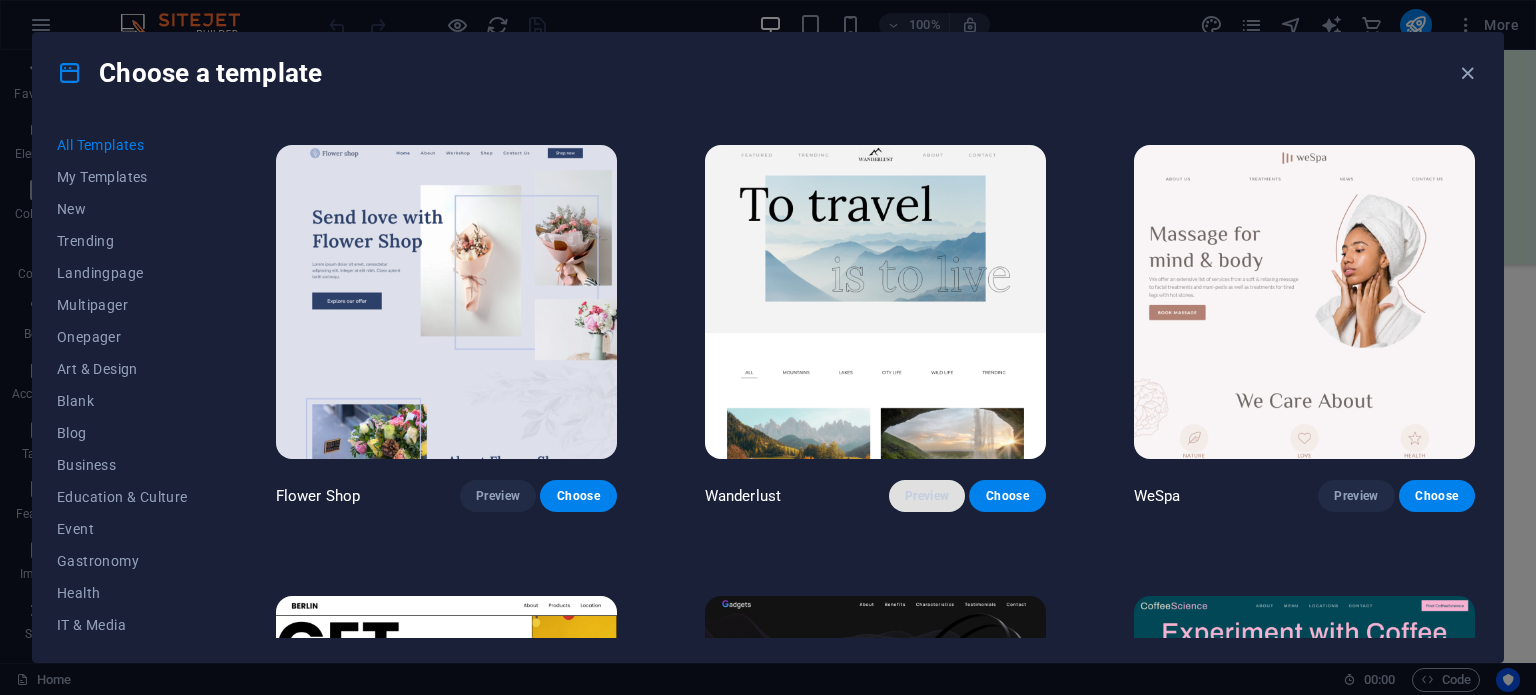 click on "Preview" at bounding box center (927, 496) 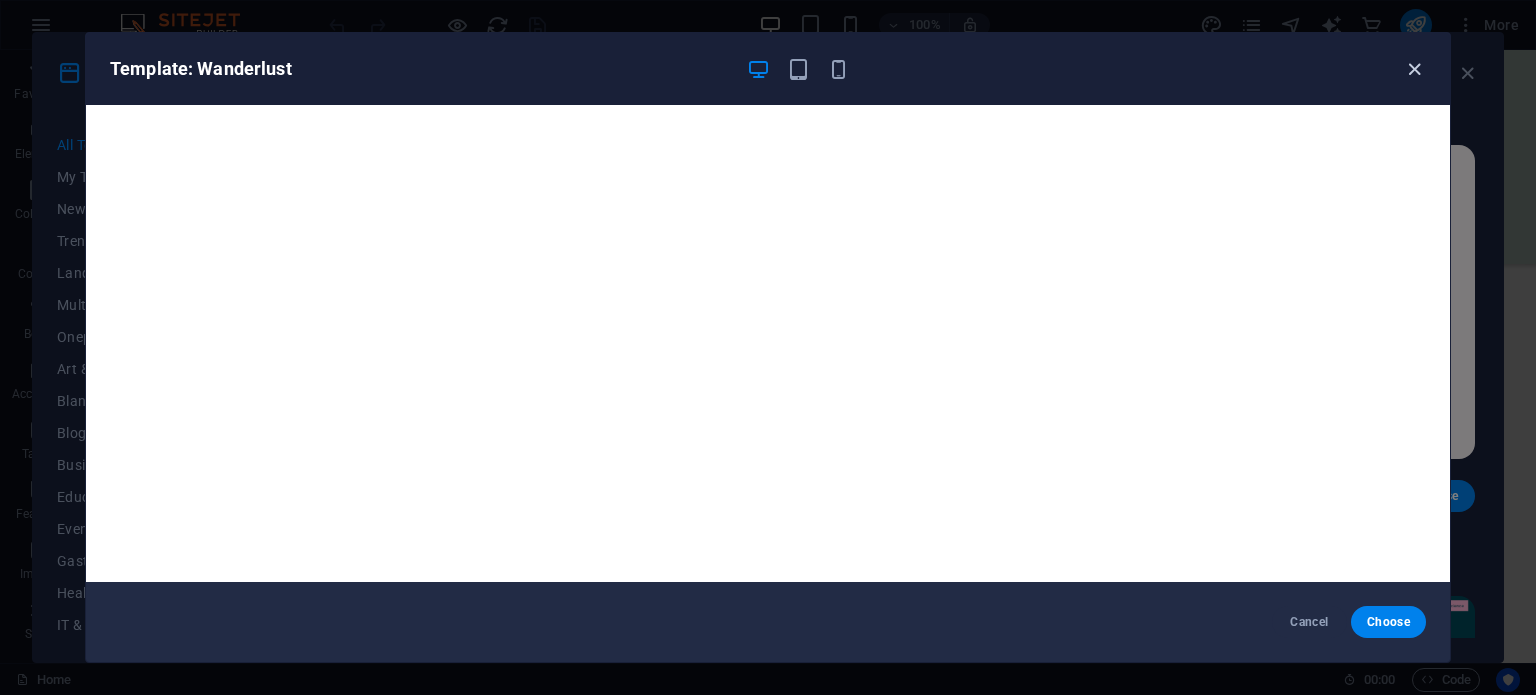 click at bounding box center [1414, 69] 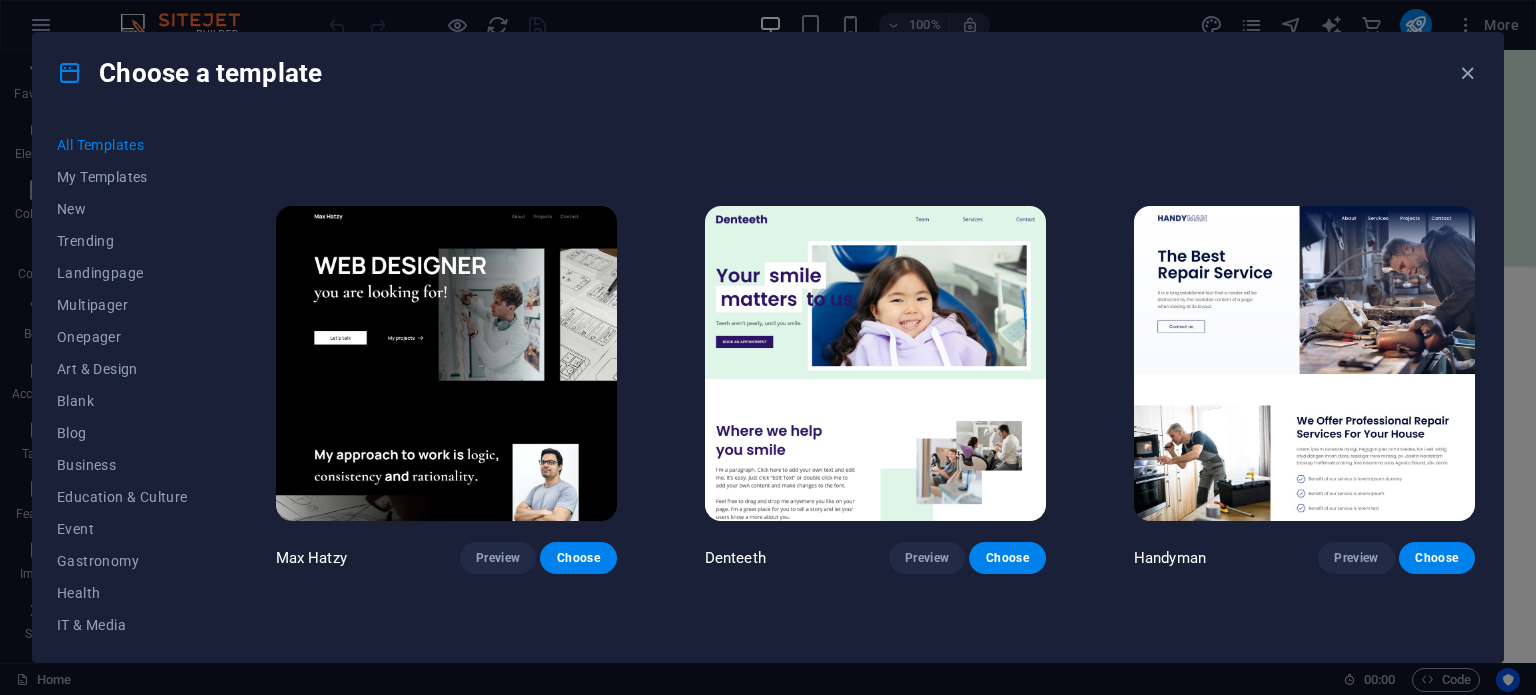 scroll, scrollTop: 6704, scrollLeft: 0, axis: vertical 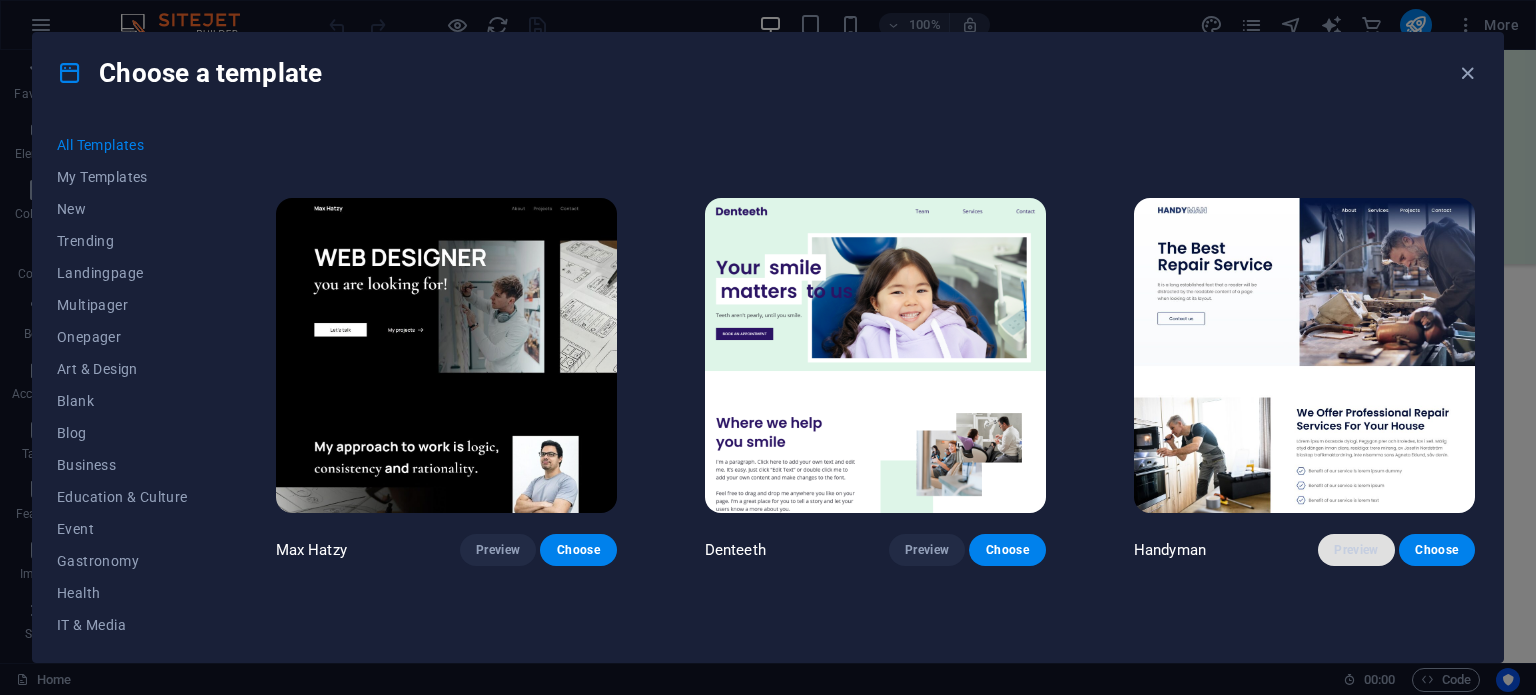 click on "Preview" at bounding box center [1356, 550] 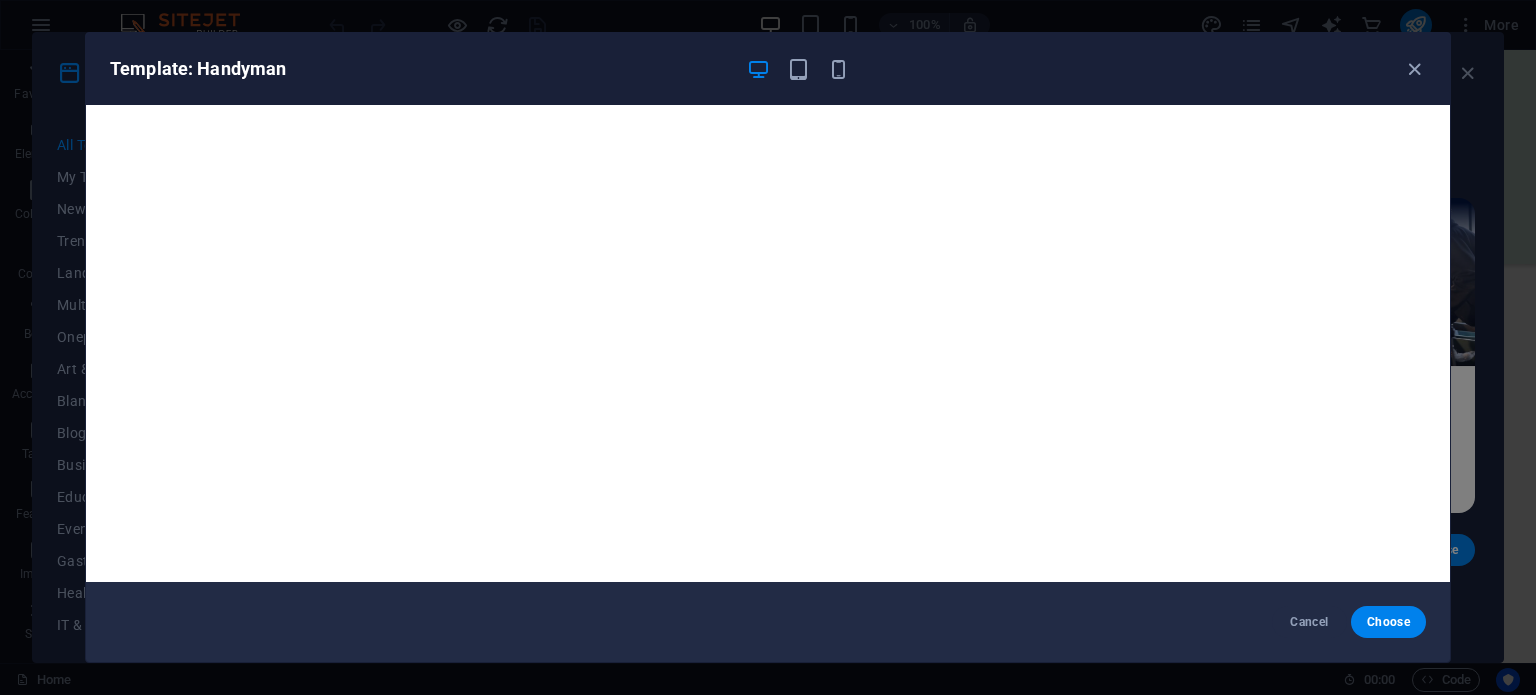 click on "Template: Handyman" at bounding box center (756, 69) 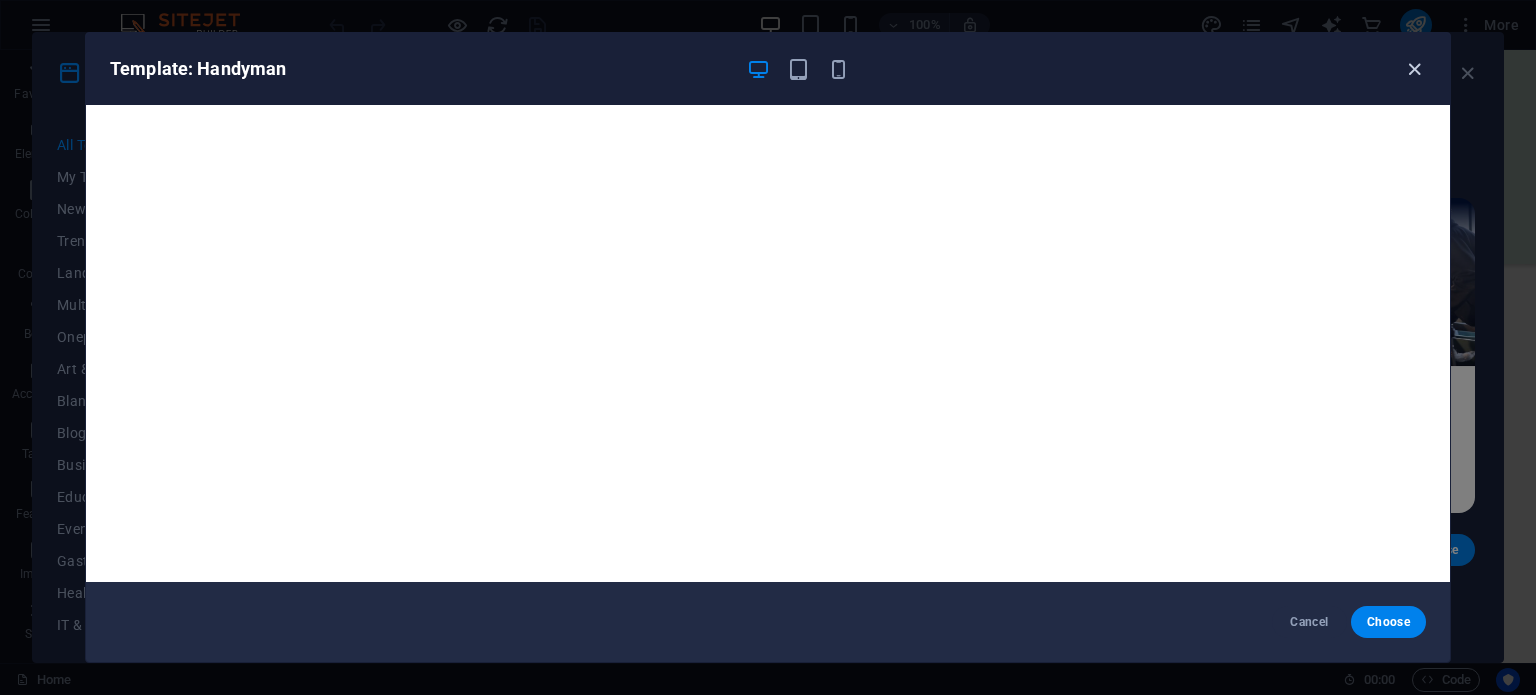 click at bounding box center [1414, 69] 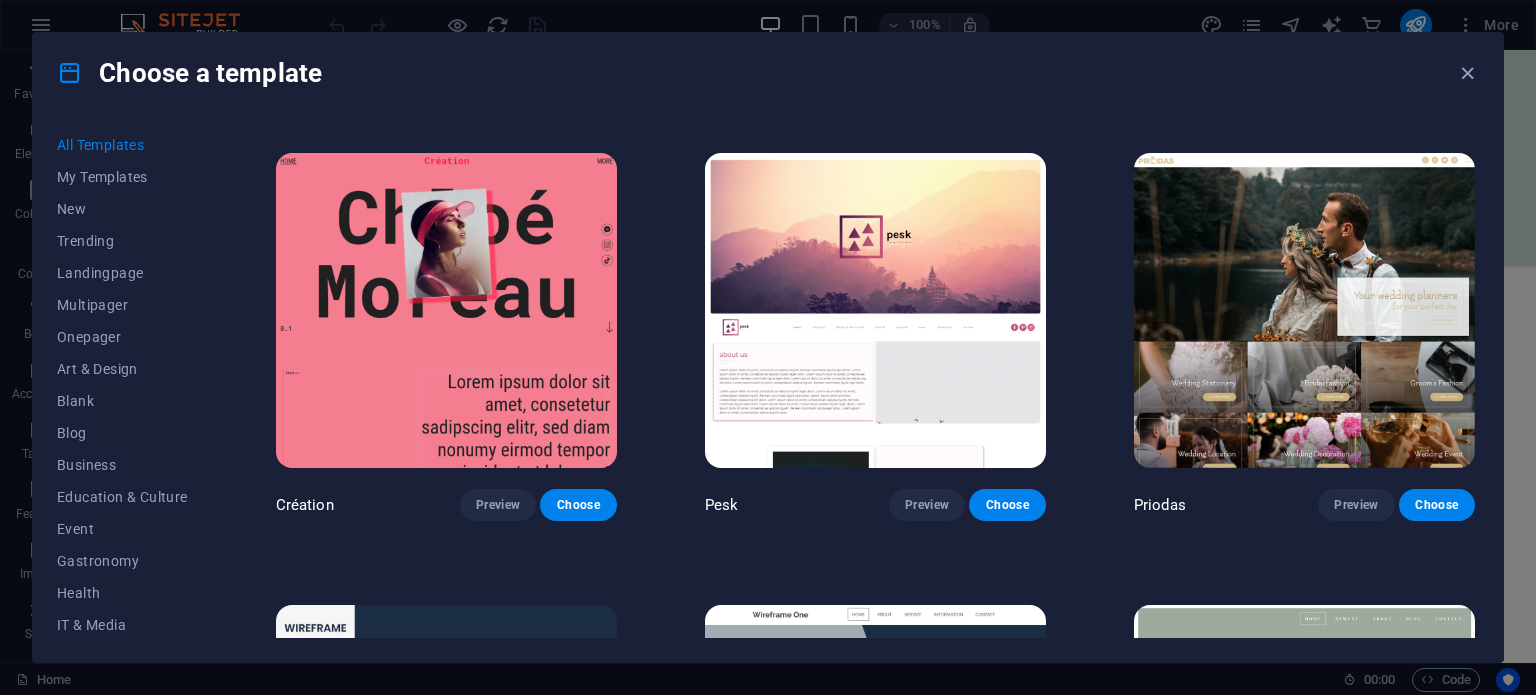scroll, scrollTop: 8104, scrollLeft: 0, axis: vertical 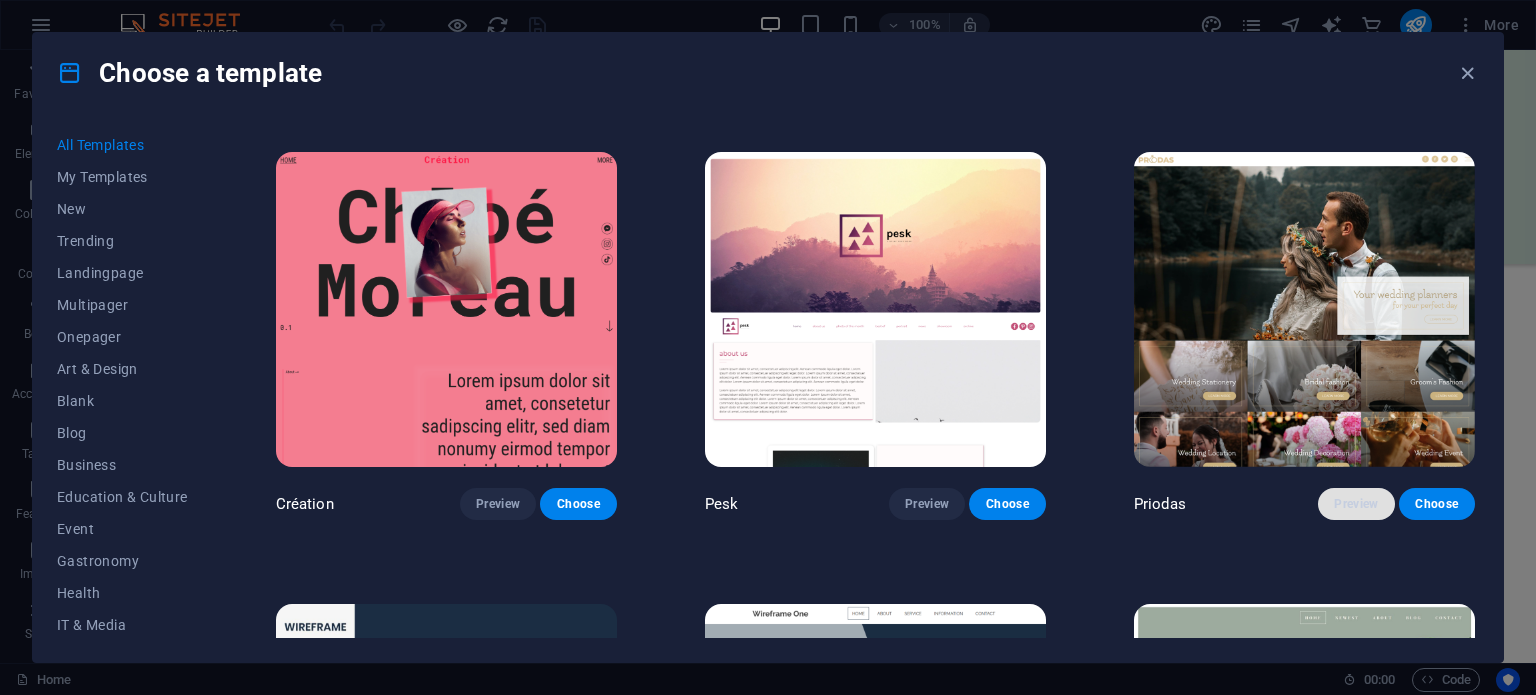 click on "Preview" at bounding box center [1356, 504] 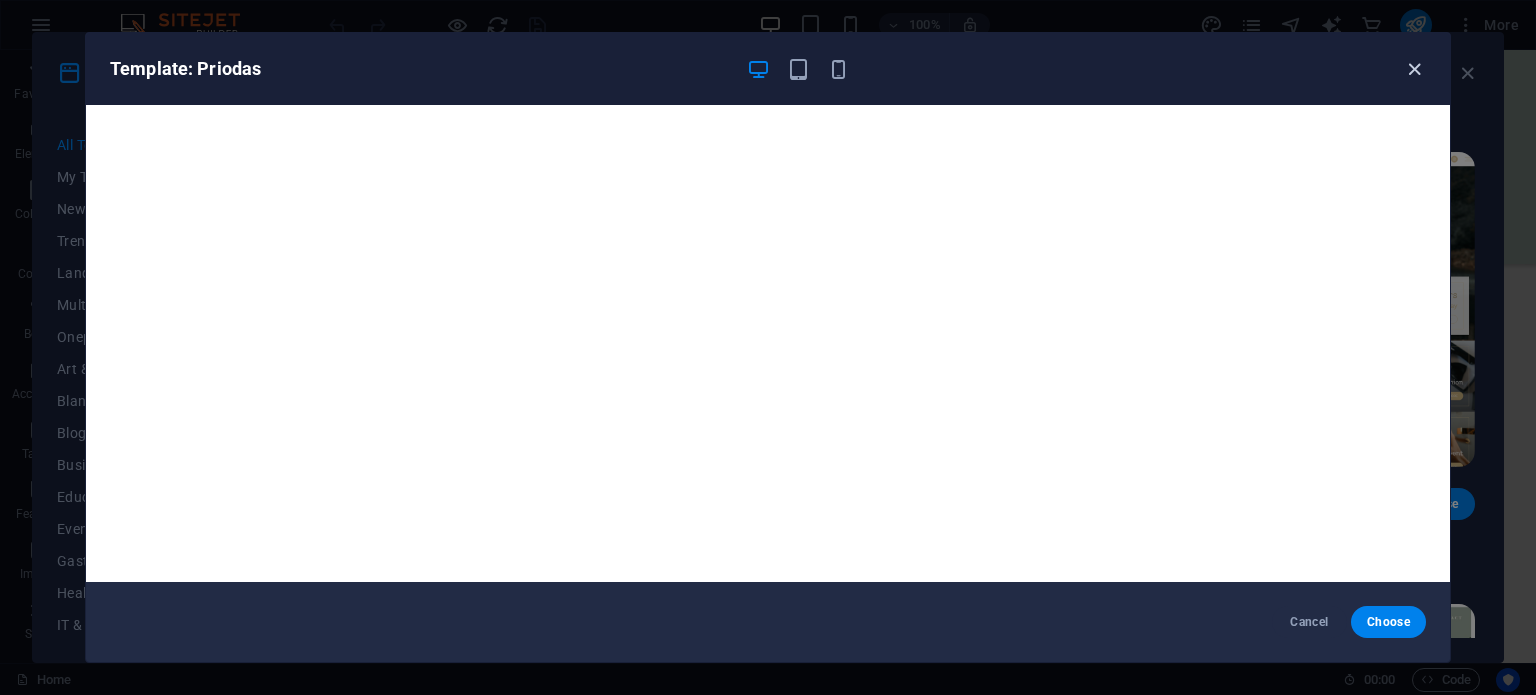 click at bounding box center [1414, 69] 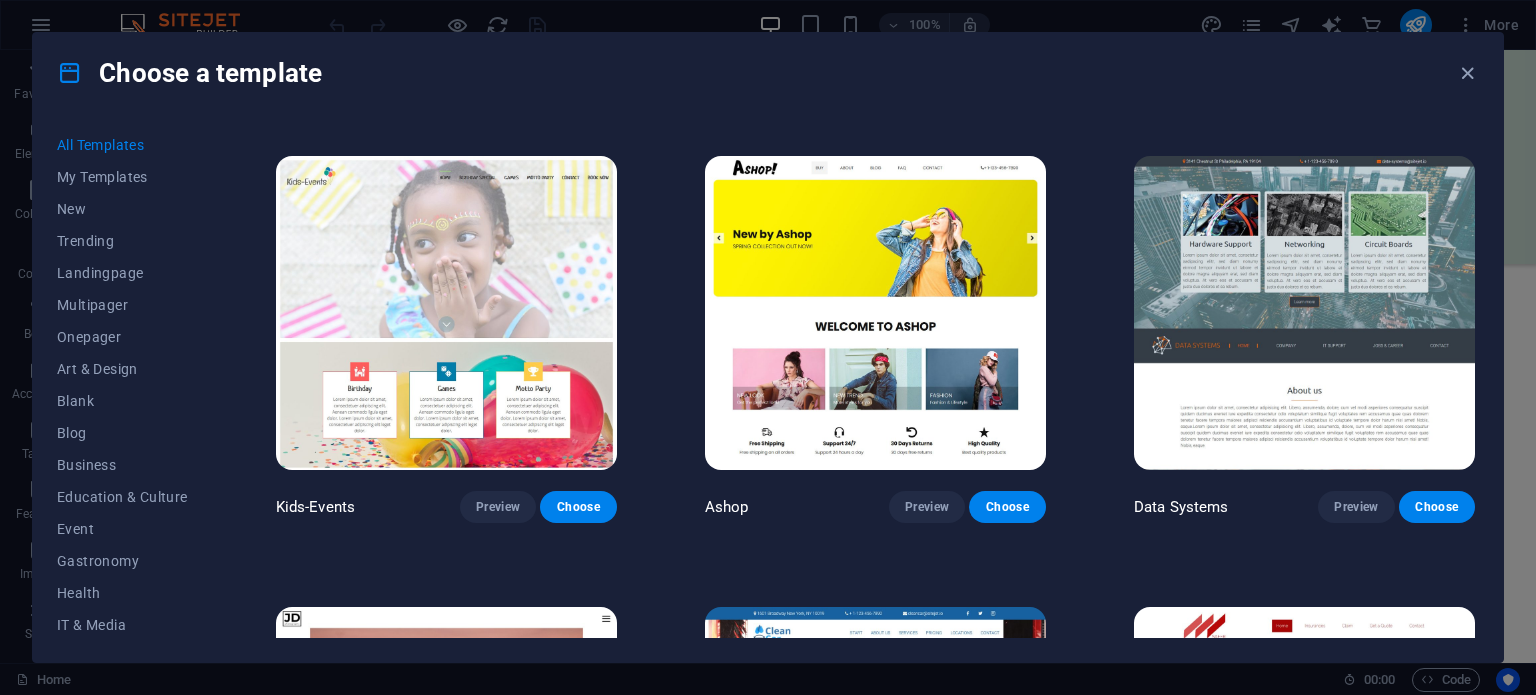 scroll, scrollTop: 9004, scrollLeft: 0, axis: vertical 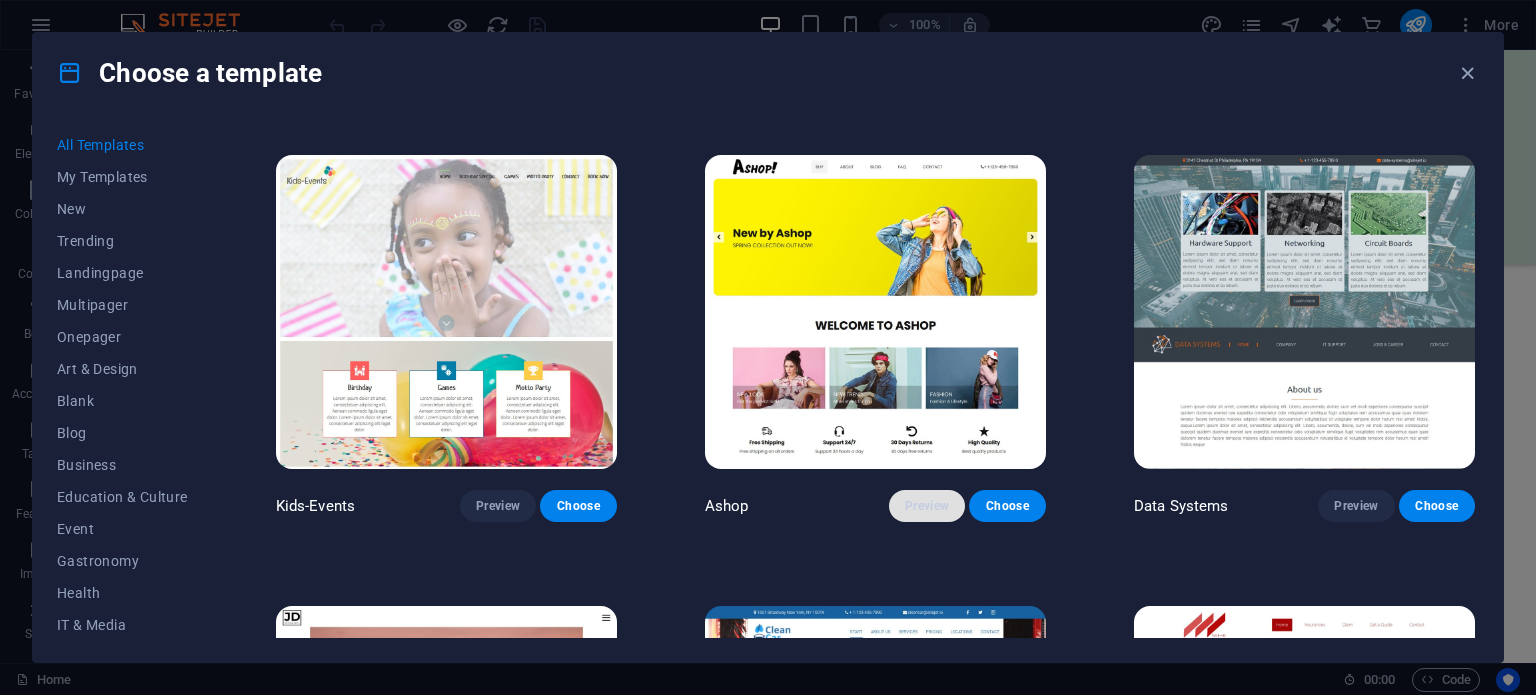 click on "Preview" at bounding box center [927, 506] 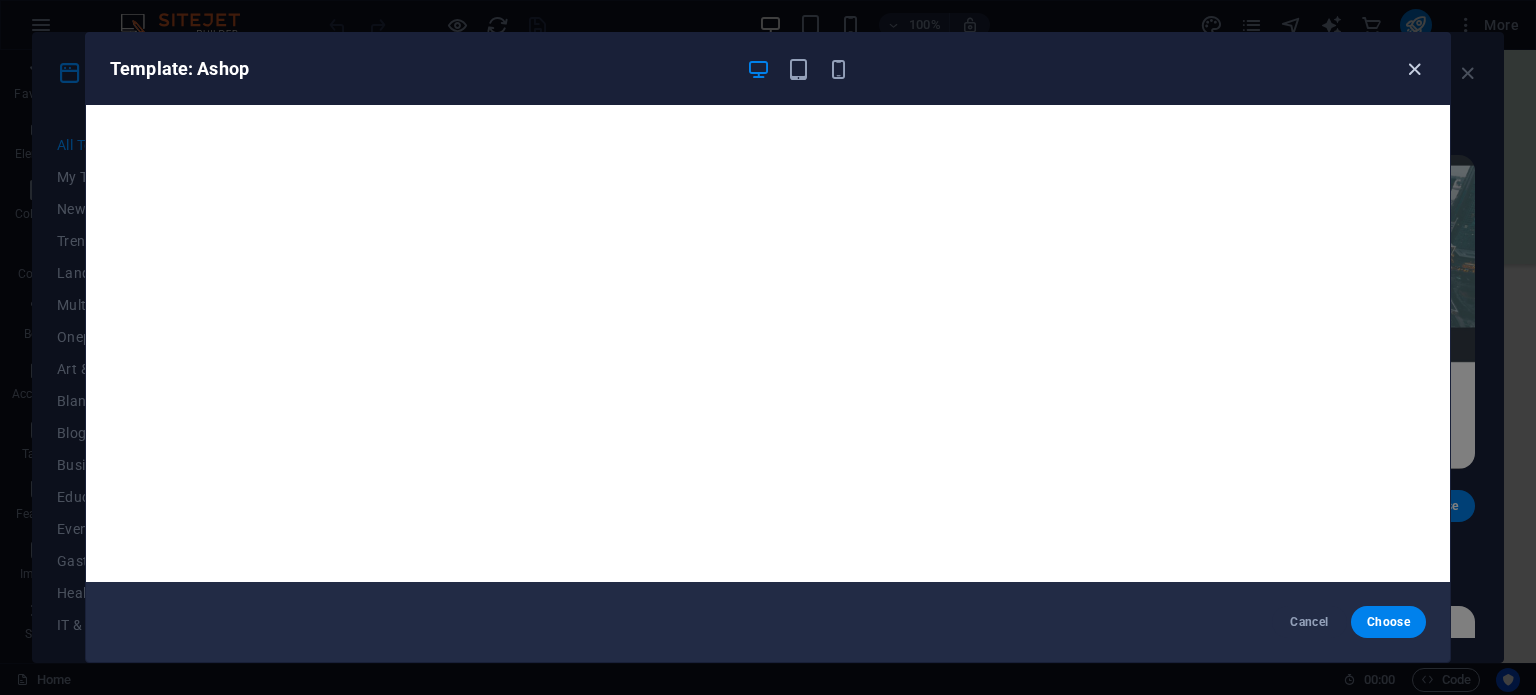 click at bounding box center [1414, 69] 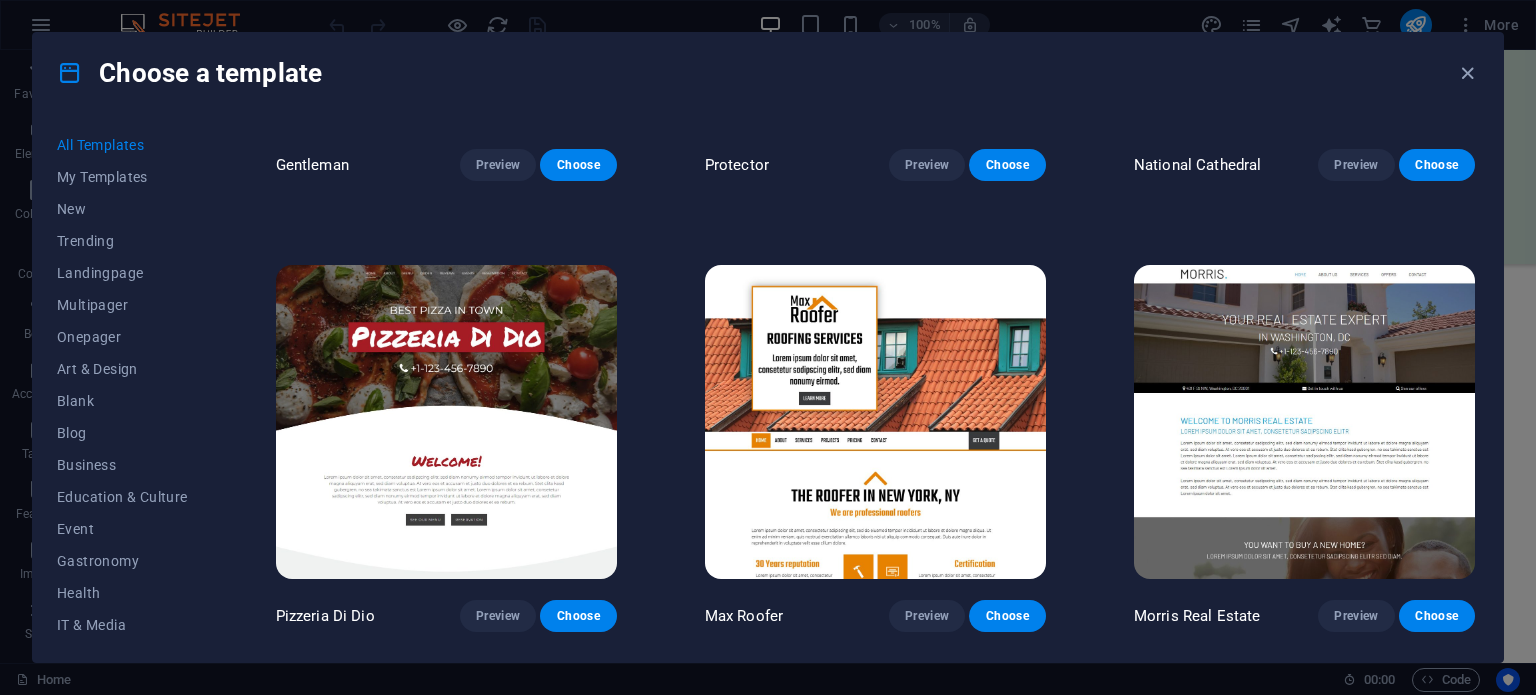scroll, scrollTop: 10304, scrollLeft: 0, axis: vertical 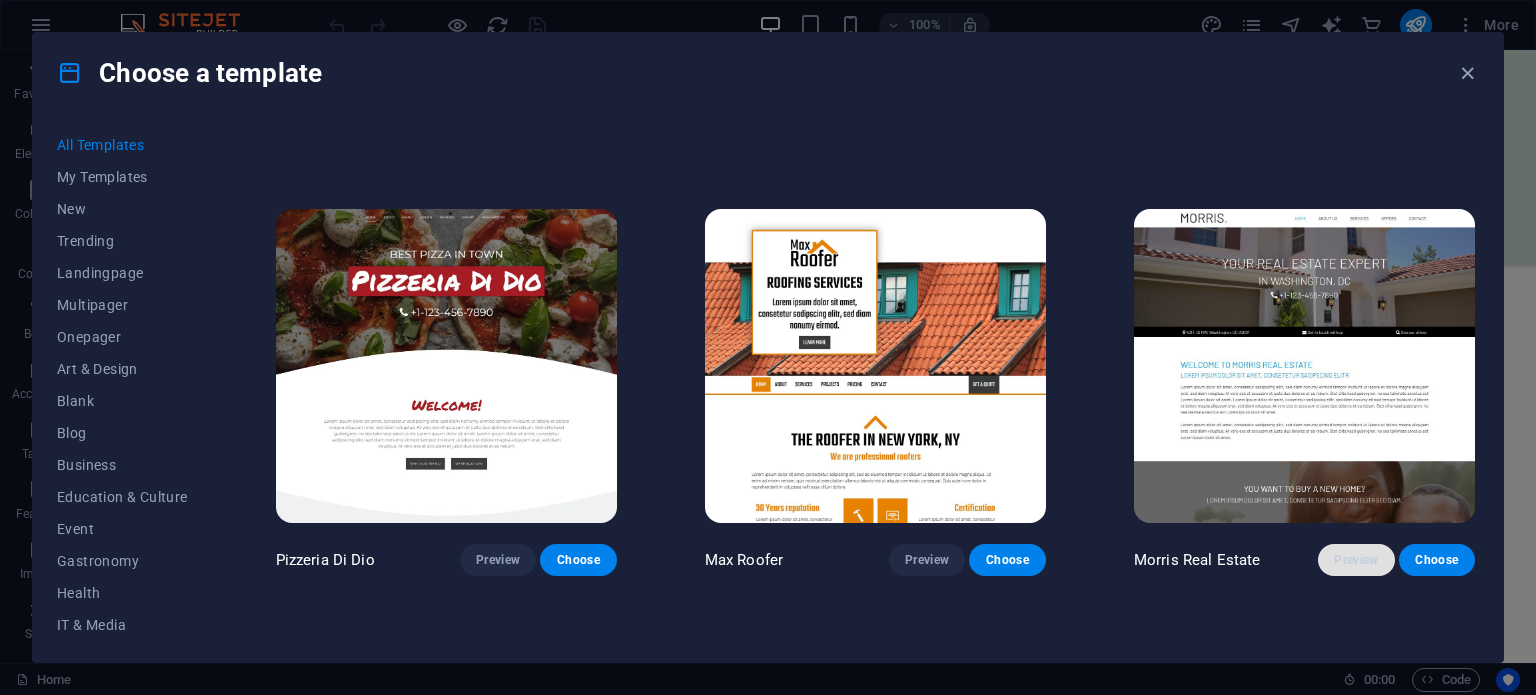 click on "Preview" at bounding box center (1356, 560) 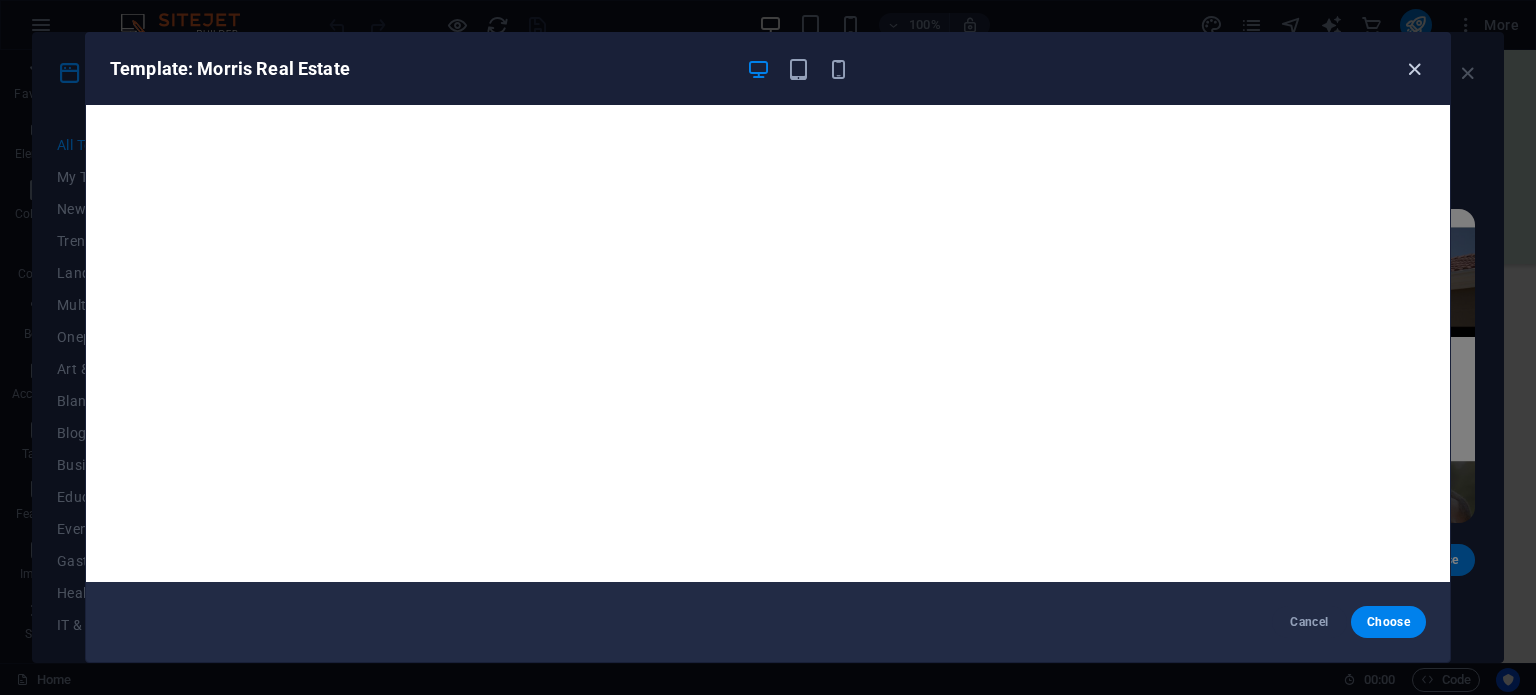 click at bounding box center (1414, 69) 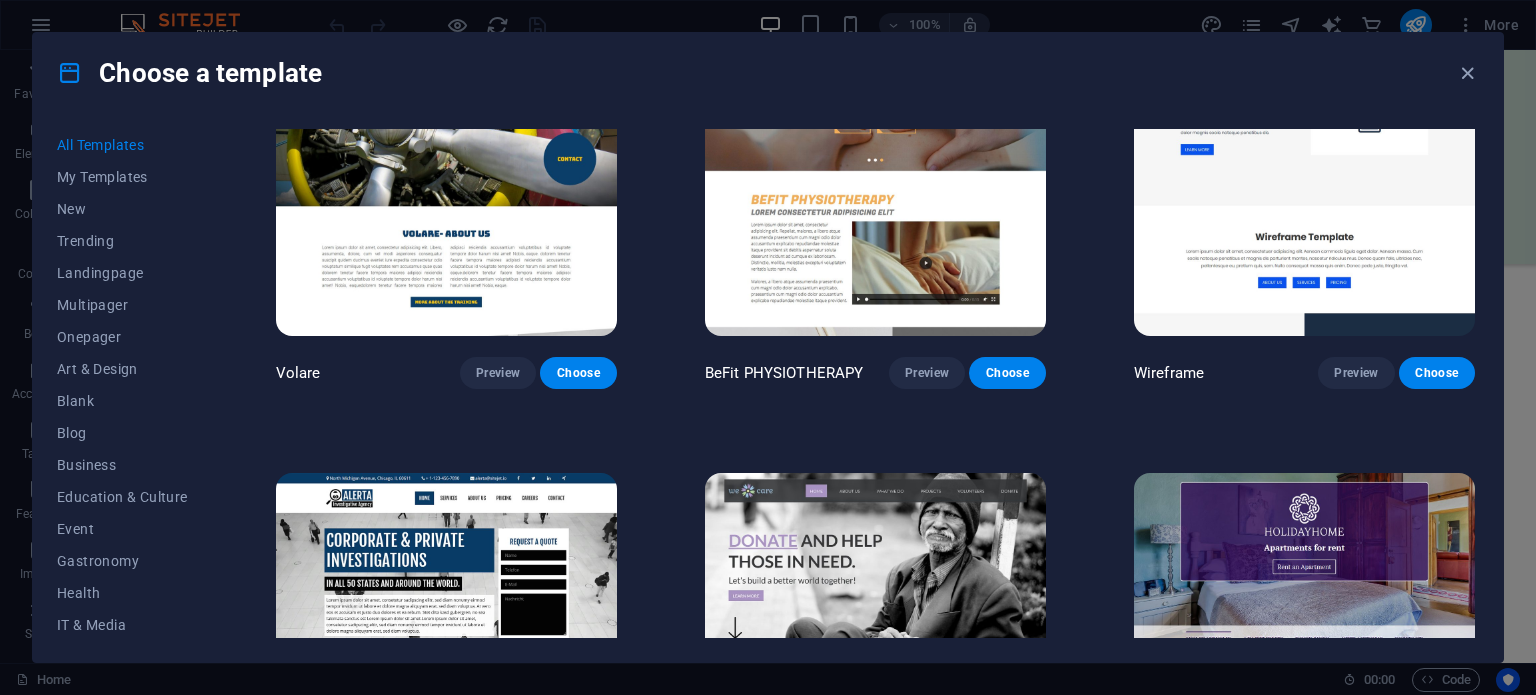 scroll, scrollTop: 12404, scrollLeft: 0, axis: vertical 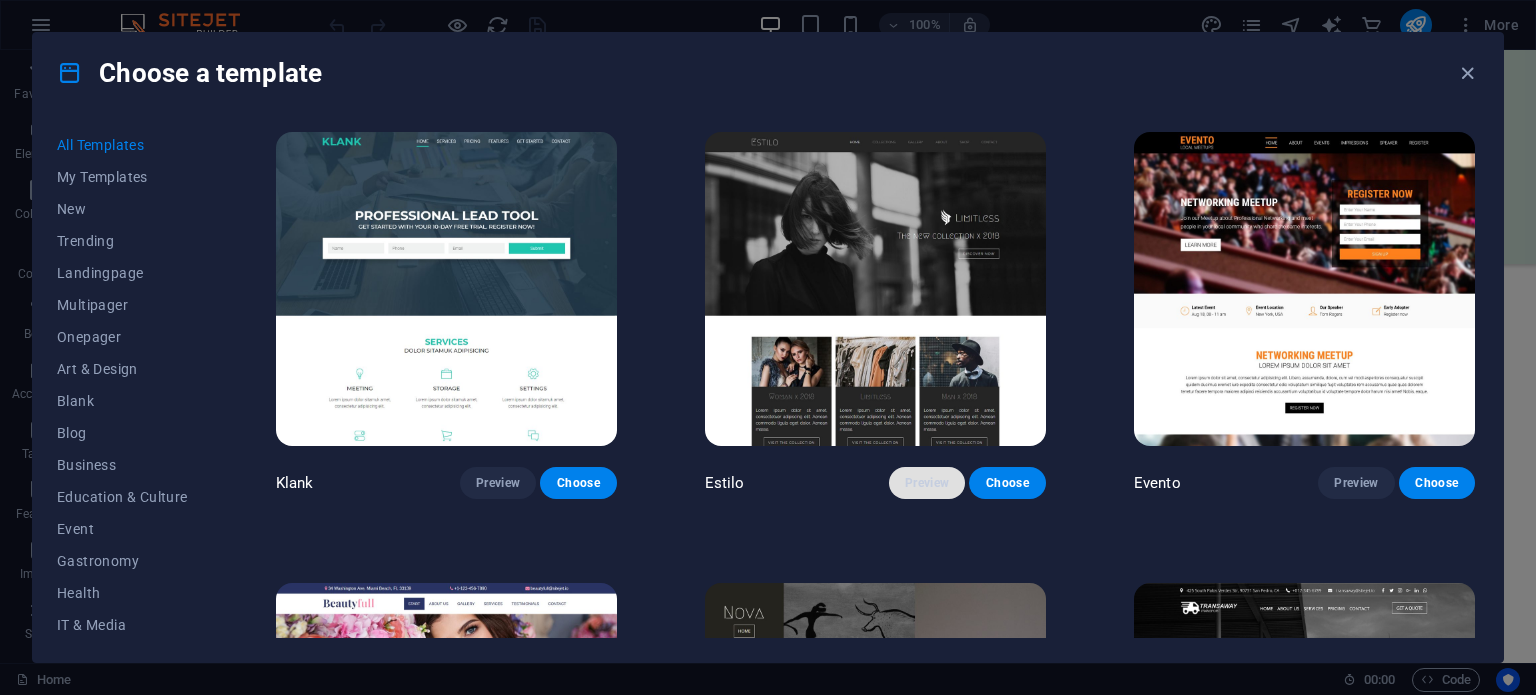 click on "Preview" at bounding box center (927, 483) 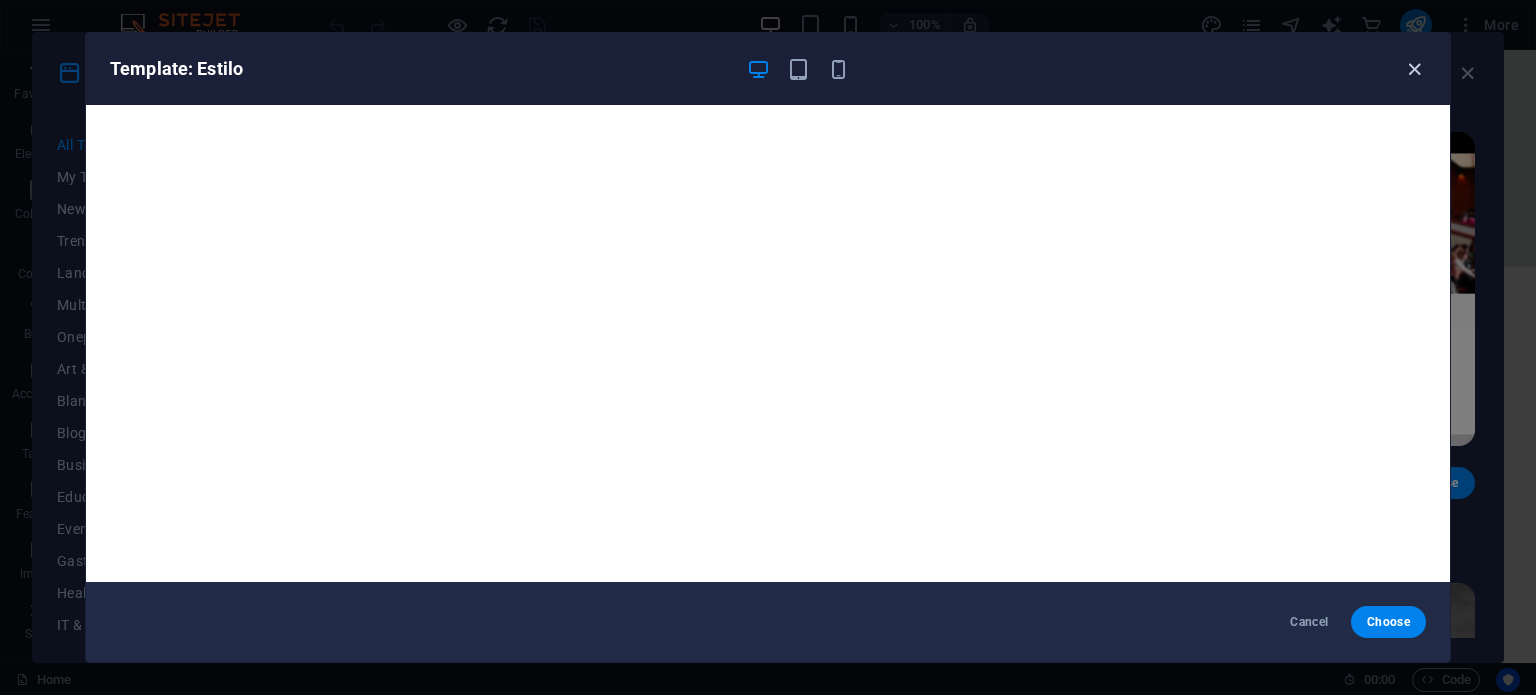 click at bounding box center (1414, 69) 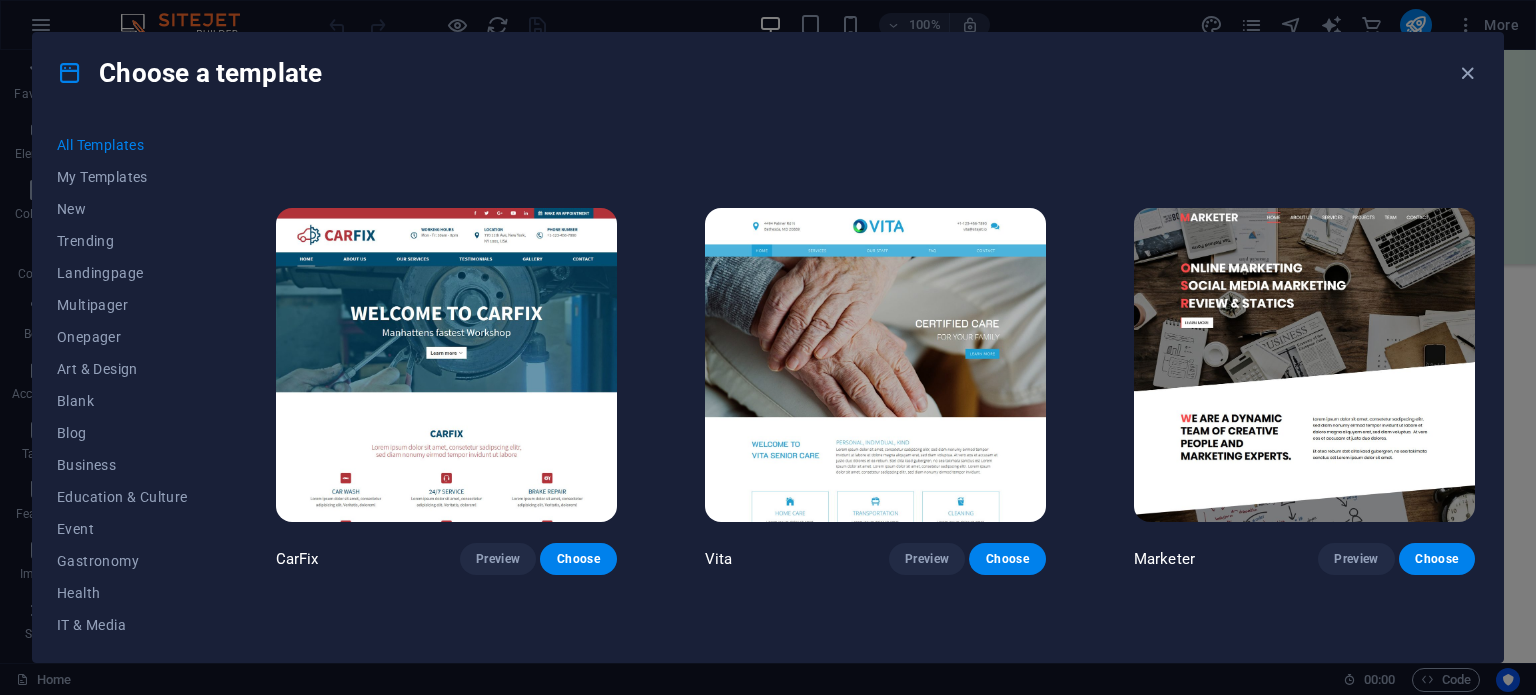 scroll, scrollTop: 19304, scrollLeft: 0, axis: vertical 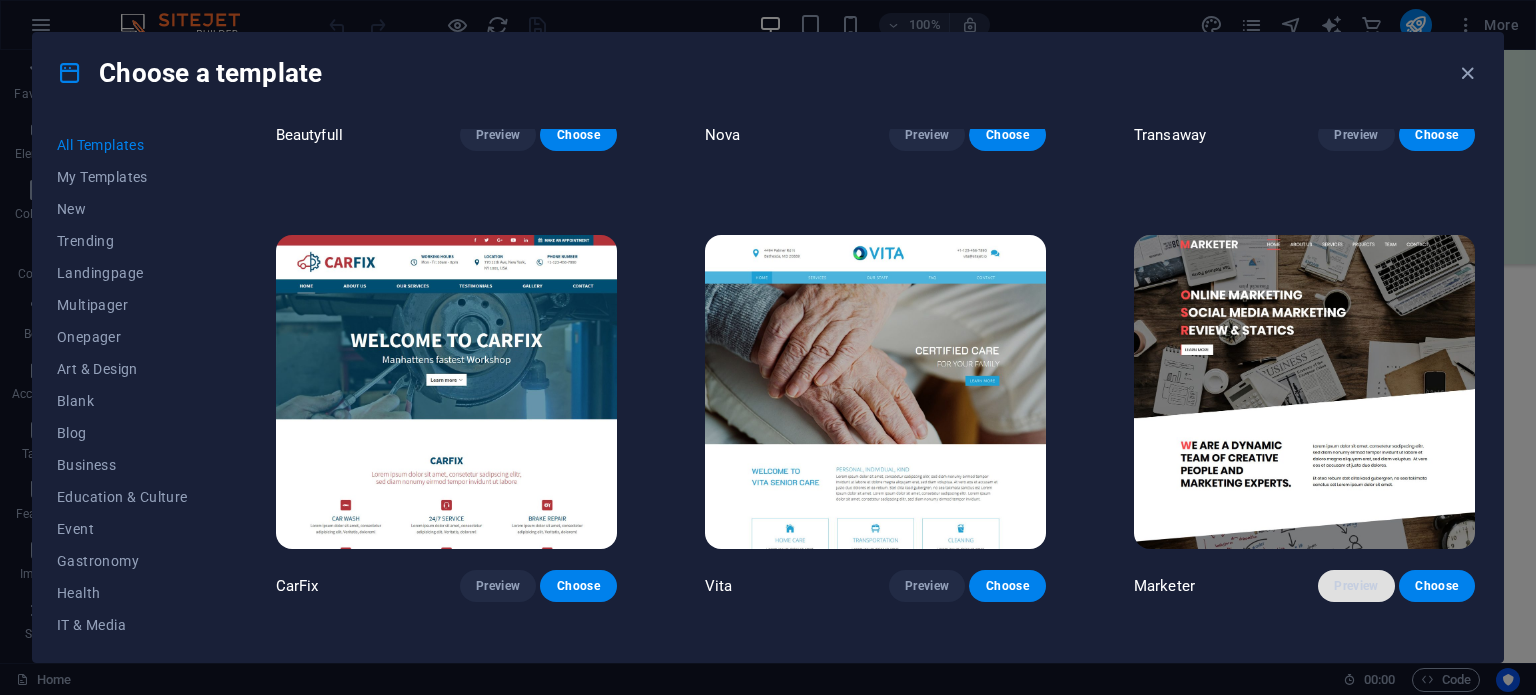 click on "Preview" at bounding box center [1356, 586] 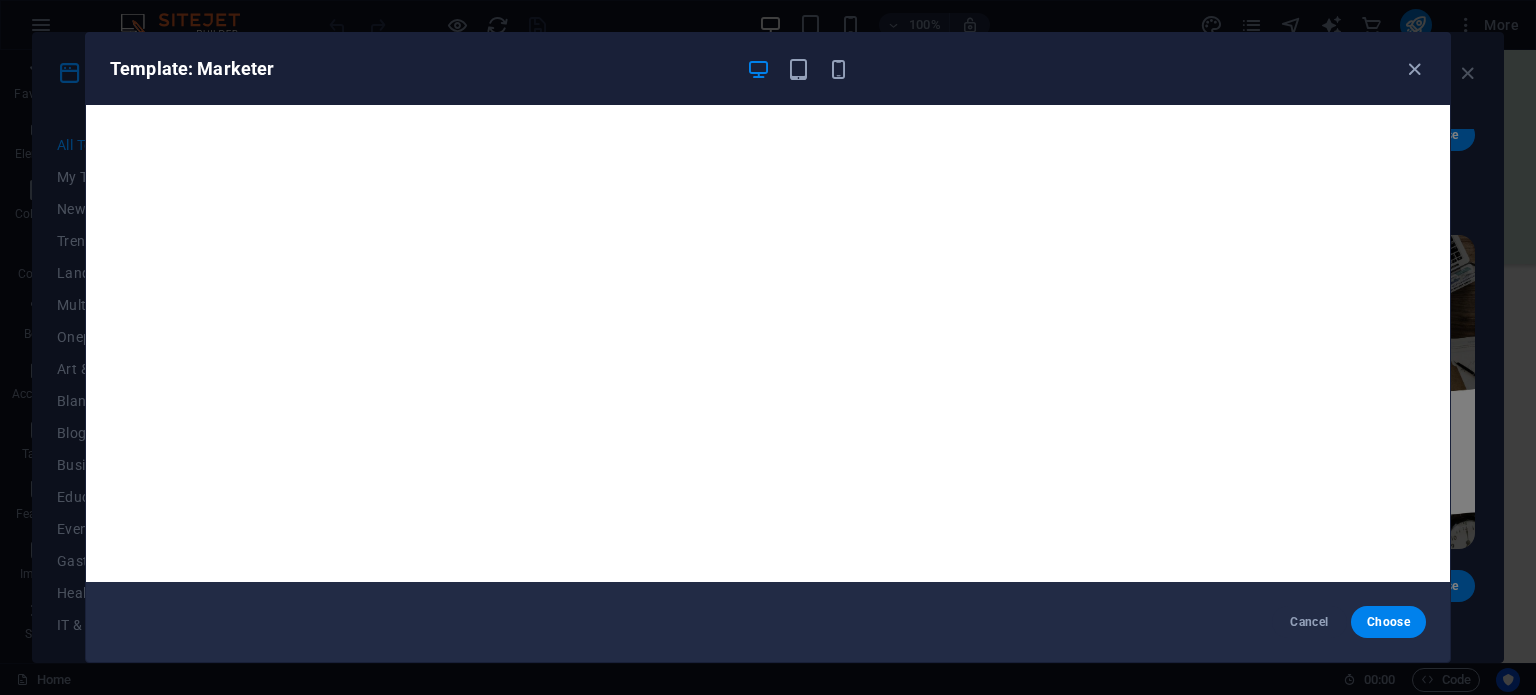 drag, startPoint x: 1408, startPoint y: 68, endPoint x: 1398, endPoint y: 66, distance: 10.198039 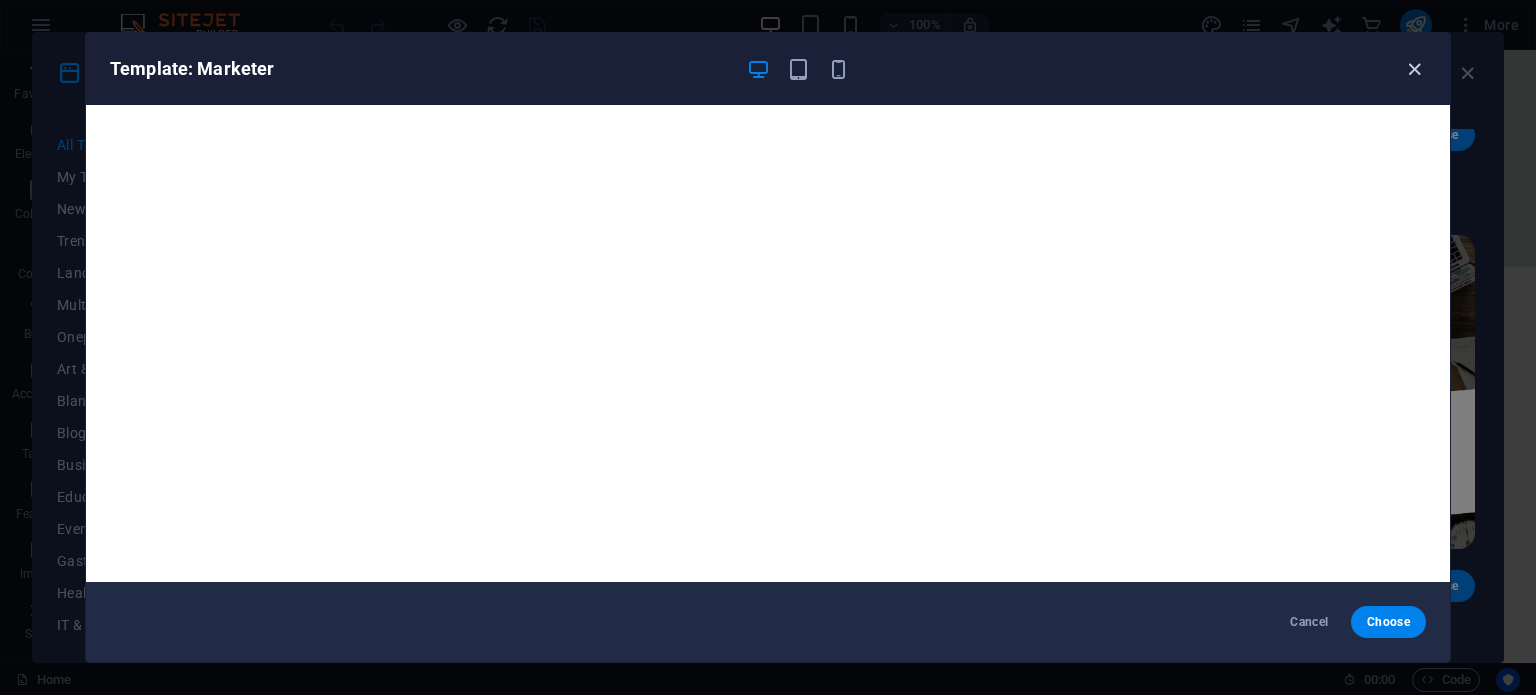 click at bounding box center (1414, 69) 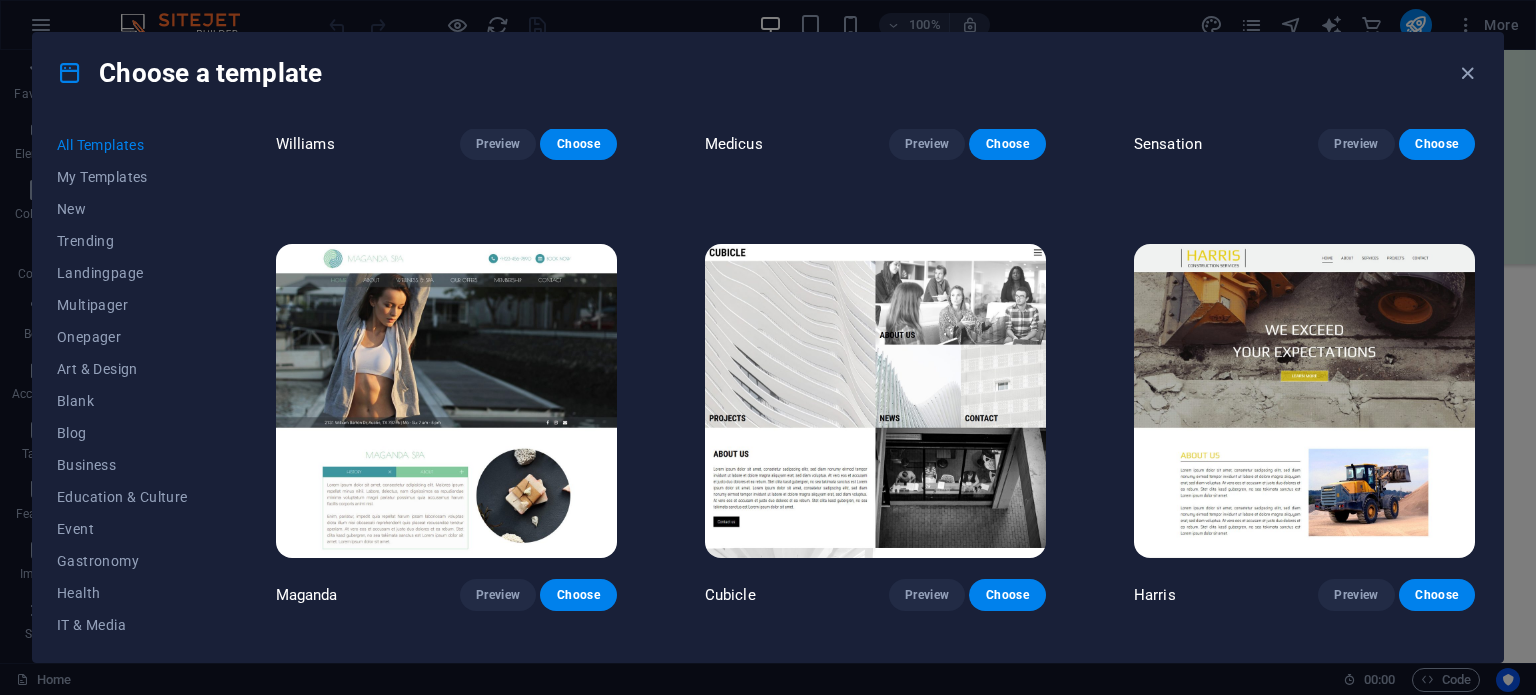 scroll, scrollTop: 21104, scrollLeft: 0, axis: vertical 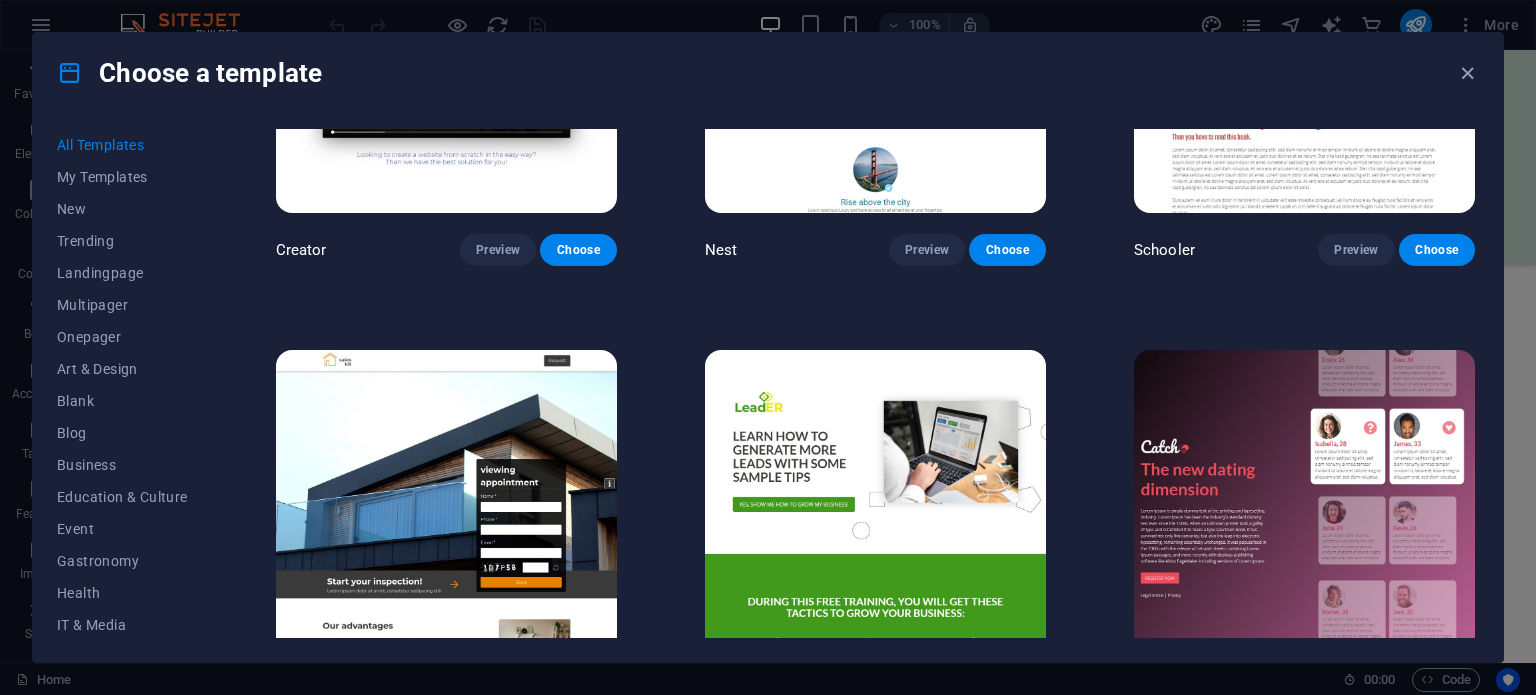 click on "Preview" at bounding box center (1356, 702) 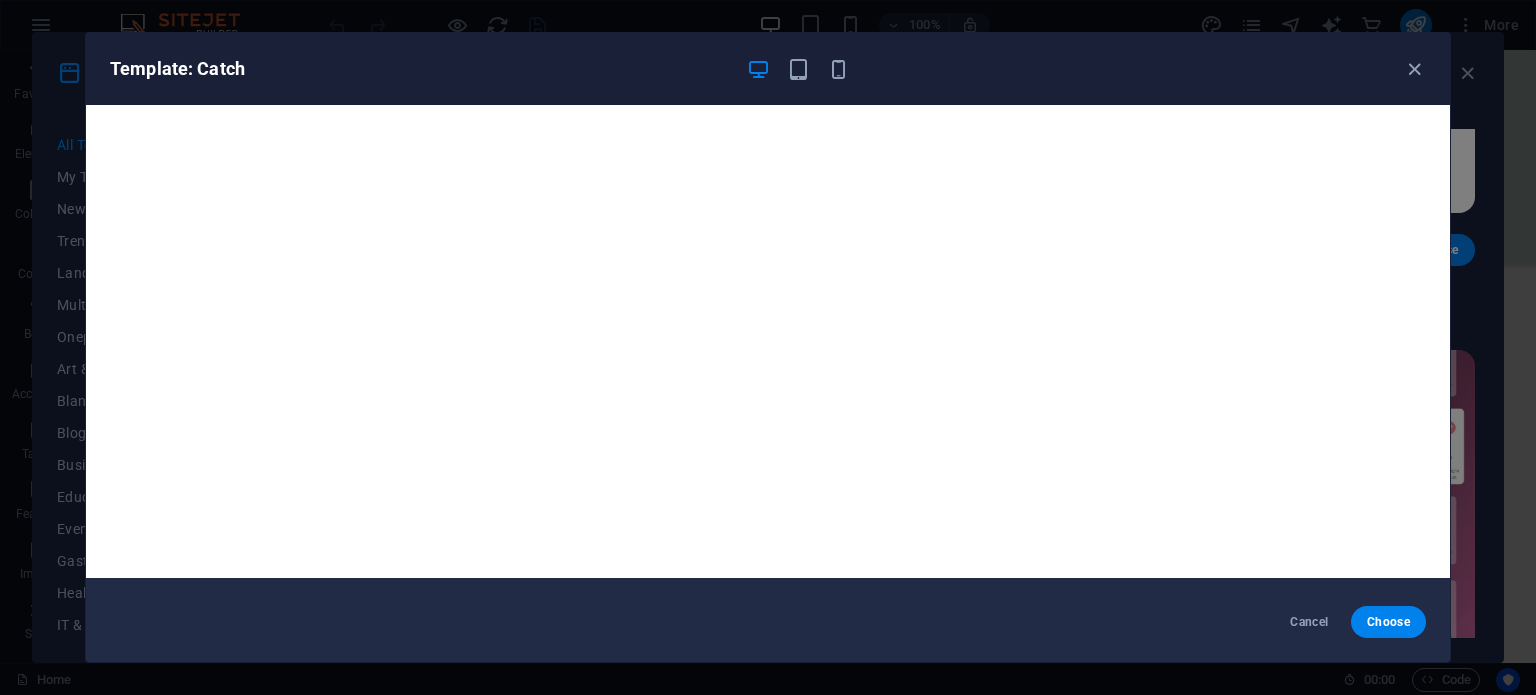 scroll, scrollTop: 5, scrollLeft: 0, axis: vertical 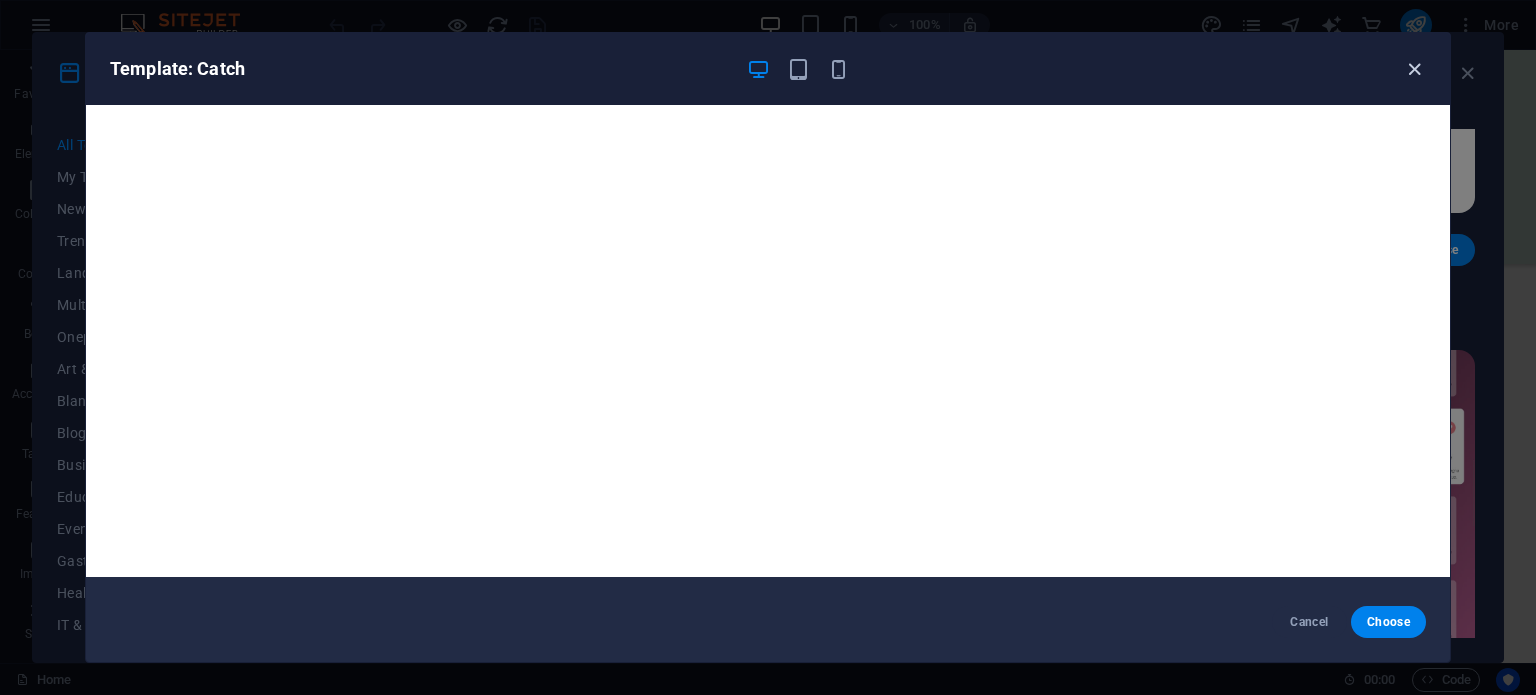 click at bounding box center [1414, 69] 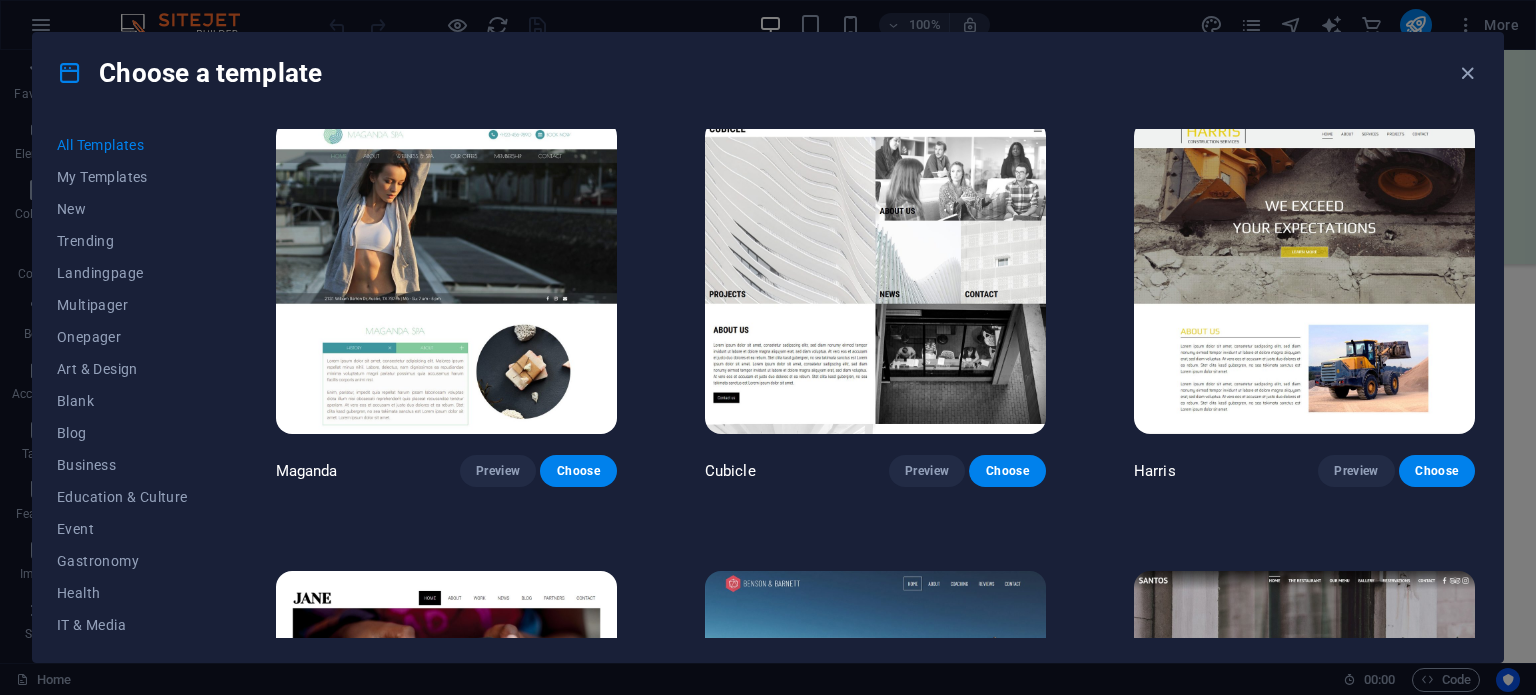 scroll, scrollTop: 21223, scrollLeft: 0, axis: vertical 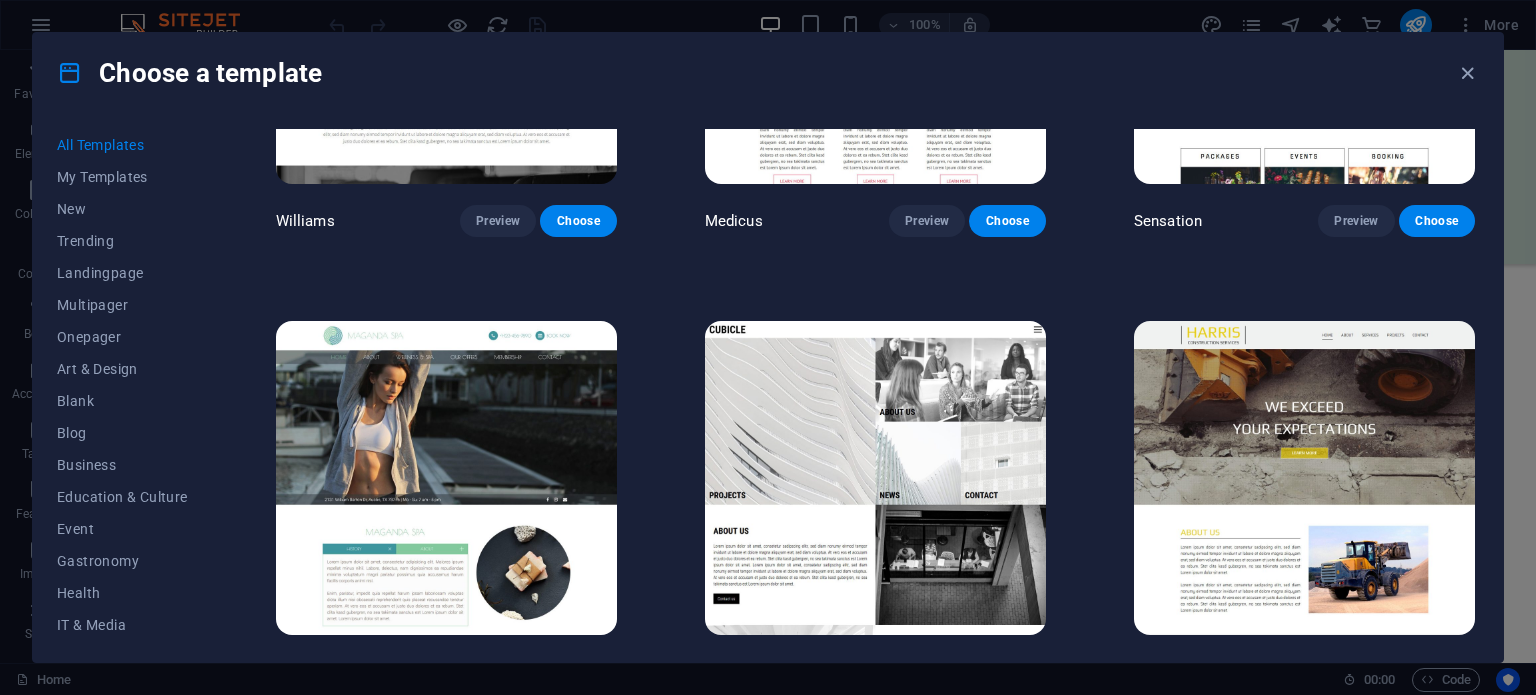 click on "Preview" at bounding box center (498, 672) 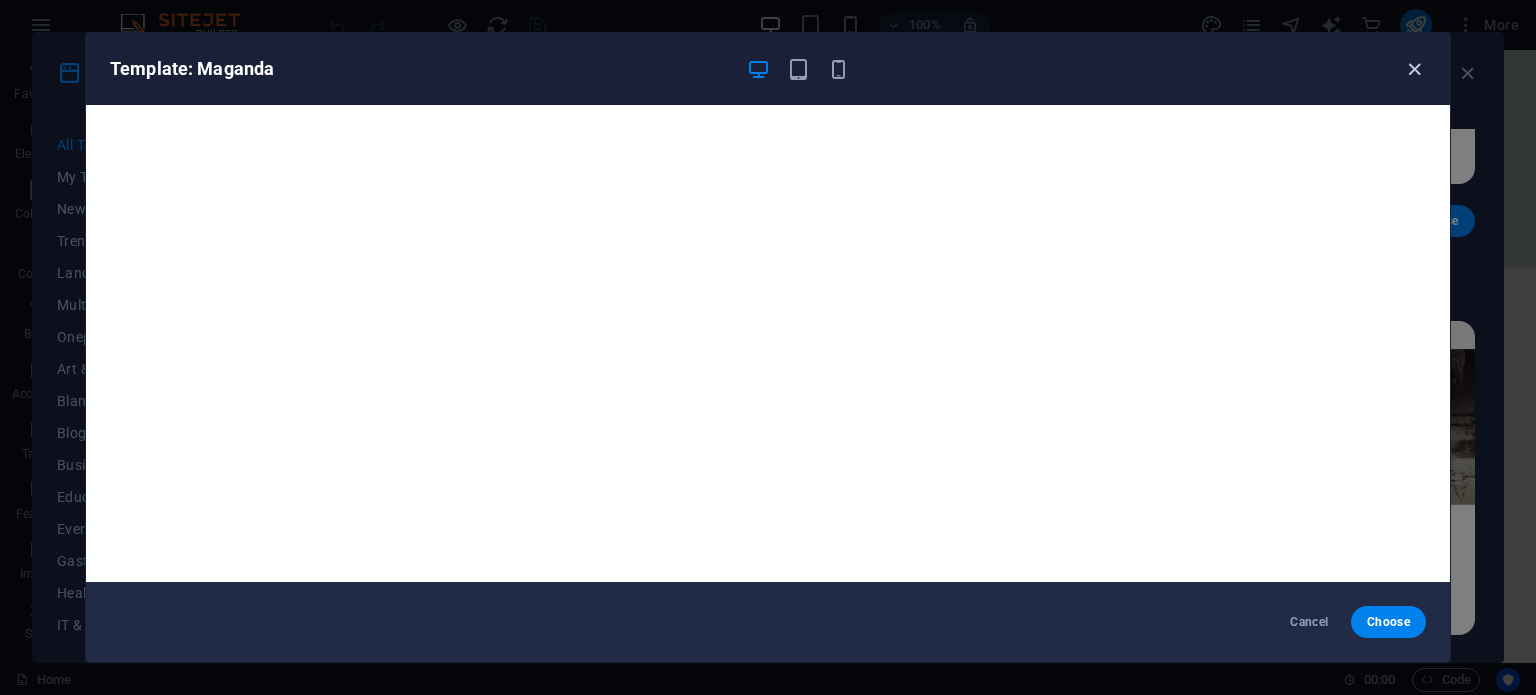 click at bounding box center (1414, 69) 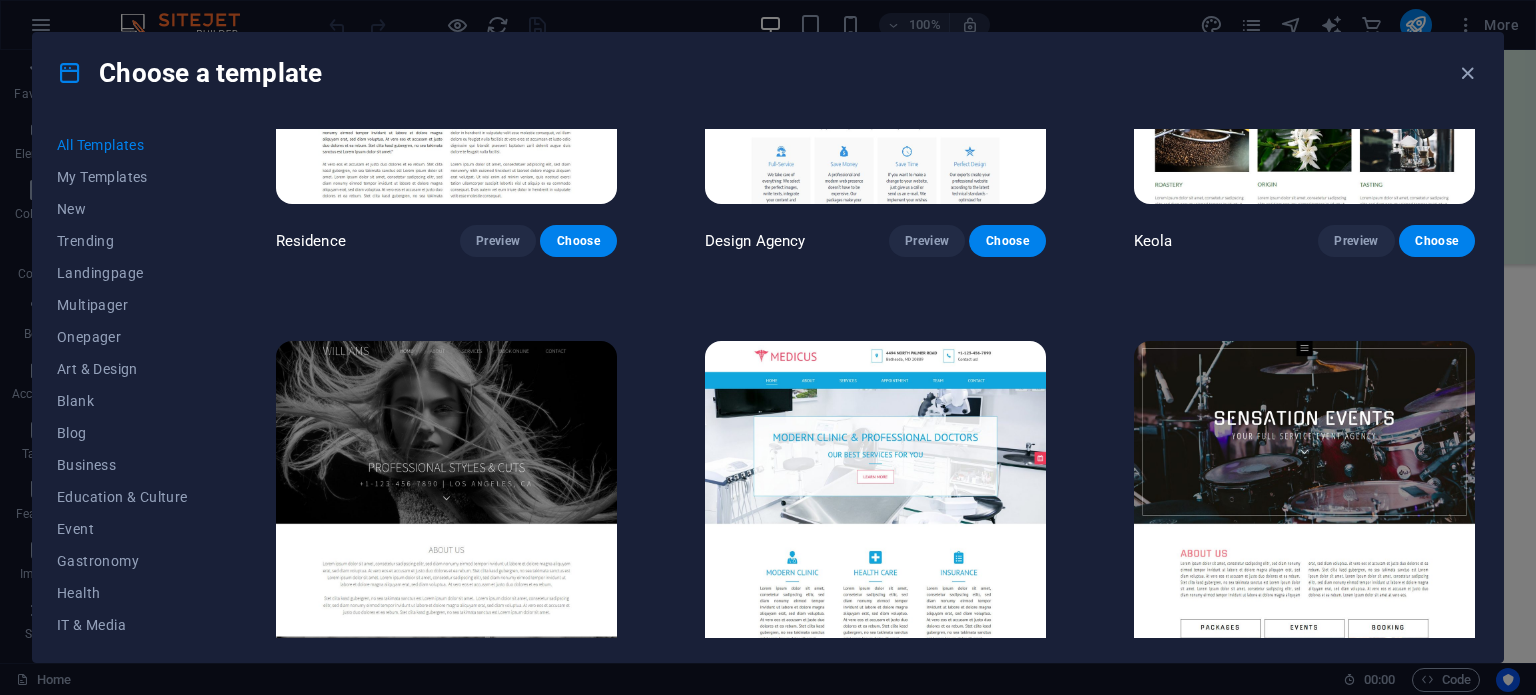 scroll, scrollTop: 20423, scrollLeft: 0, axis: vertical 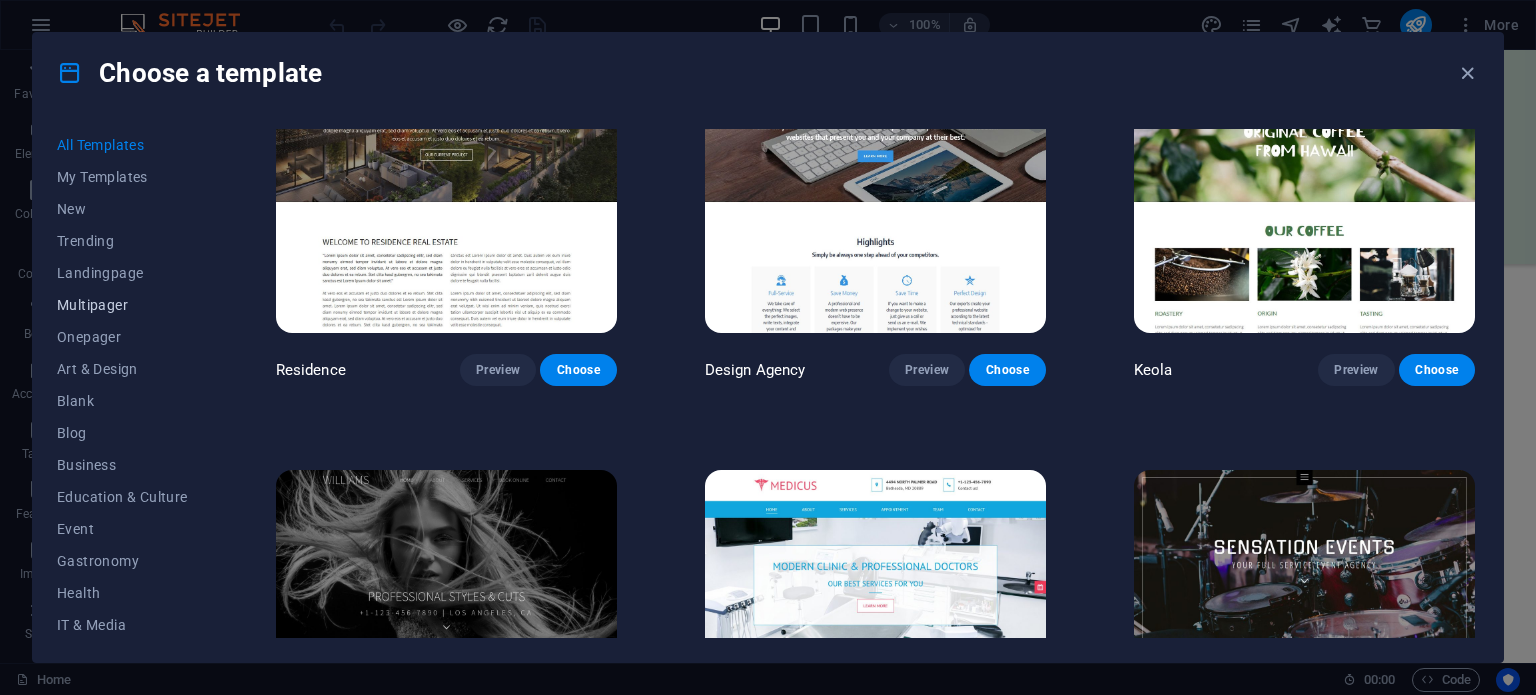 click on "Multipager" at bounding box center (122, 305) 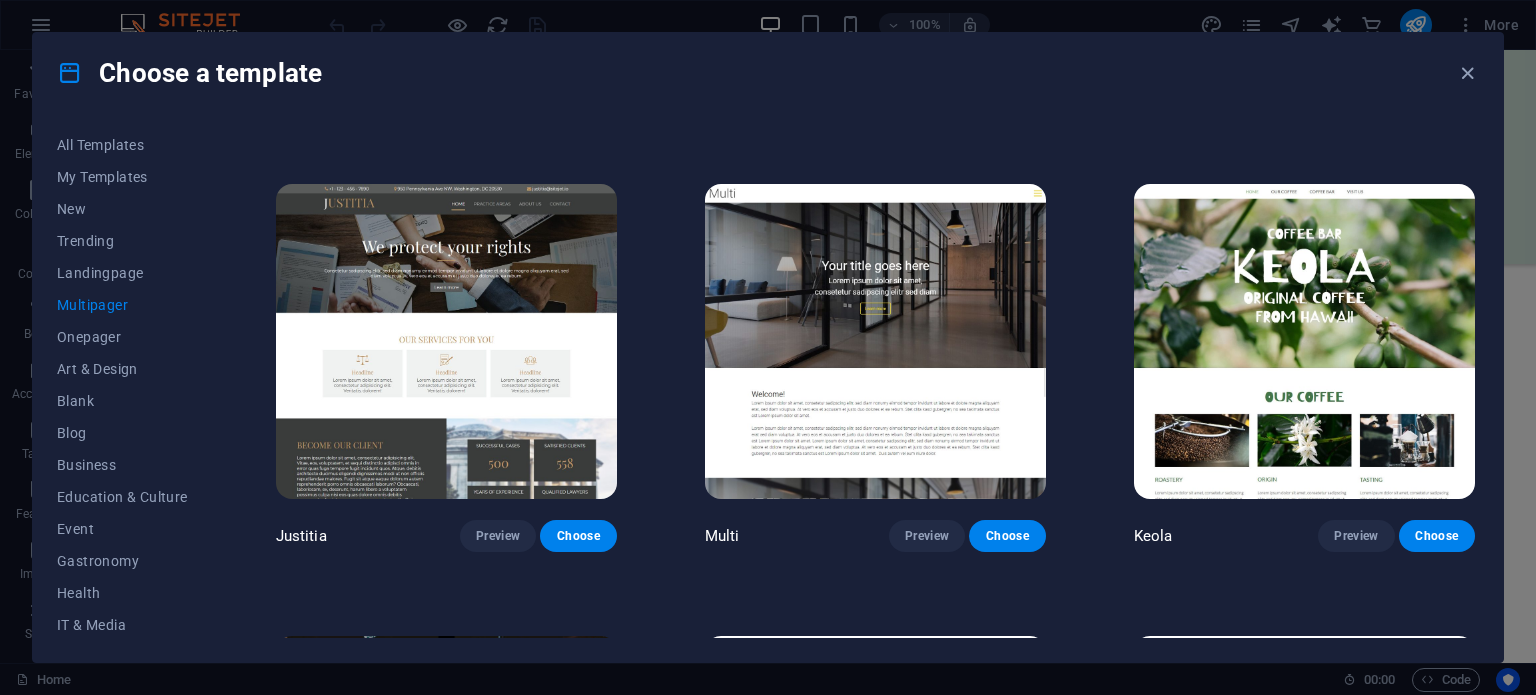 scroll, scrollTop: 9438, scrollLeft: 0, axis: vertical 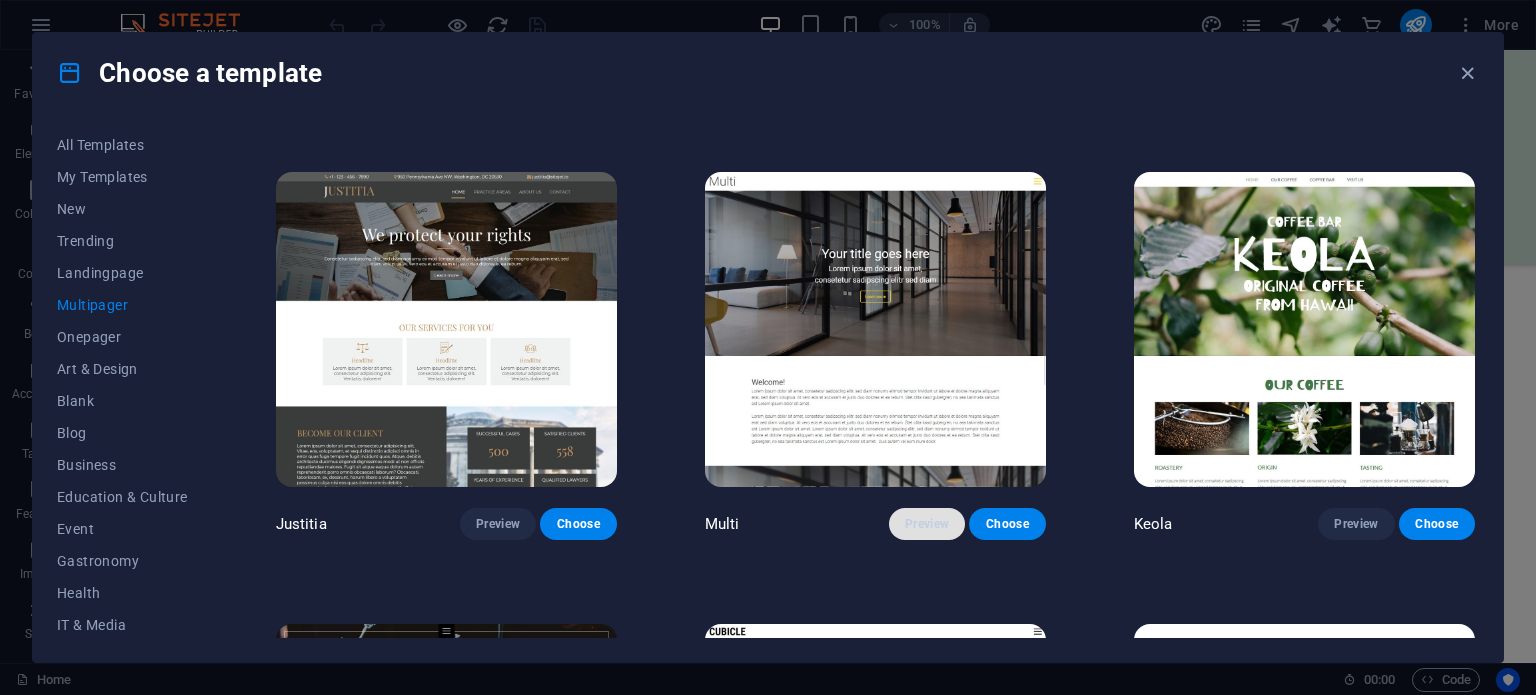 click on "Preview" at bounding box center [927, 524] 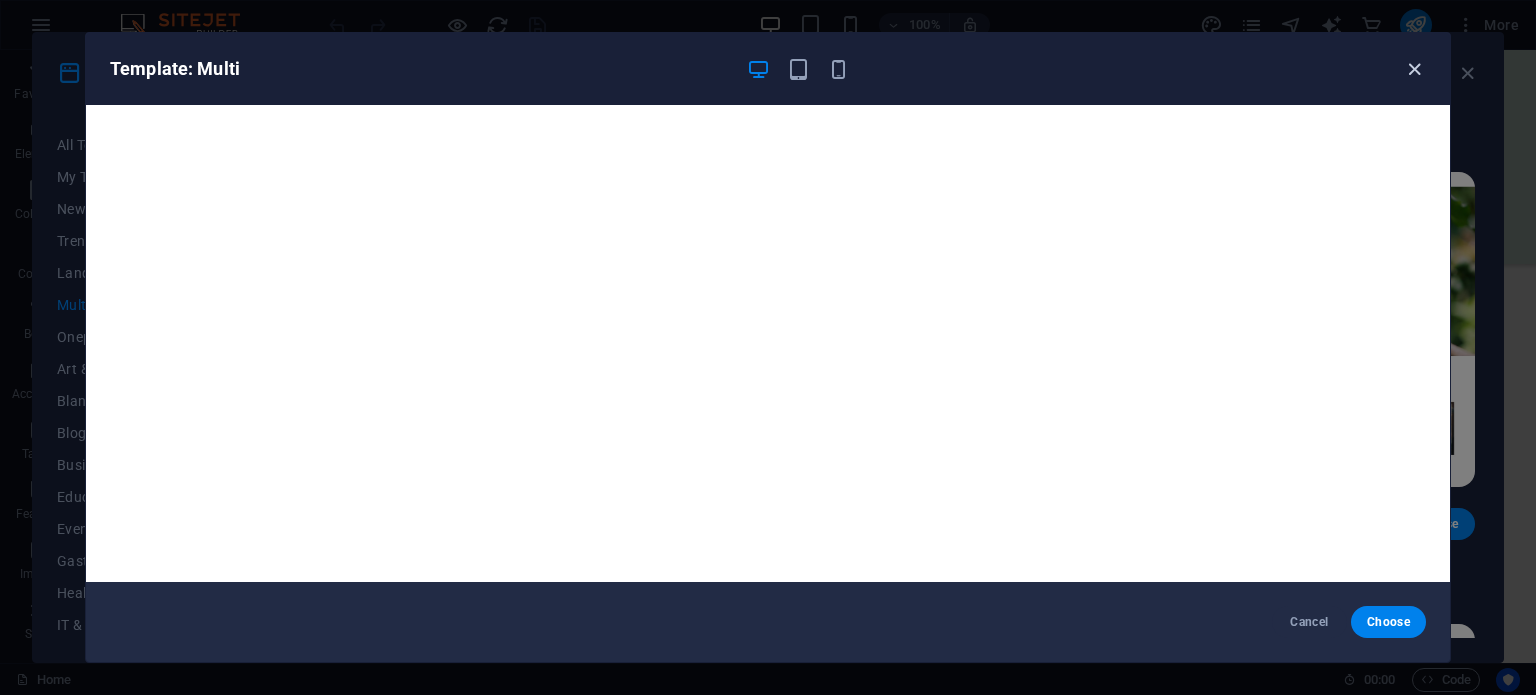 click at bounding box center [1414, 69] 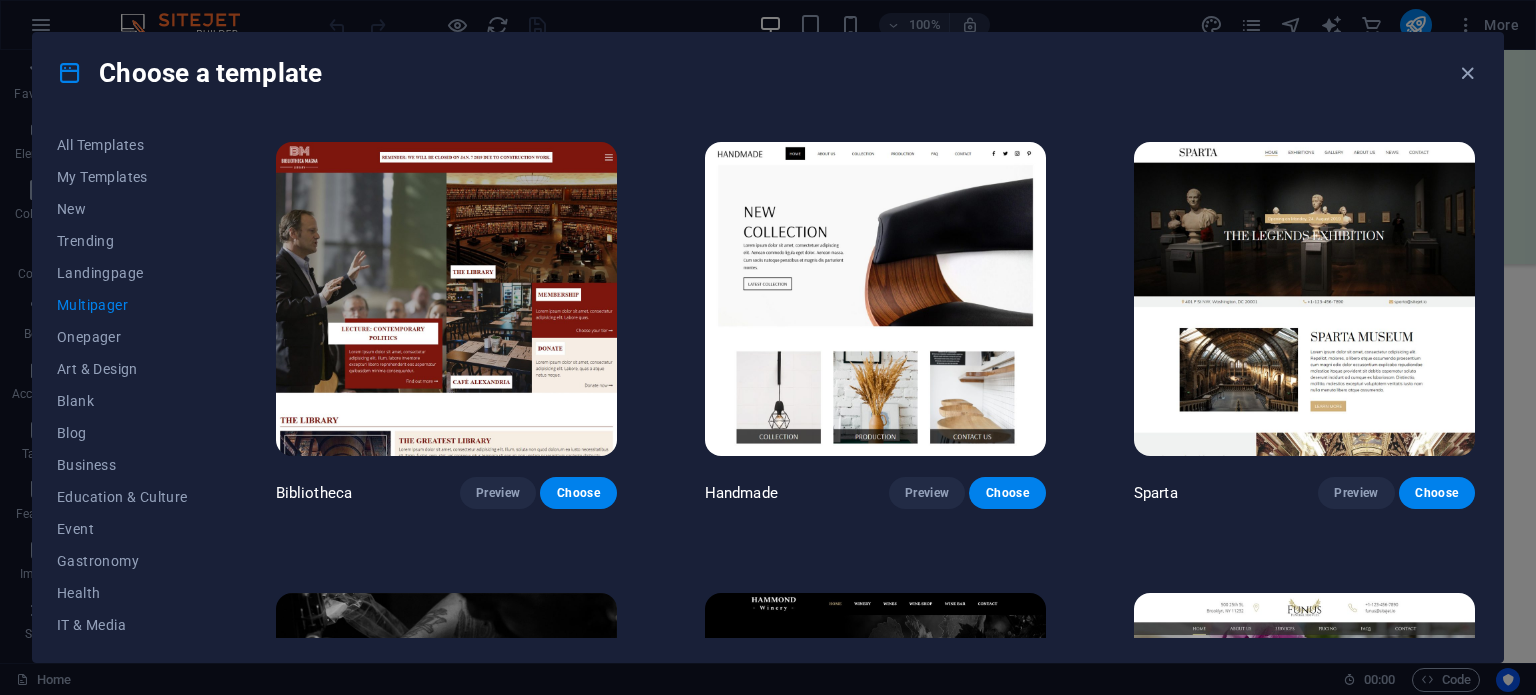 scroll, scrollTop: 7595, scrollLeft: 0, axis: vertical 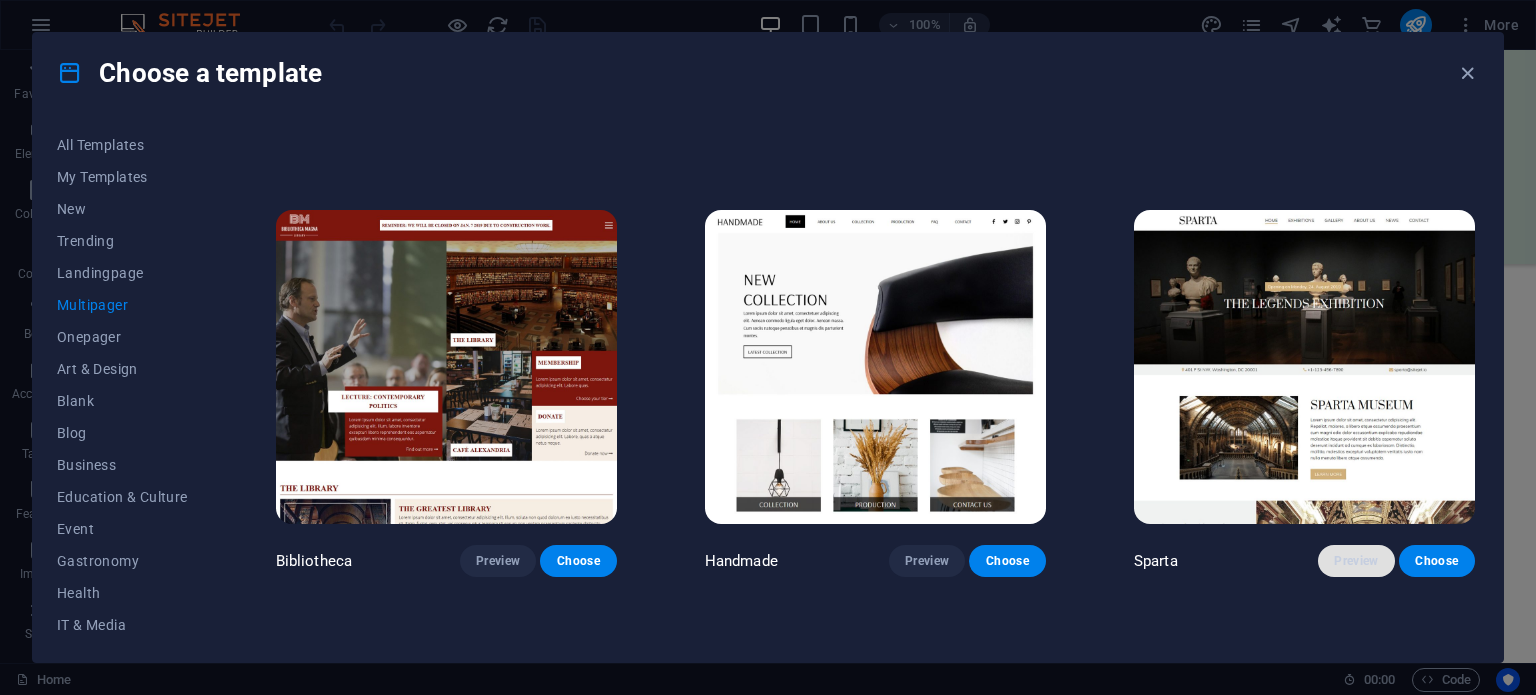 click on "Preview" at bounding box center (1356, 561) 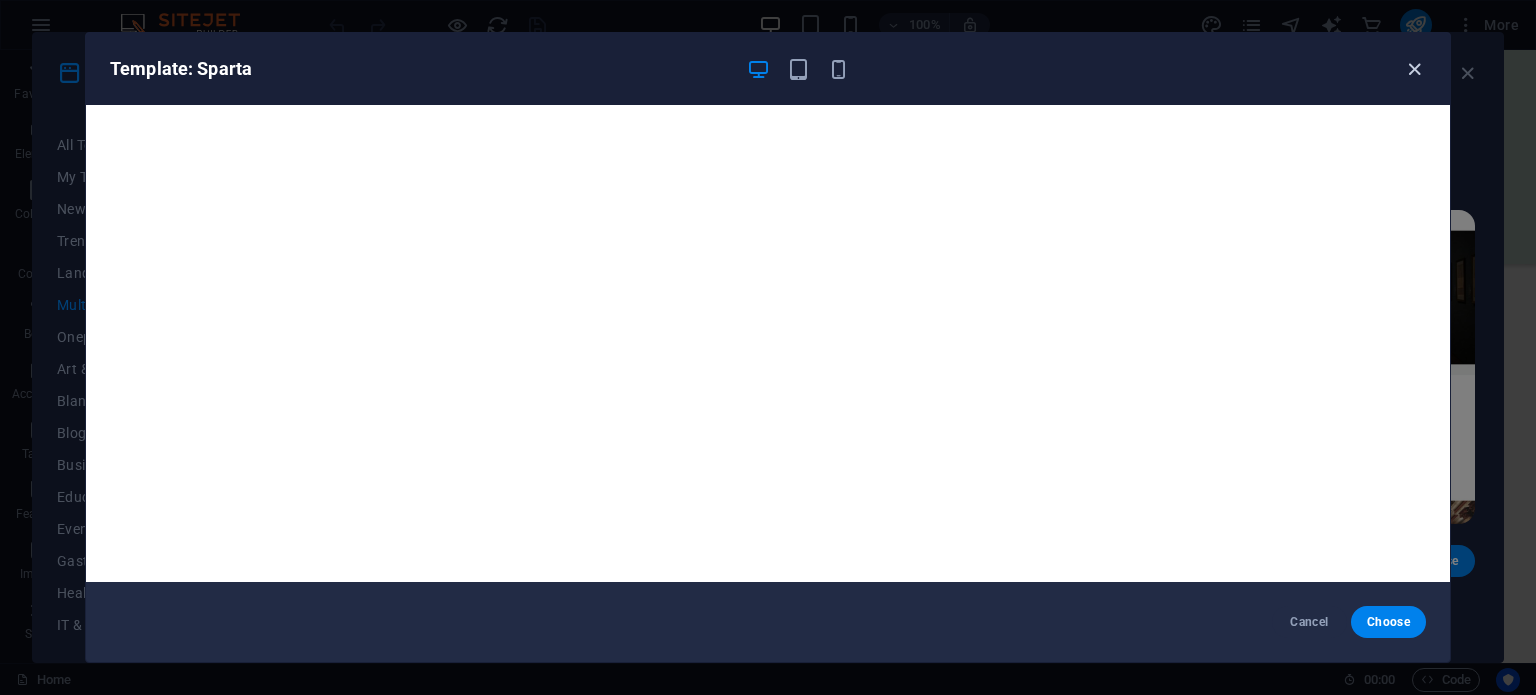 click at bounding box center (1414, 69) 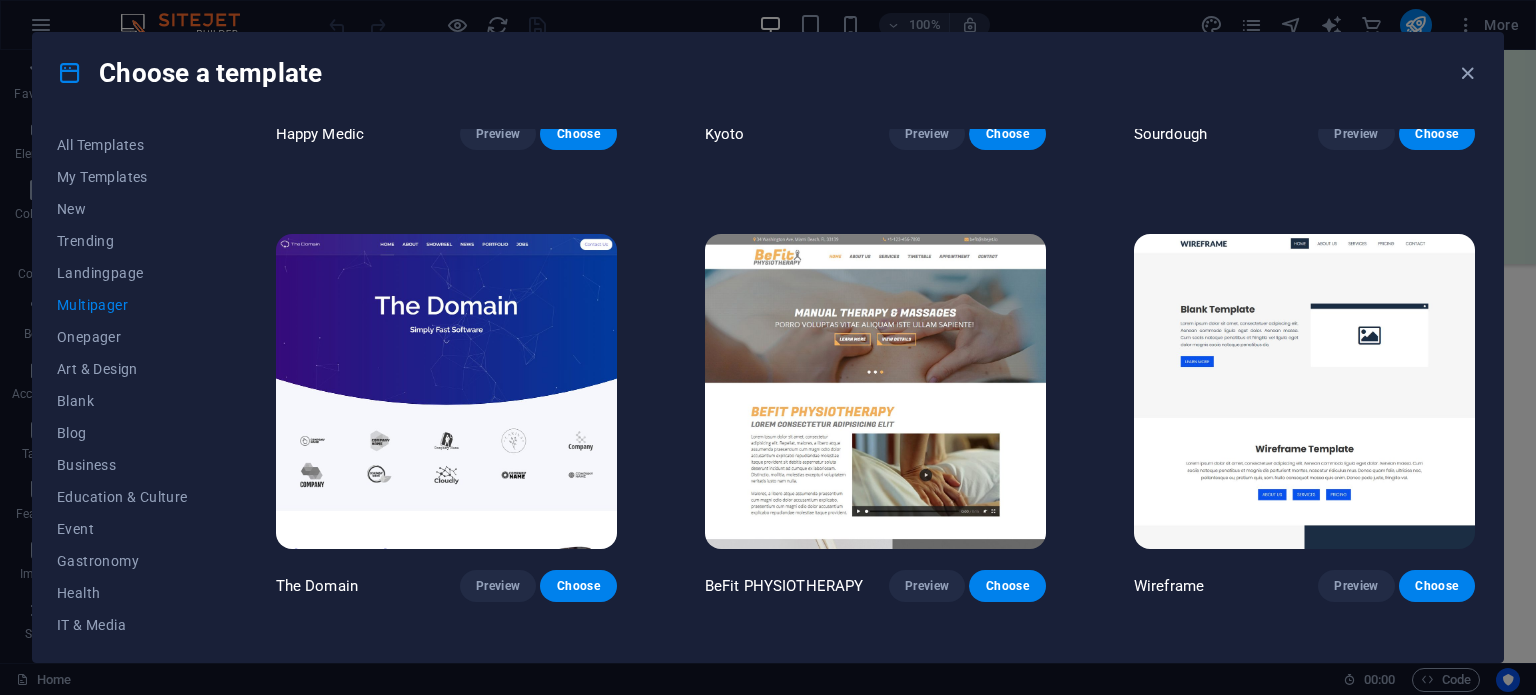 scroll, scrollTop: 6795, scrollLeft: 0, axis: vertical 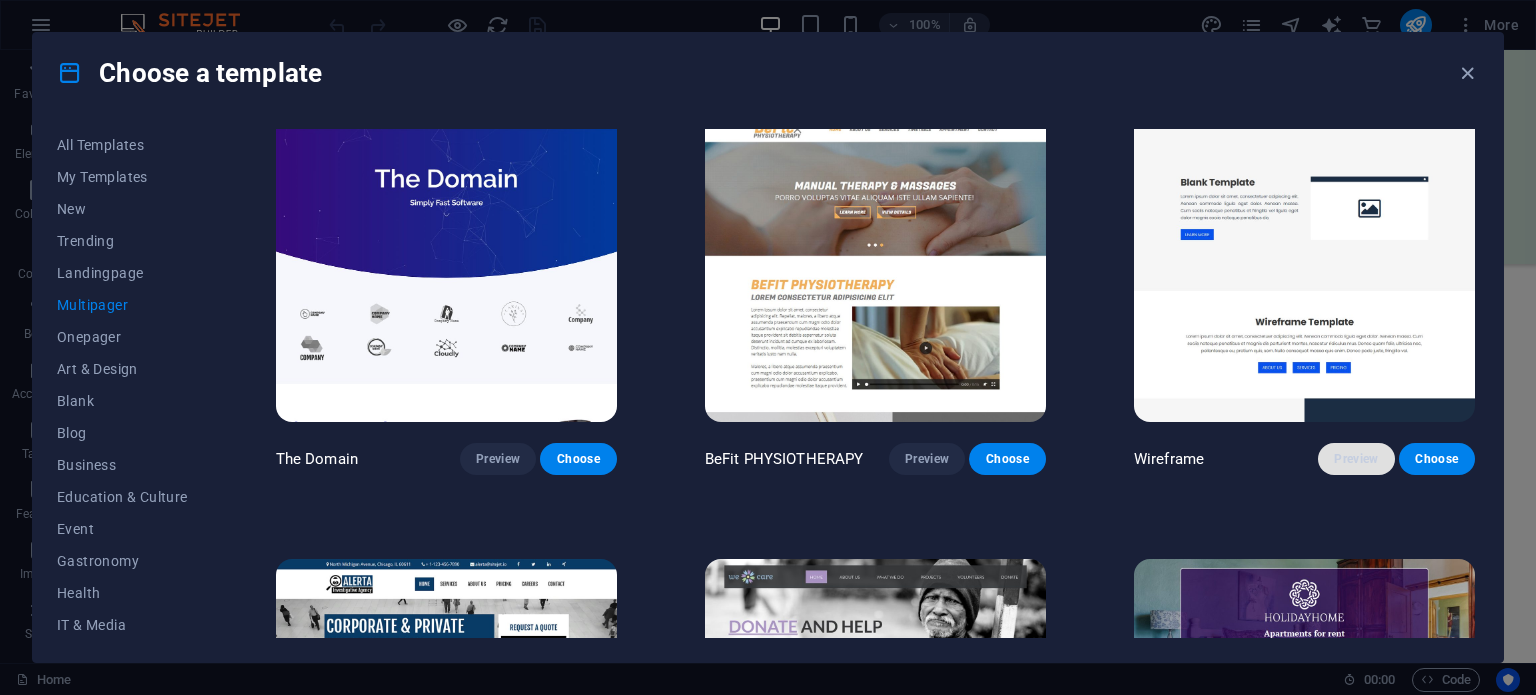click on "Preview" at bounding box center (1356, 459) 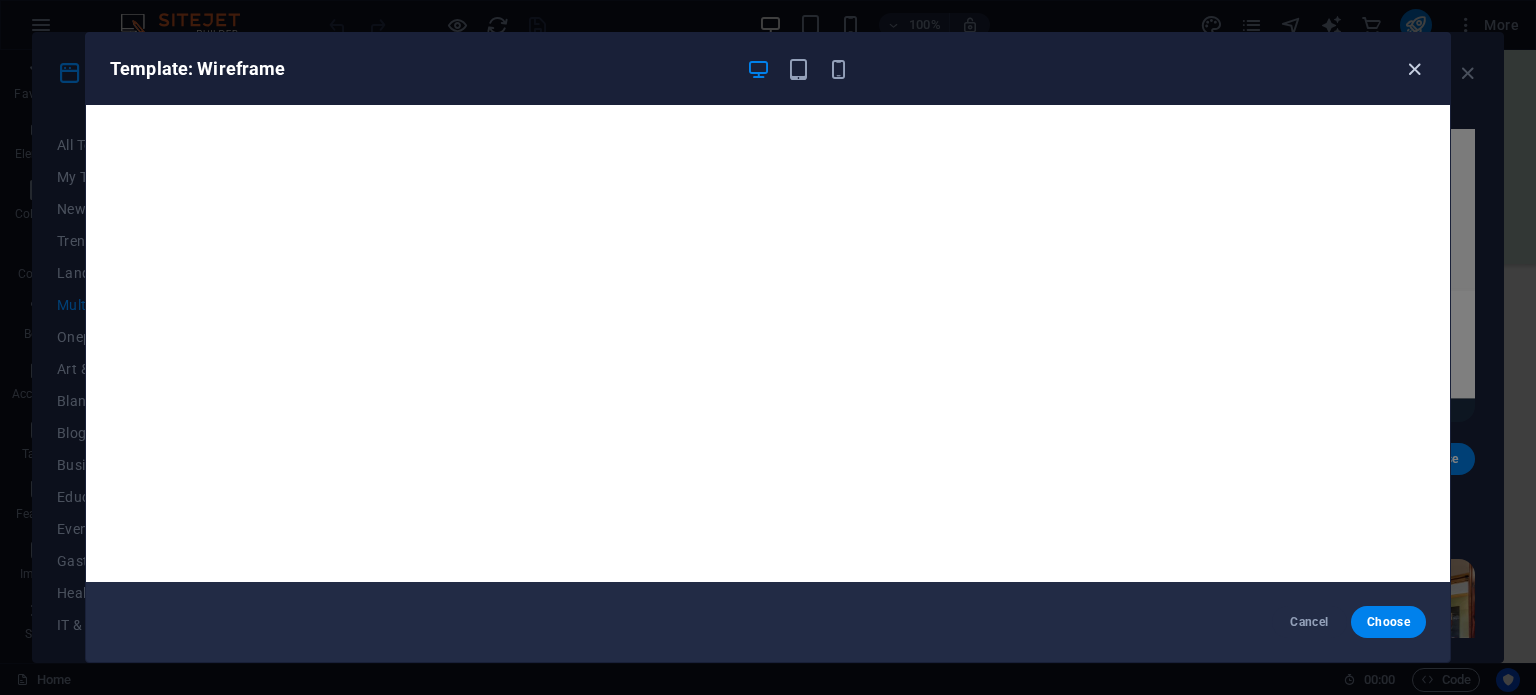 click at bounding box center (1414, 69) 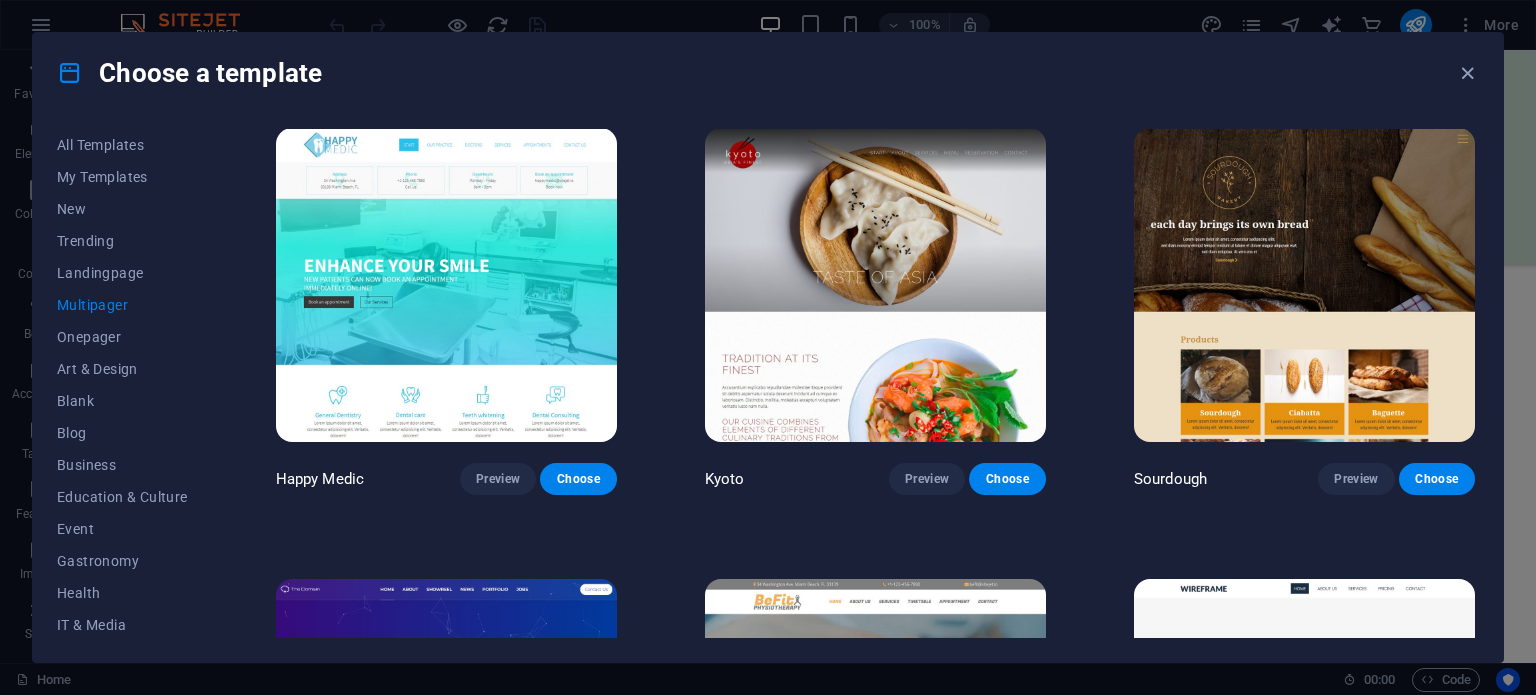 scroll, scrollTop: 6295, scrollLeft: 0, axis: vertical 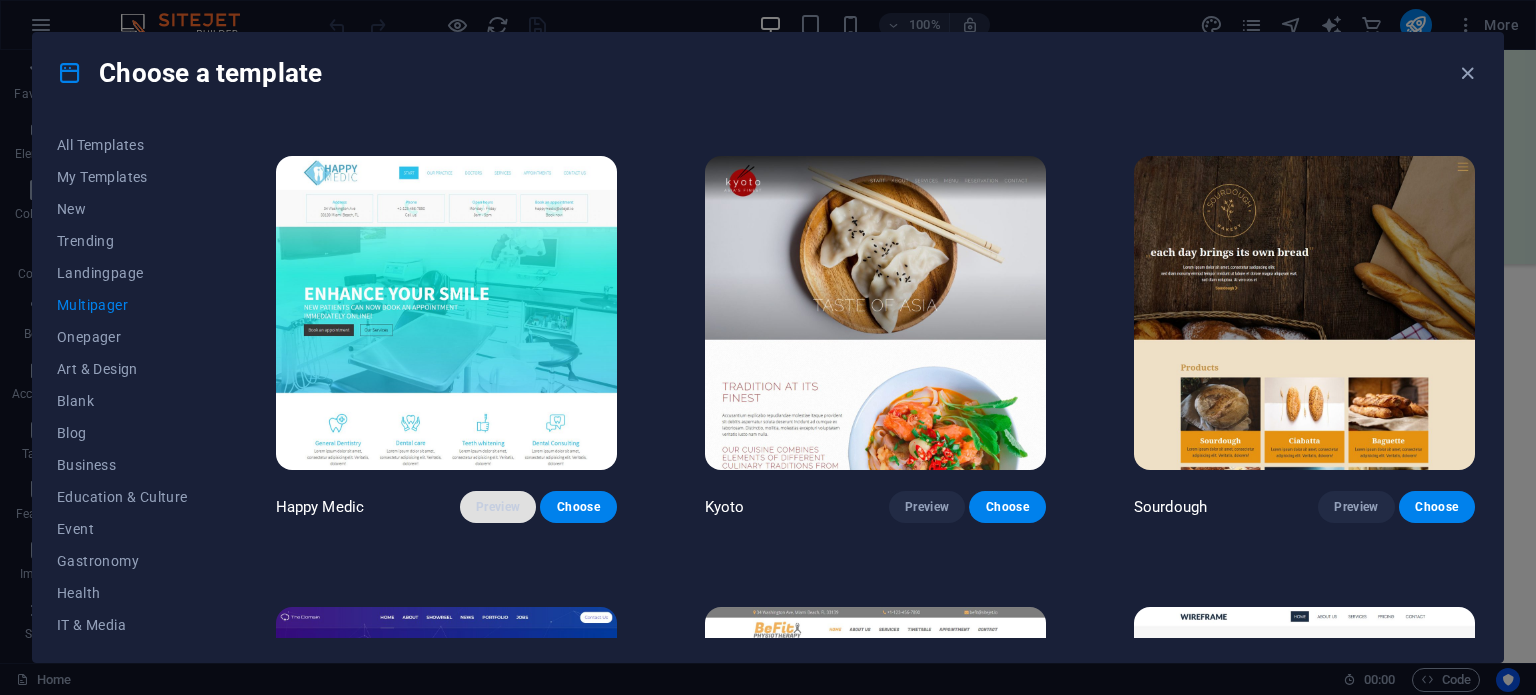 click on "Preview" at bounding box center [498, 507] 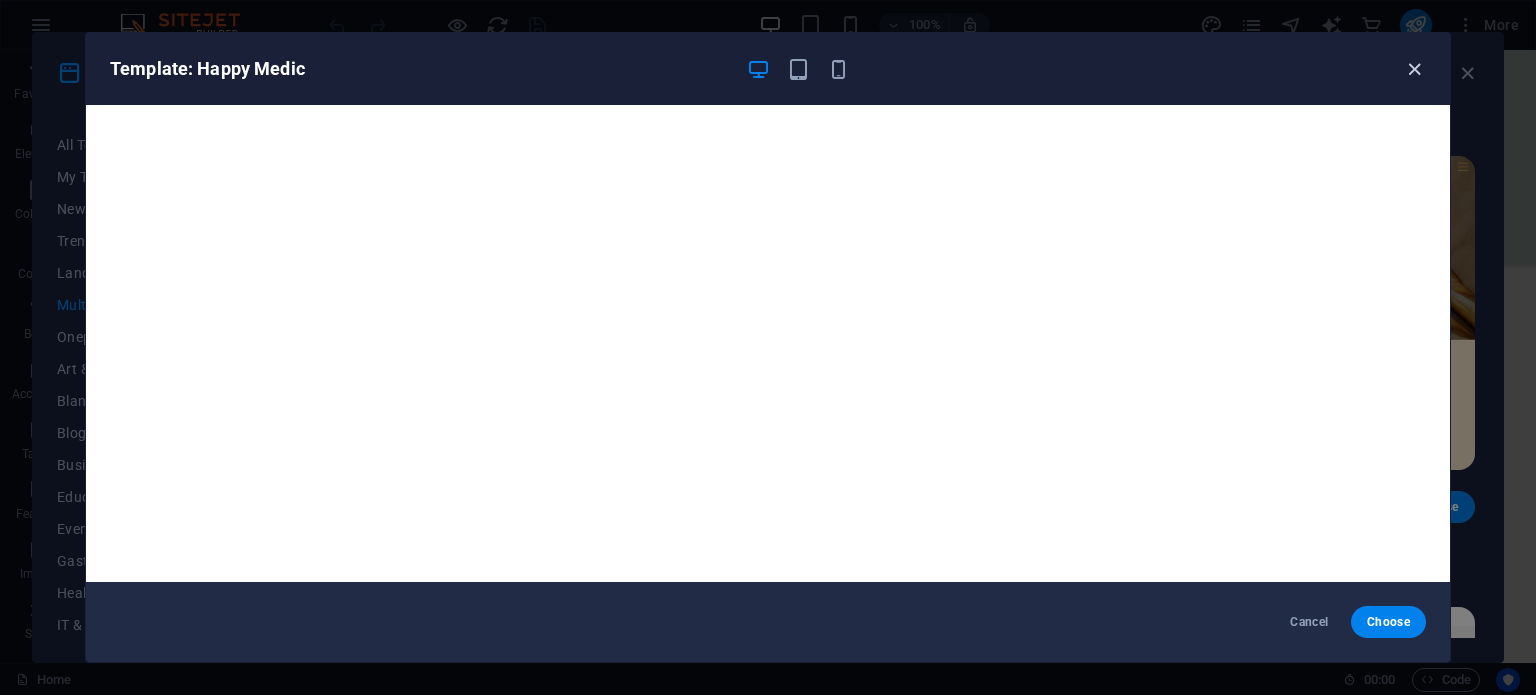 click at bounding box center [1414, 69] 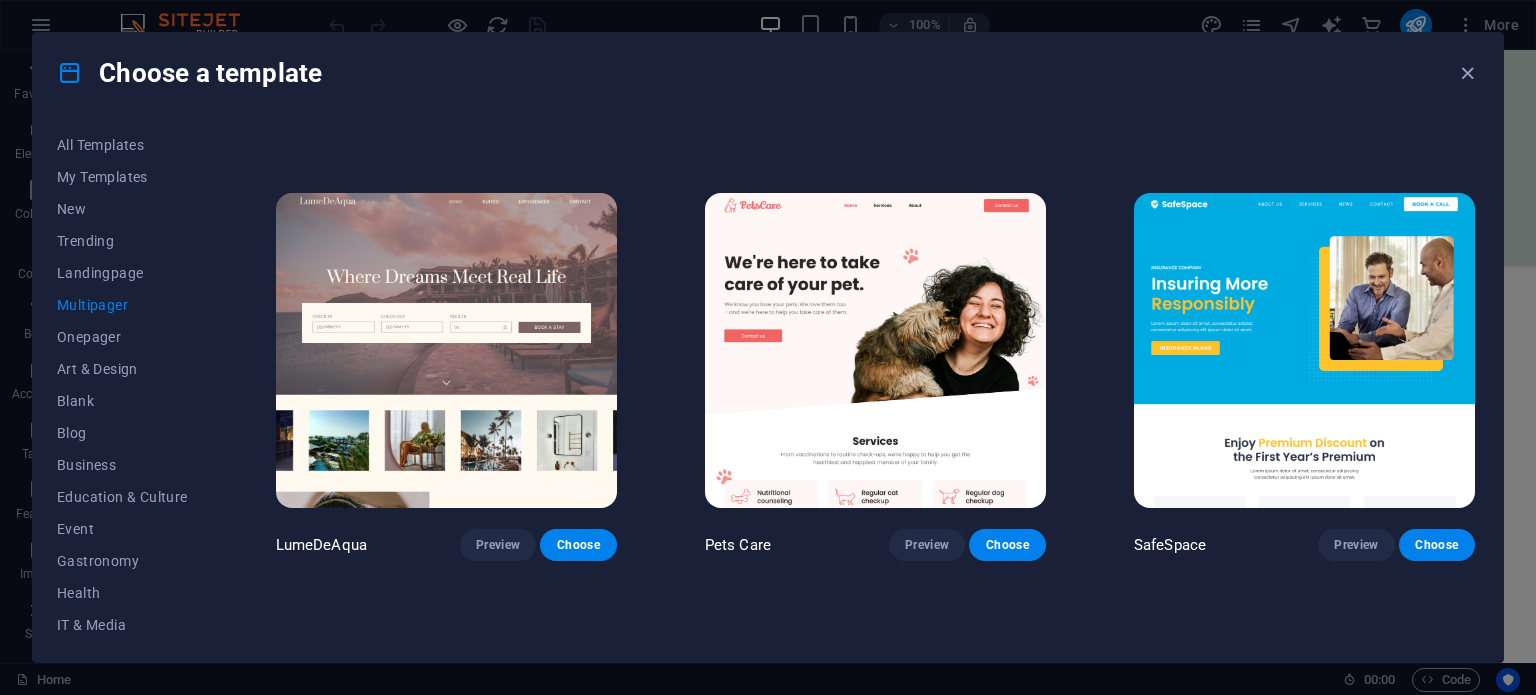 scroll, scrollTop: 2195, scrollLeft: 0, axis: vertical 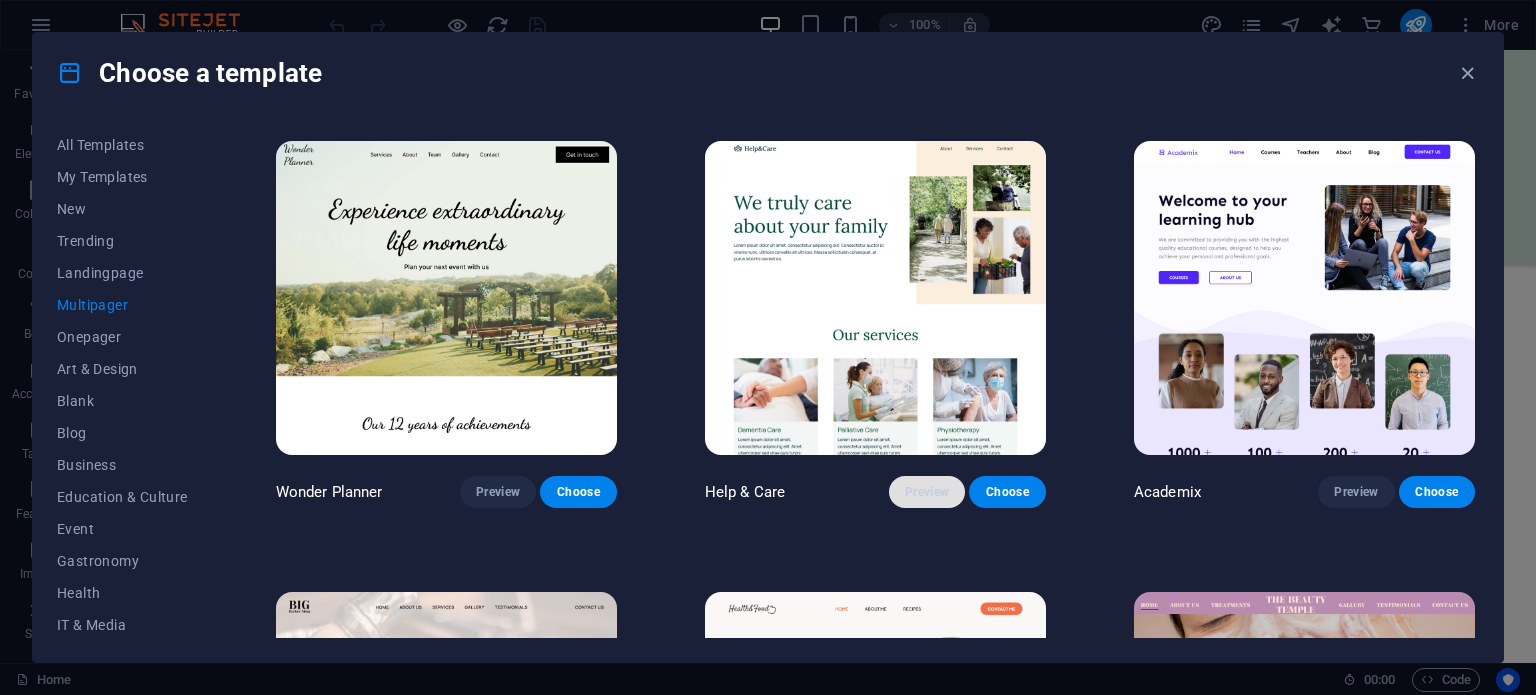 click on "Preview" at bounding box center [927, 492] 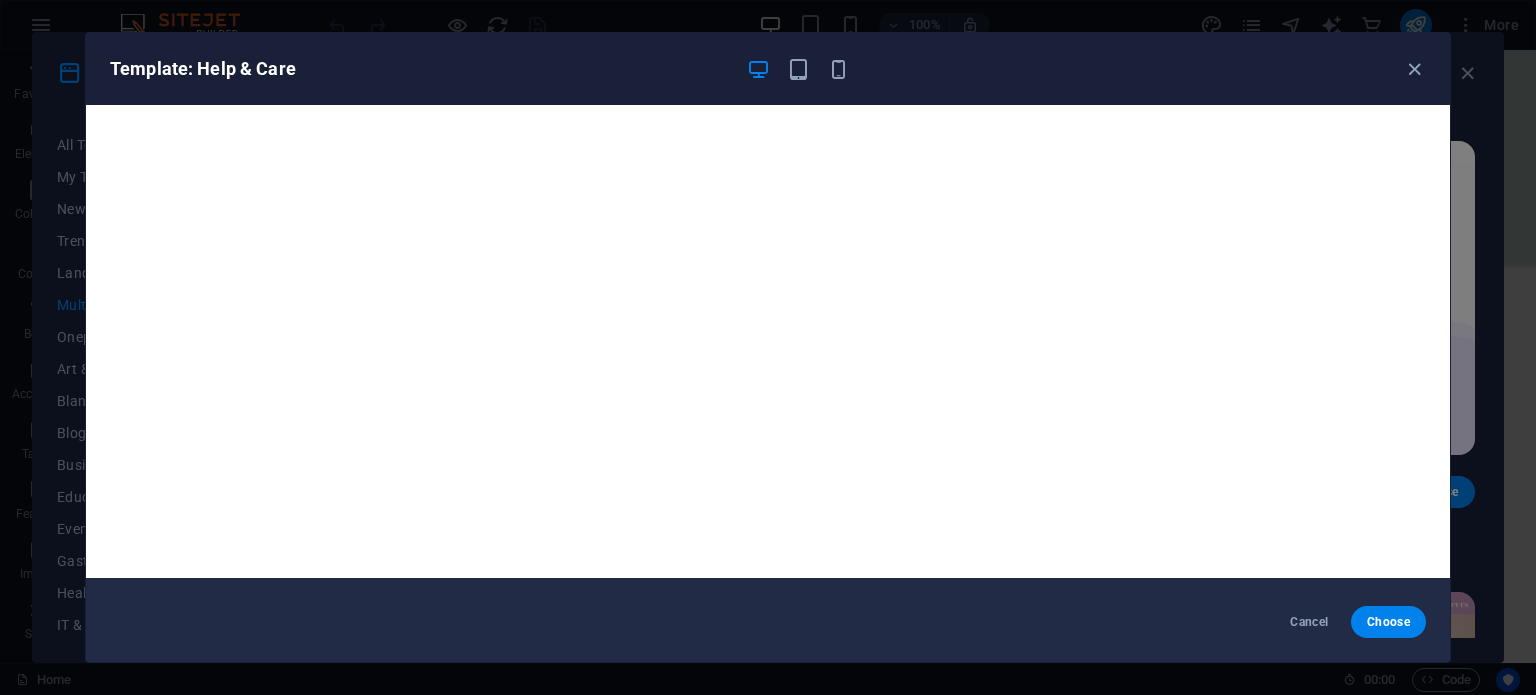 scroll, scrollTop: 5, scrollLeft: 0, axis: vertical 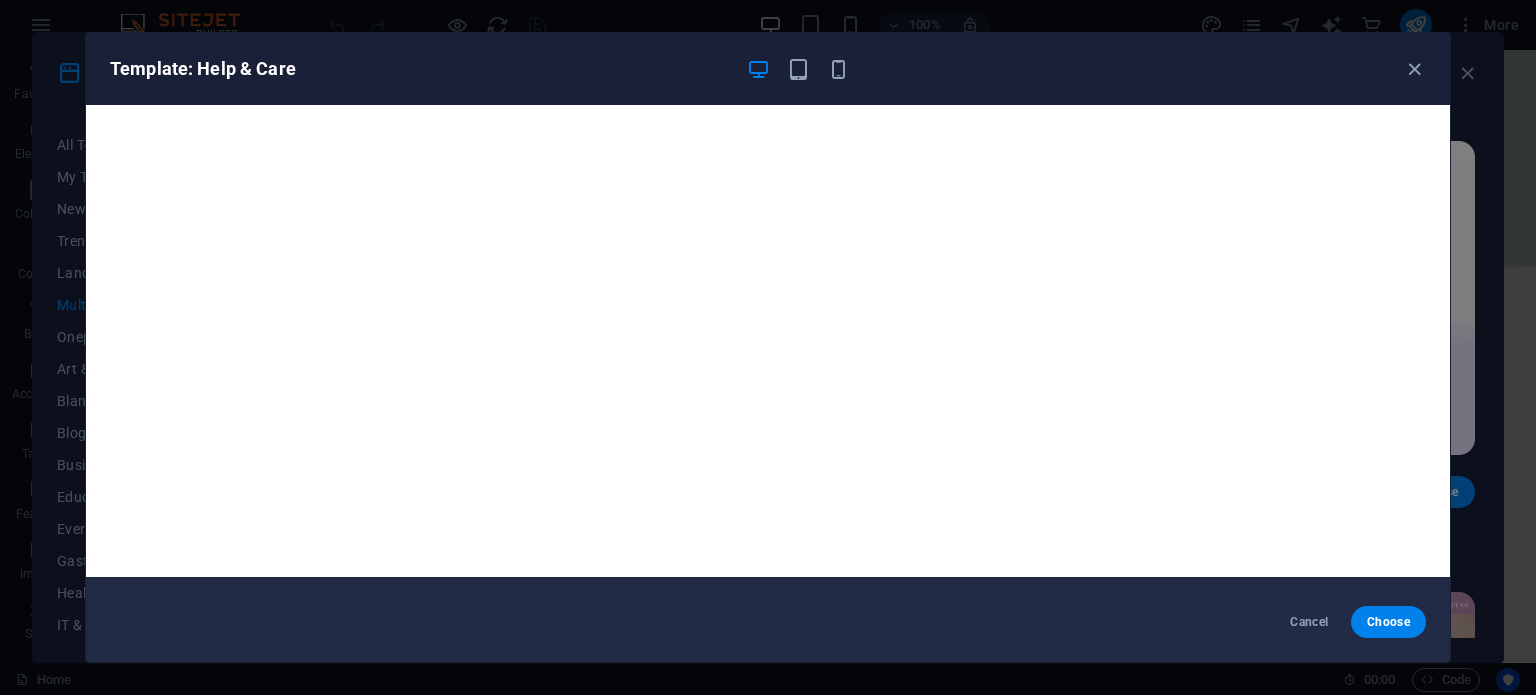 click on "Template: Help & Care" at bounding box center (768, 69) 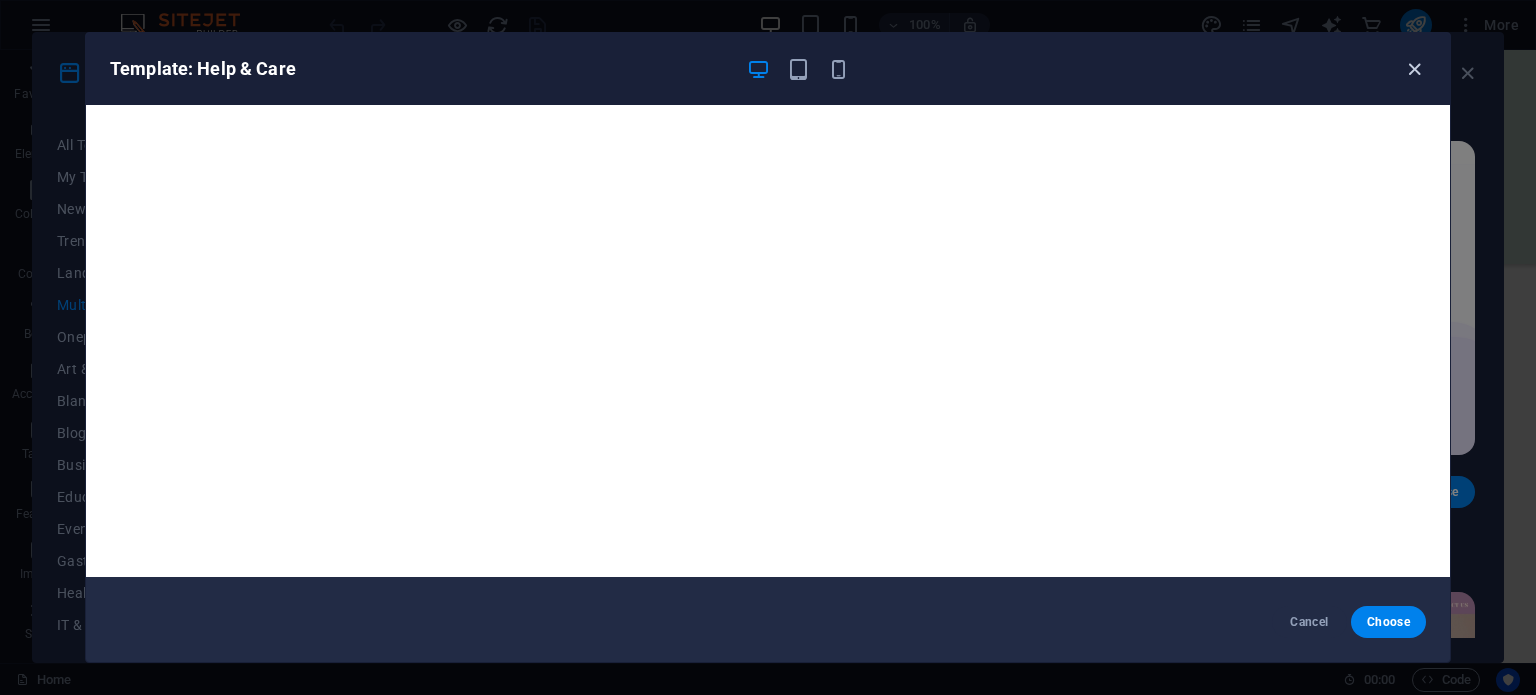 click at bounding box center [1414, 69] 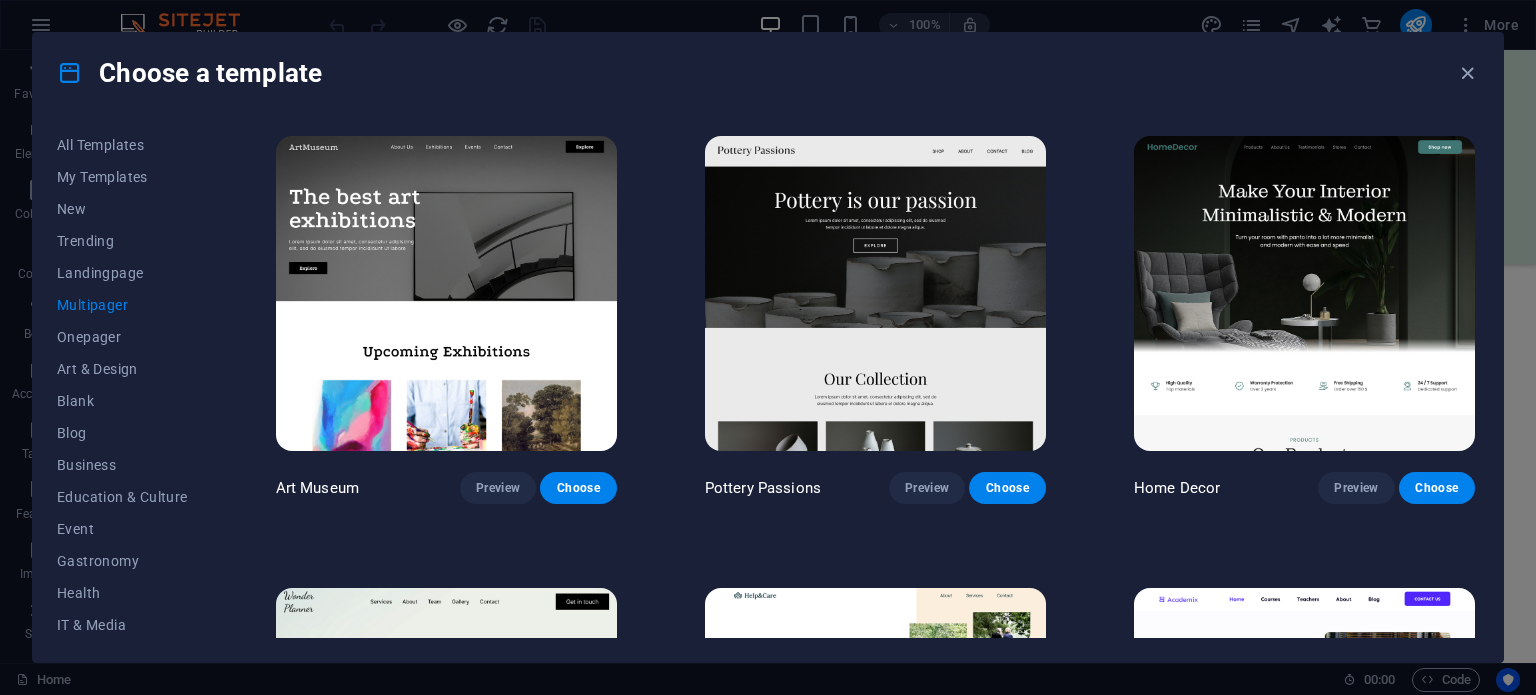 scroll, scrollTop: 395, scrollLeft: 0, axis: vertical 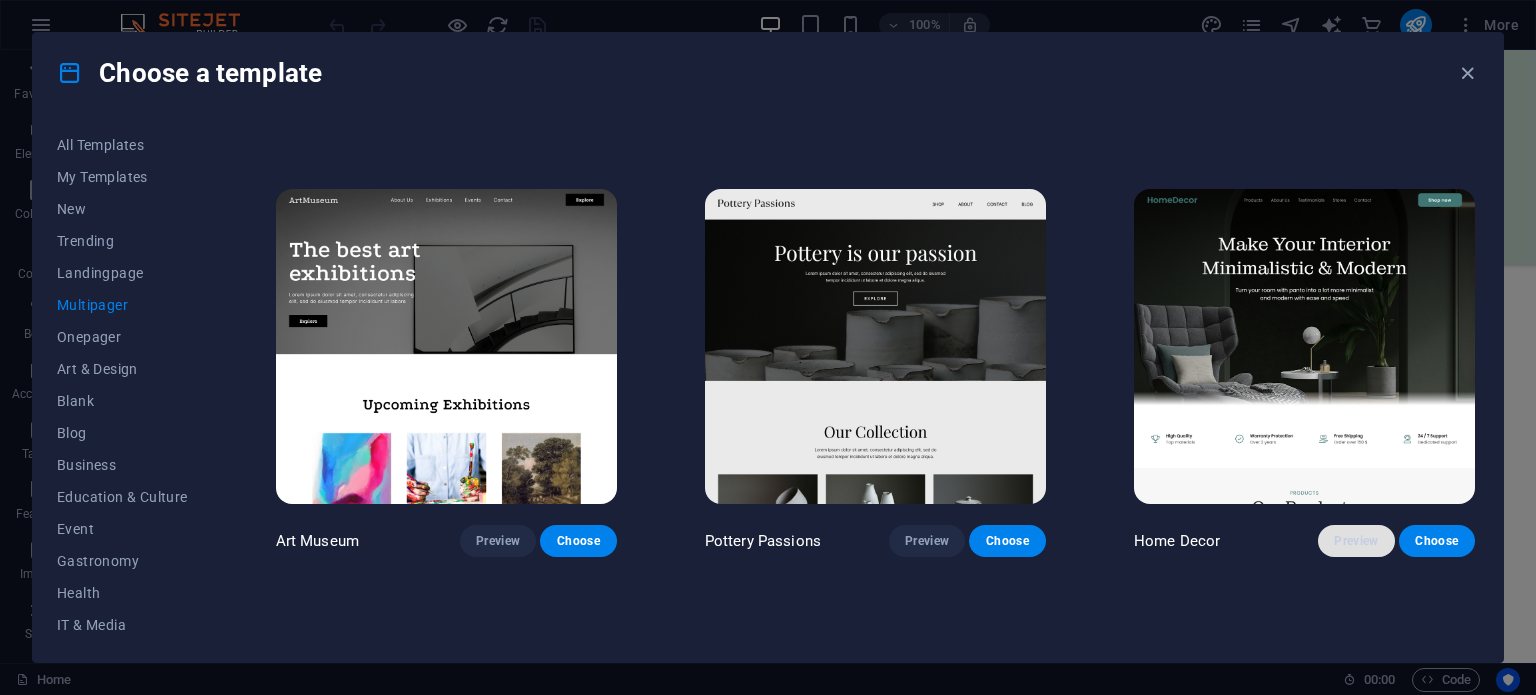 click on "Preview" at bounding box center [1356, 541] 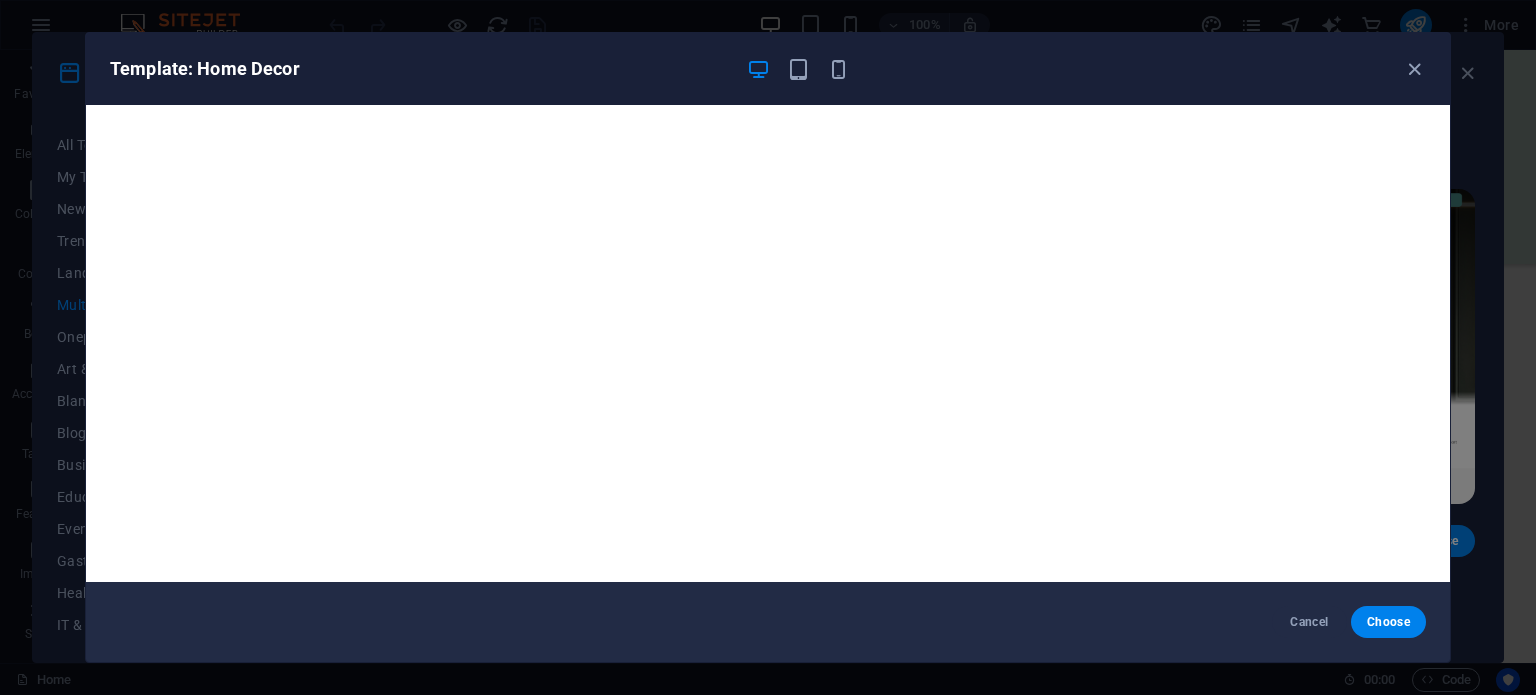 click on "Template: Home Decor" at bounding box center (768, 69) 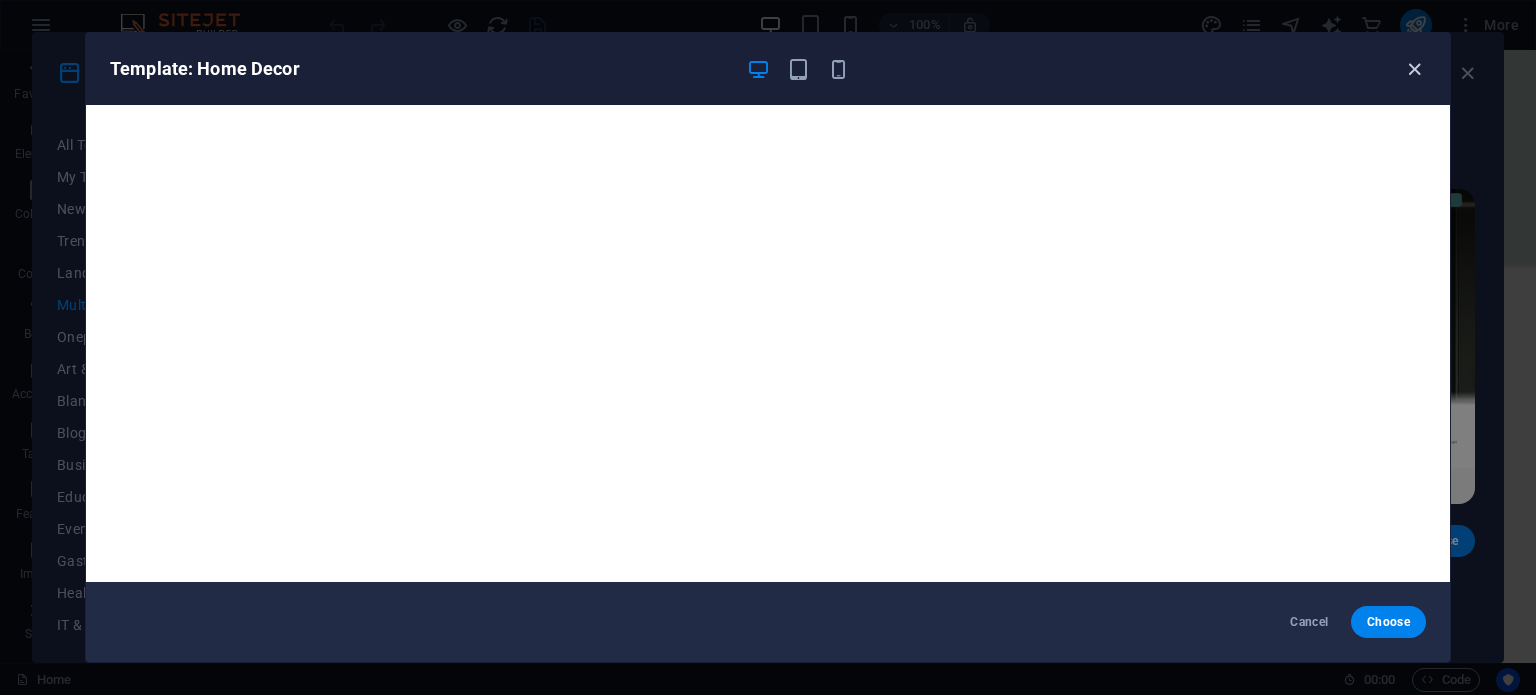 click at bounding box center [1414, 69] 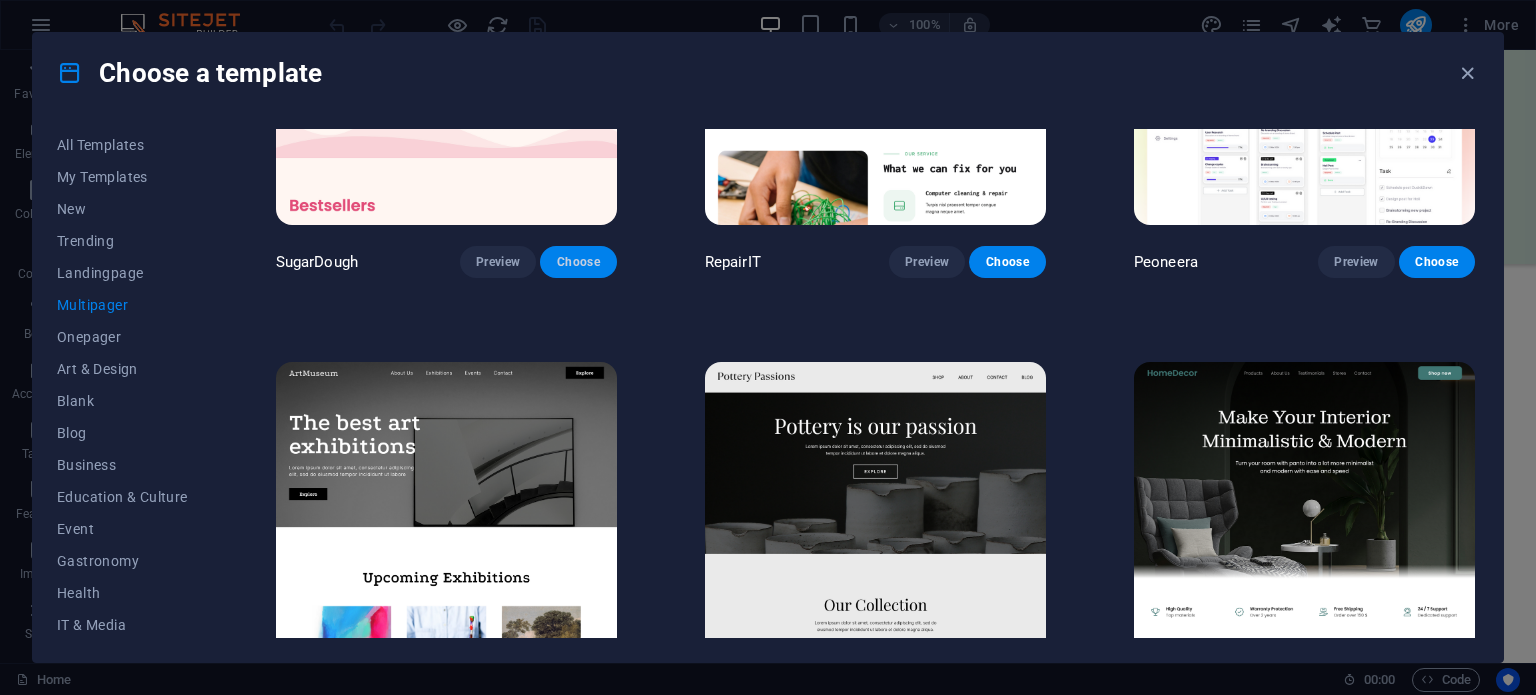scroll, scrollTop: 0, scrollLeft: 0, axis: both 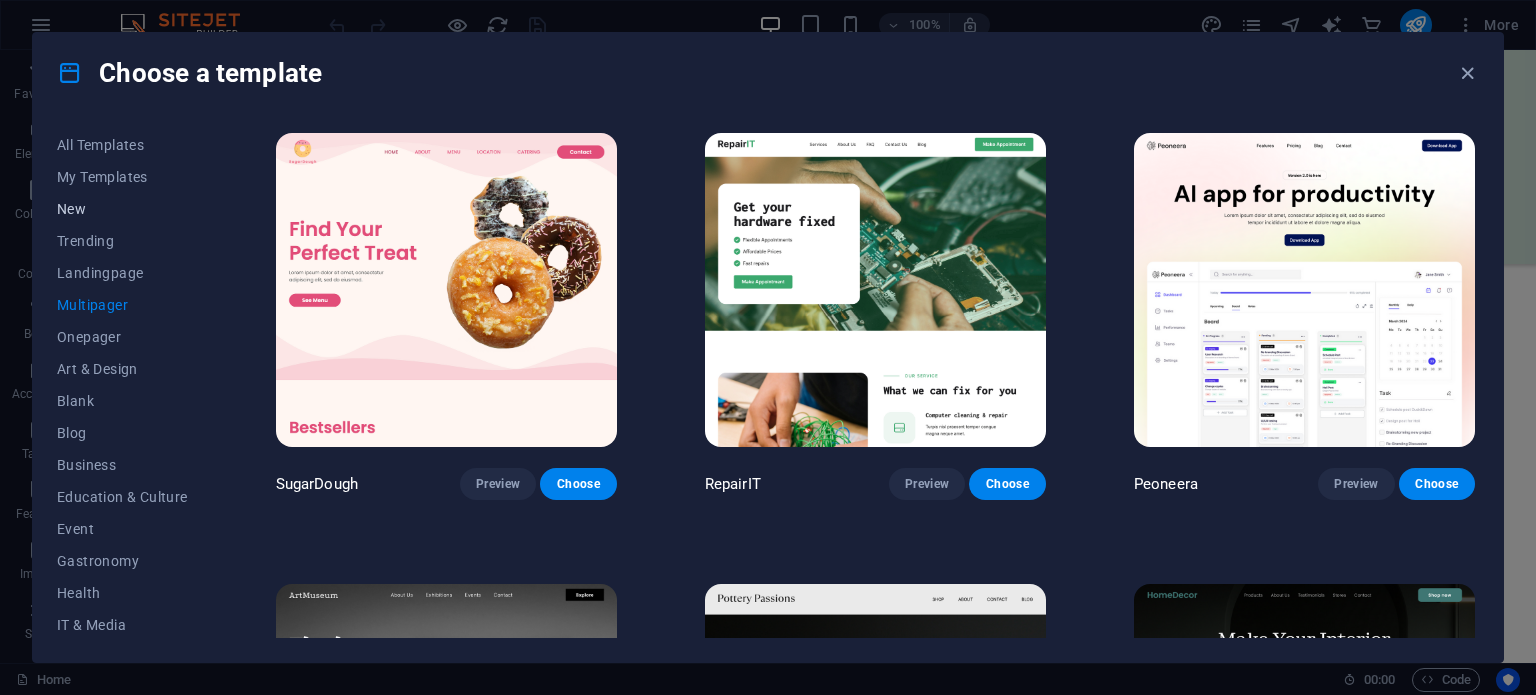 click on "New" at bounding box center [122, 209] 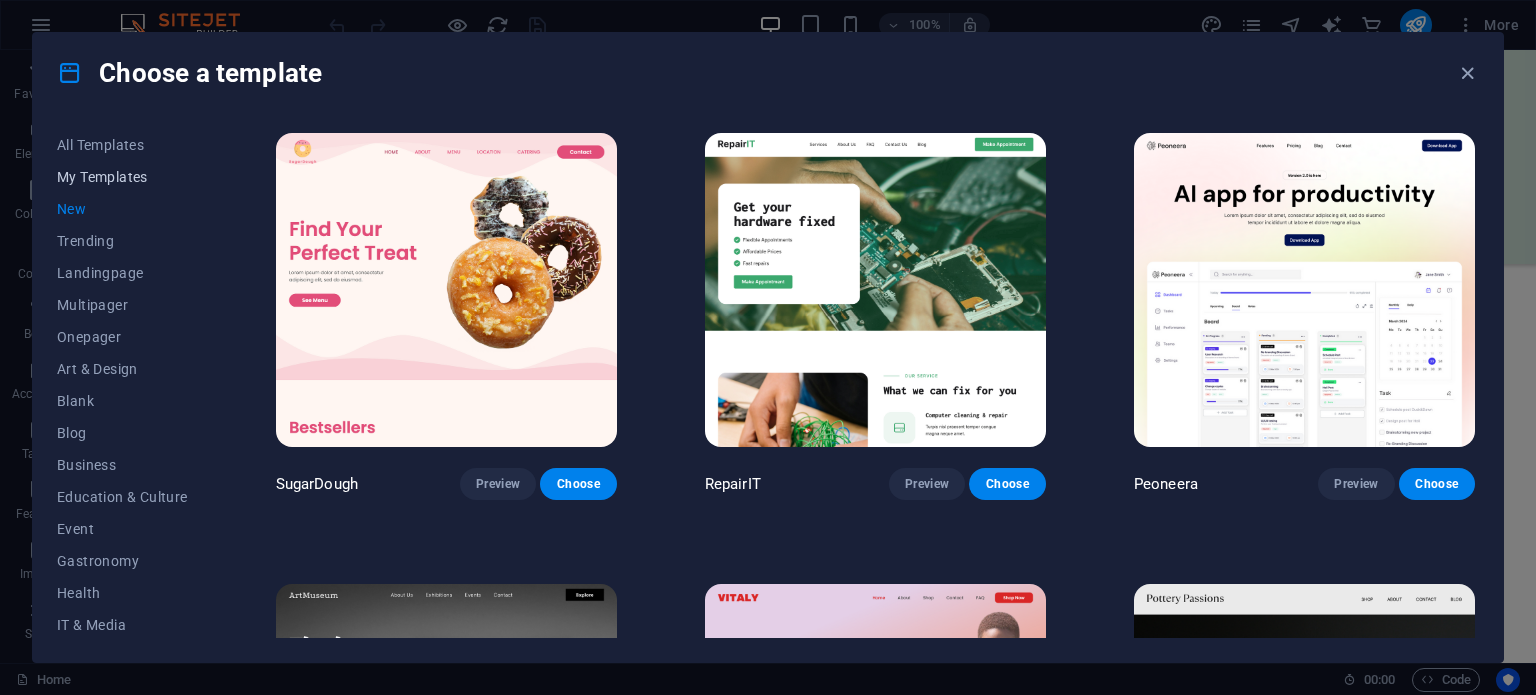 click on "My Templates" at bounding box center [122, 177] 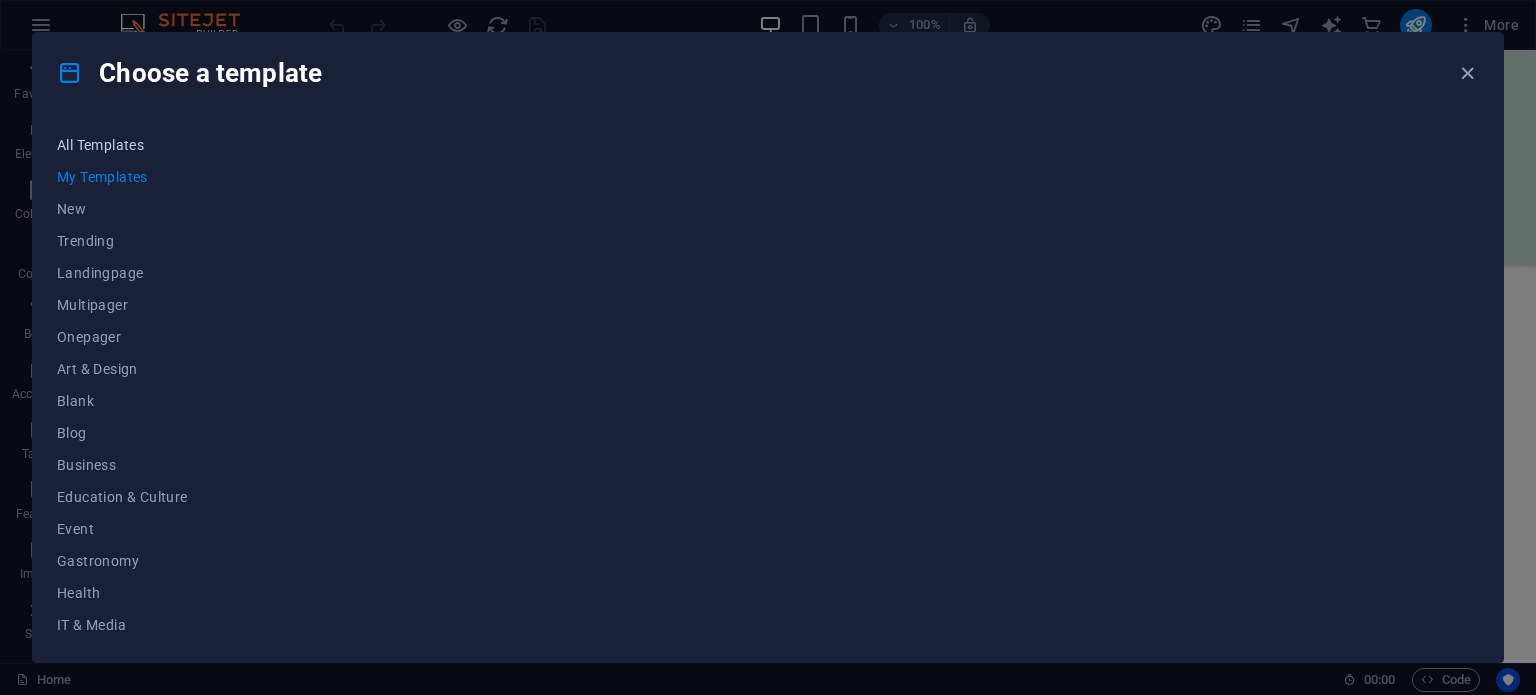click on "All Templates" at bounding box center [122, 145] 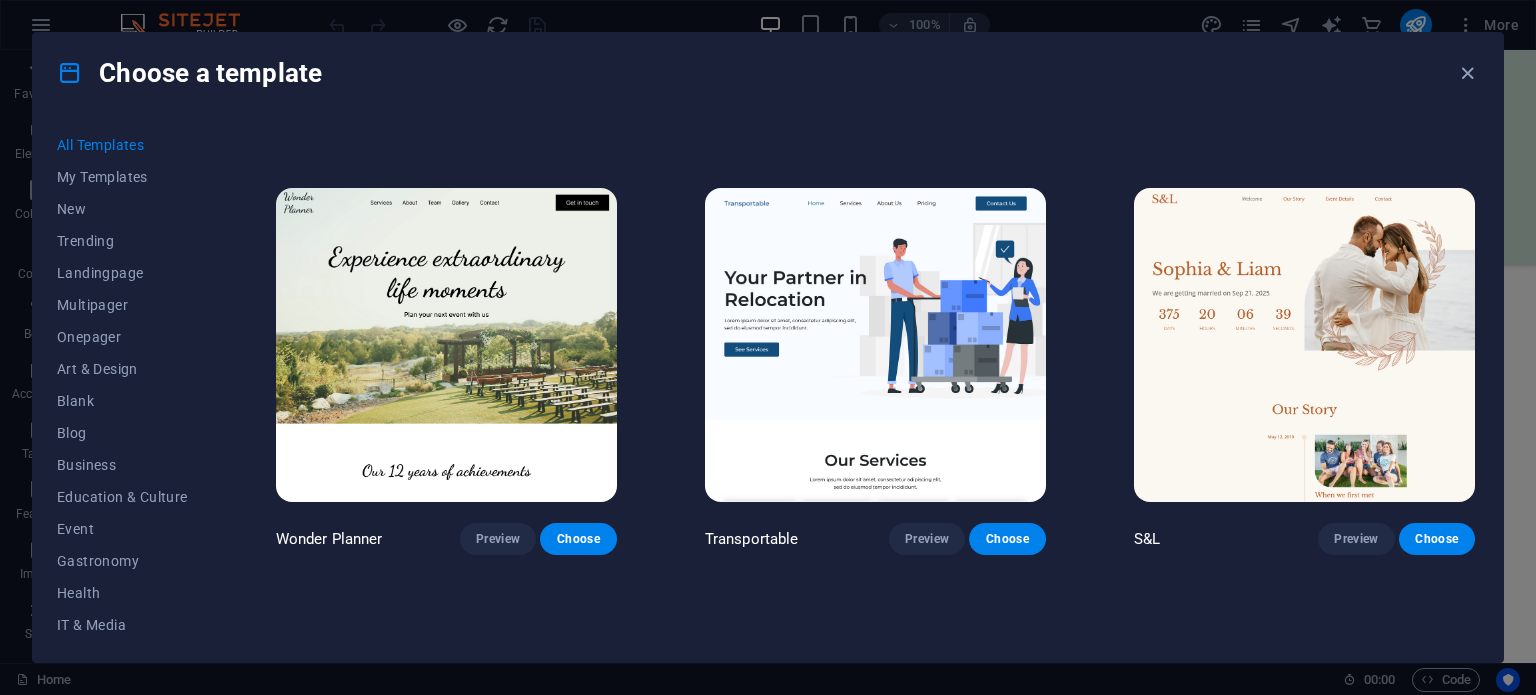 scroll, scrollTop: 1300, scrollLeft: 0, axis: vertical 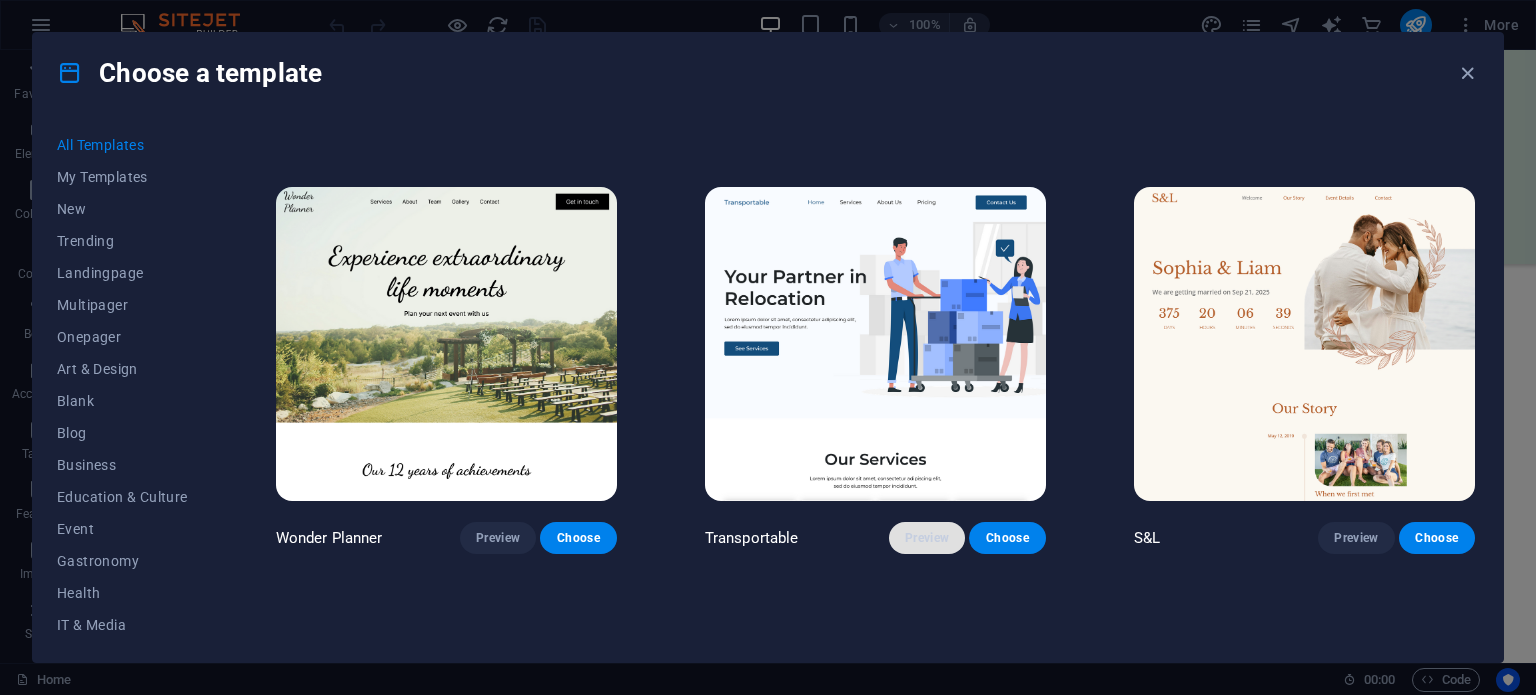 click on "Preview" at bounding box center (927, 538) 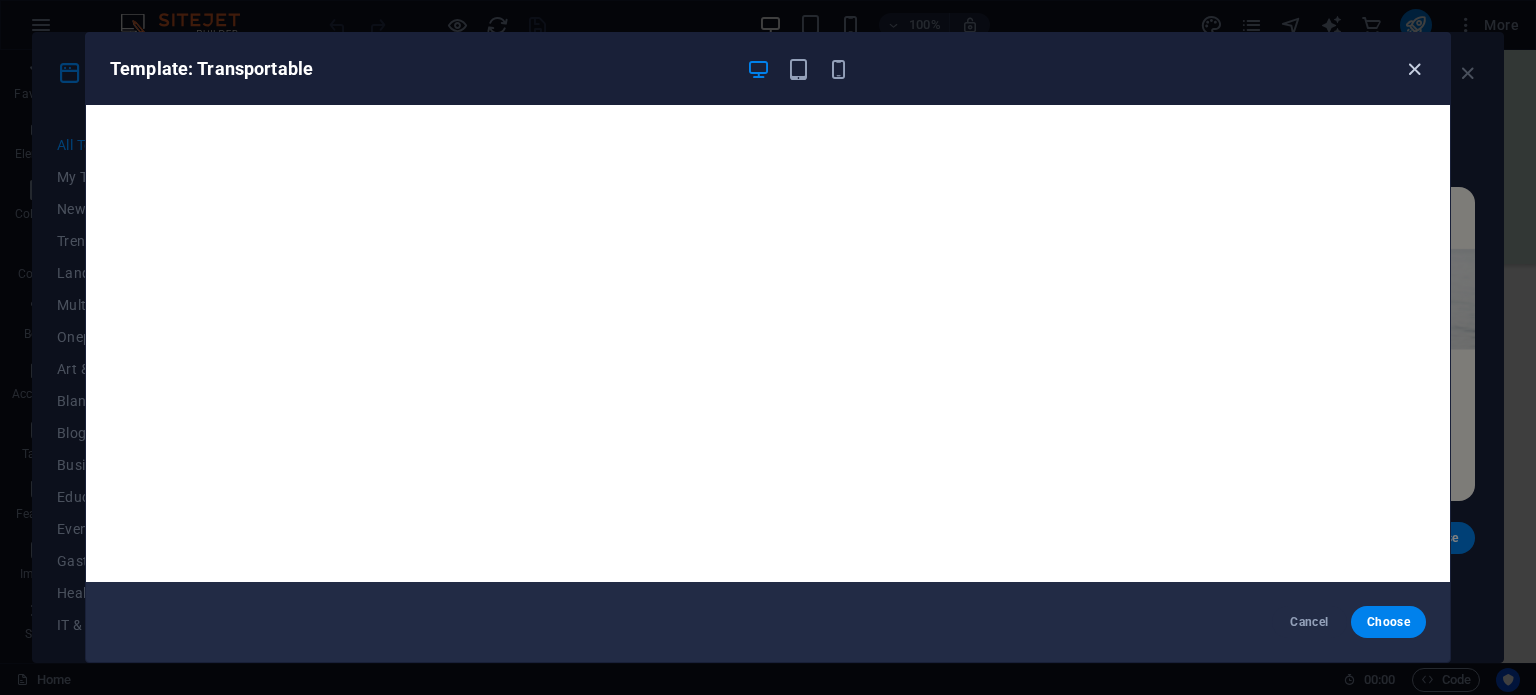 drag, startPoint x: 1424, startPoint y: 68, endPoint x: 1412, endPoint y: 67, distance: 12.0415945 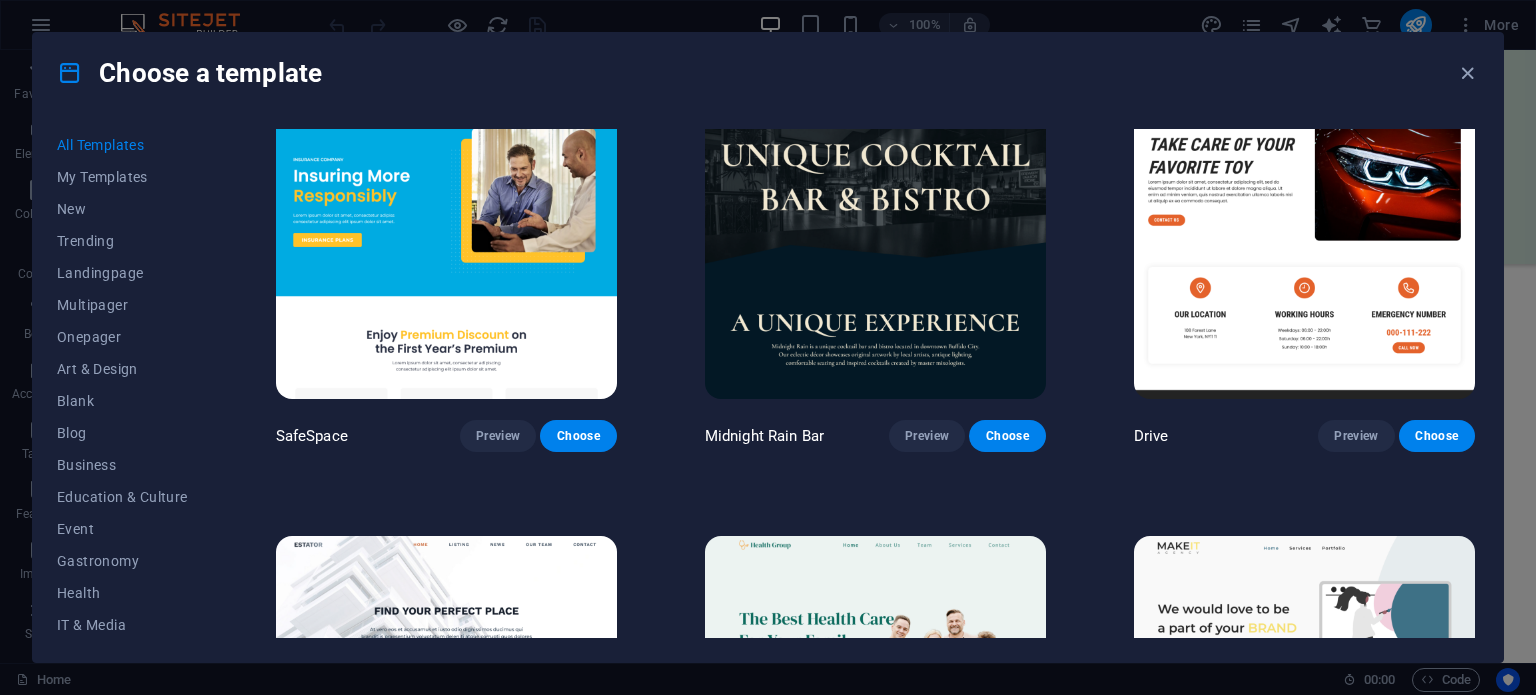 scroll, scrollTop: 4600, scrollLeft: 0, axis: vertical 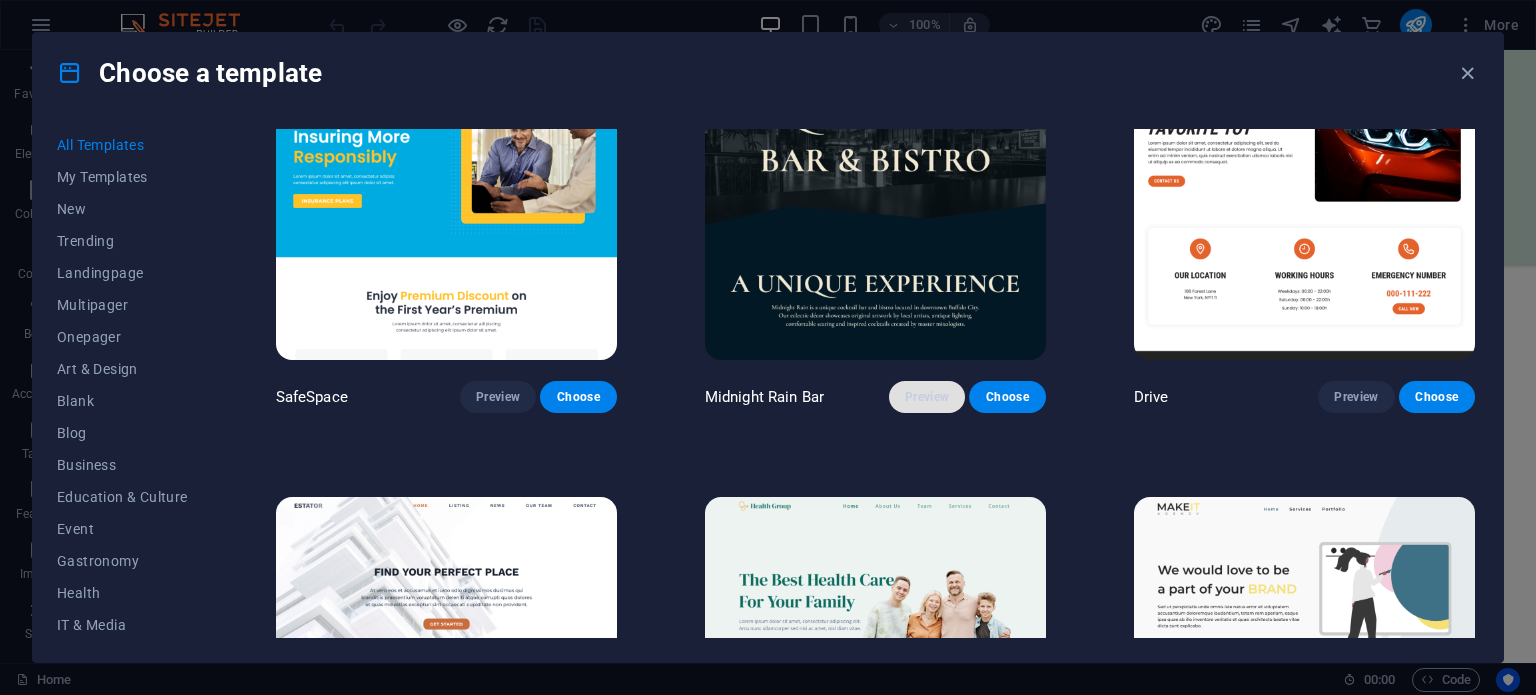 click on "Preview" at bounding box center [927, 397] 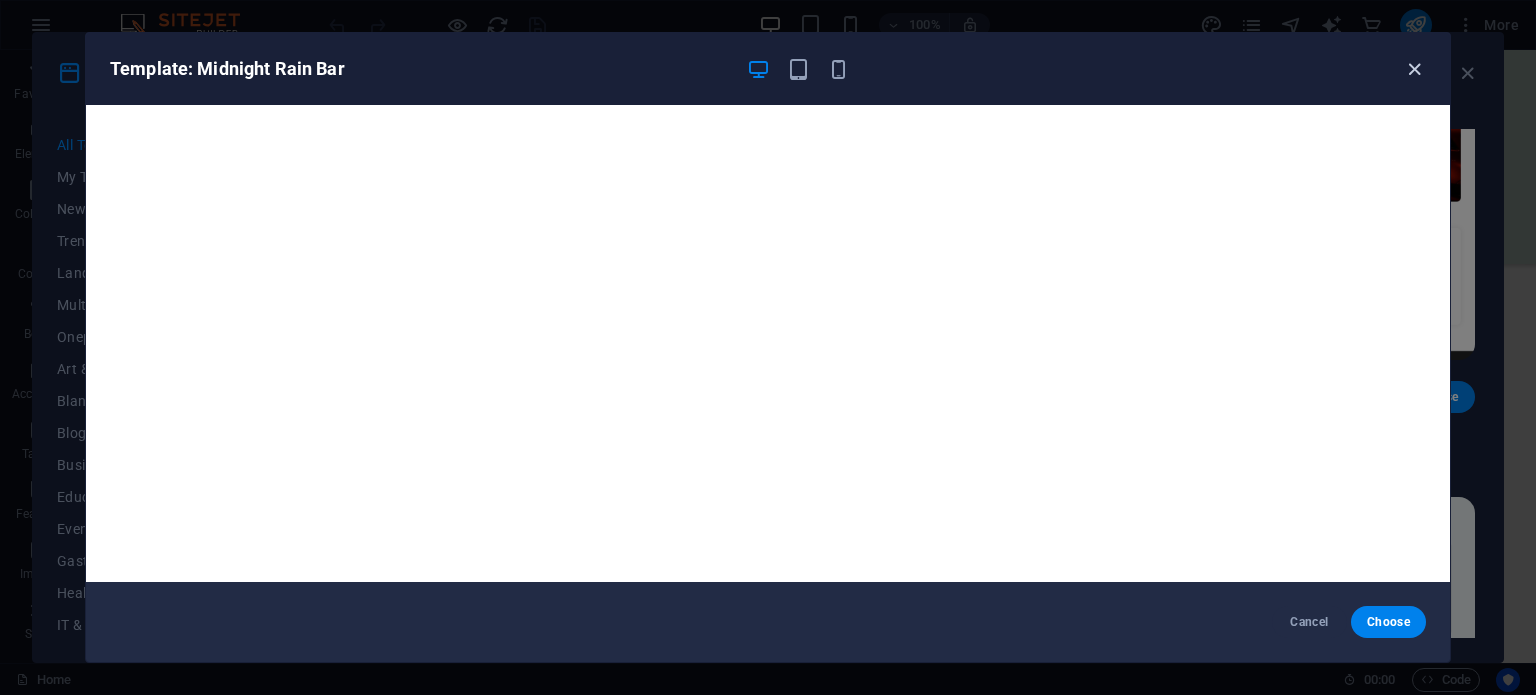 click at bounding box center (1414, 69) 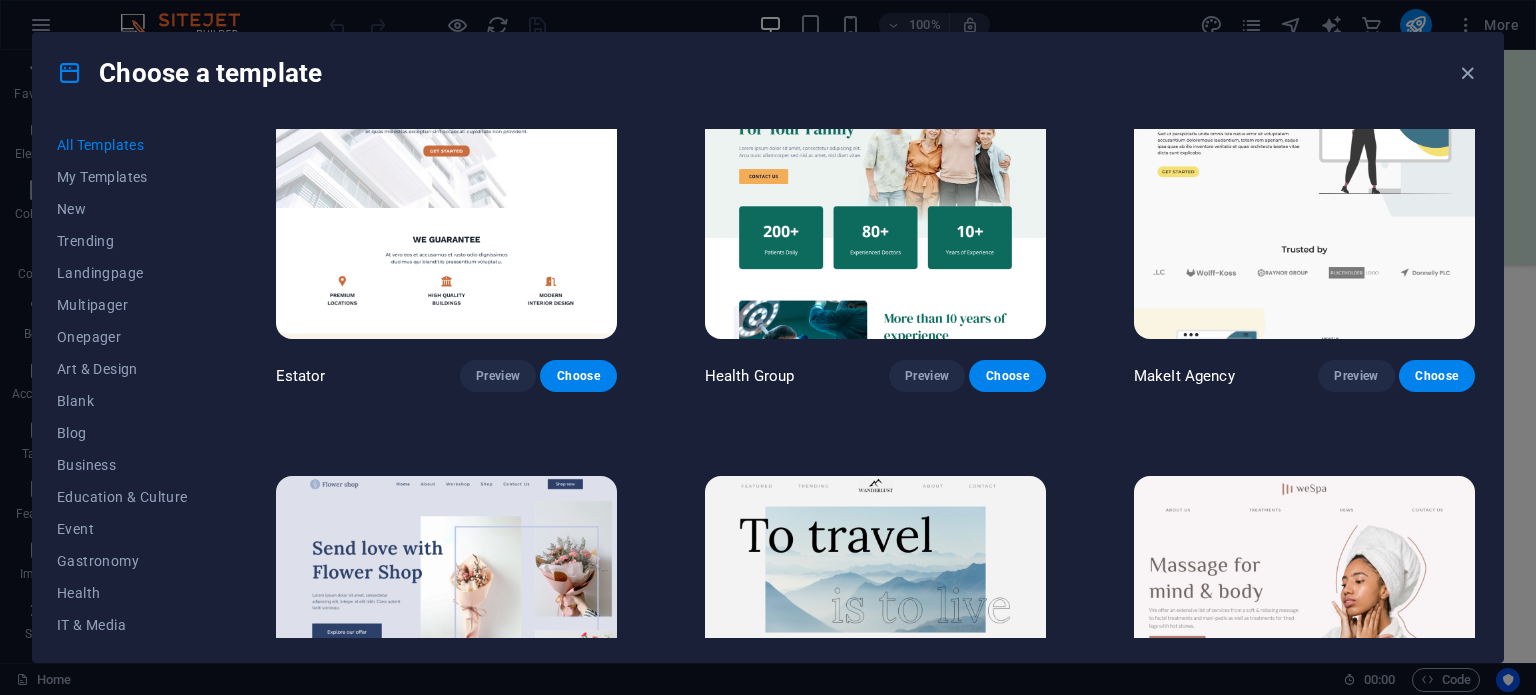 scroll, scrollTop: 5100, scrollLeft: 0, axis: vertical 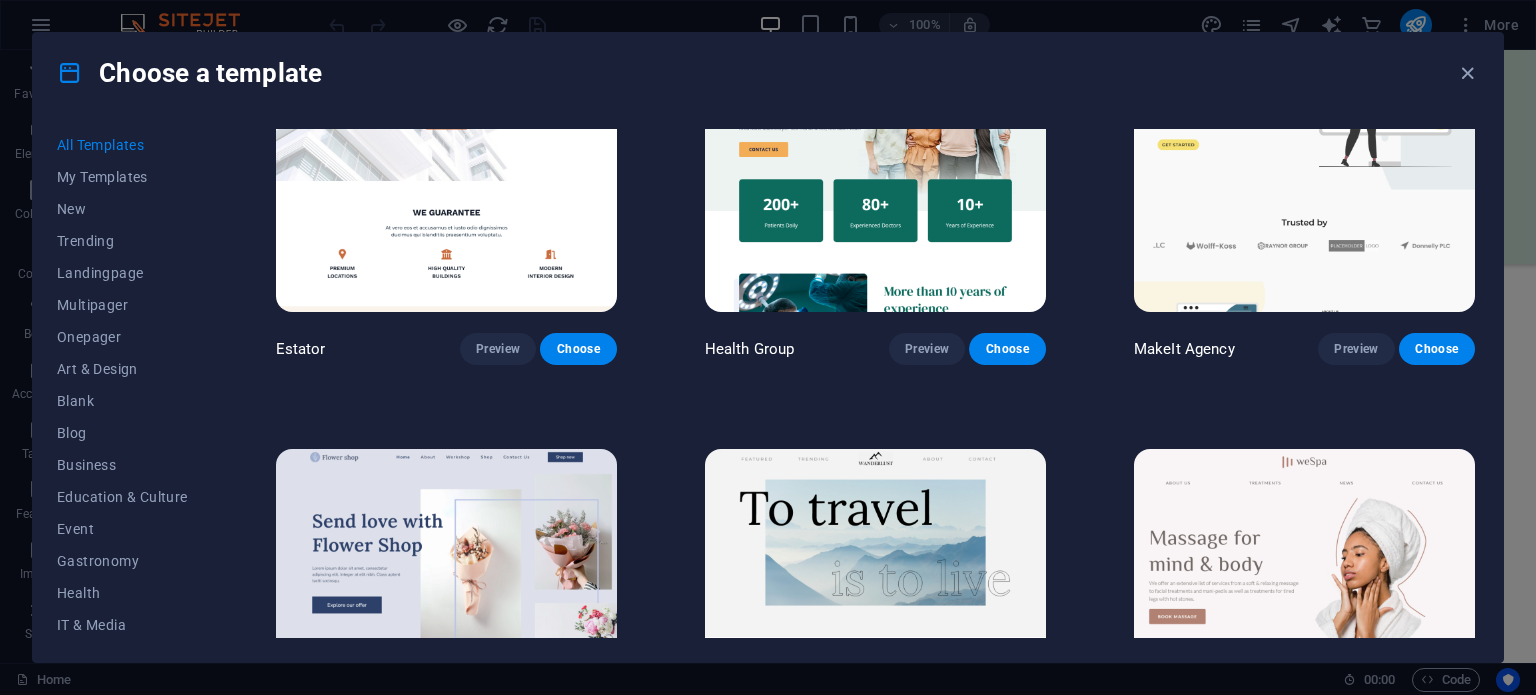 click on "Choose a template" at bounding box center [768, 73] 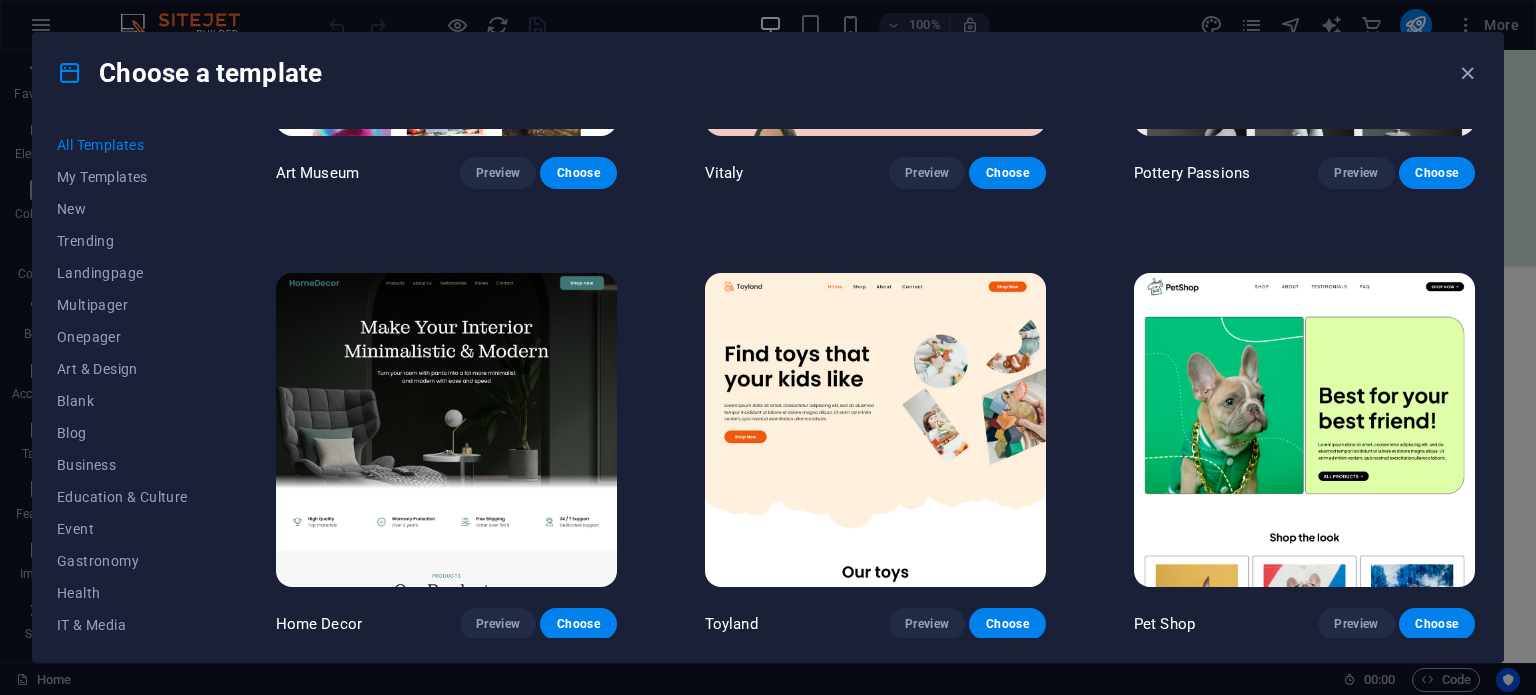 scroll, scrollTop: 800, scrollLeft: 0, axis: vertical 